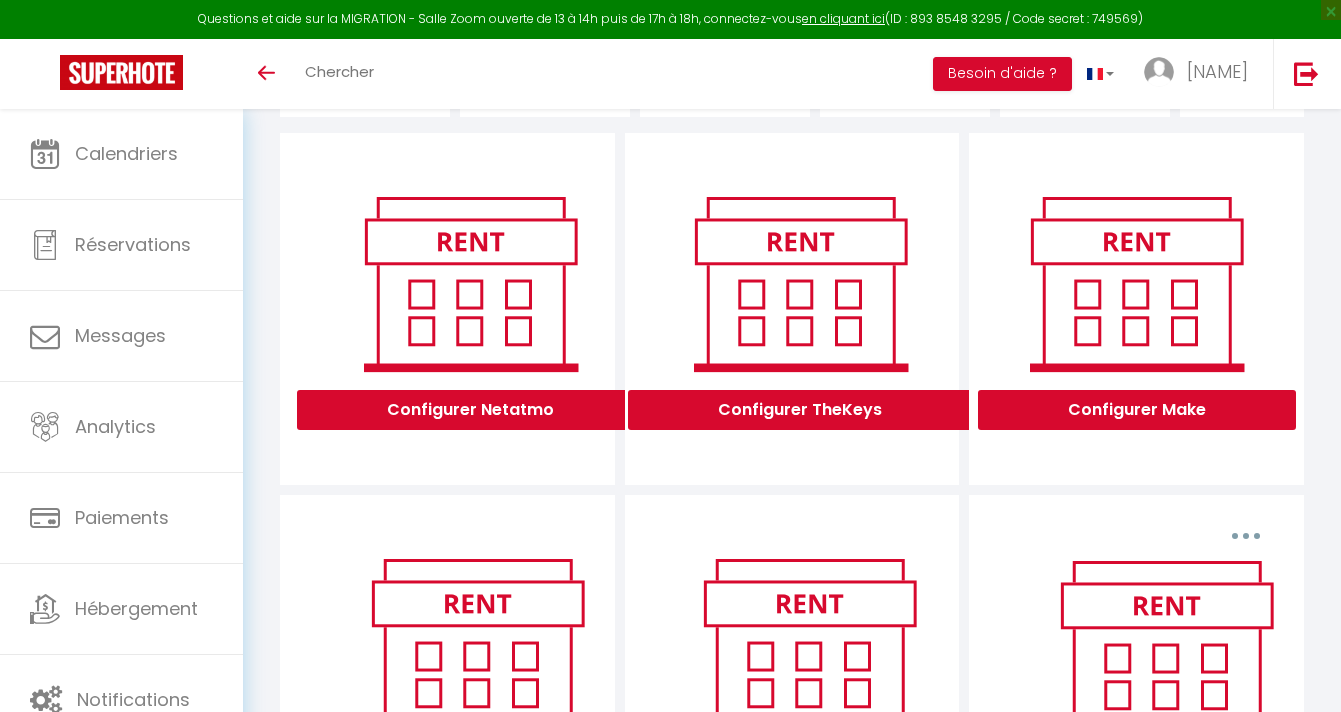 scroll, scrollTop: 199, scrollLeft: 0, axis: vertical 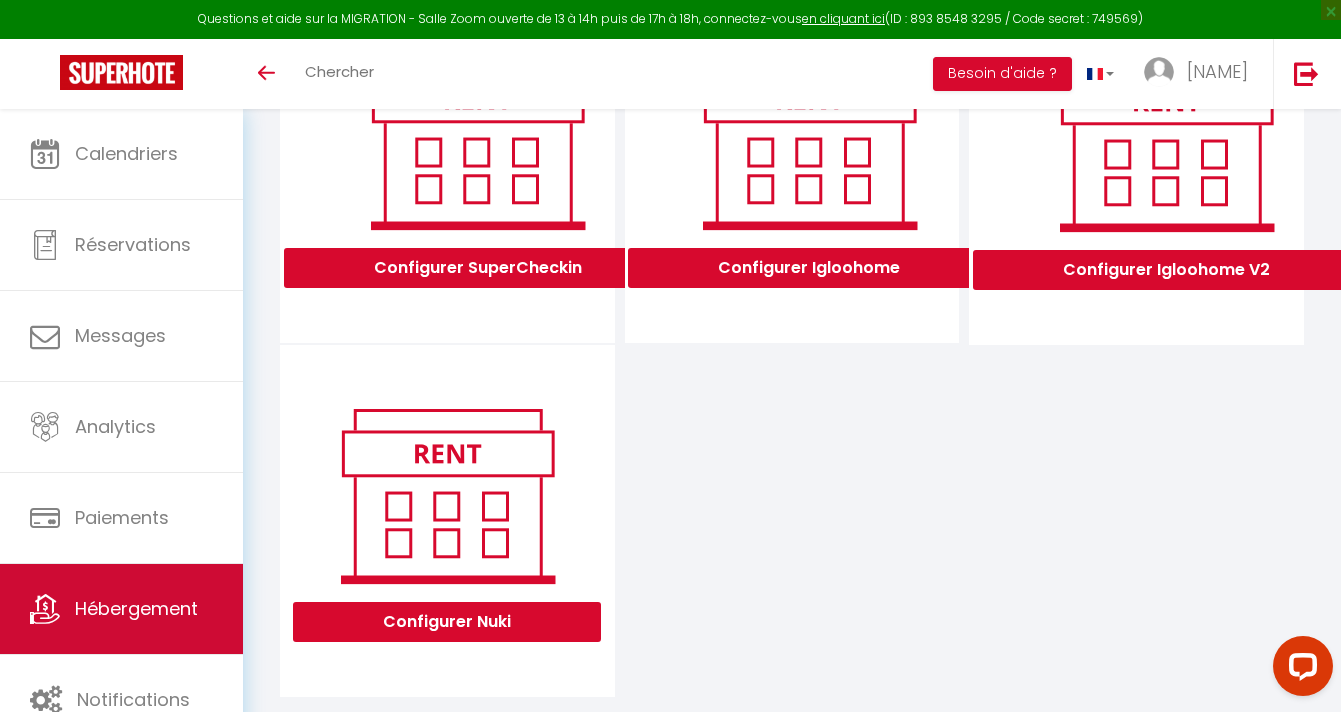 click on "Hébergement" at bounding box center [136, 608] 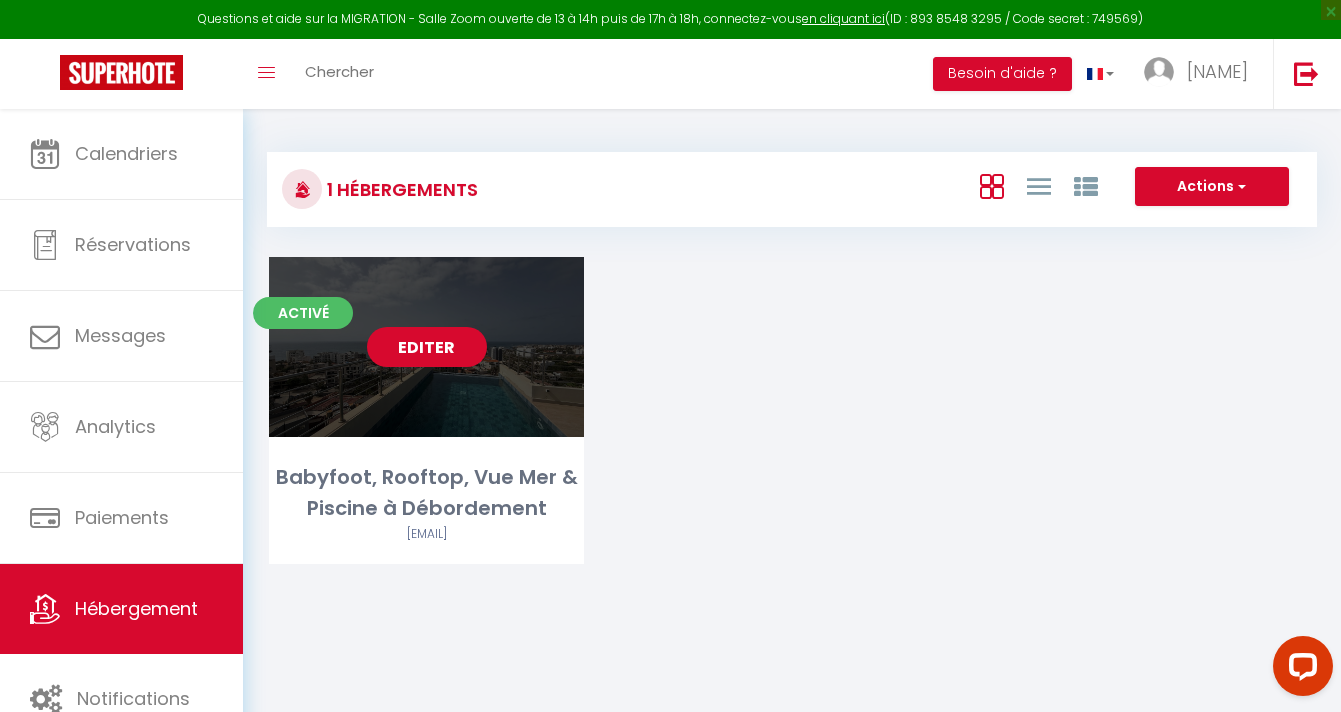 click on "Editer" at bounding box center [427, 347] 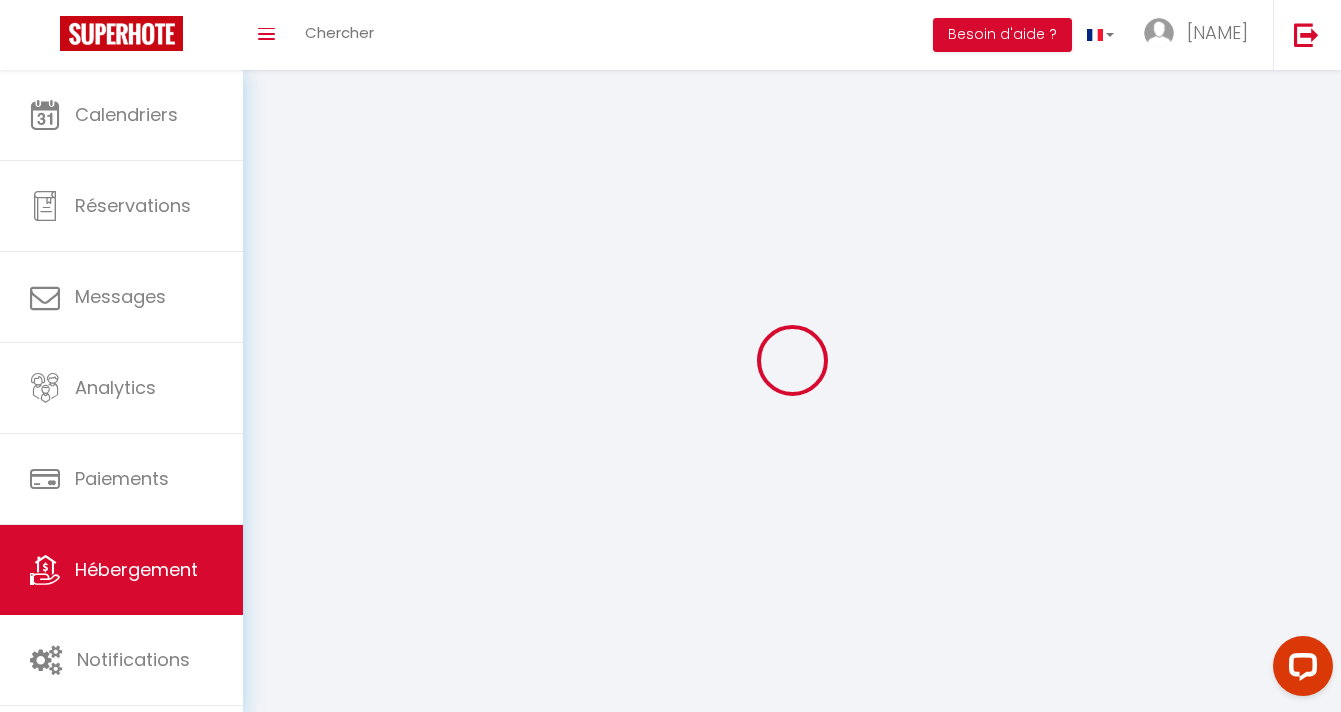 select 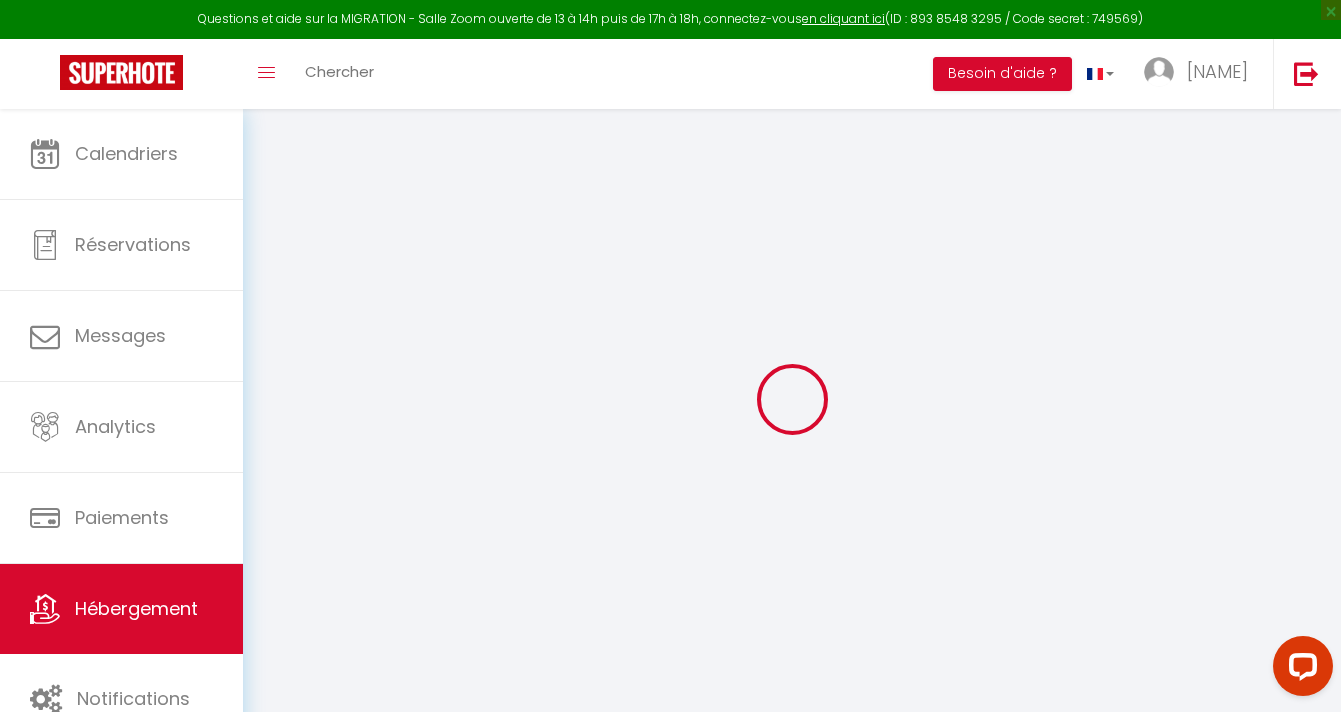 select 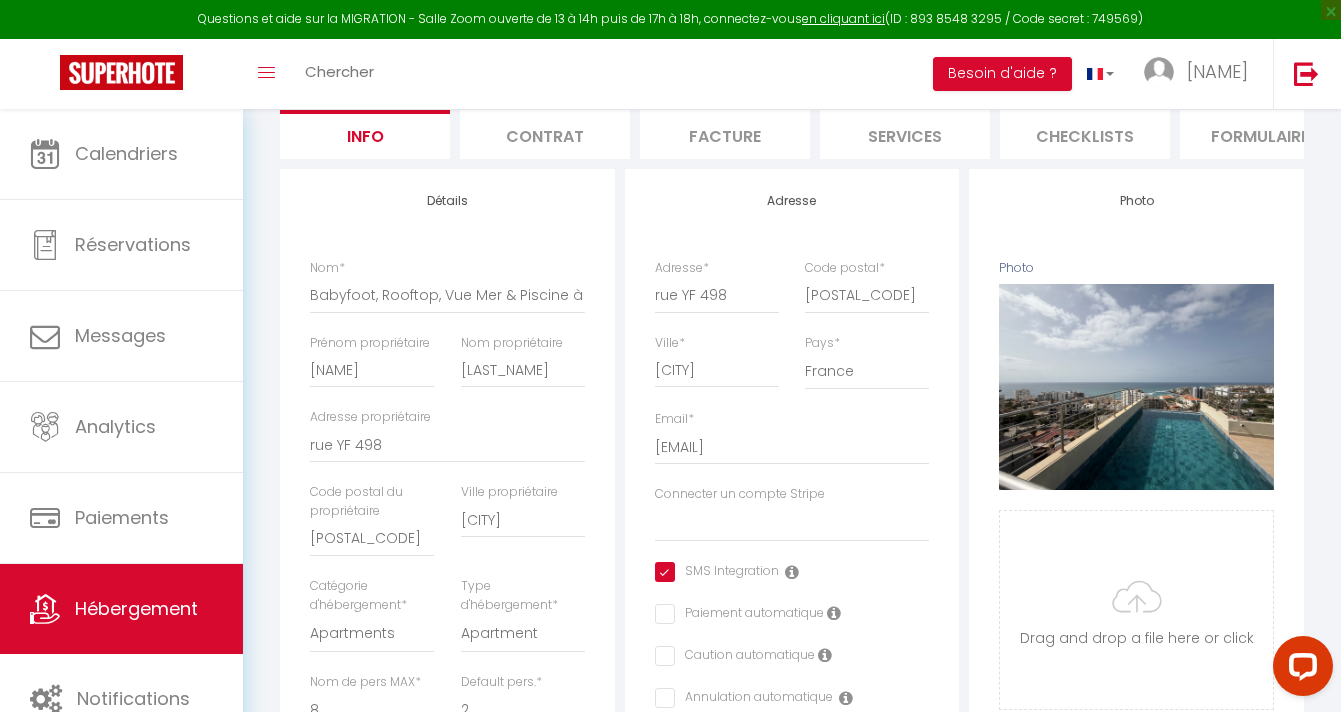 scroll, scrollTop: 163, scrollLeft: 0, axis: vertical 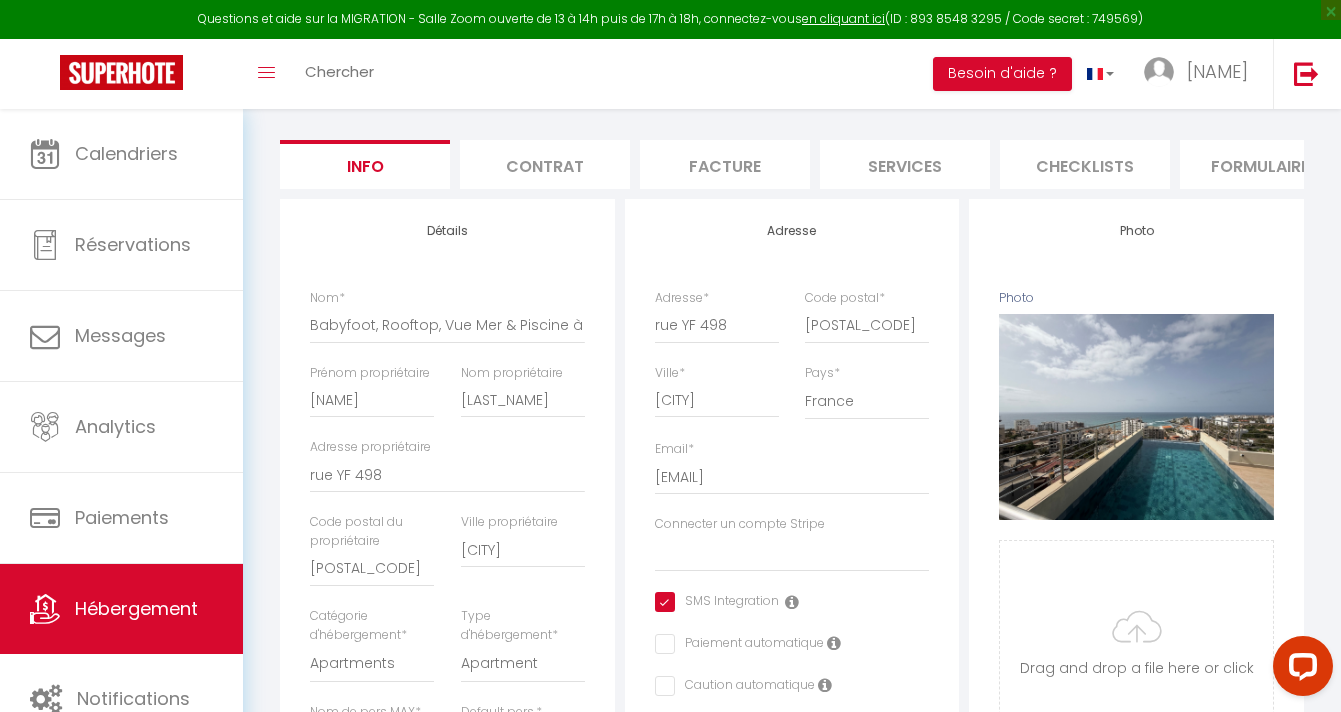 click on "Services" at bounding box center [905, 164] 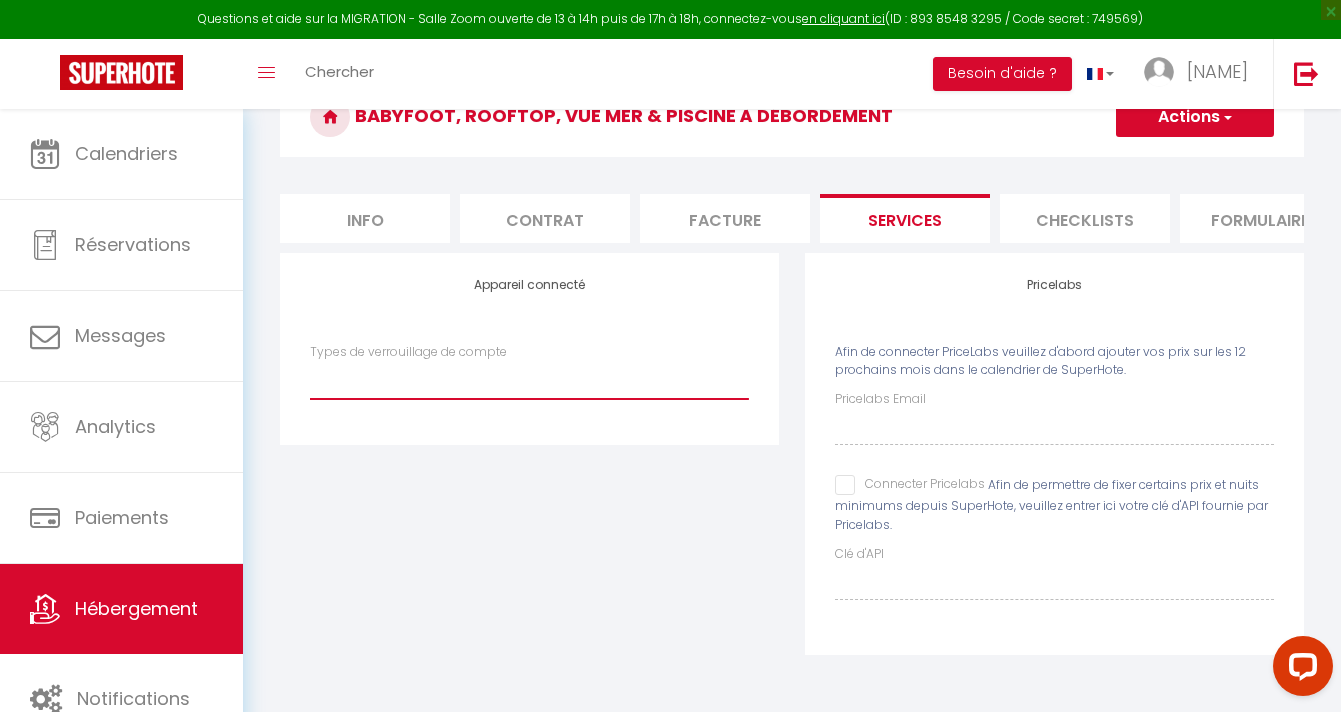 click on "IgloohomeV2" at bounding box center [529, 380] 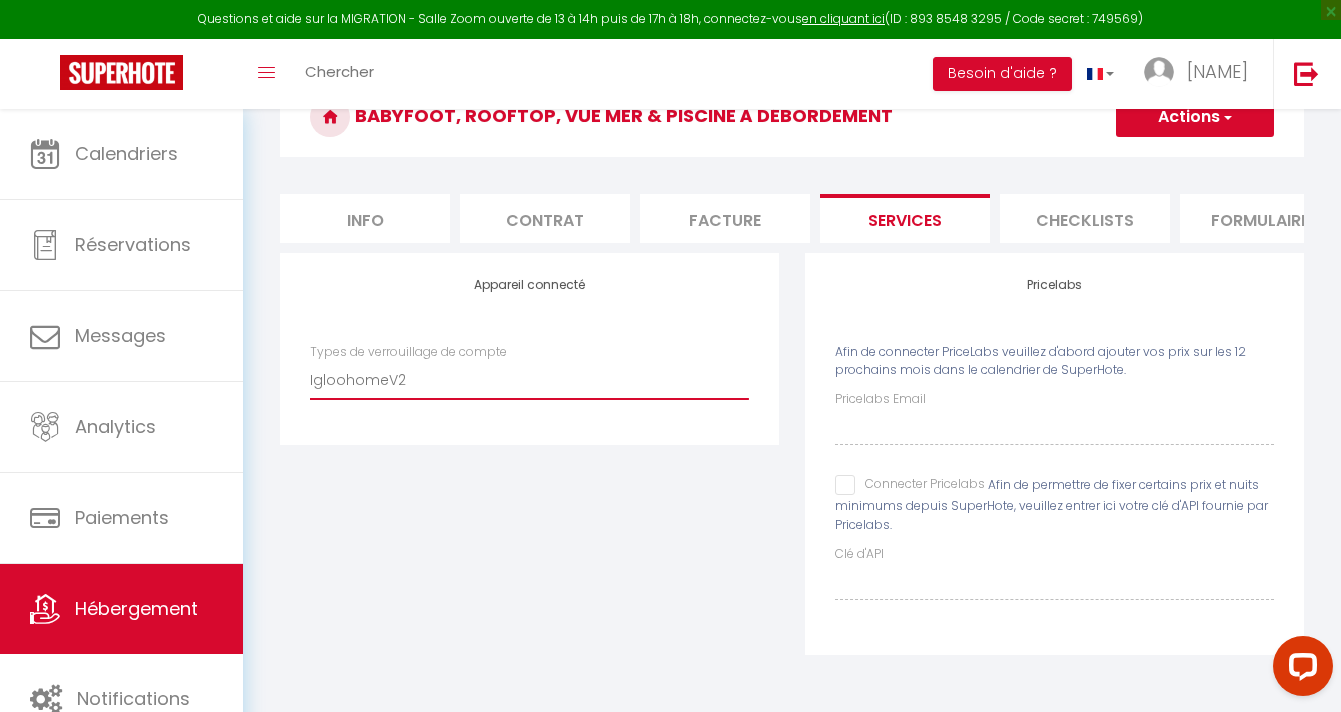 checkbox on "false" 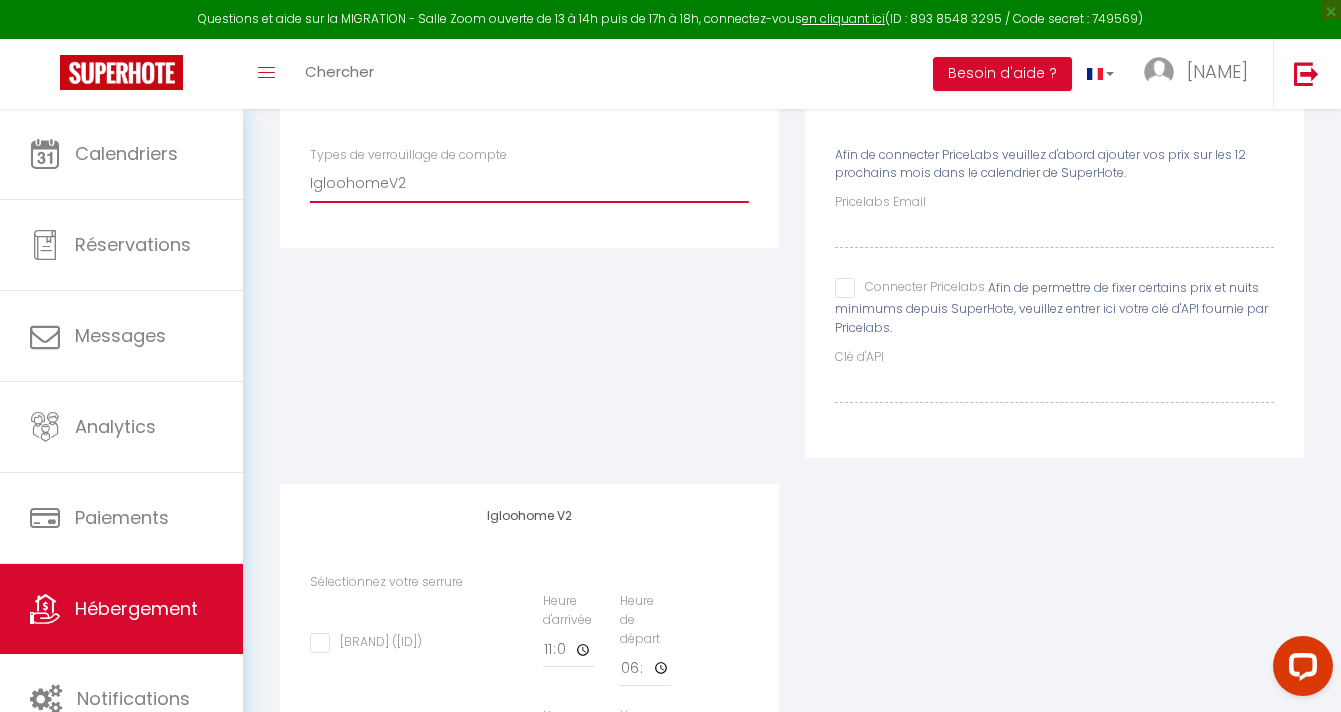 scroll, scrollTop: 268, scrollLeft: 0, axis: vertical 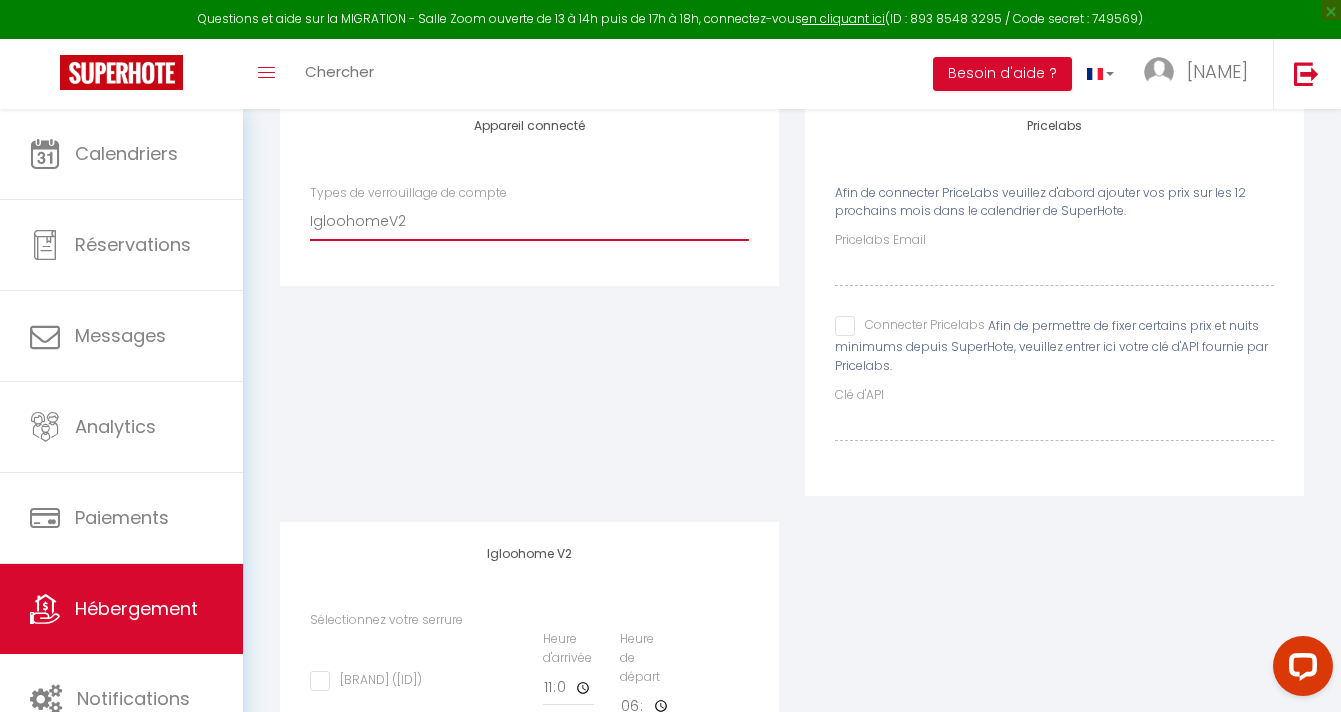 click on "IgloohomeV2" at bounding box center (529, 221) 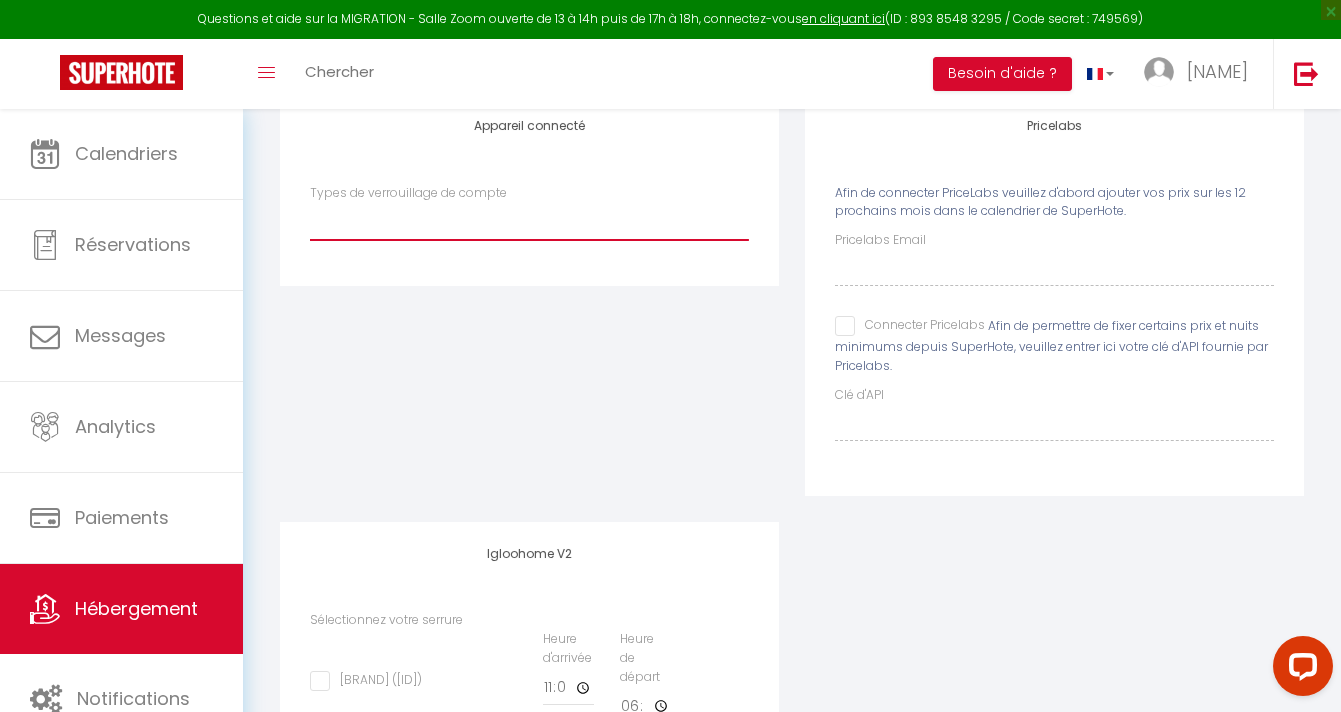 checkbox on "false" 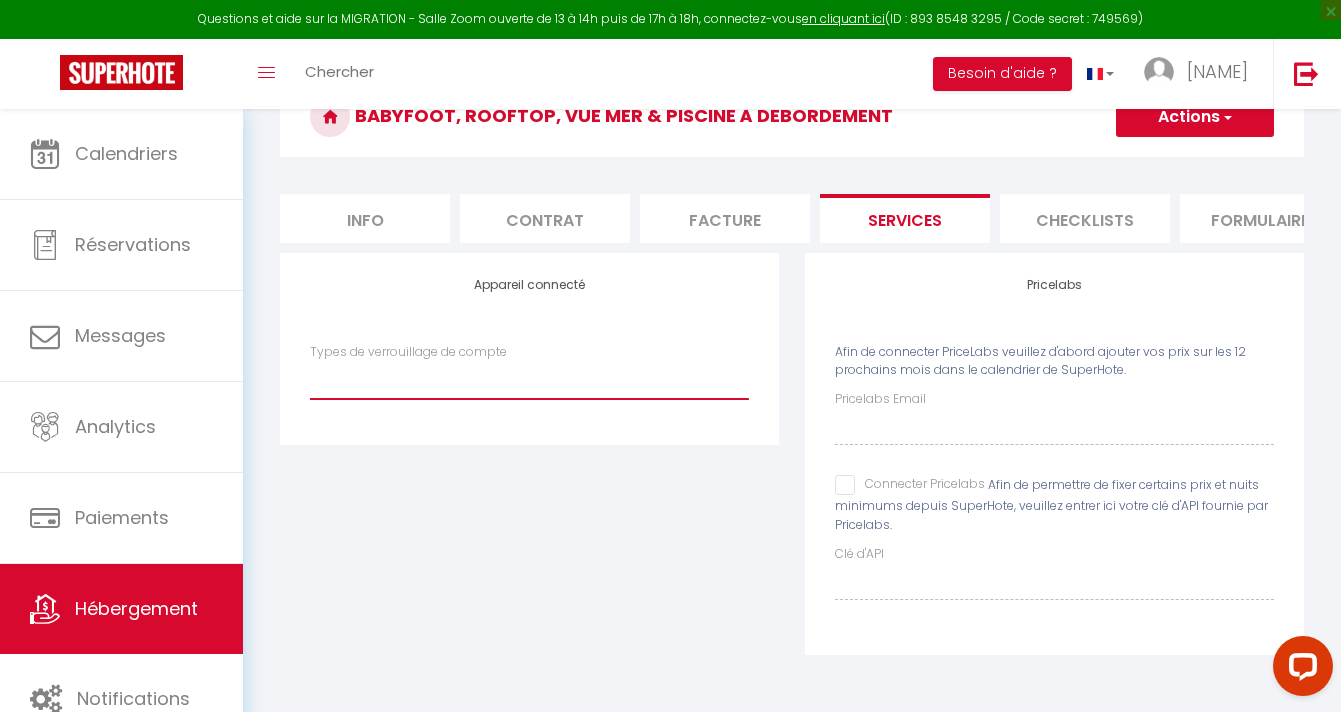 scroll, scrollTop: 109, scrollLeft: 0, axis: vertical 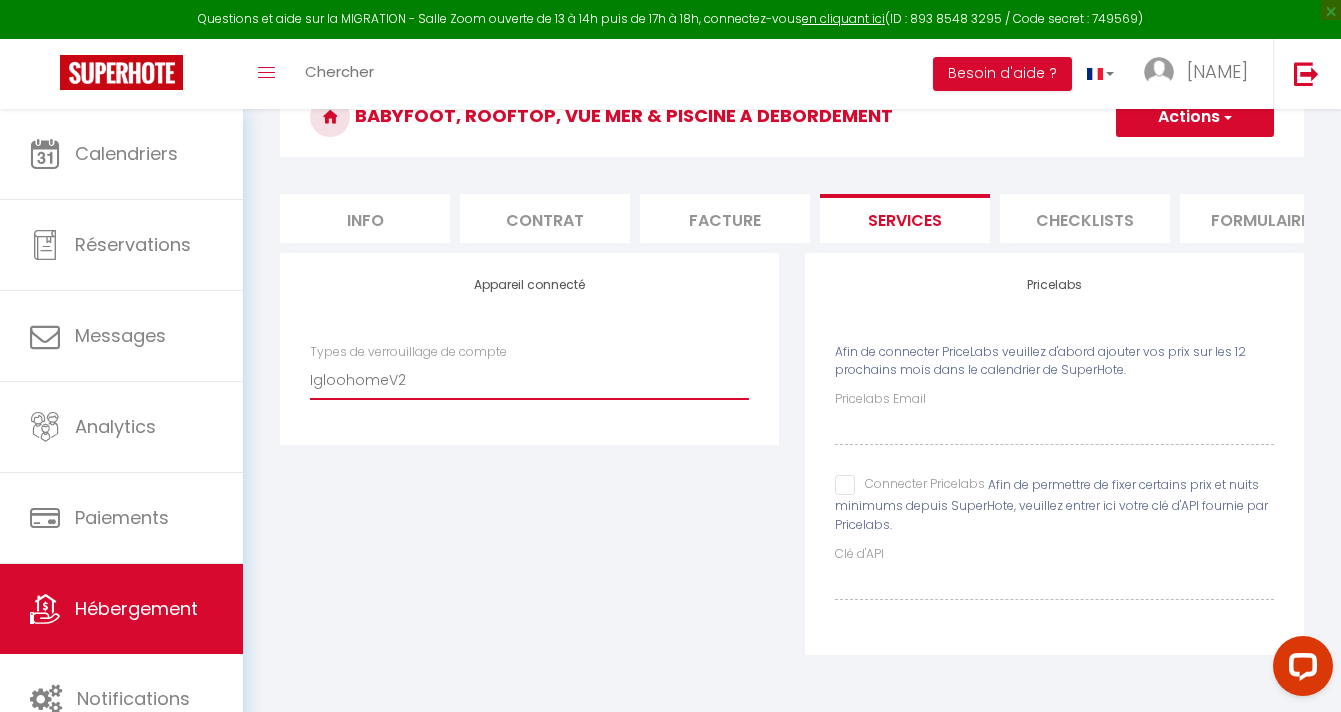 checkbox on "false" 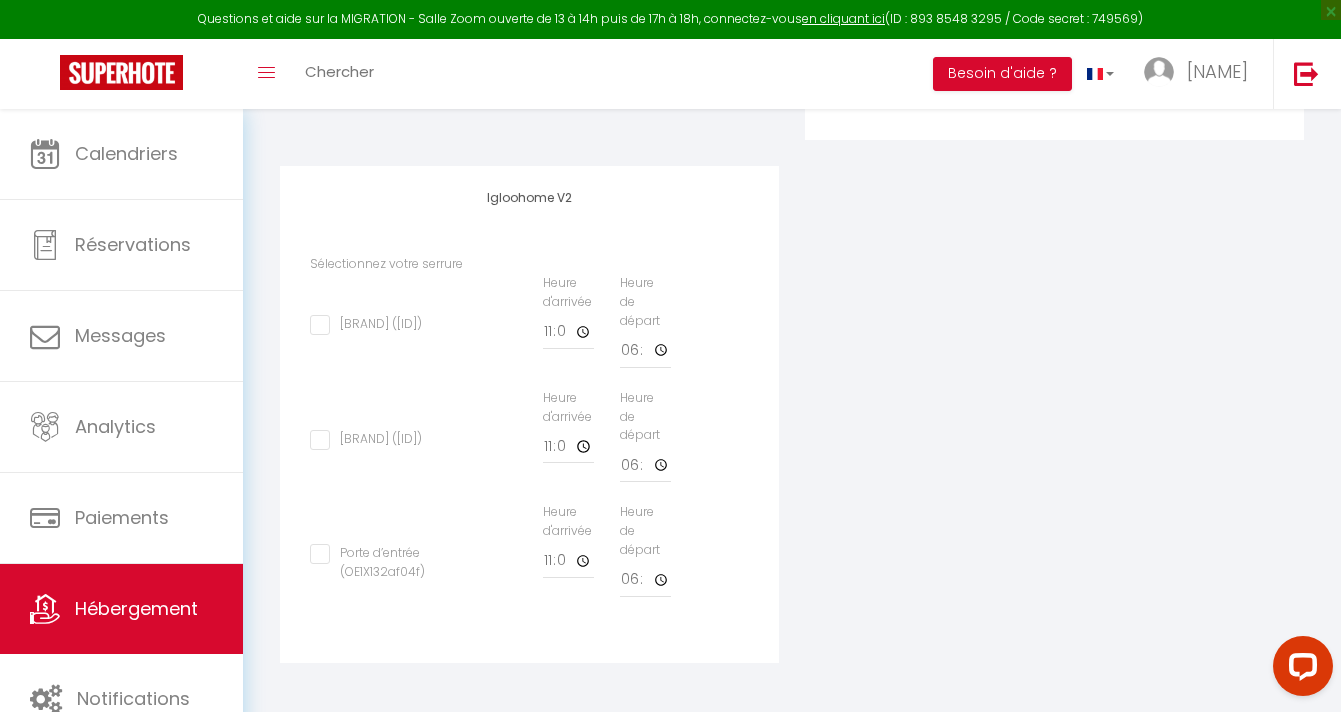 scroll, scrollTop: 625, scrollLeft: 0, axis: vertical 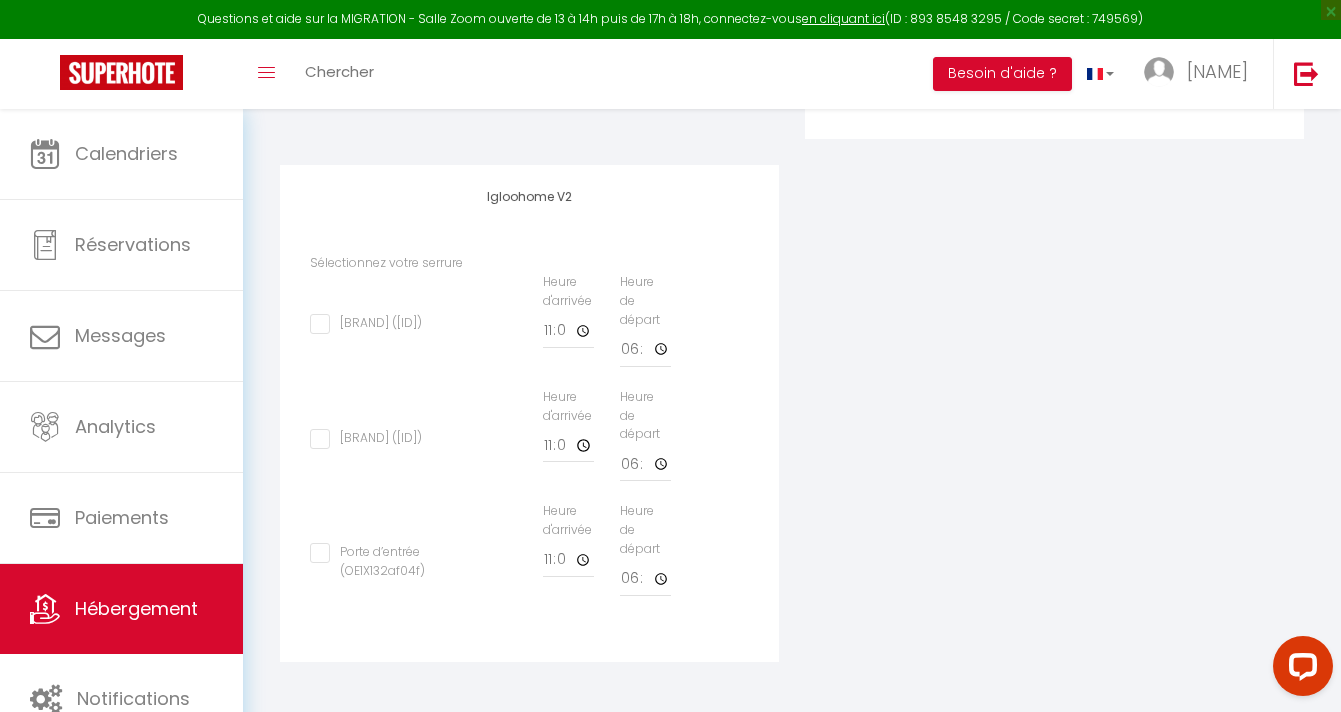 click on "Porte d’entrée (OE1X132af04f)" at bounding box center (374, 553) 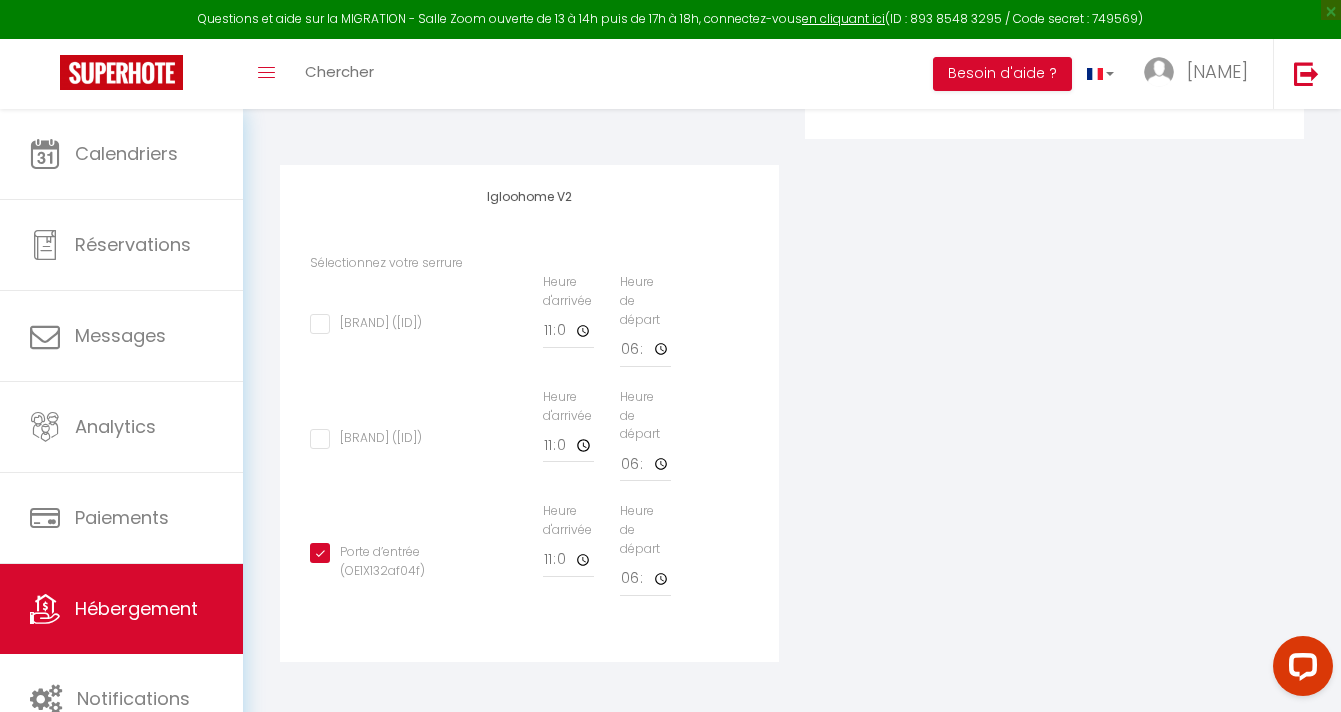 checkbox on "false" 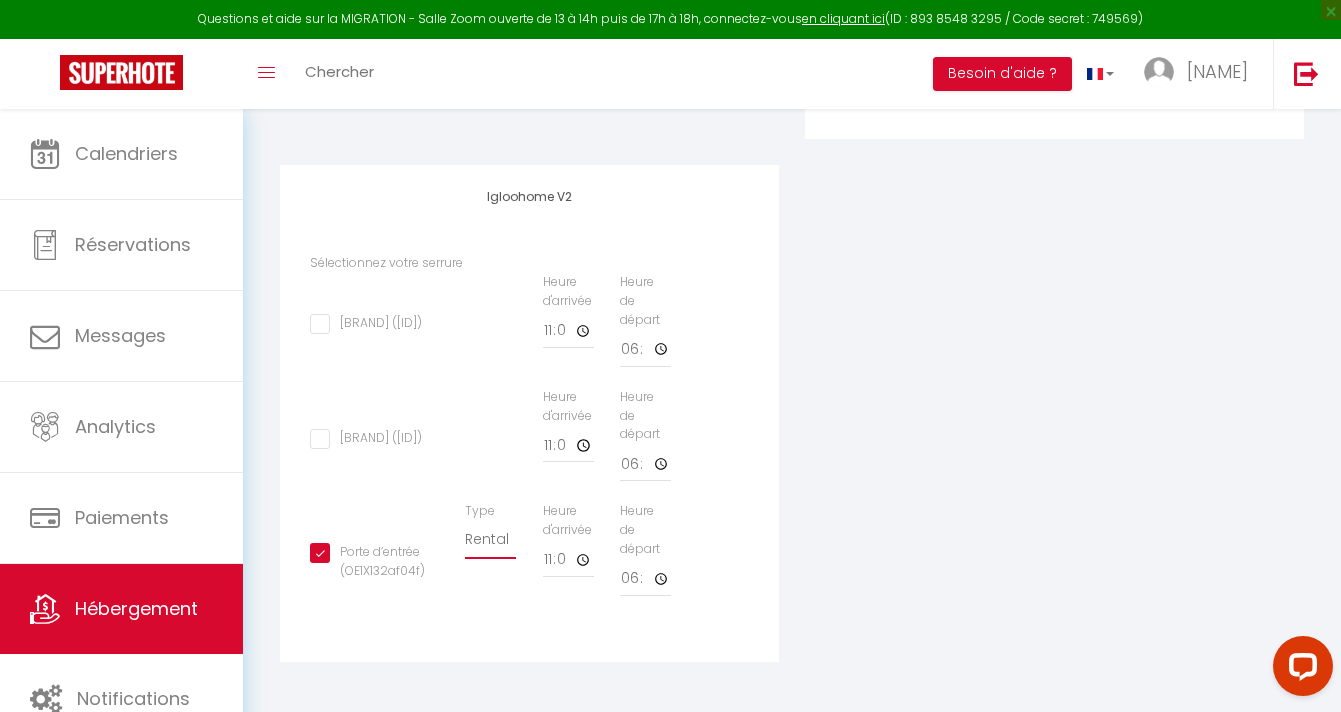 click on "Building
Rental" at bounding box center [0, 0] 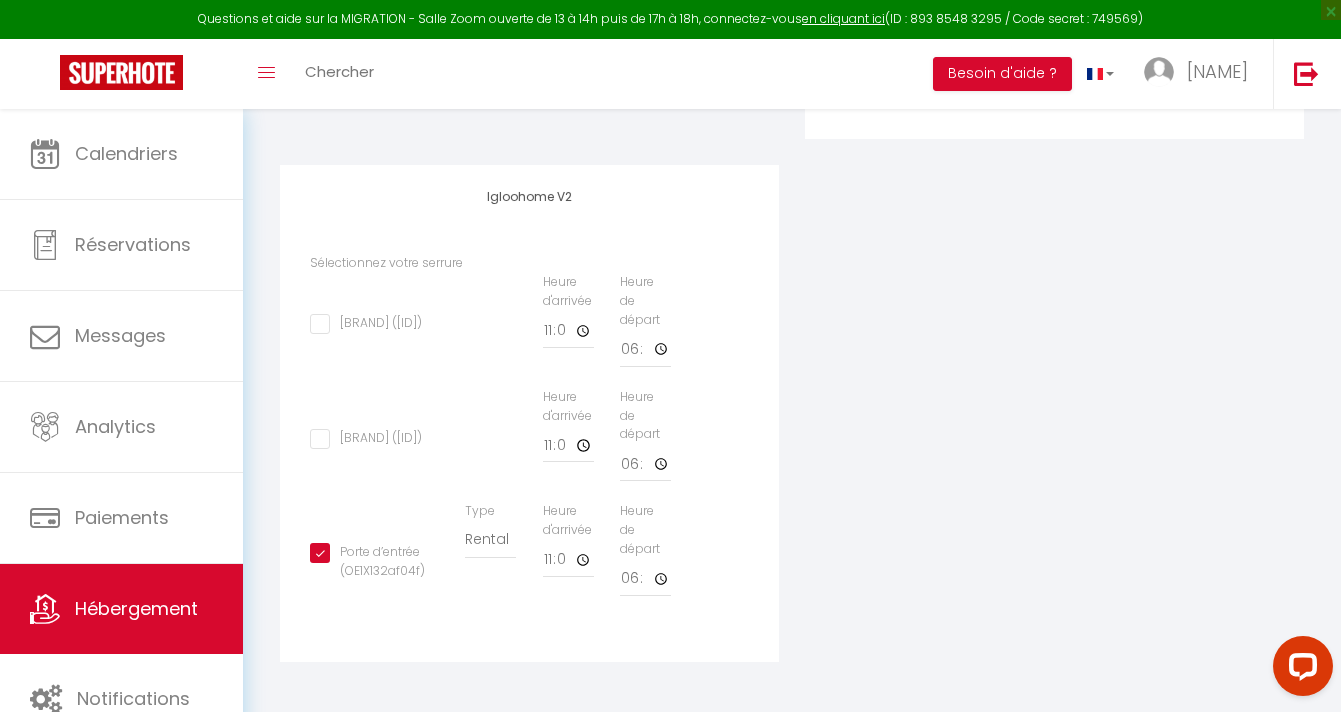 click on "Porte d’entrée (OE1X132af04f)" at bounding box center [374, 553] 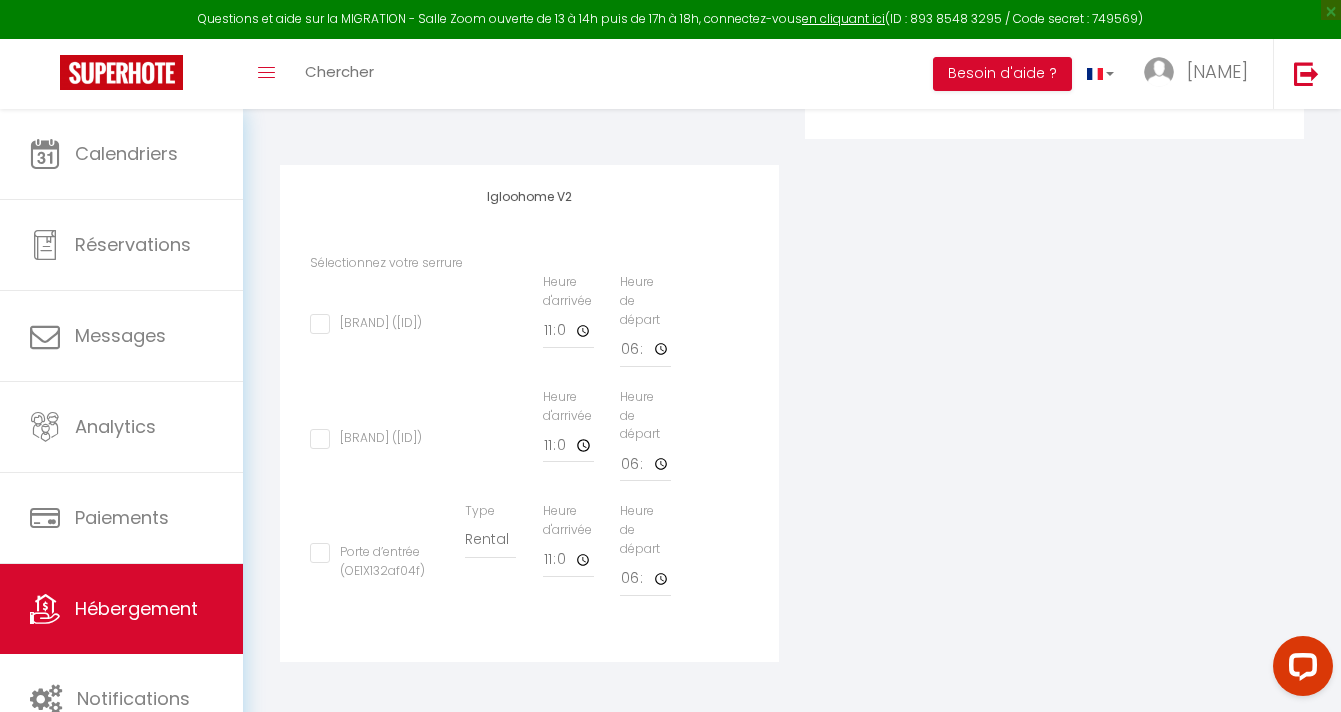 checkbox on "false" 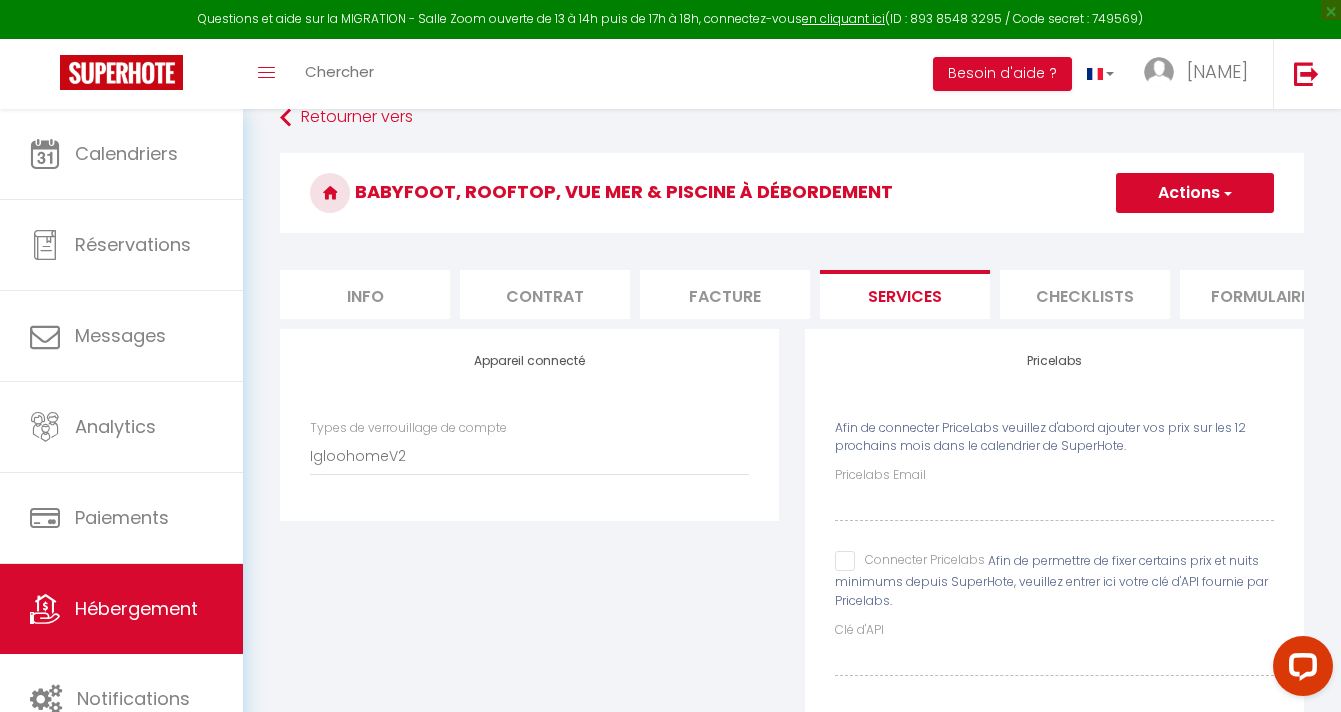 scroll, scrollTop: 0, scrollLeft: 0, axis: both 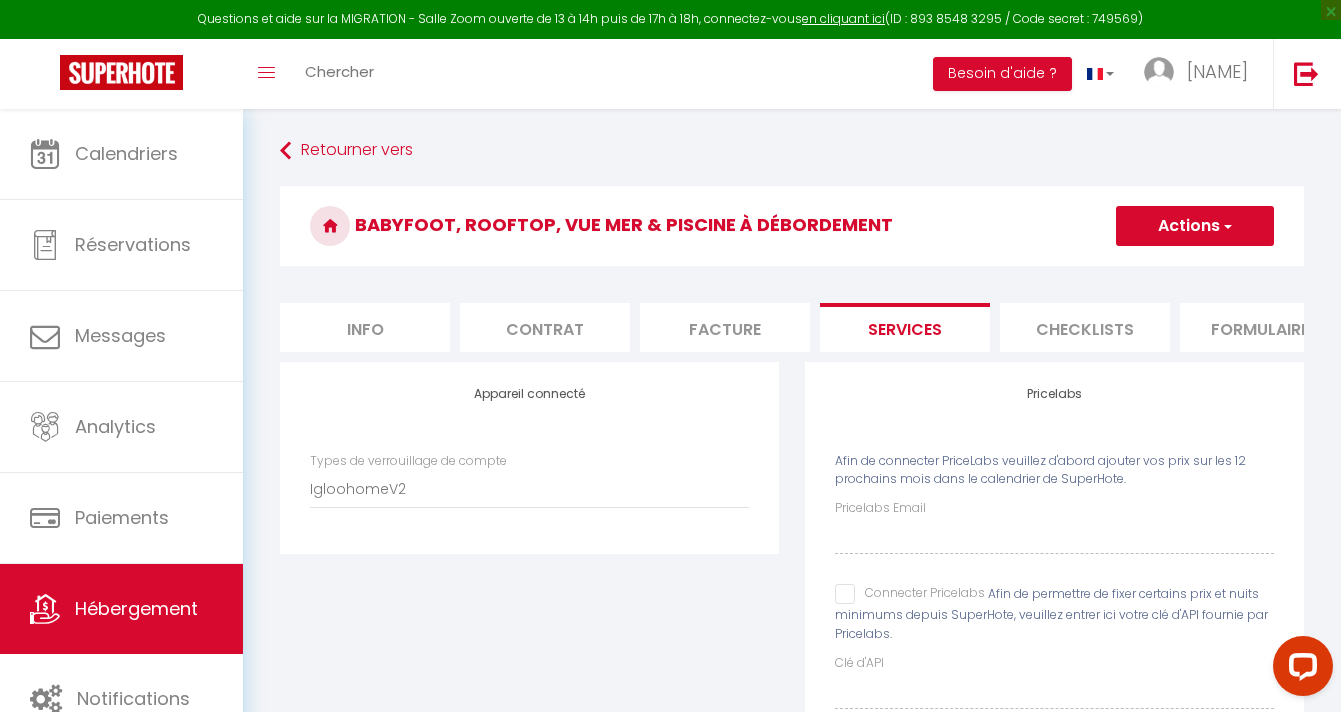 click on "Actions" at bounding box center (1195, 226) 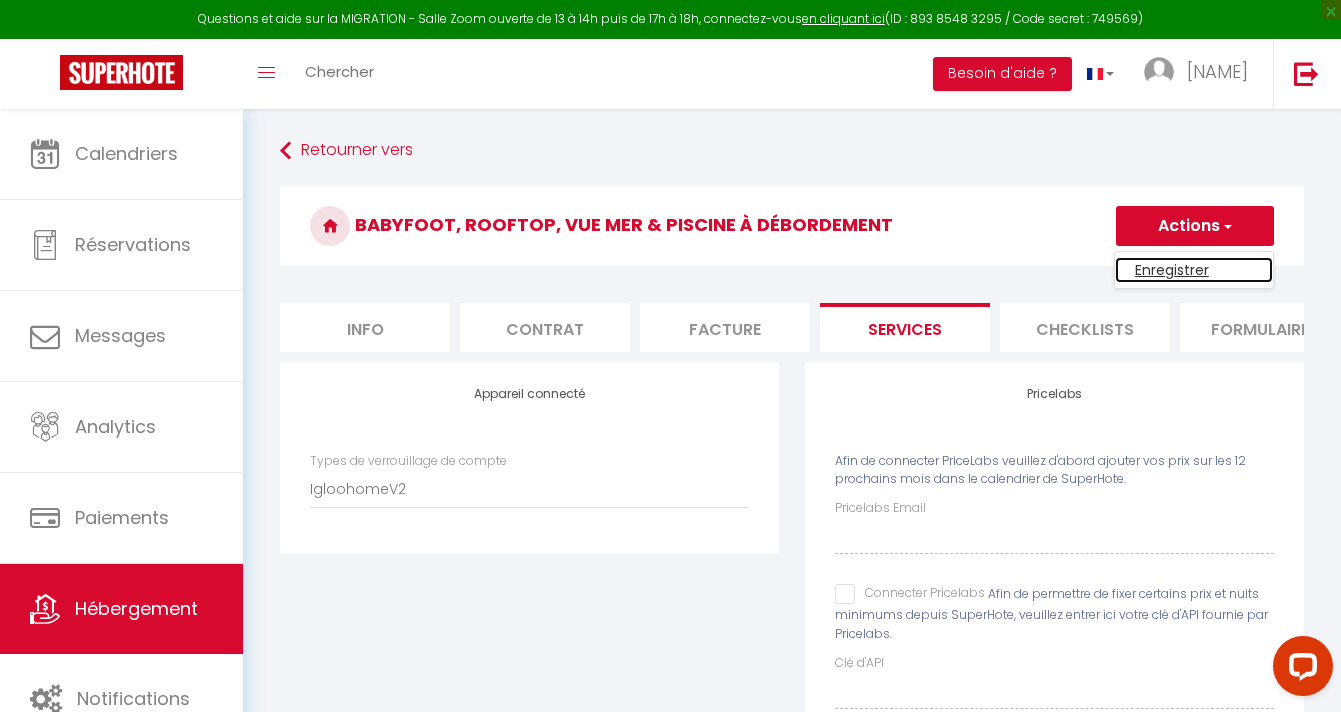 click on "Enregistrer" at bounding box center [1194, 270] 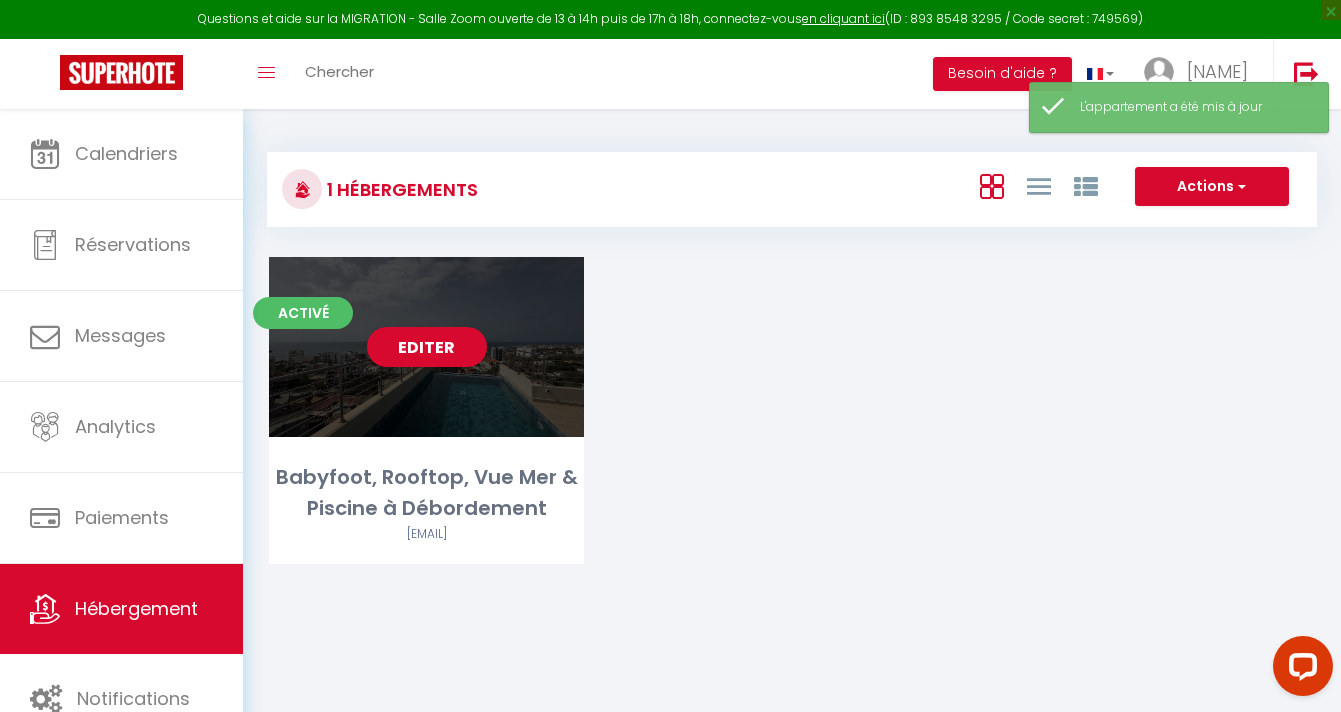 click on "Editer" at bounding box center [426, 347] 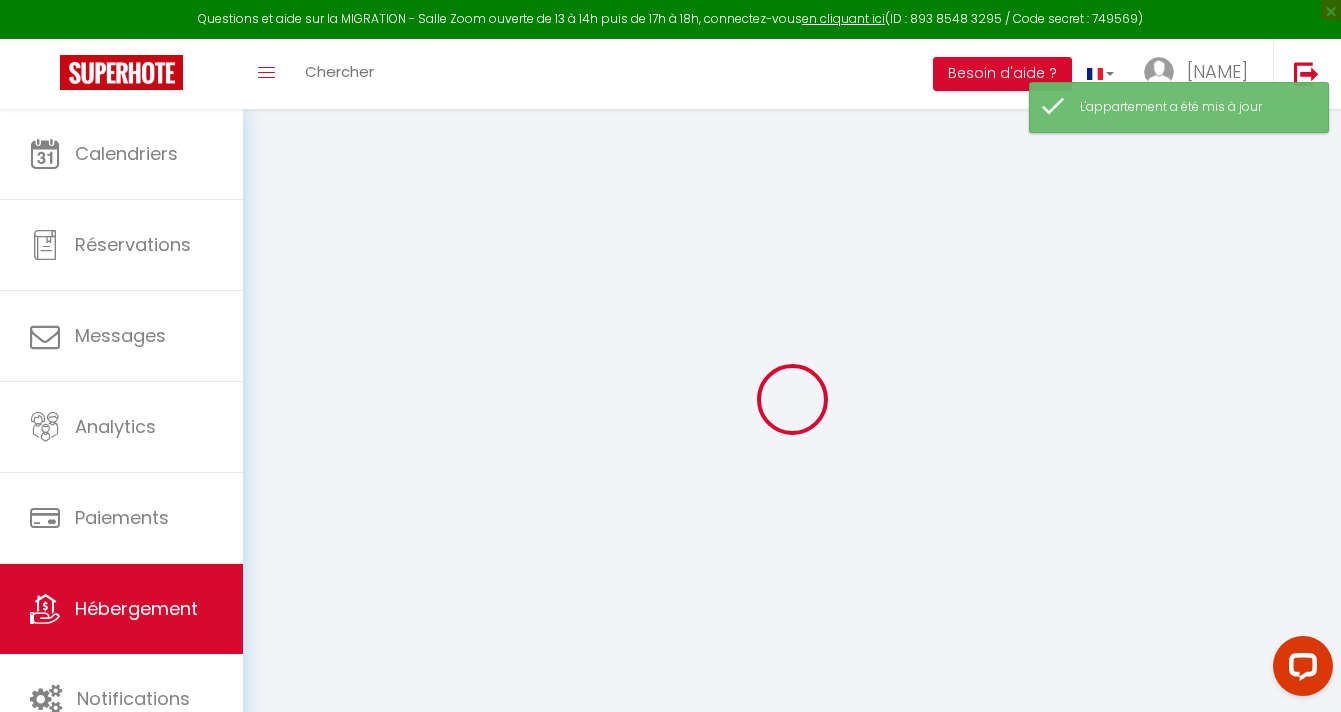 select on "IgloohomeV2" 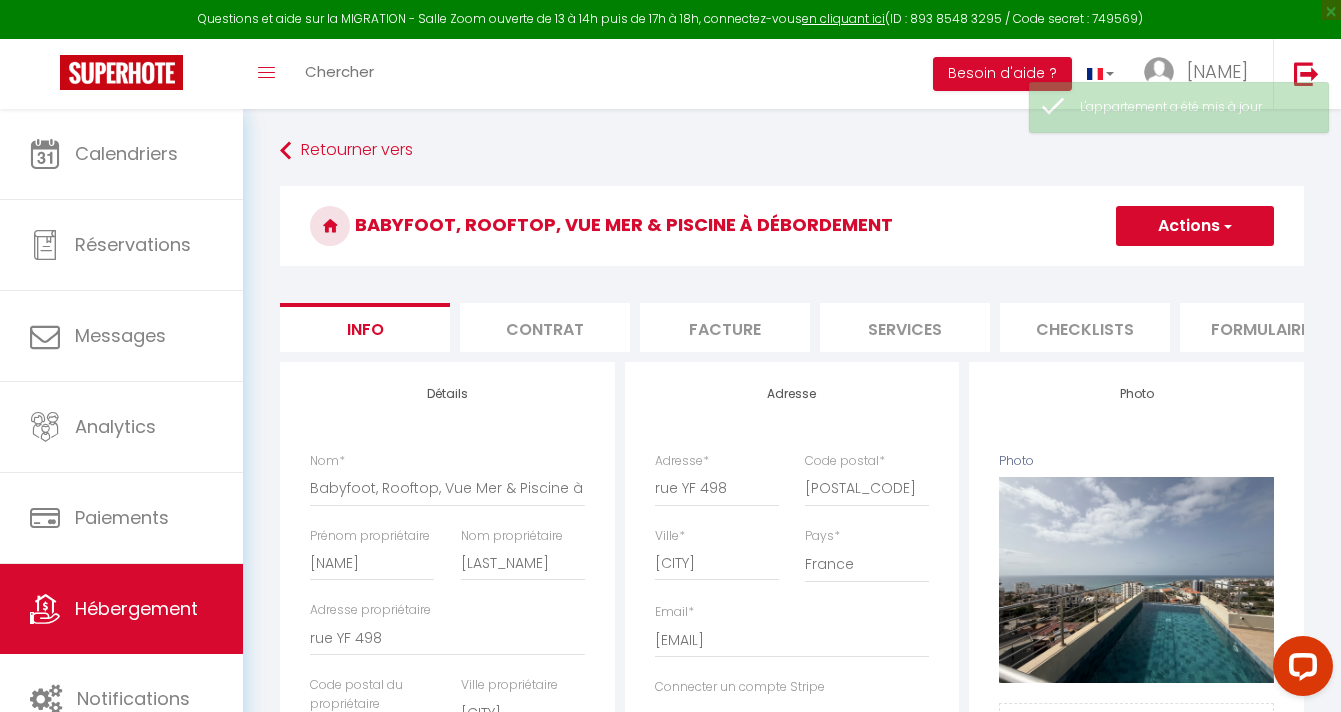 click on "Services" at bounding box center [905, 327] 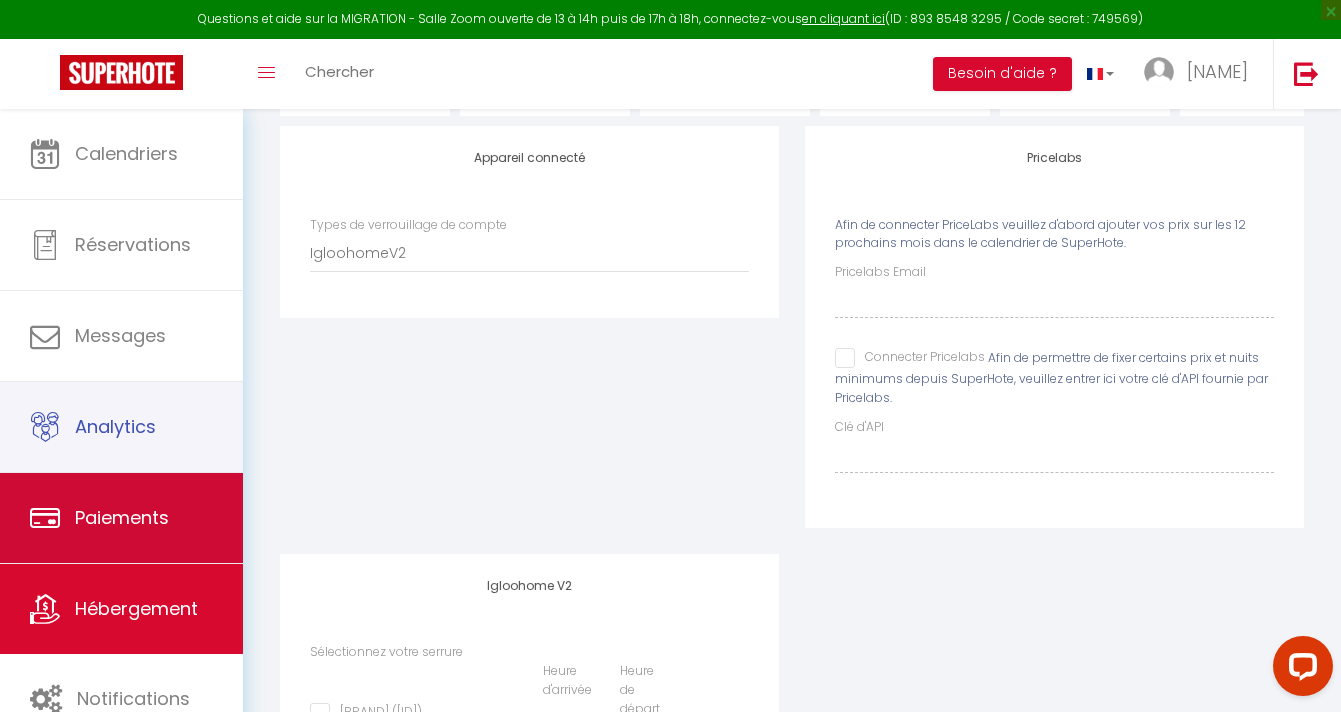 scroll, scrollTop: 259, scrollLeft: 0, axis: vertical 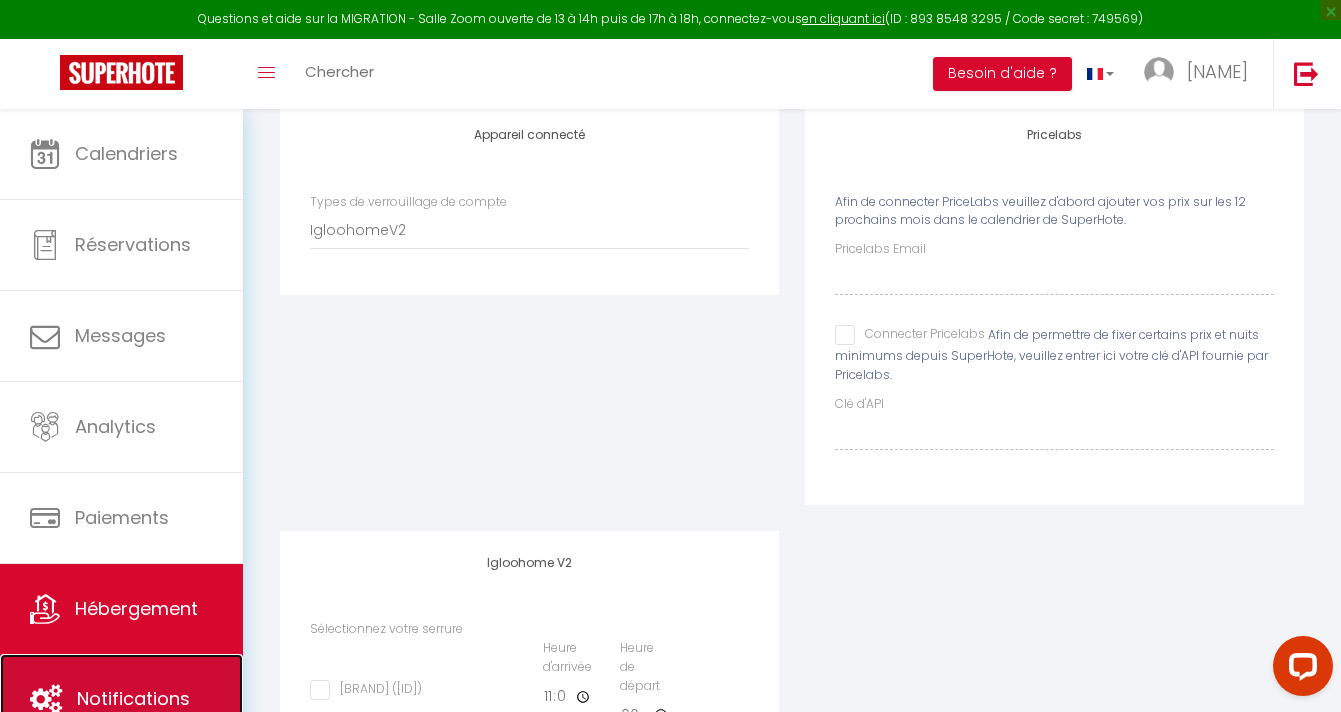 click on "Notifications" at bounding box center (121, 699) 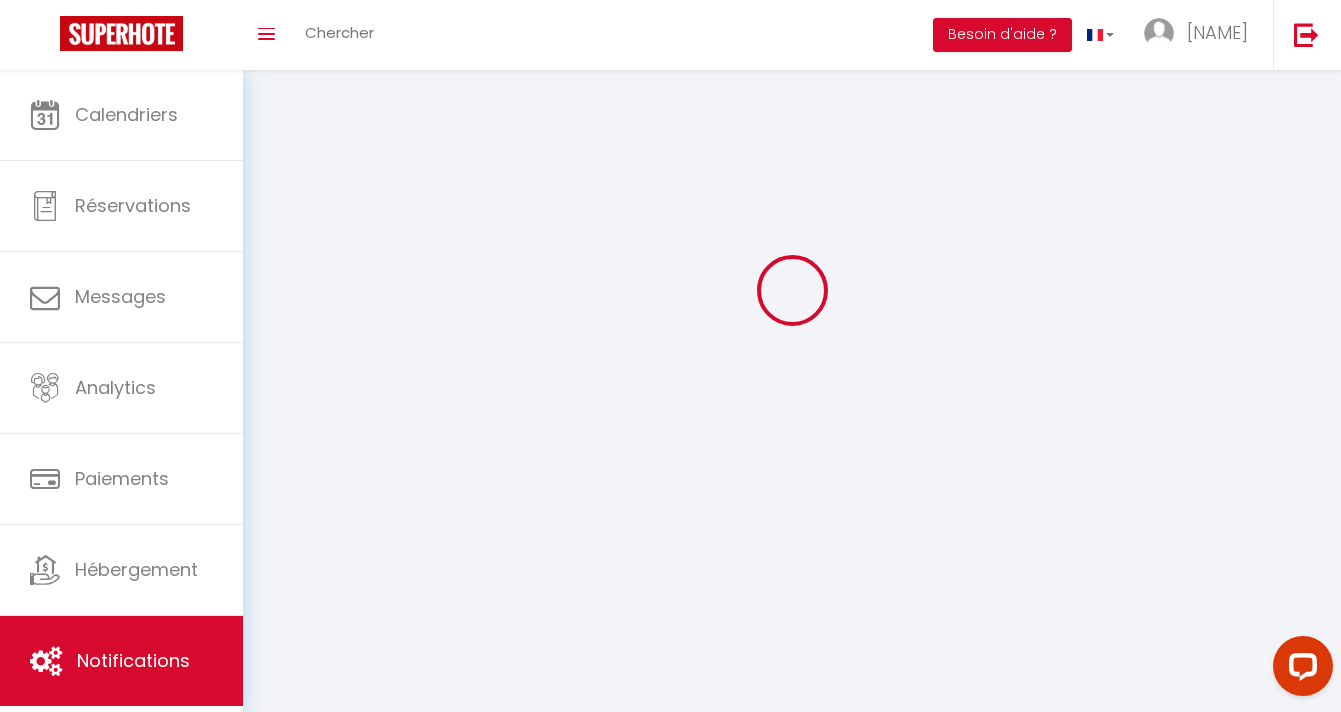 scroll, scrollTop: 0, scrollLeft: 0, axis: both 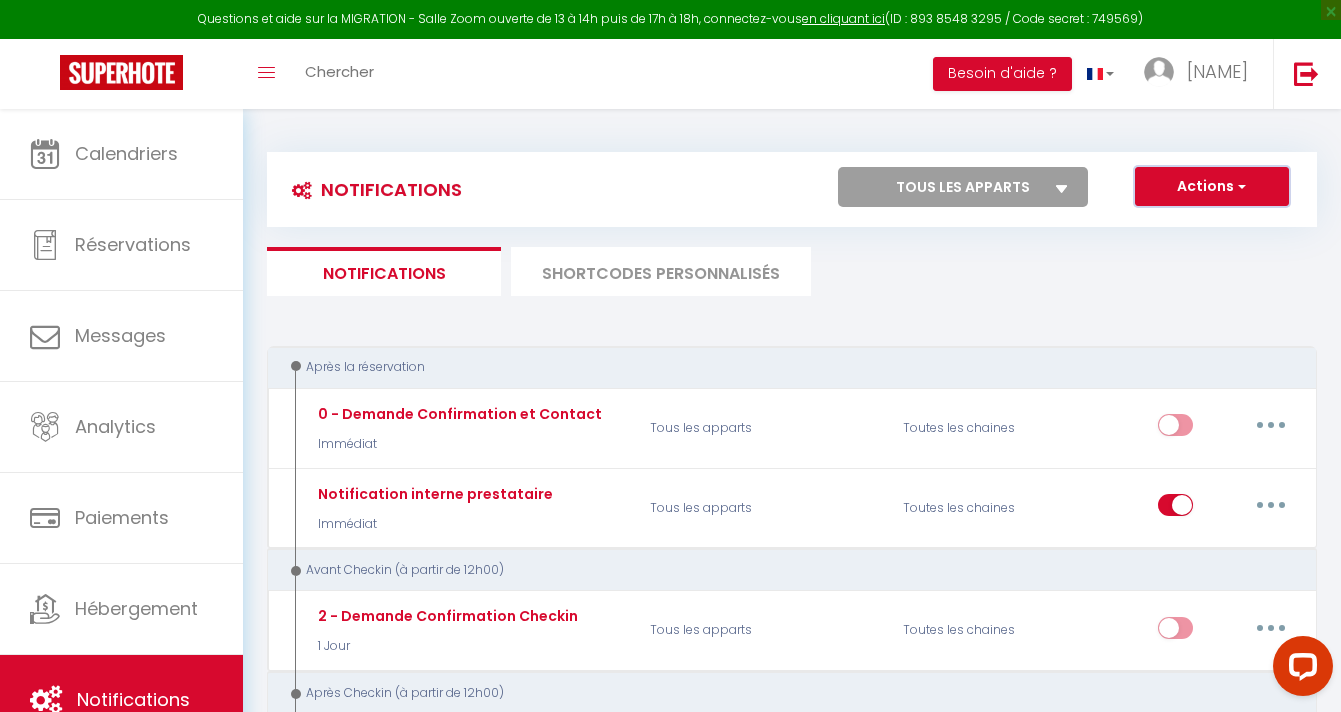 click at bounding box center [1240, 186] 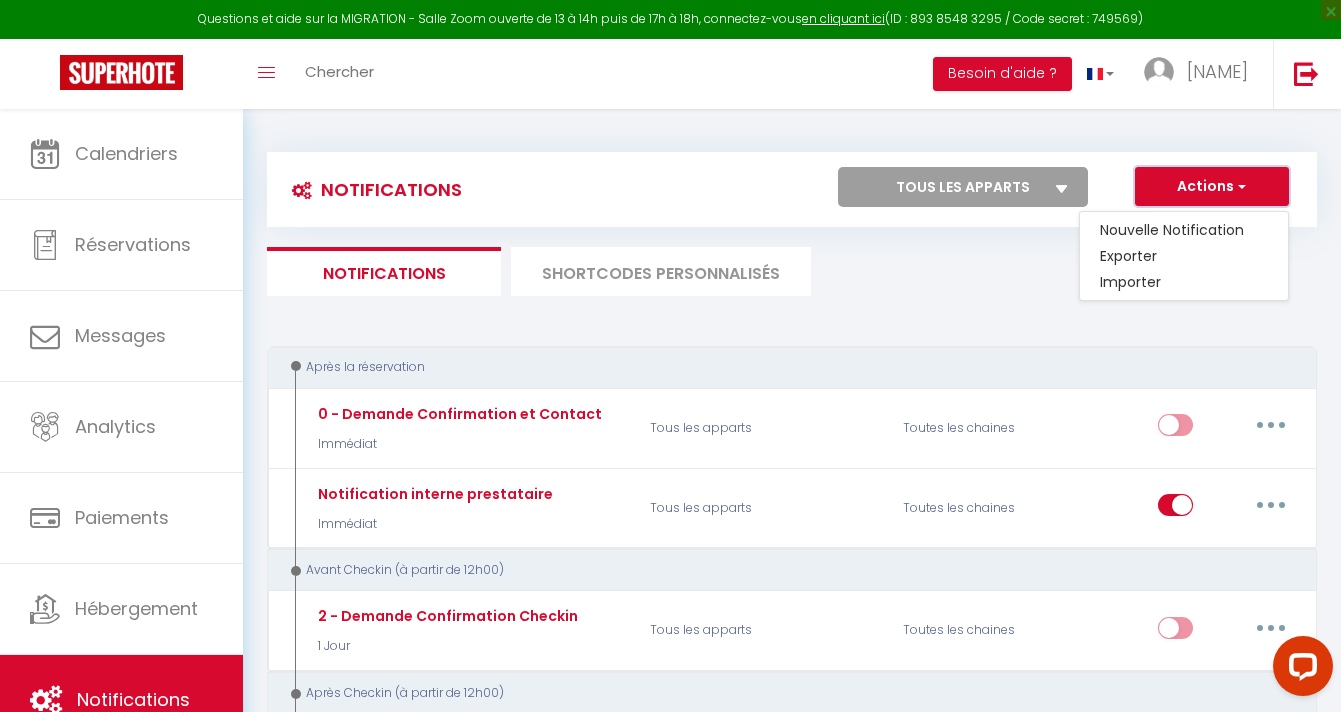 click at bounding box center [1240, 186] 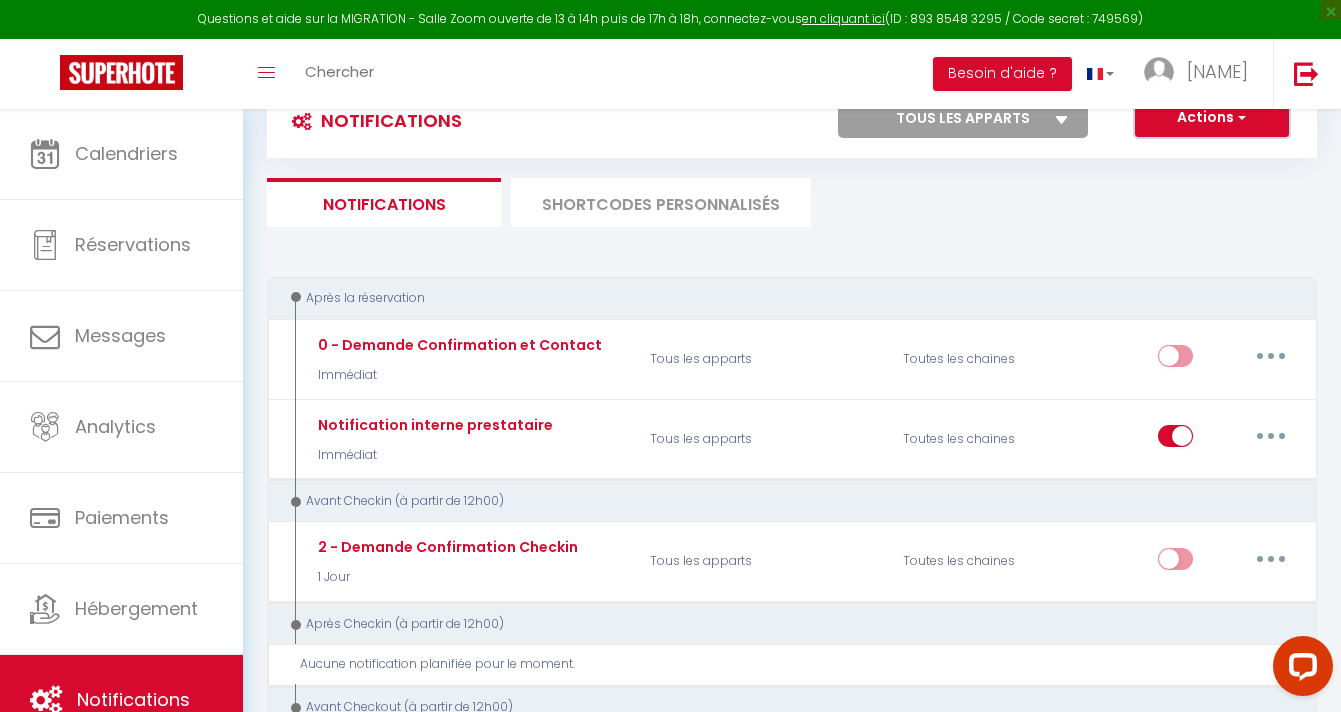 scroll, scrollTop: 75, scrollLeft: 0, axis: vertical 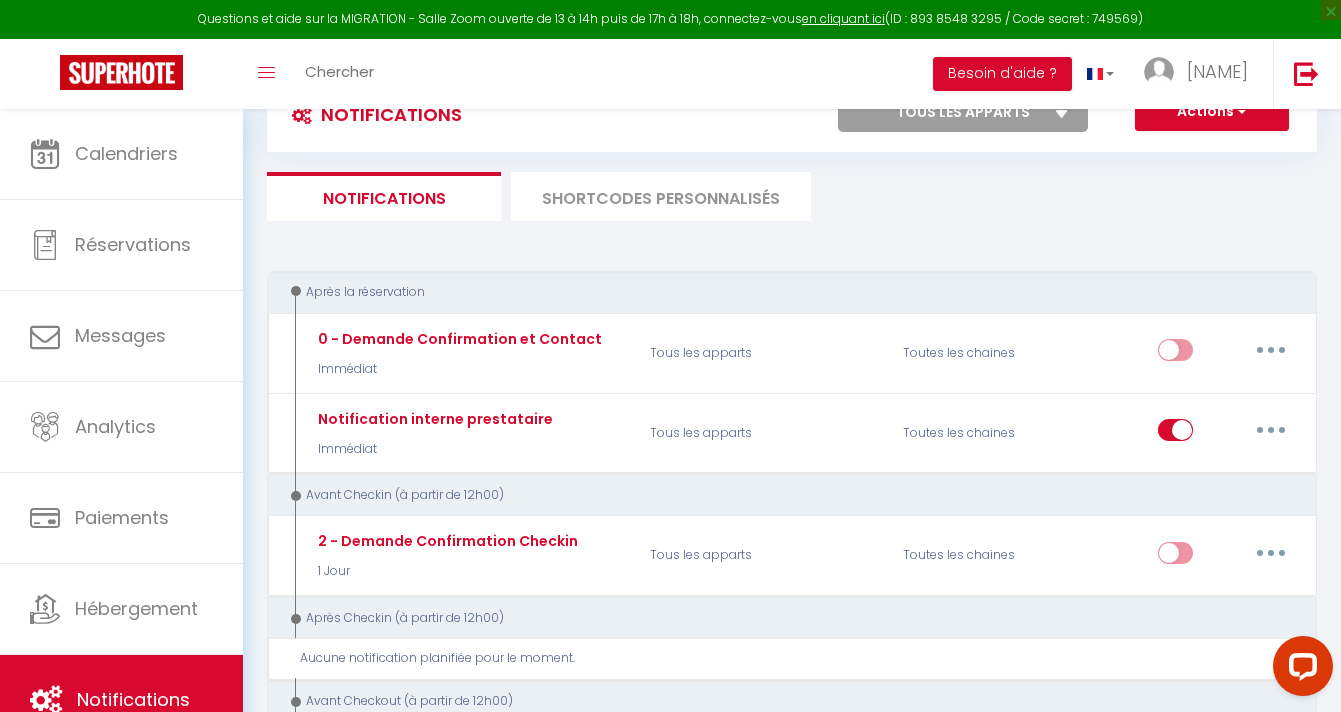 click on "SHORTCODES PERSONNALISÉS" at bounding box center (661, 196) 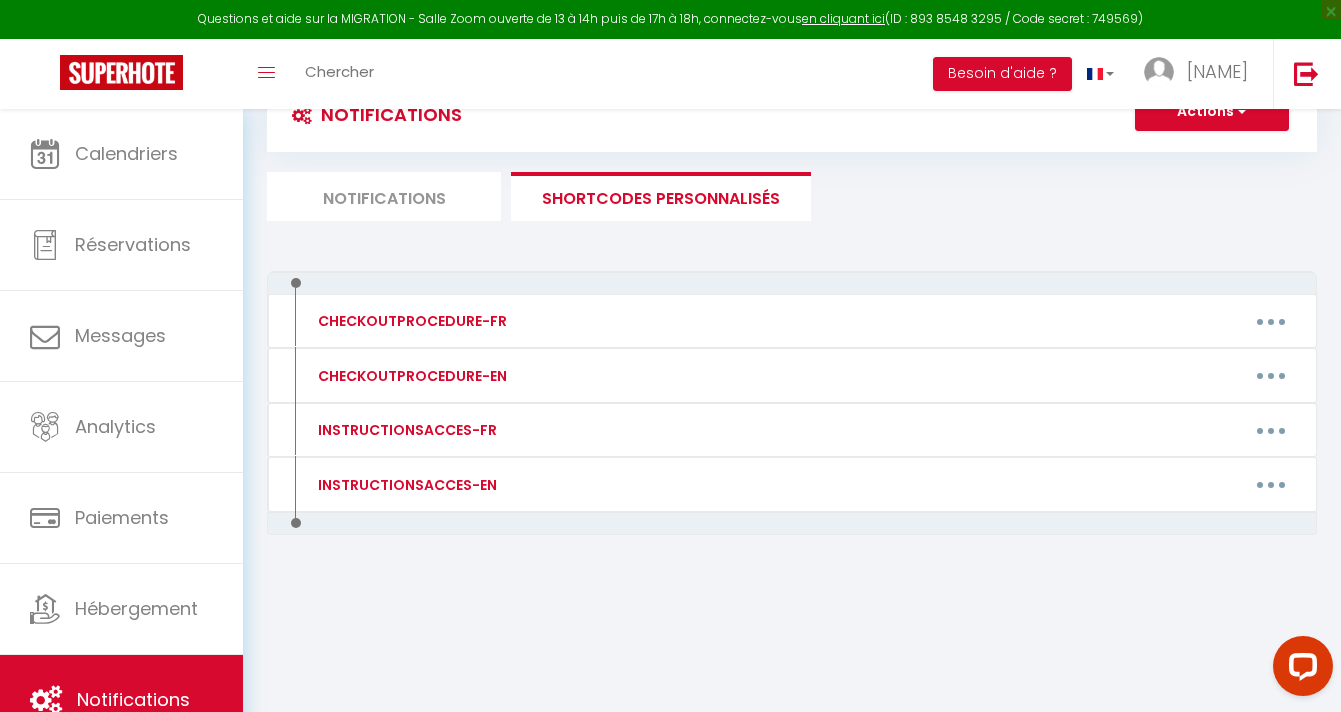 click on "Notifications" at bounding box center [384, 196] 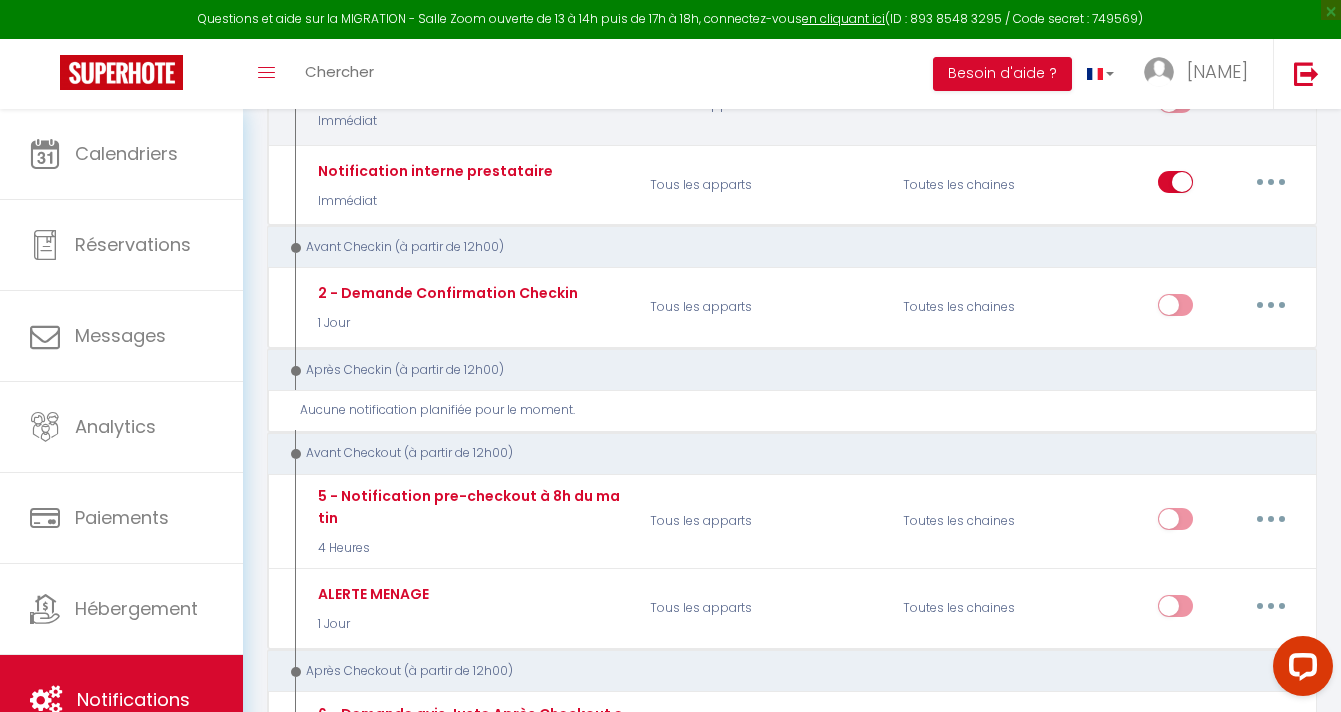 scroll, scrollTop: 0, scrollLeft: 0, axis: both 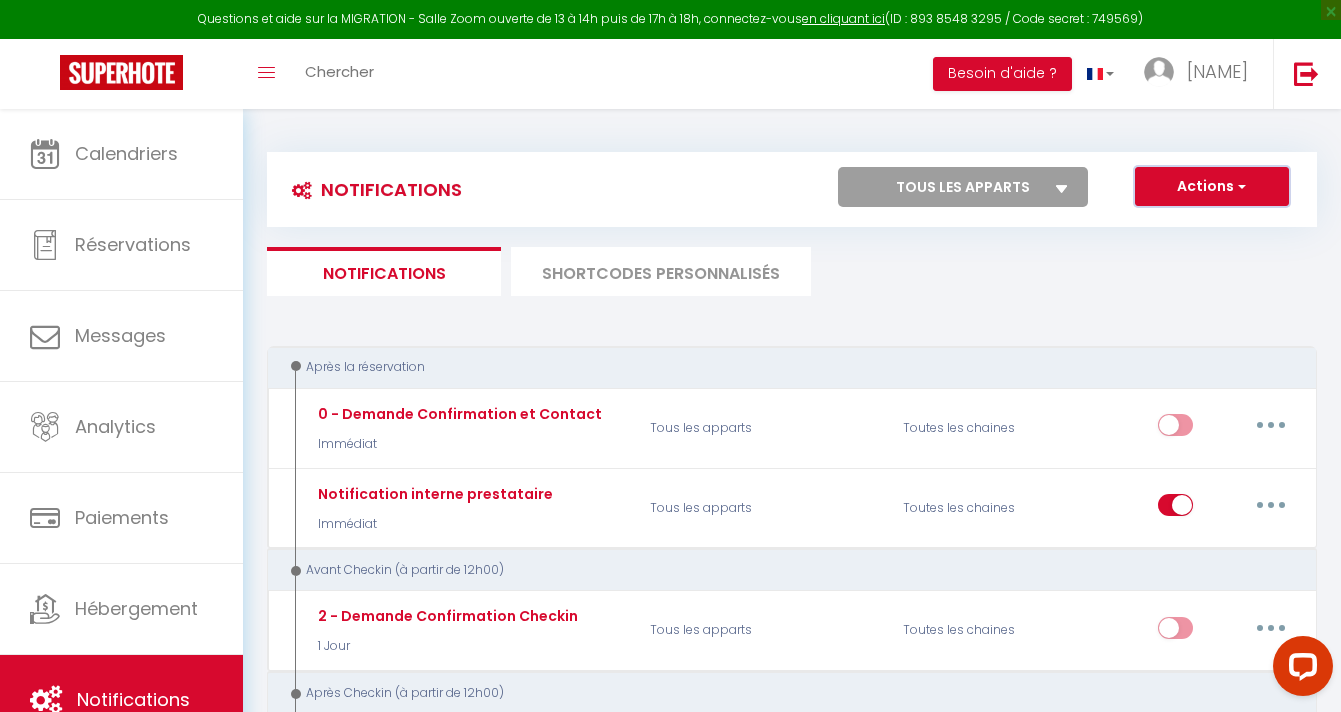 click on "Actions" at bounding box center (1212, 187) 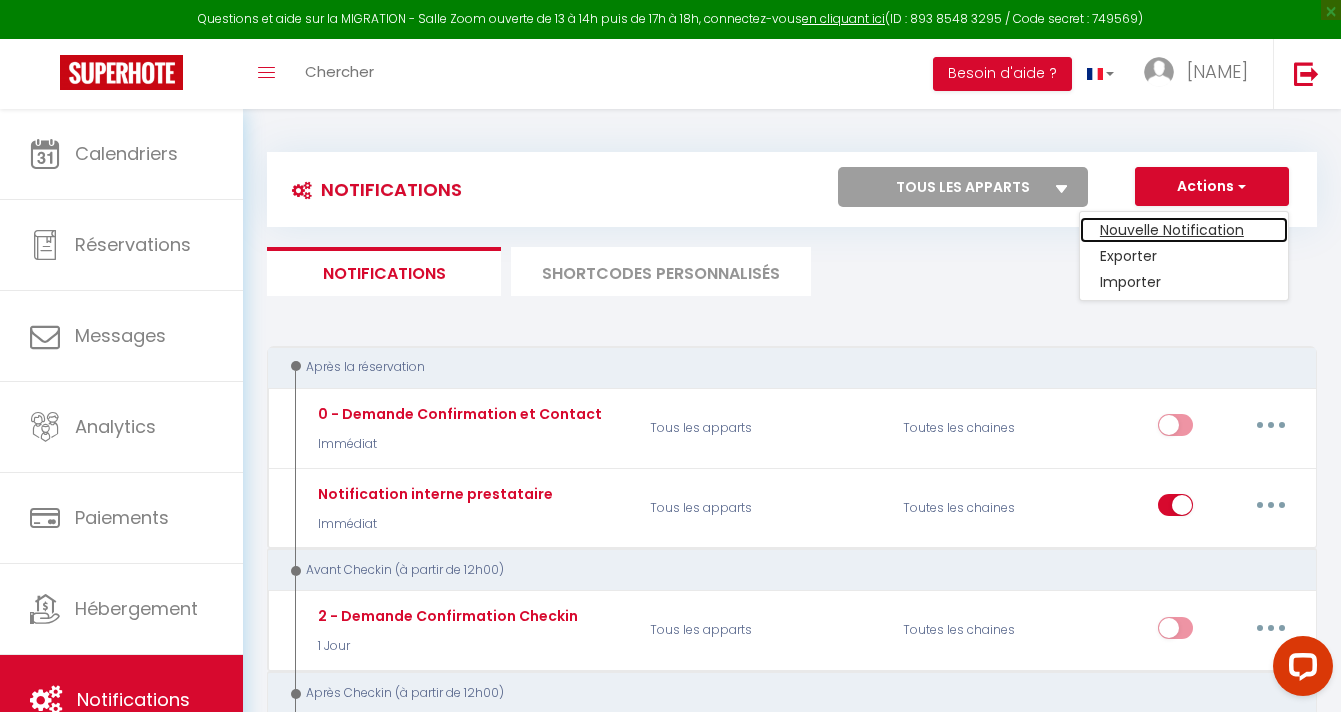 click on "Nouvelle Notification" at bounding box center (1184, 230) 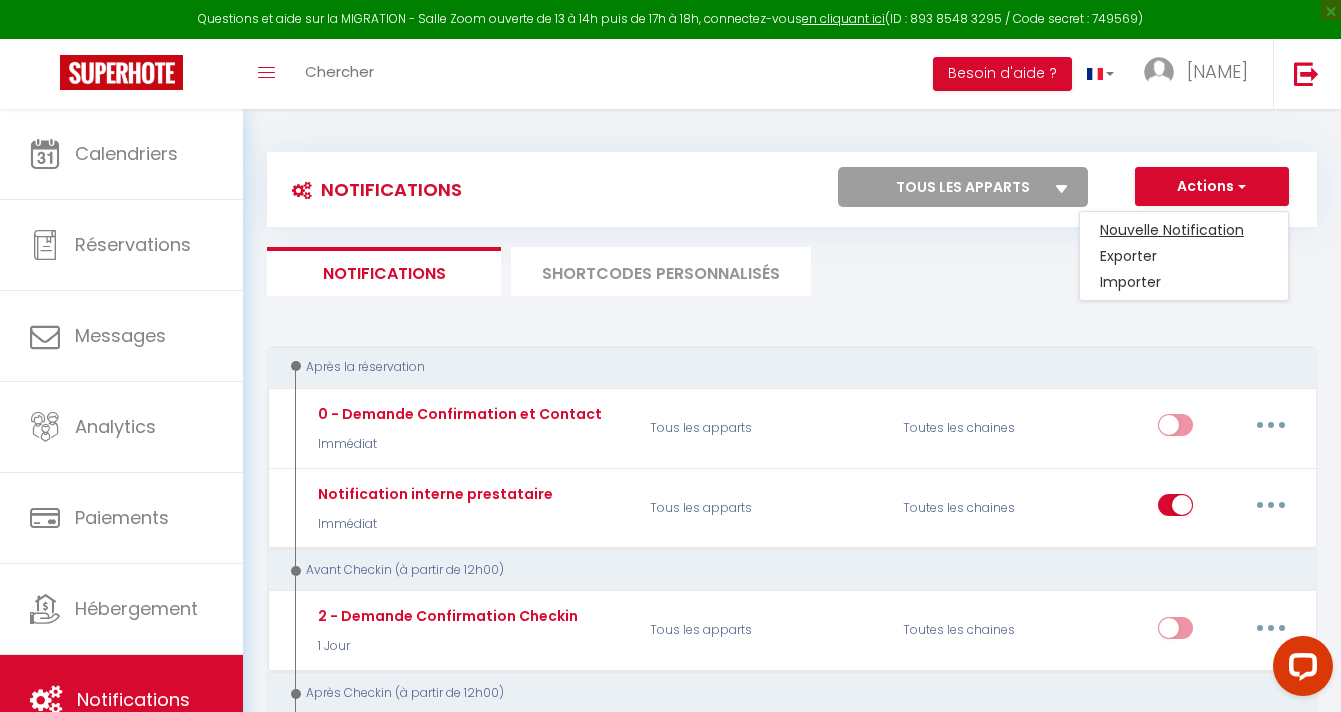 select on "Immédiat" 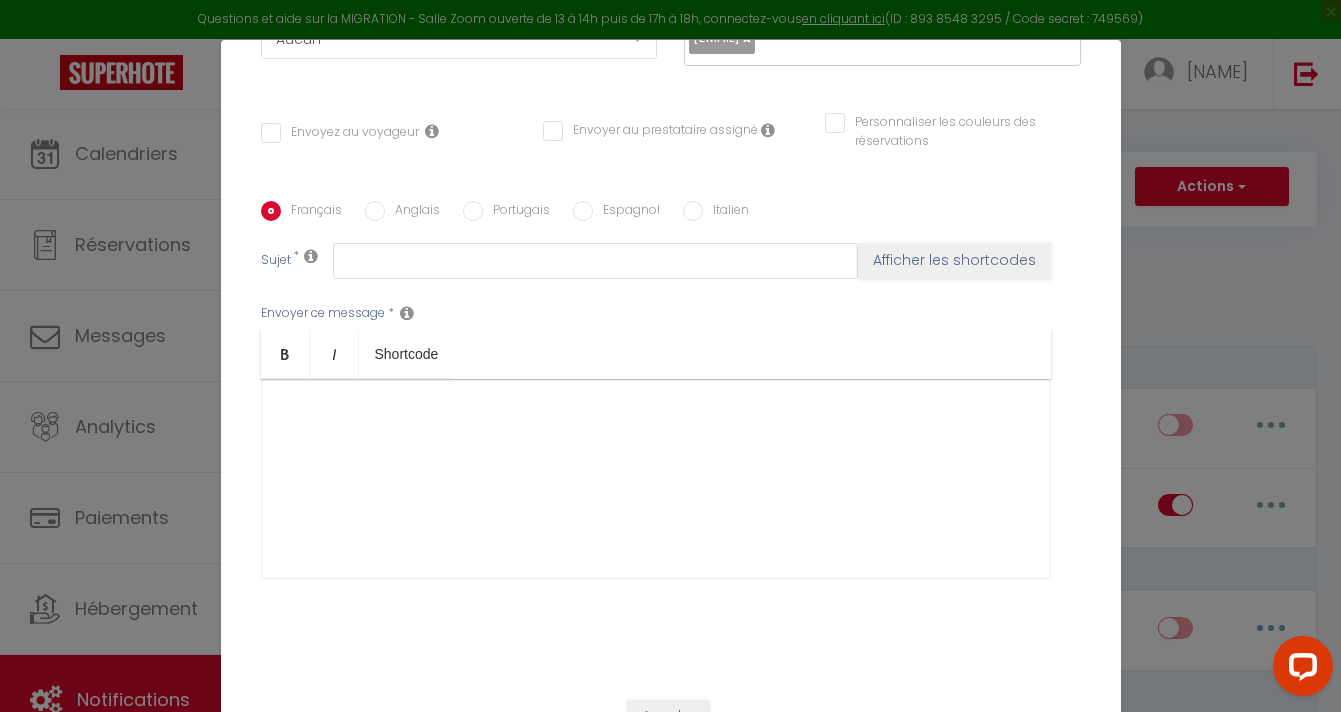 scroll, scrollTop: 403, scrollLeft: 0, axis: vertical 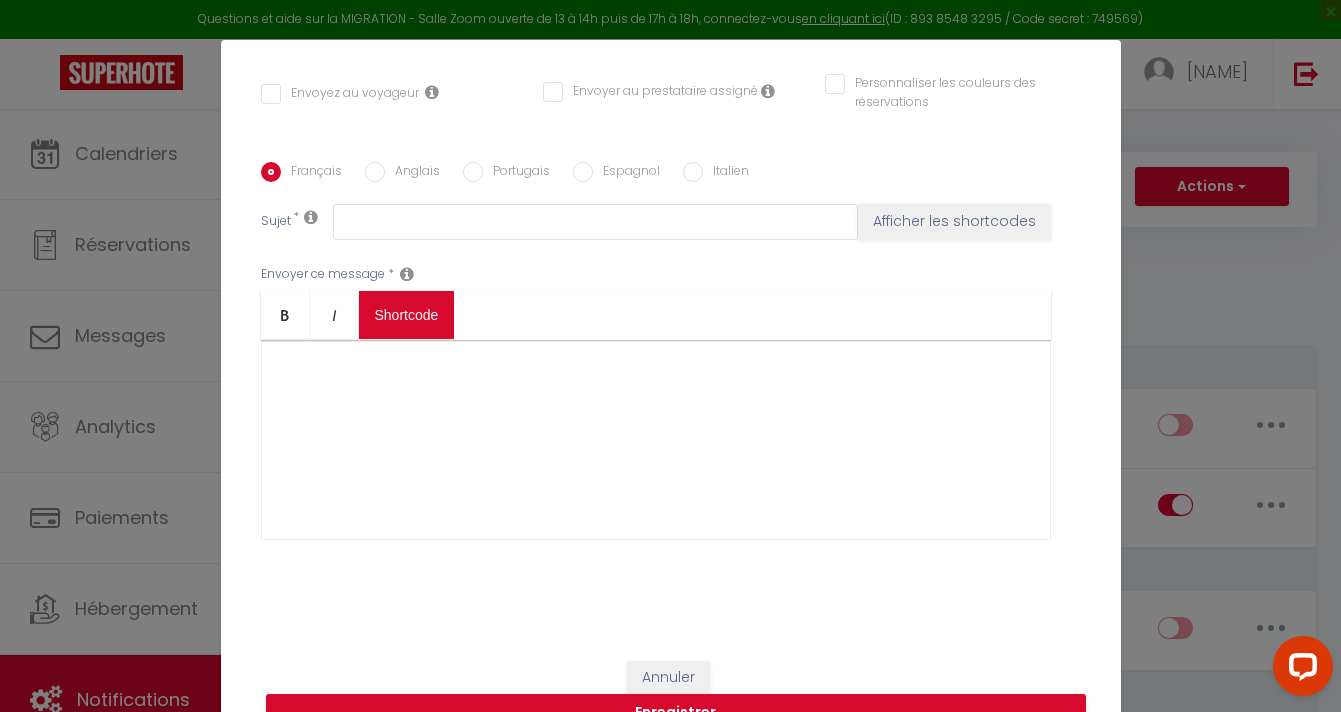 click on "Questions et aide sur la MIGRATION - Salle Zoom ouverte de 13 à 14h puis de 17h à 18h, connectez-vous  en cliquant ici  (ID : 893 8548 3295 / Code secret : 749569)   ×     Toggle navigation       Toggle Search     Toggle menubar     Chercher   BUTTON
Besoin d'aide ?
Souleymane   Paramètres        Équipe     Résultat de la recherche   Aucun résultat     Calendriers     Réservations     Messages     Analytics      Paiements     Hébergement     Notifications                 Résultat de la recherche   Id   Appart   Voyageur    Checkin   Checkout   Nuits   Pers.   Plateforme   Statut     Résultat de la recherche   Aucun résultat          Notifications
Actions
Nouvelle Notification    Exporter    Importer    Tous les apparts    Babyfoot, Rooftop, Vue Mer & Piscine à Débordement
Actions
Nouveau shortcode personnalisé" at bounding box center (670, 1857) 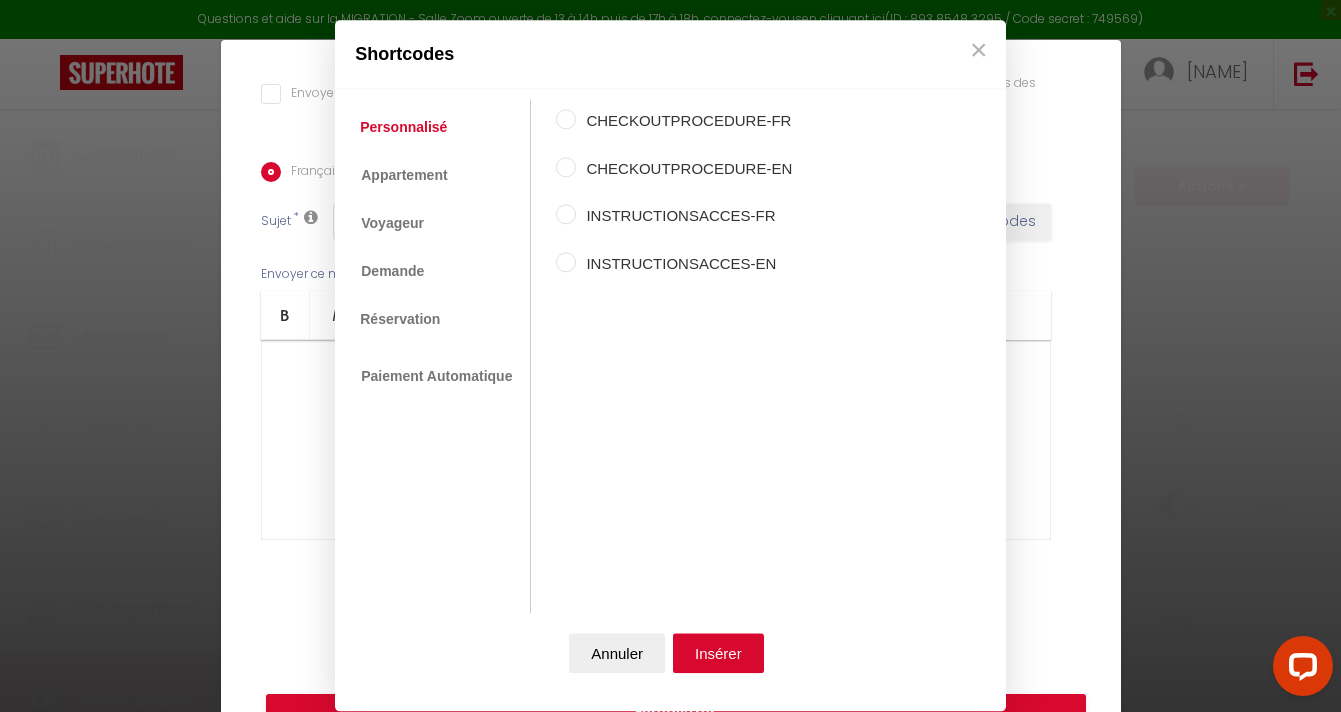 click on "Réservation" at bounding box center [401, 319] 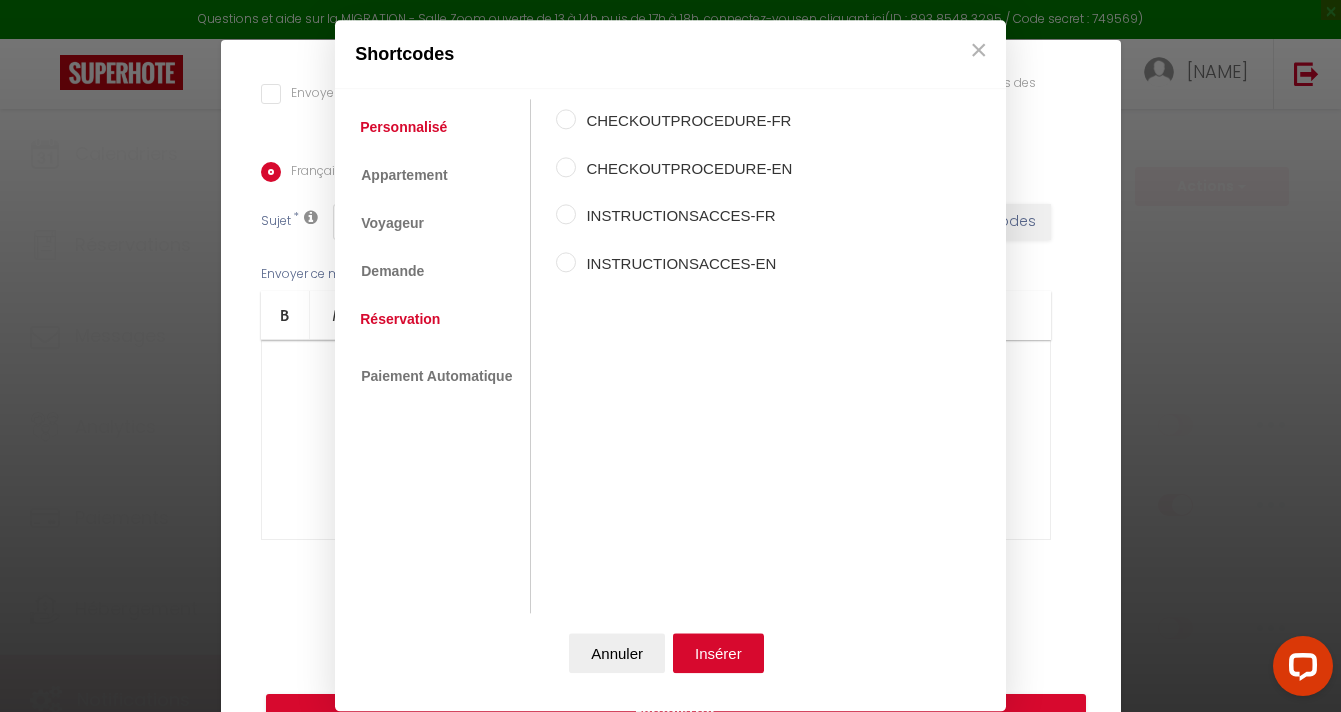 click on "Réservation" at bounding box center [400, 319] 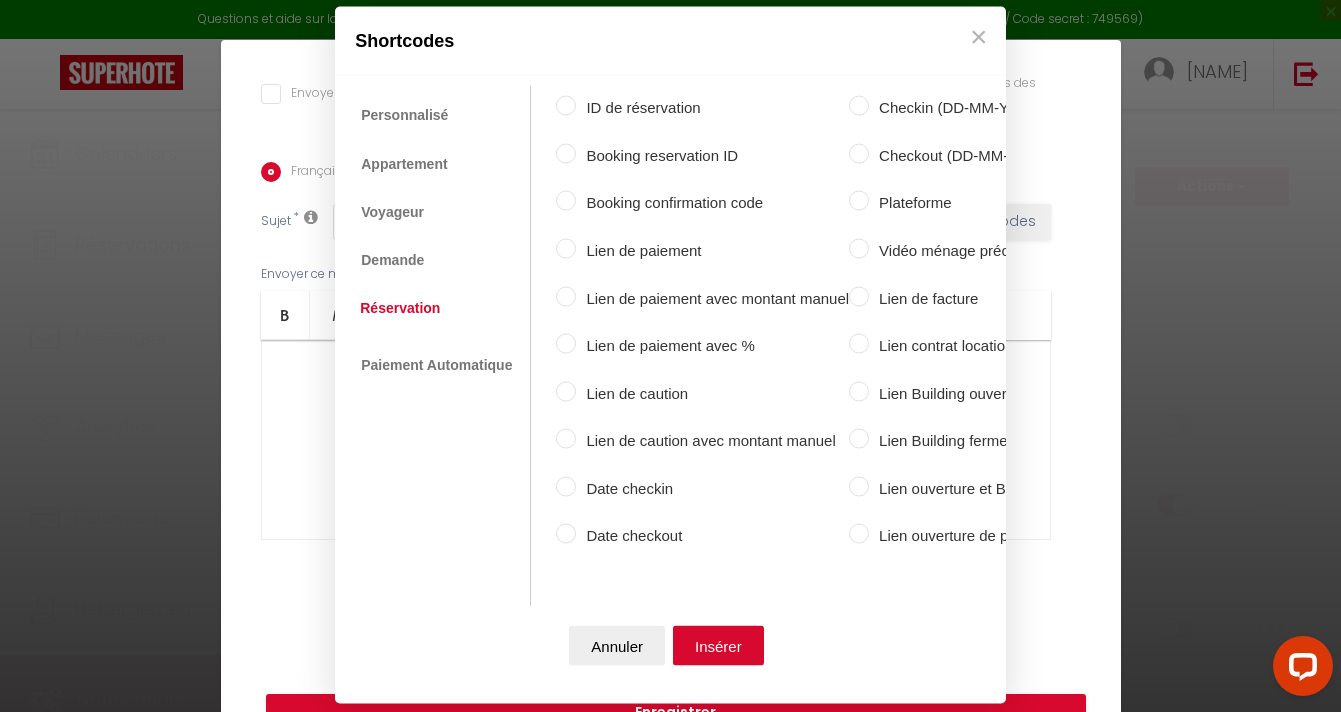 scroll, scrollTop: 0, scrollLeft: 0, axis: both 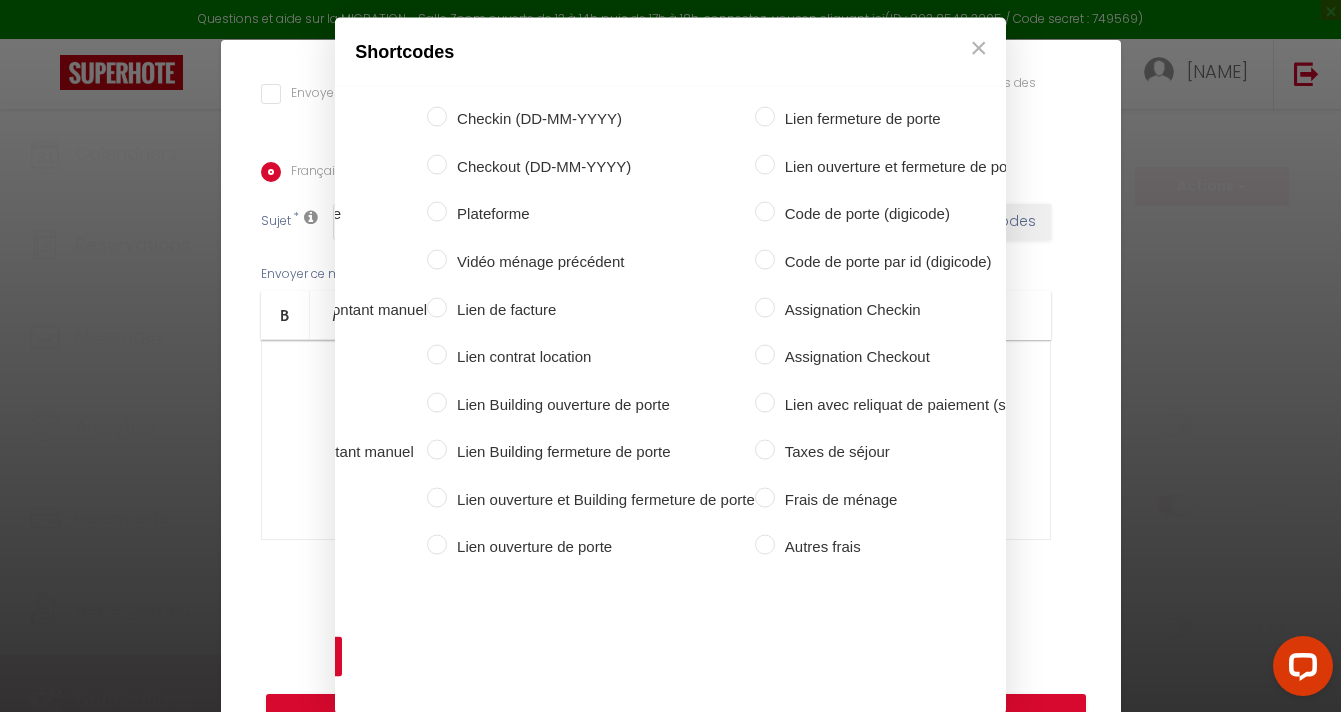 click on "Code de porte (digicode)" at bounding box center [765, 212] 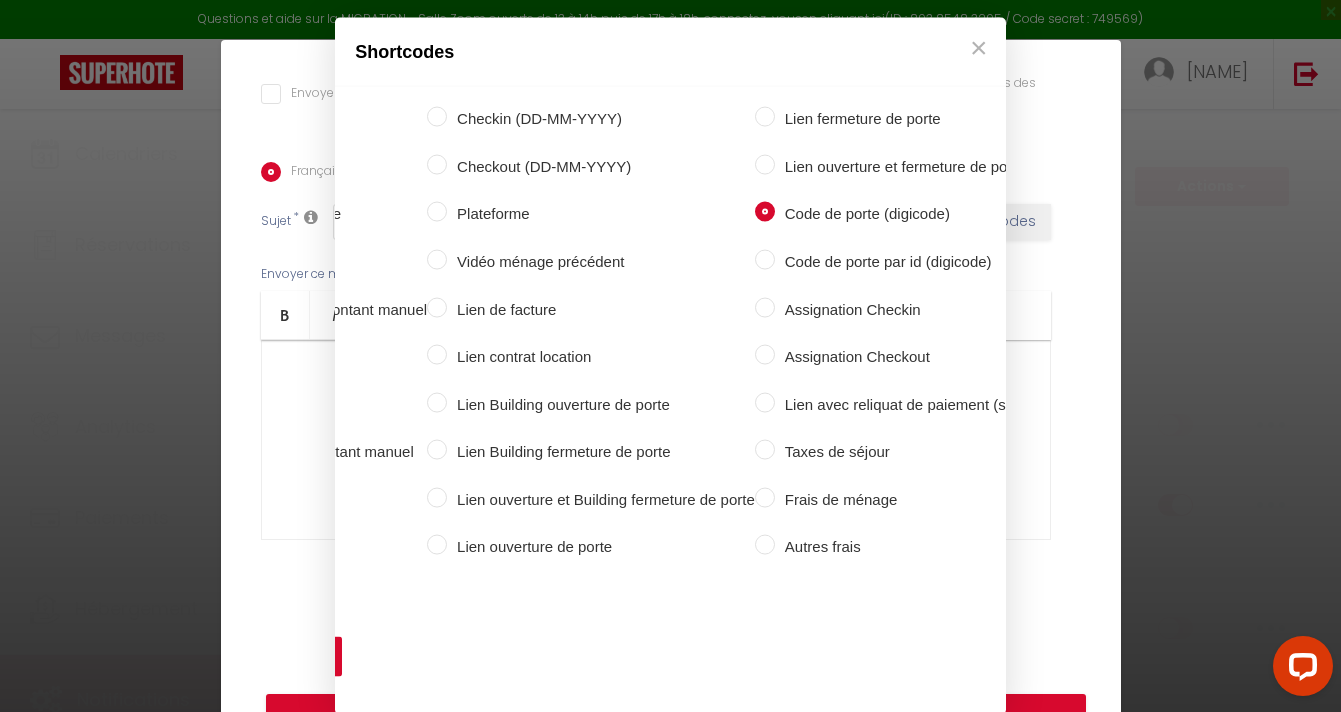 scroll, scrollTop: 11, scrollLeft: 0, axis: vertical 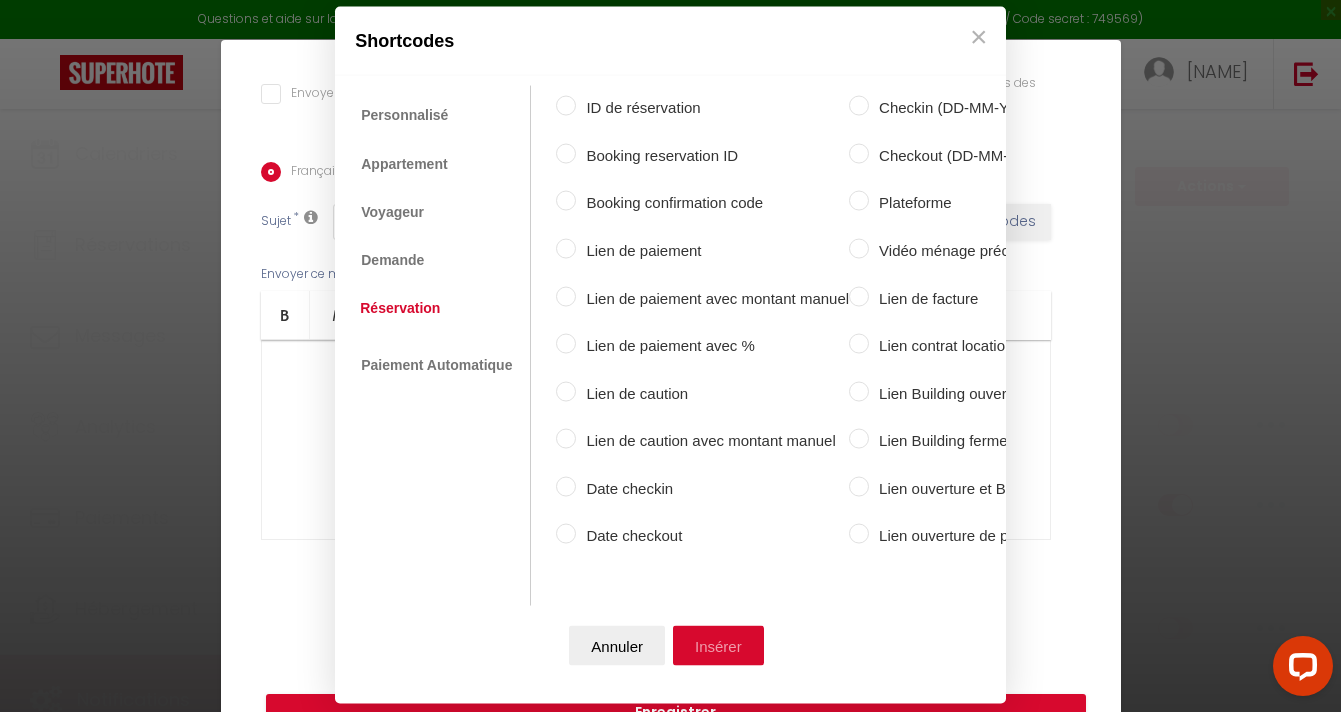 click on "Insérer" at bounding box center (718, 645) 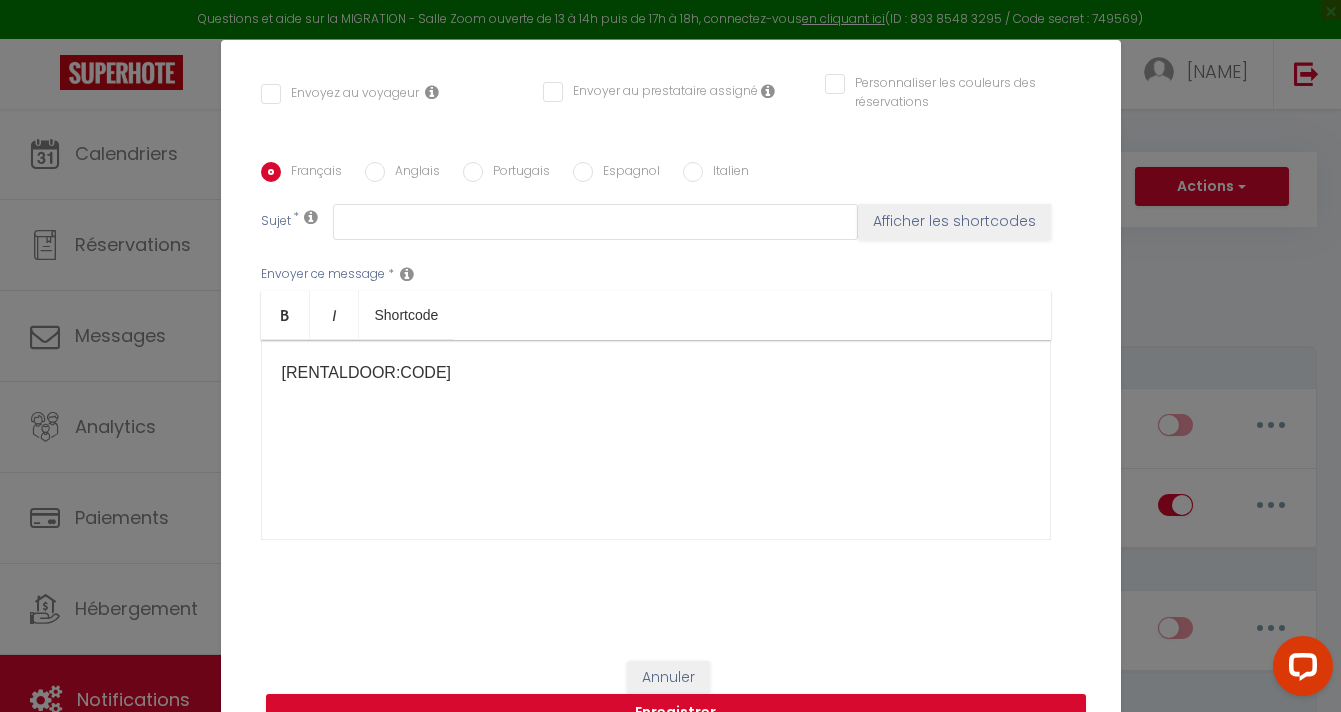 click on "Notification   ×   Titre   *       Pour cet hébergement
Sélectionner les hébergements
Tous les apparts
Autres
Babyfoot, Rooftop, Vue Mer & Piscine à Débordement
Lorsque cet événement se produit   *      Après la réservation   Avant Checkin (à partir de 12h00)   Après Checkin (à partir de 12h00)   Avant Checkout (à partir de 12h00)   Après Checkout (à partir de 12h00)   Température   Co2   Bruit sonore   Après visualisation lien paiement   Après Paiement Lien KO   Après Caution Lien KO   Après Paiement Automatique KO   Après Caution Automatique KO   Après Visualisation du Contrat   Après Signature du Contrat   Paiement OK   Après soumission formulaire bienvenue   Aprés annulation réservation   Après remboursement automatique   Date spécifique" at bounding box center [670, 356] 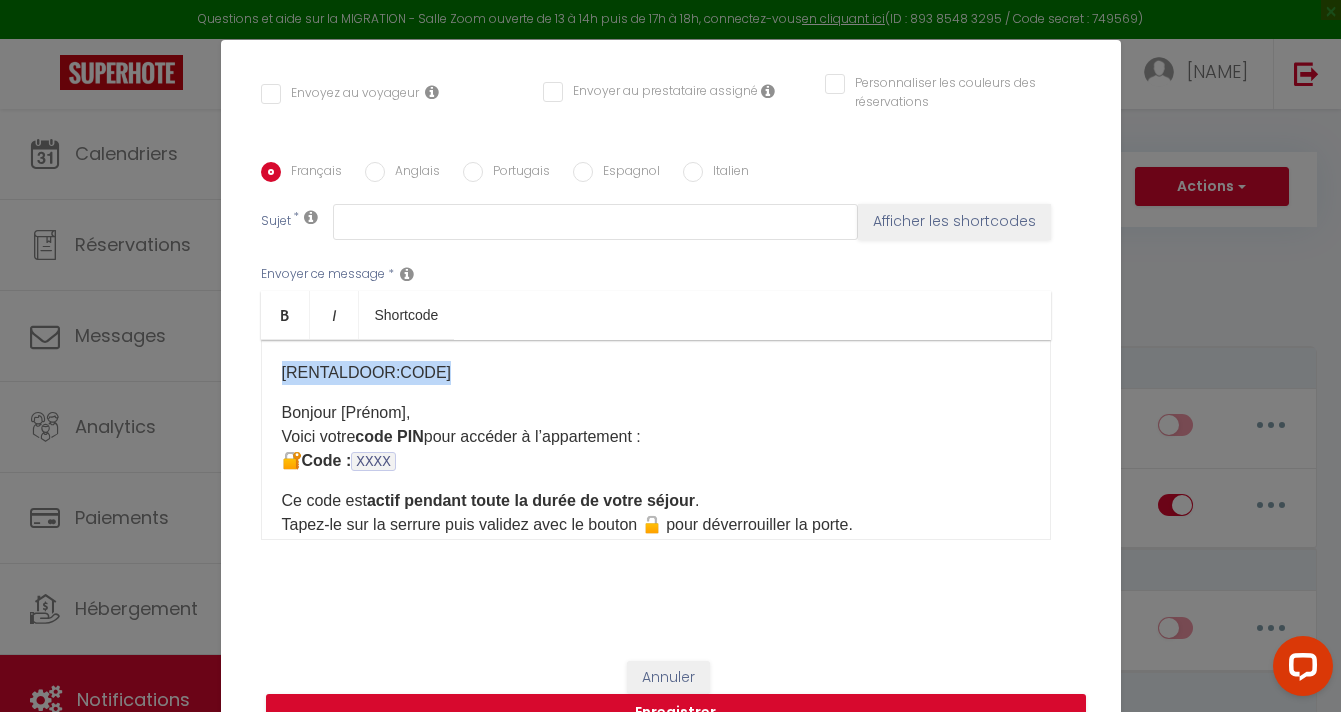 drag, startPoint x: 438, startPoint y: 374, endPoint x: 267, endPoint y: 372, distance: 171.01169 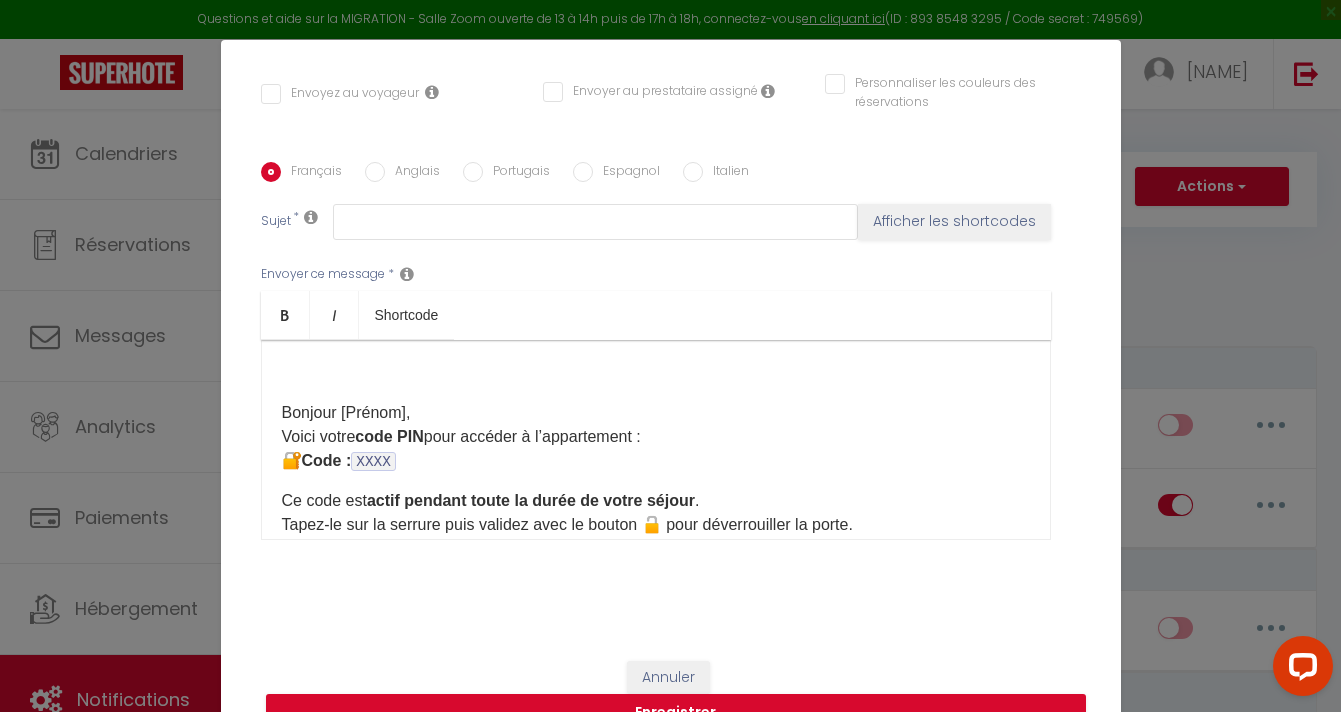 click on "Bonjour [Prénom],
Voici votre  code PIN  pour accéder à l’appartement :
🔐  Code :  XXXX" at bounding box center (656, 437) 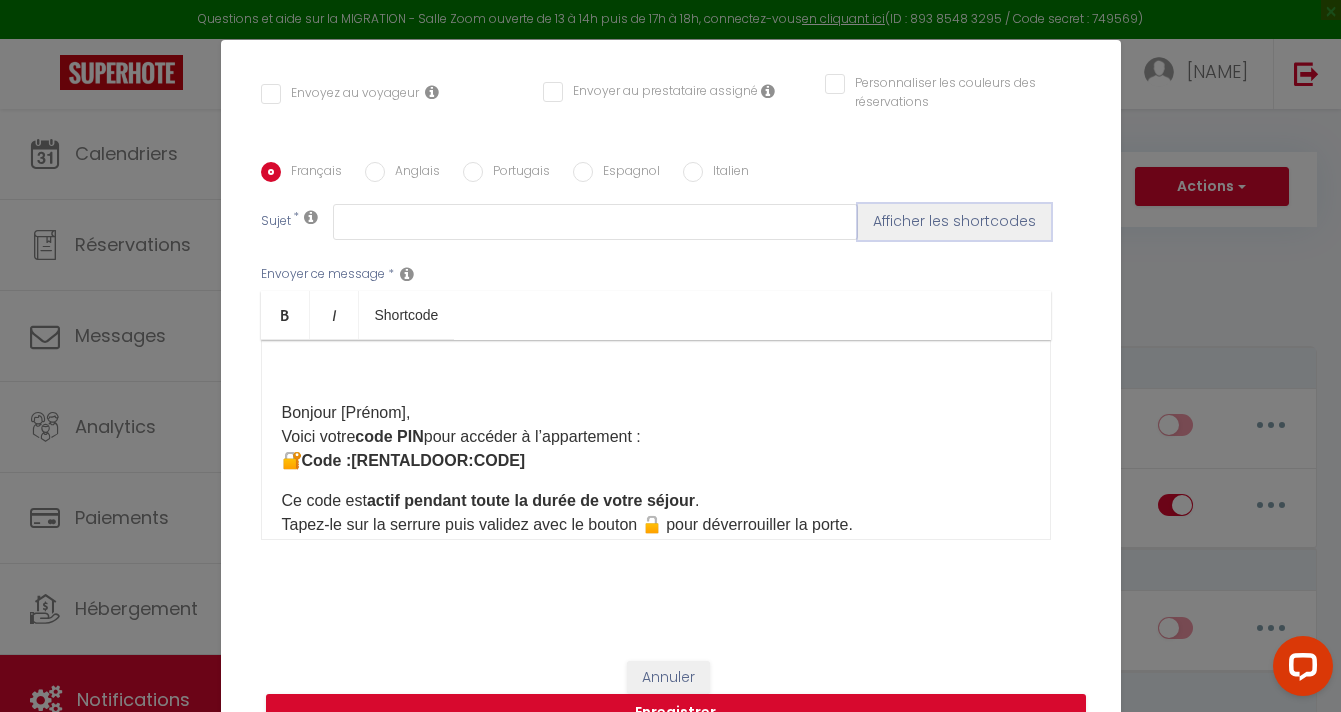 click on "Afficher les shortcodes" at bounding box center (954, 222) 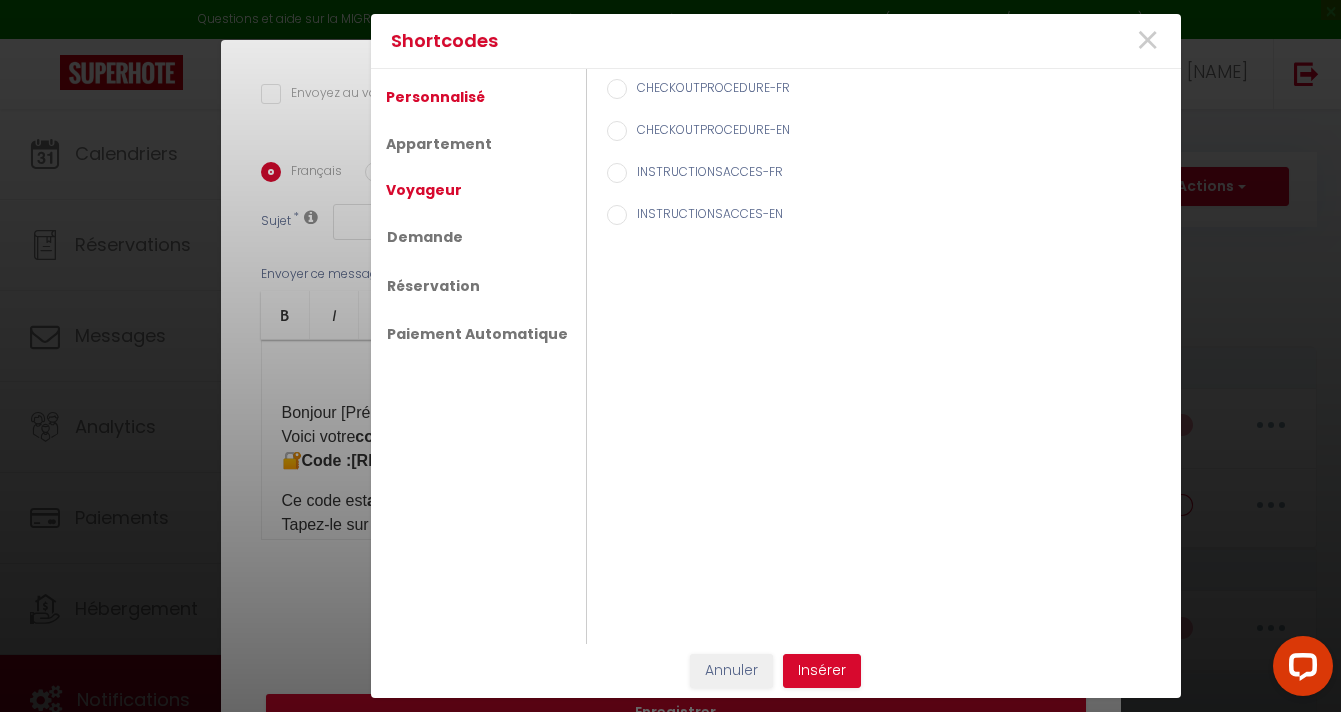 click on "Voyageur" at bounding box center (424, 190) 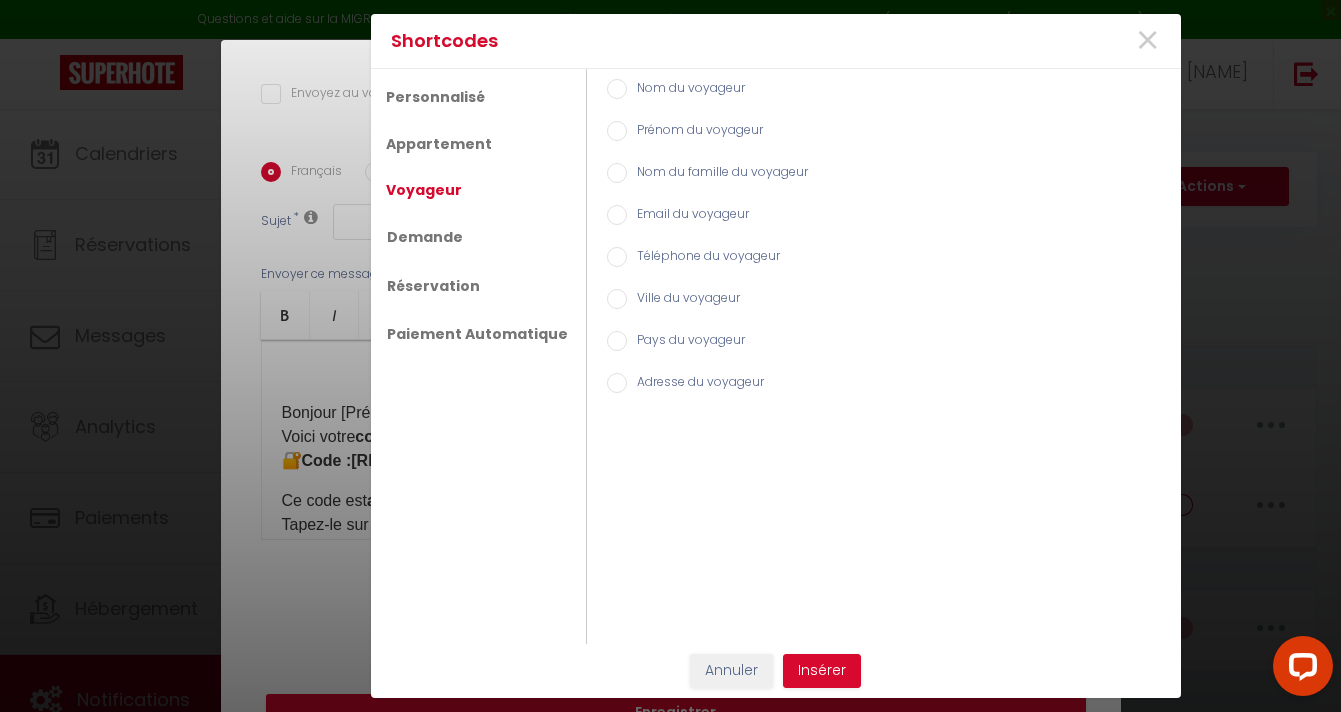 click on "Prénom du voyageur" at bounding box center [695, 132] 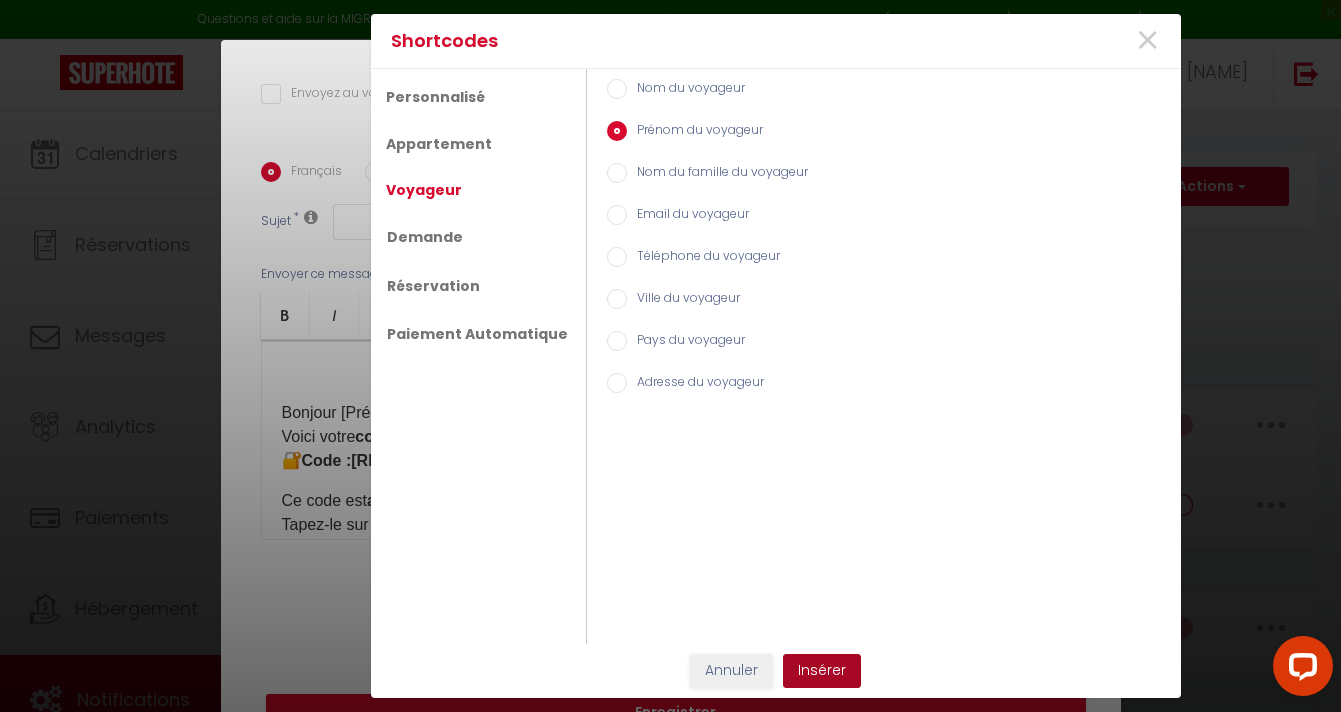click on "Insérer" at bounding box center [822, 671] 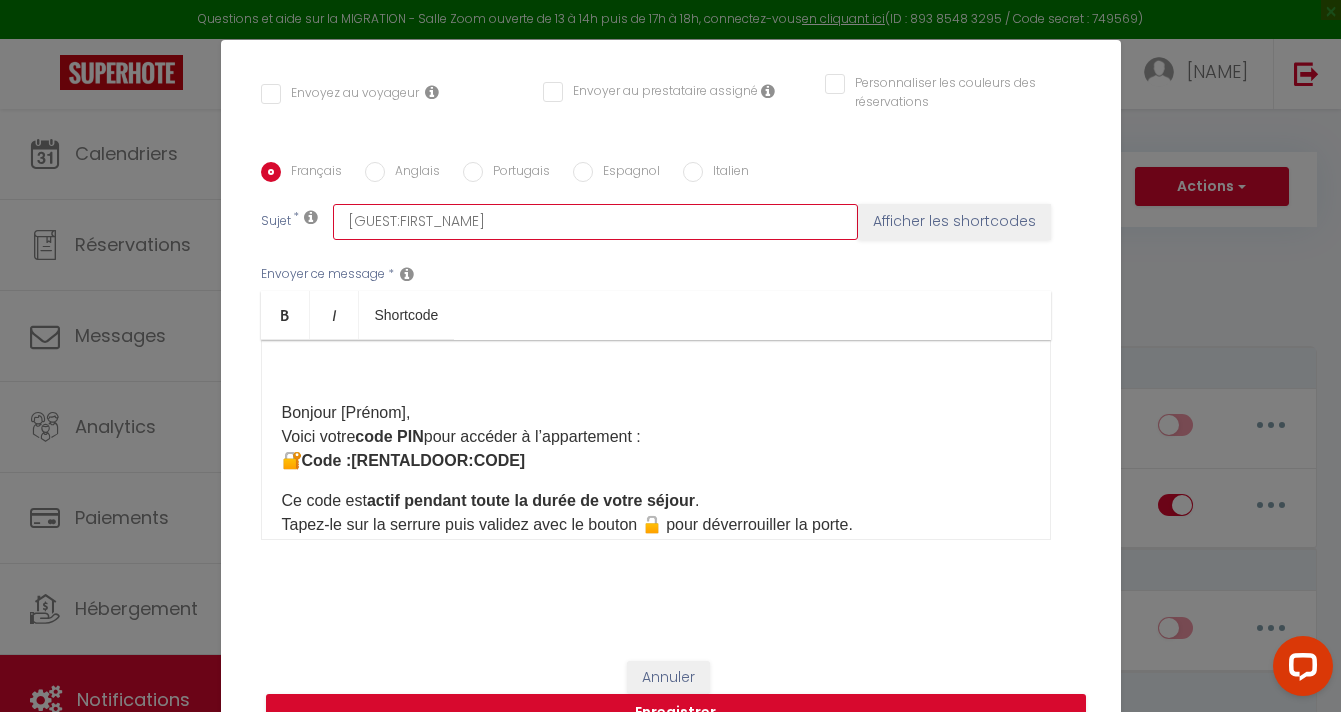 click on "[GUEST:FIRST_NAME]" at bounding box center (595, 222) 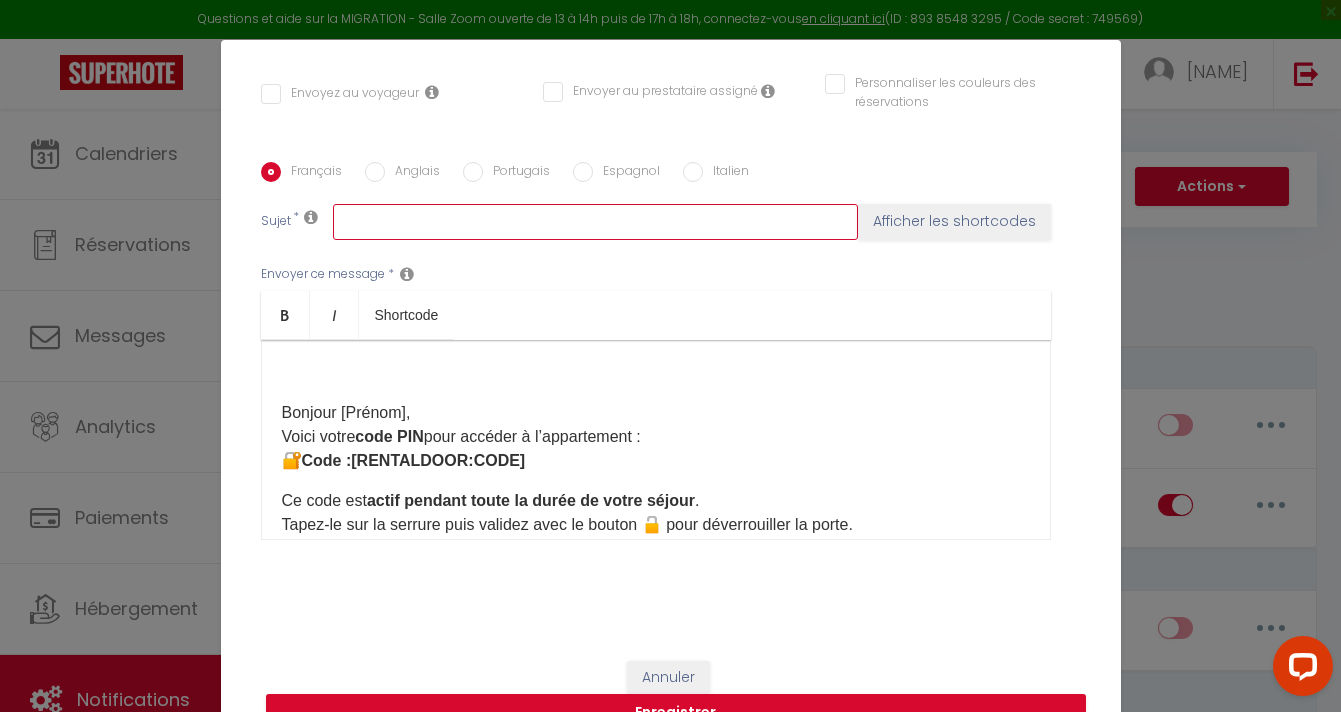 type 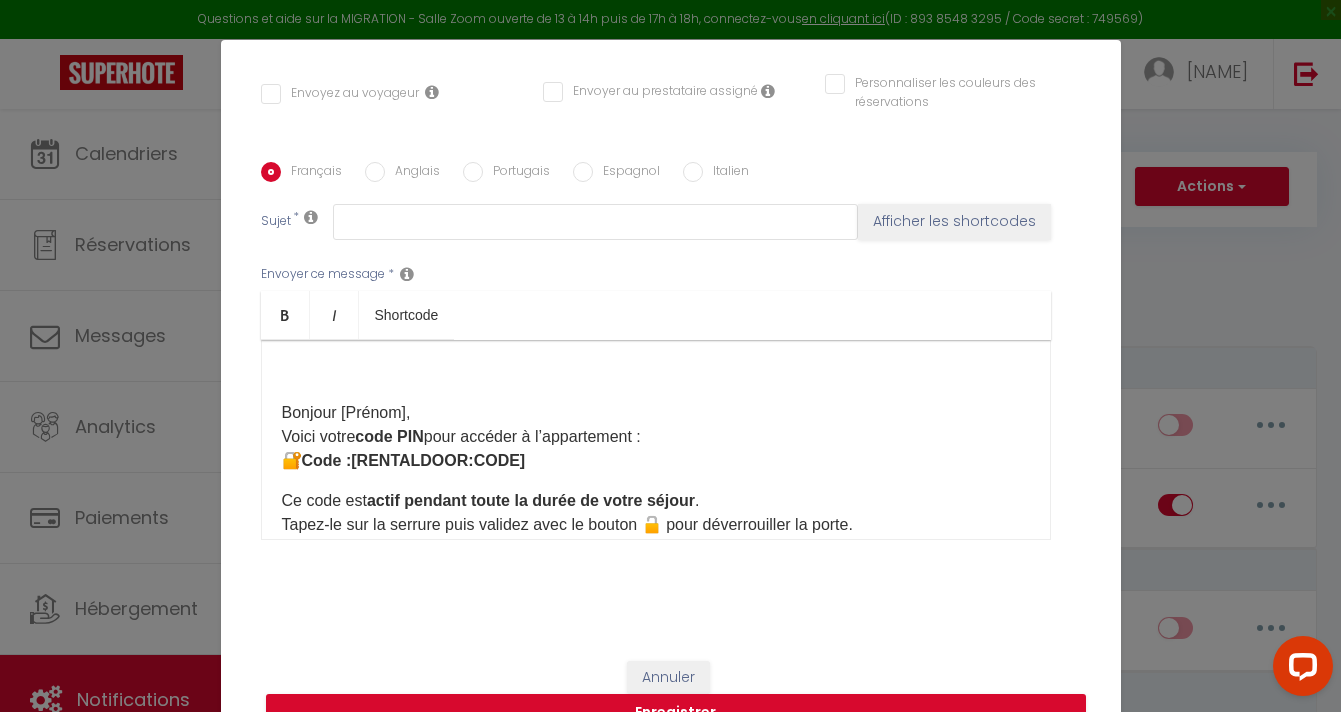 click on "Bonjour [Prénom],
Voici votre  code PIN  pour accéder à l’appartement :
🔐  Code :  [RENTALDOOR:CODE] ​" at bounding box center [656, 437] 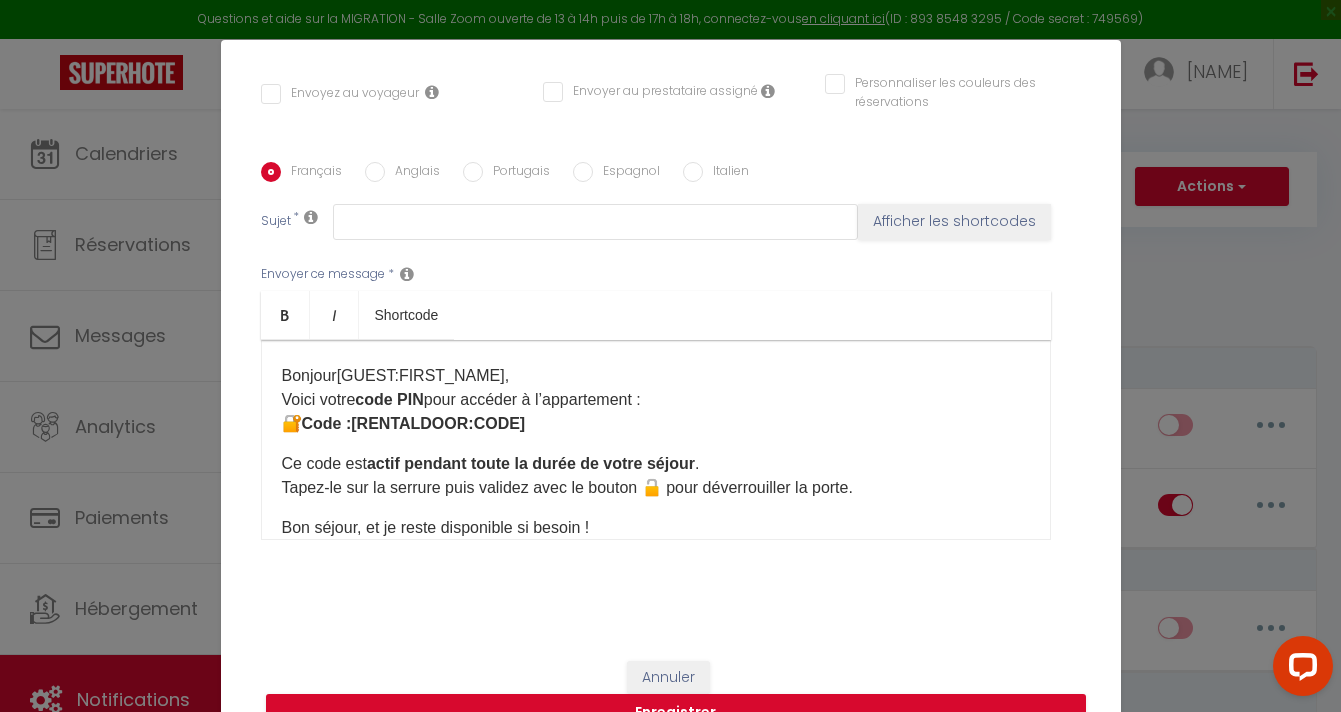 scroll, scrollTop: 0, scrollLeft: 0, axis: both 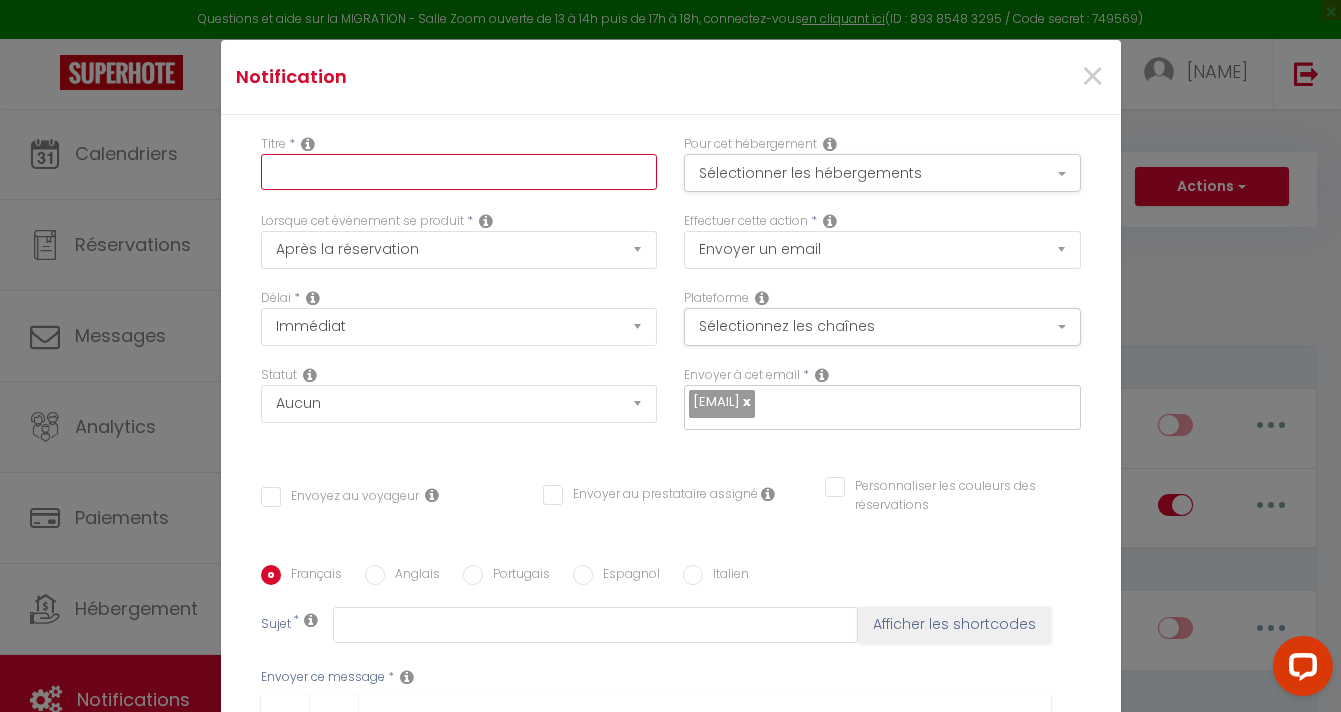 click at bounding box center [459, 172] 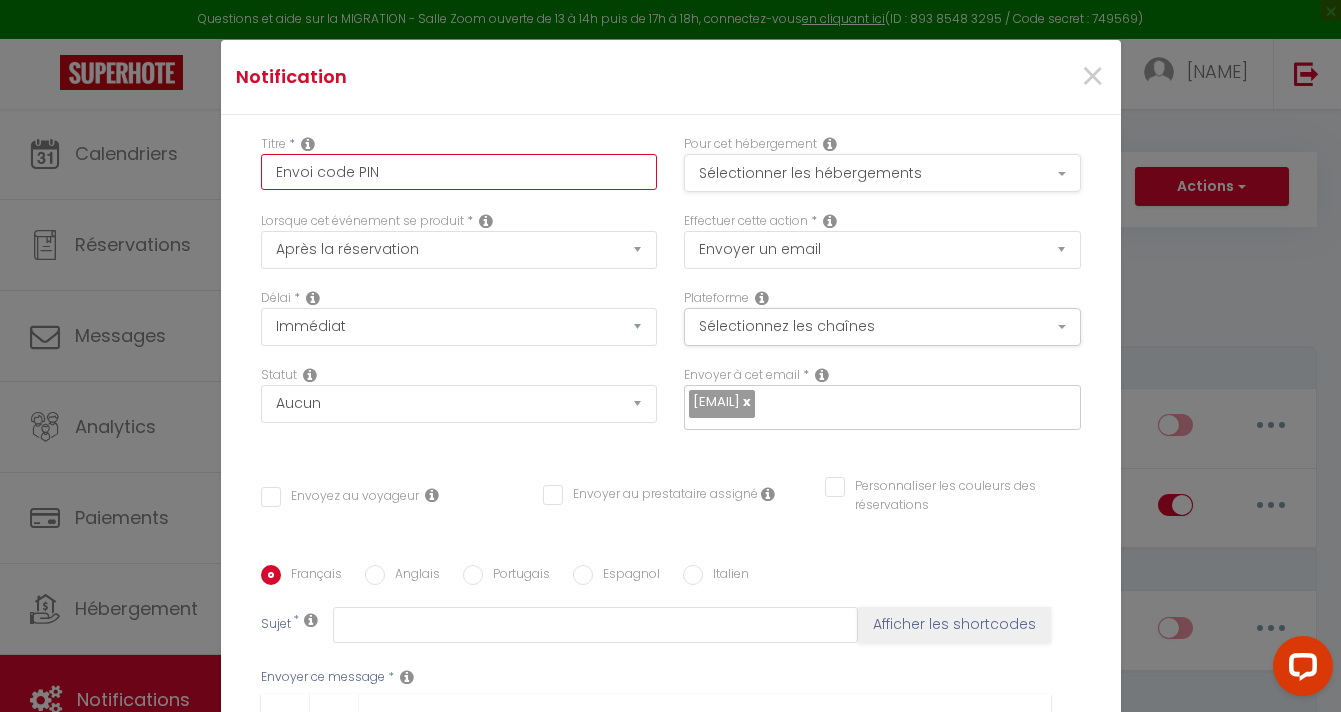 type on "Envoi code PIN" 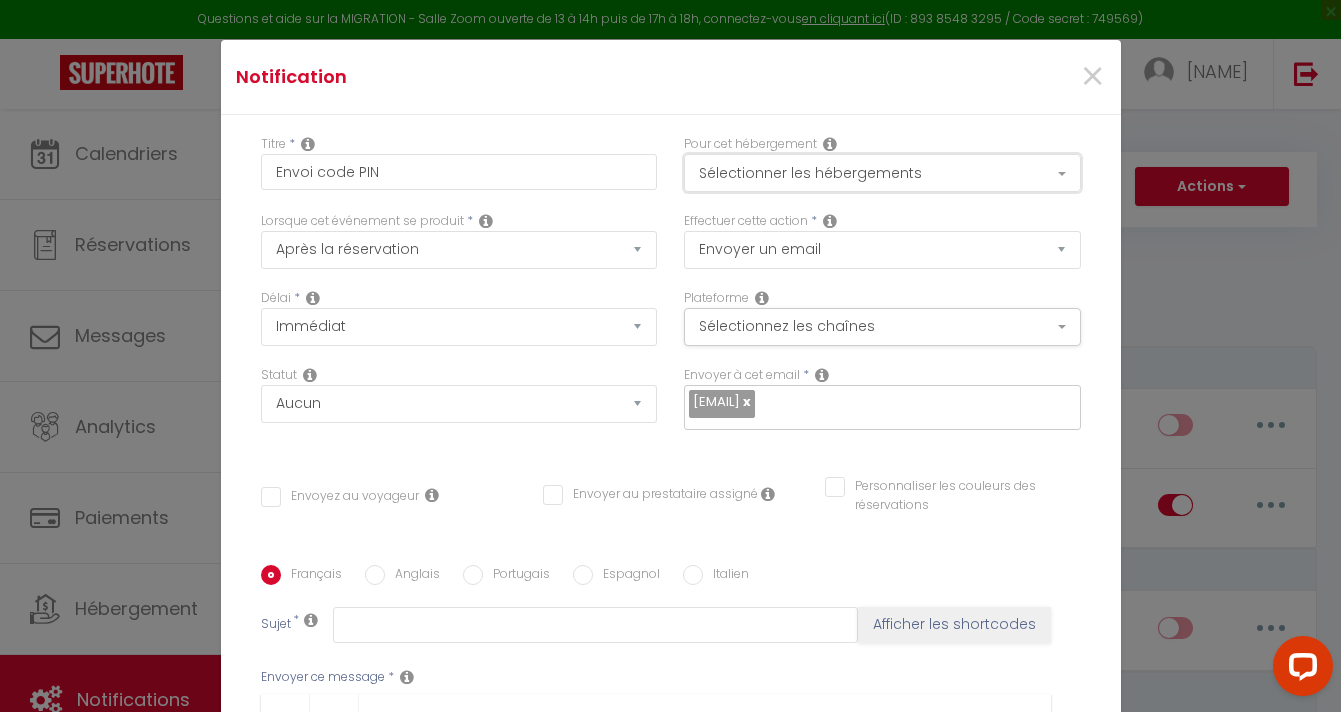 click on "Sélectionner les hébergements" at bounding box center (882, 173) 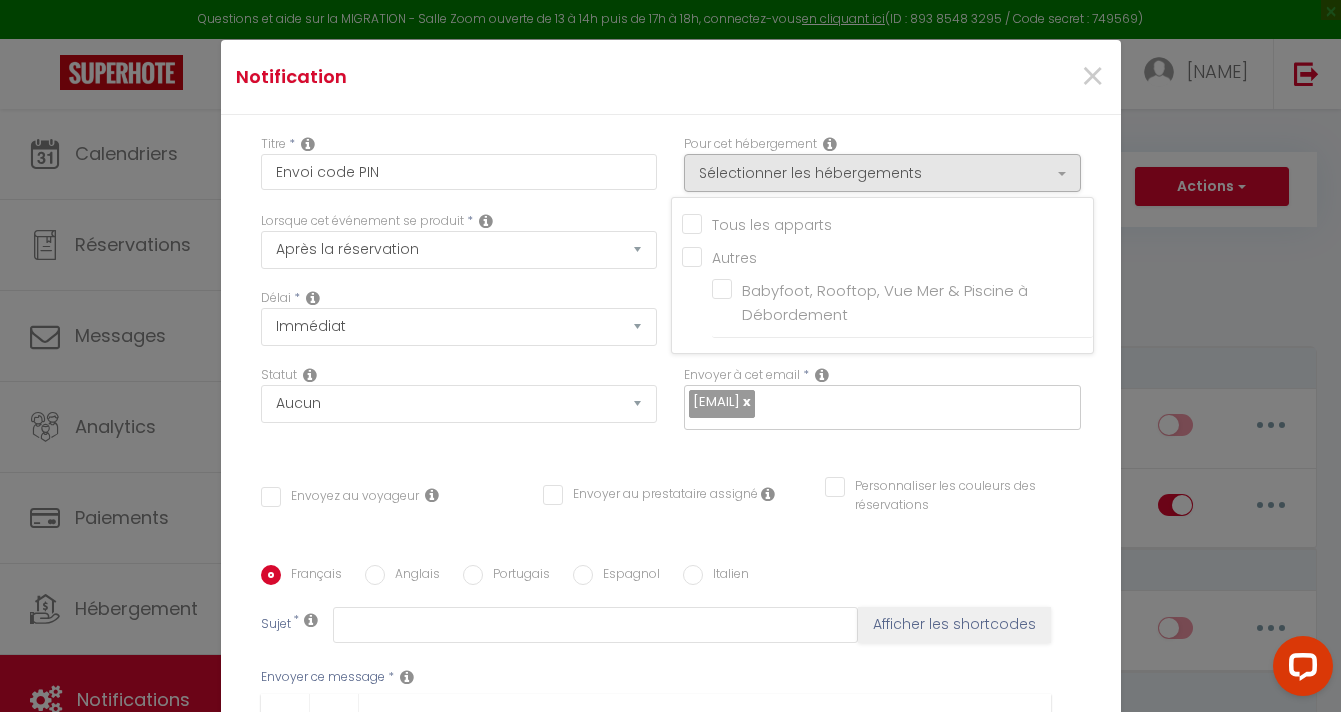 click on "Tous les apparts" at bounding box center (887, 223) 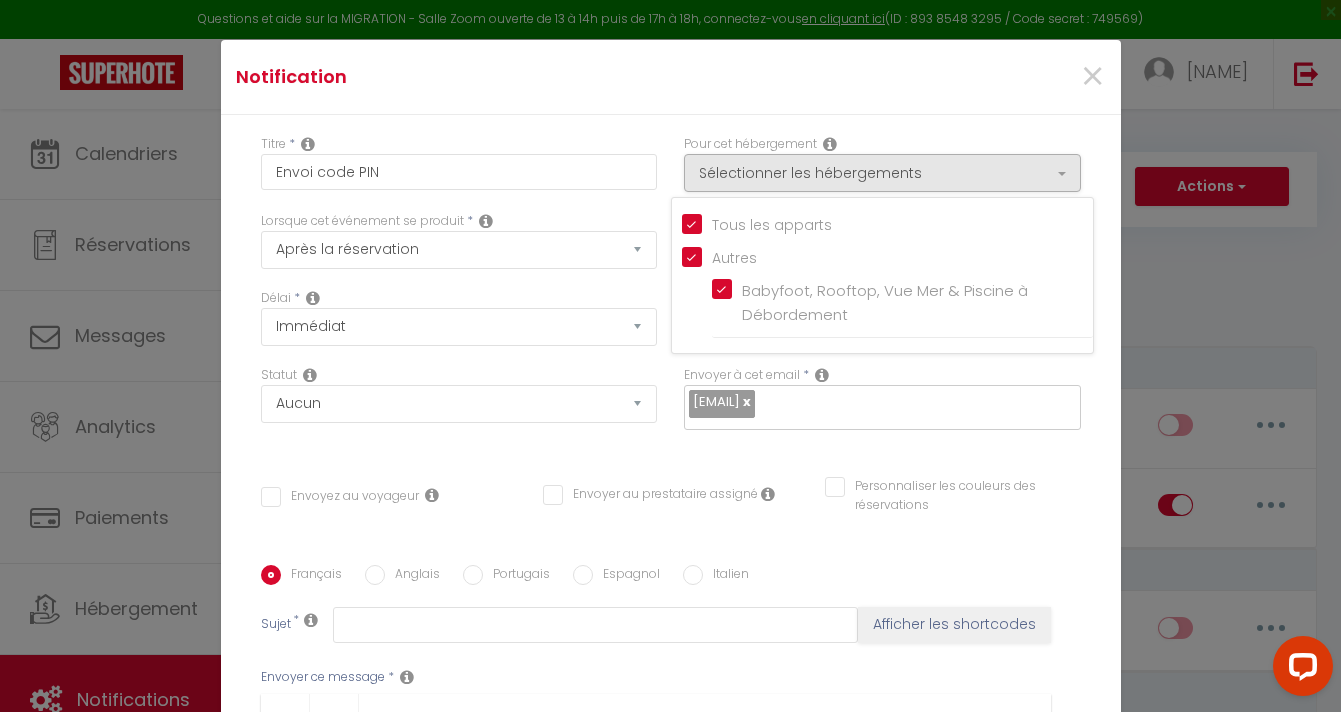 checkbox on "true" 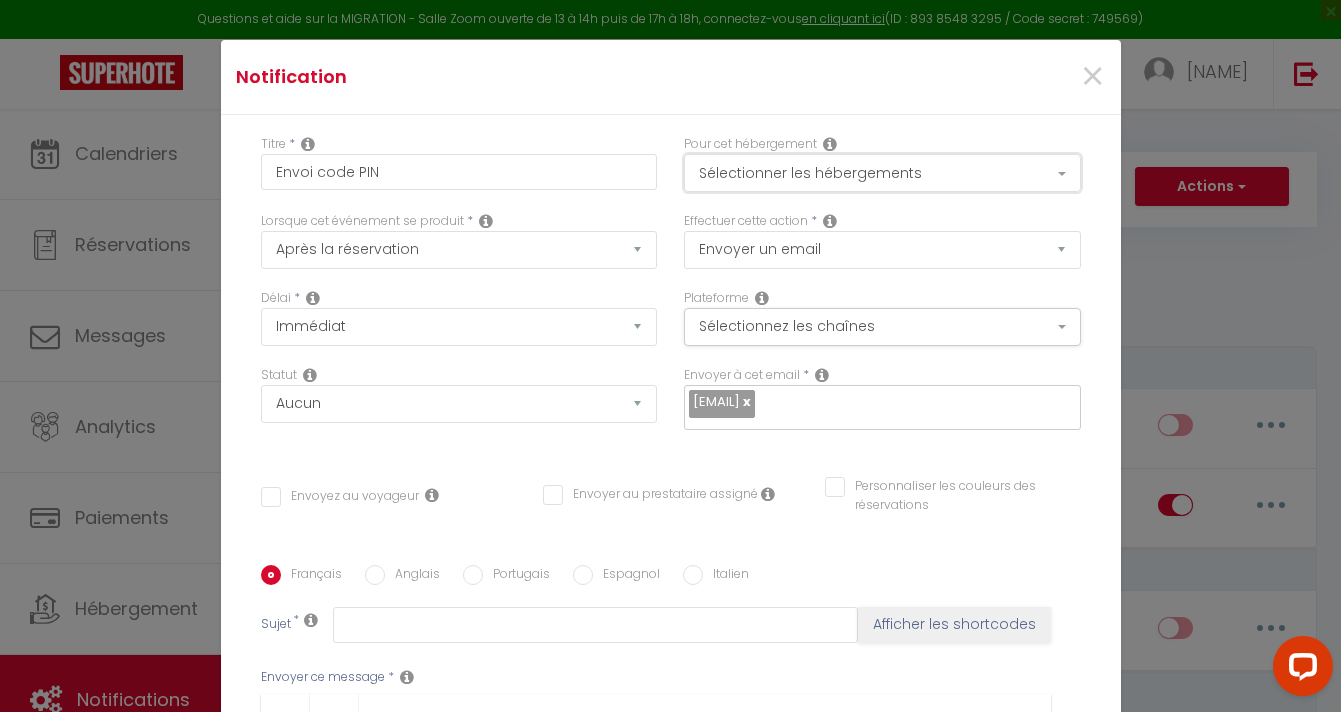 click on "Sélectionner les hébergements" at bounding box center (882, 173) 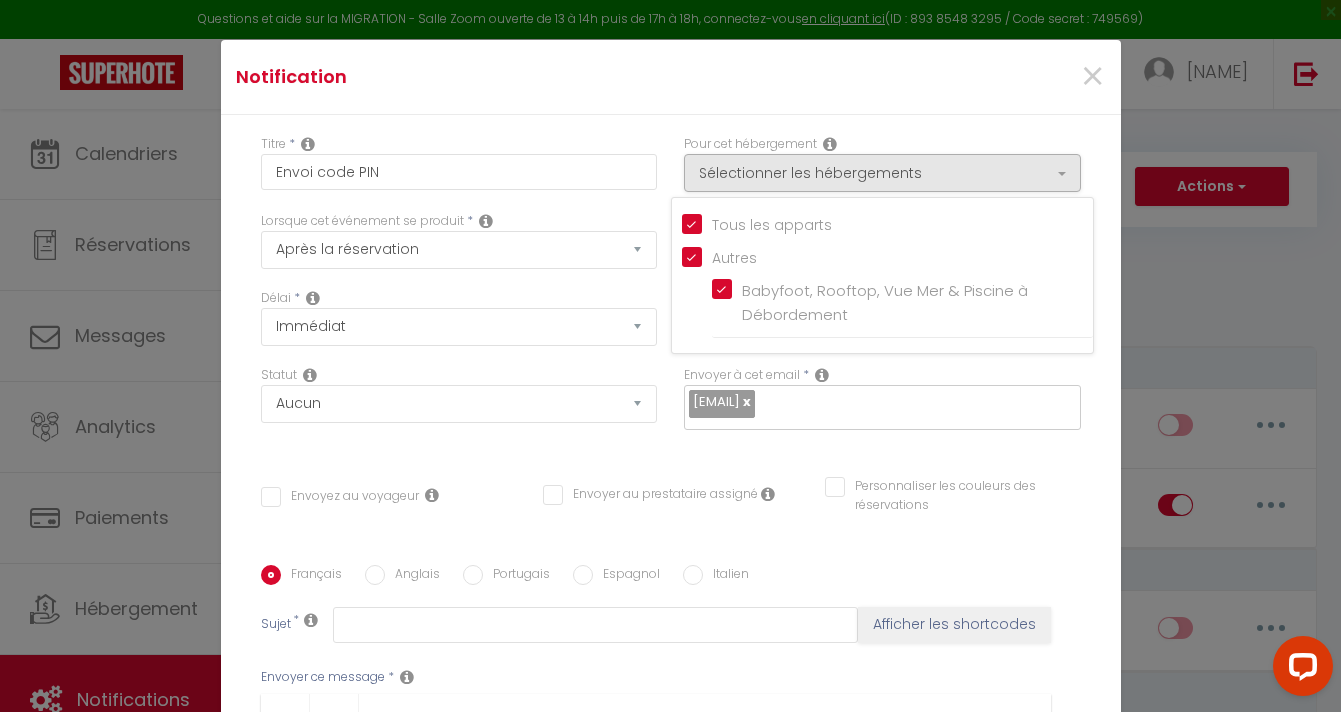 click on "Notification   ×" at bounding box center [671, 77] 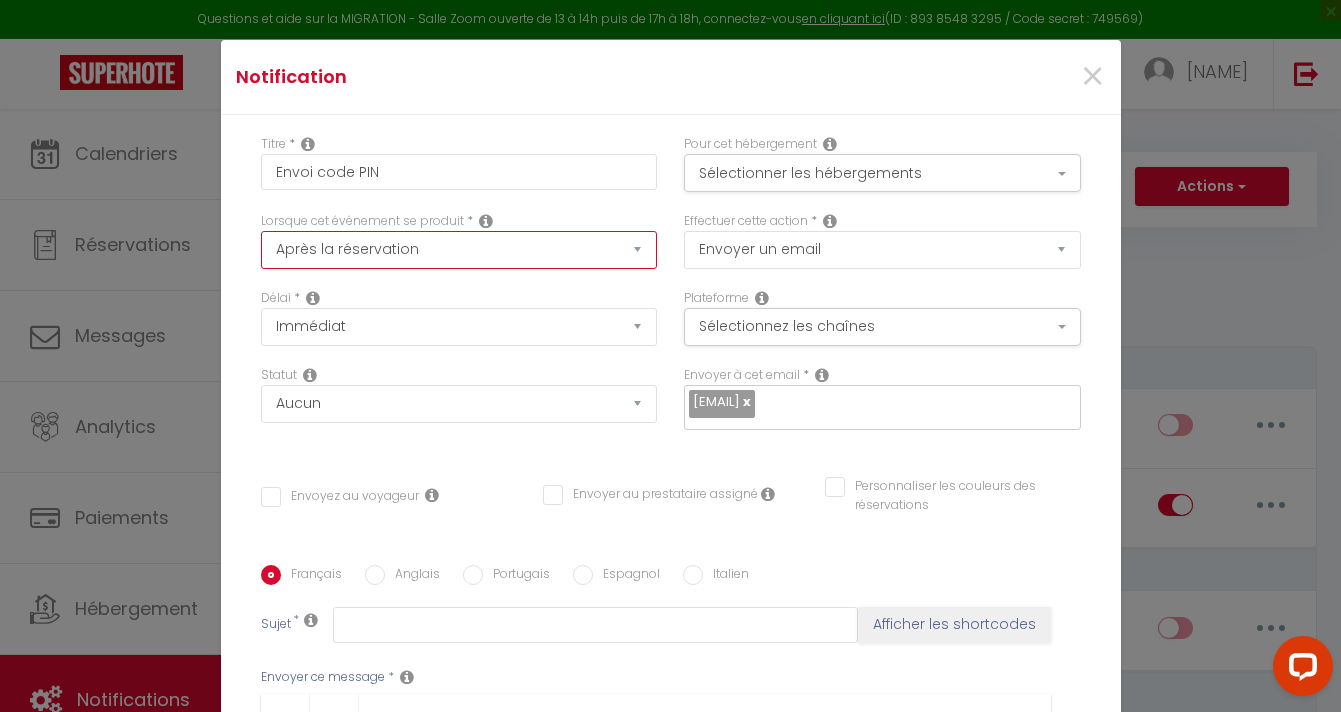click on "Après la réservation   Avant Checkin (à partir de 12h00)   Après Checkin (à partir de 12h00)   Avant Checkout (à partir de 12h00)   Après Checkout (à partir de 12h00)   Température   Co2   Bruit sonore   Après visualisation lien paiement   Après Paiement Lien KO   Après Caution Lien KO   Après Paiement Automatique KO   Après Caution Automatique KO   Après Visualisation du Contrat   Après Signature du Contrat   Paiement OK   Après soumission formulaire bienvenue   Aprés annulation réservation   Après remboursement automatique   Date spécifique   Après Assignation   Après Désassignation   Après soumission online checkin   Caution OK" at bounding box center [459, 250] 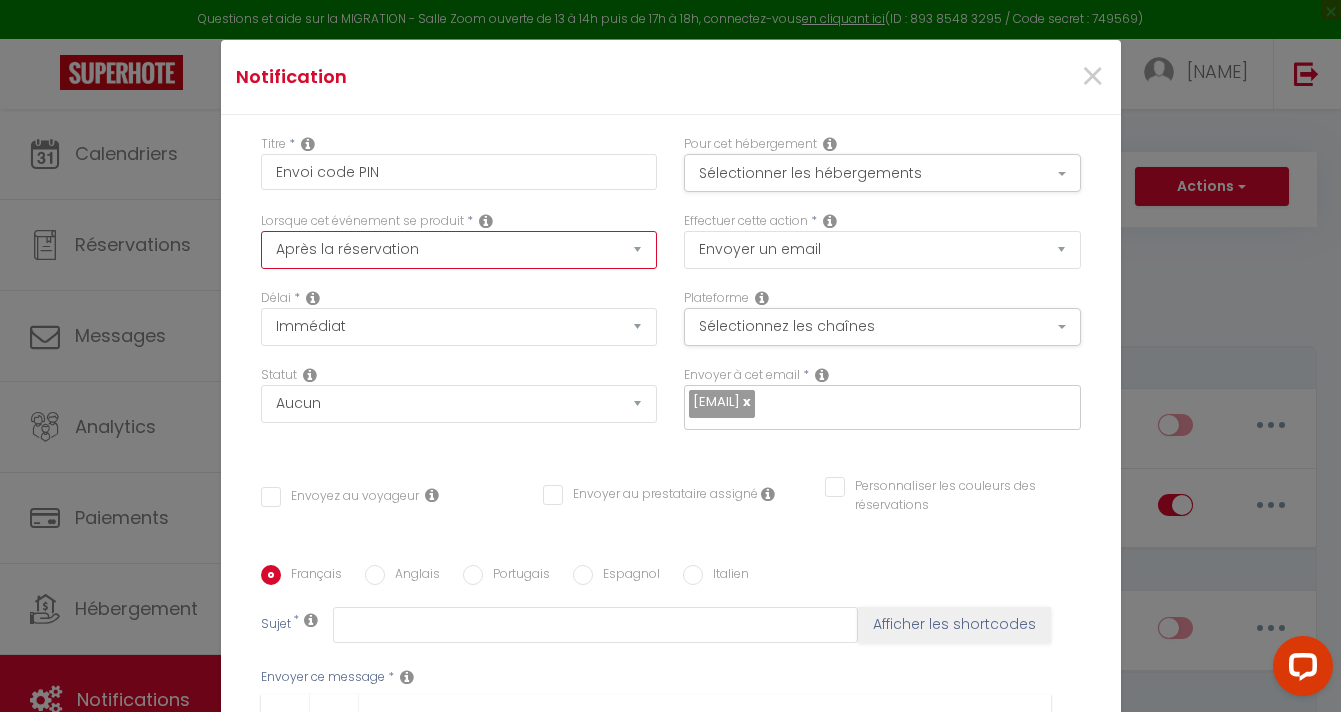 select on "2" 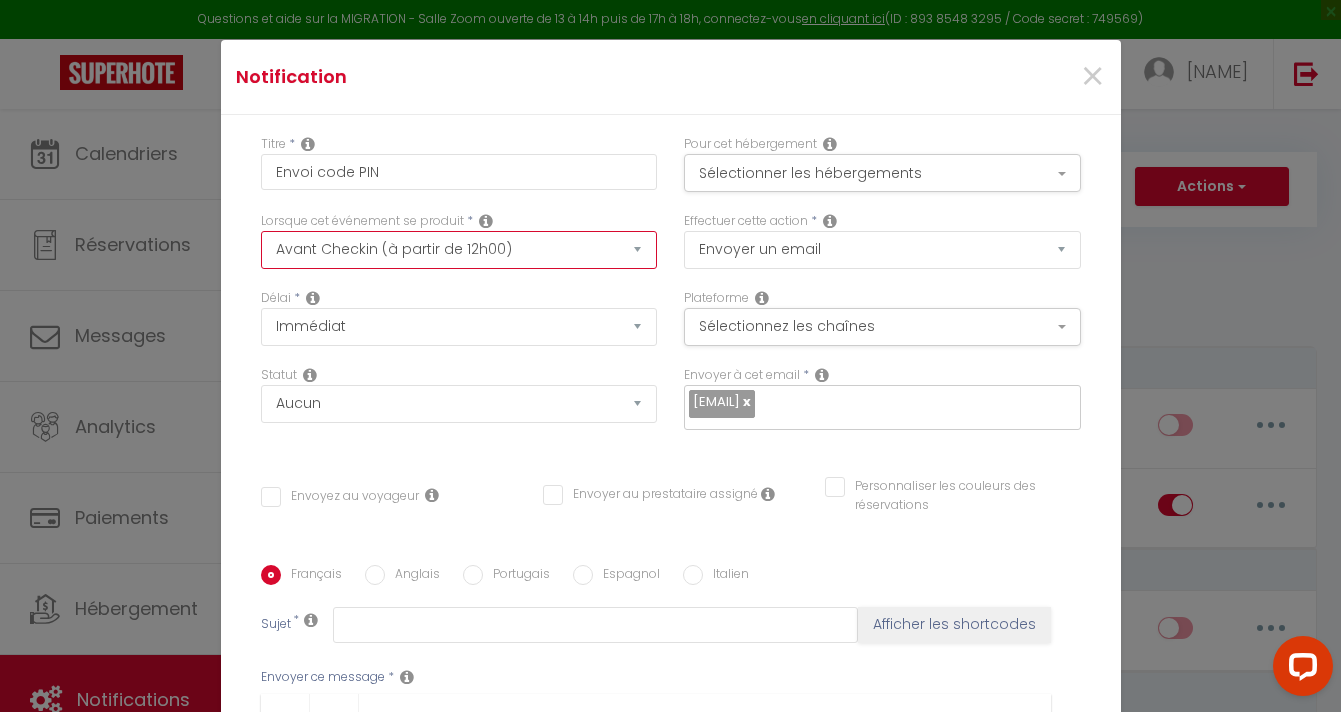 checkbox on "false" 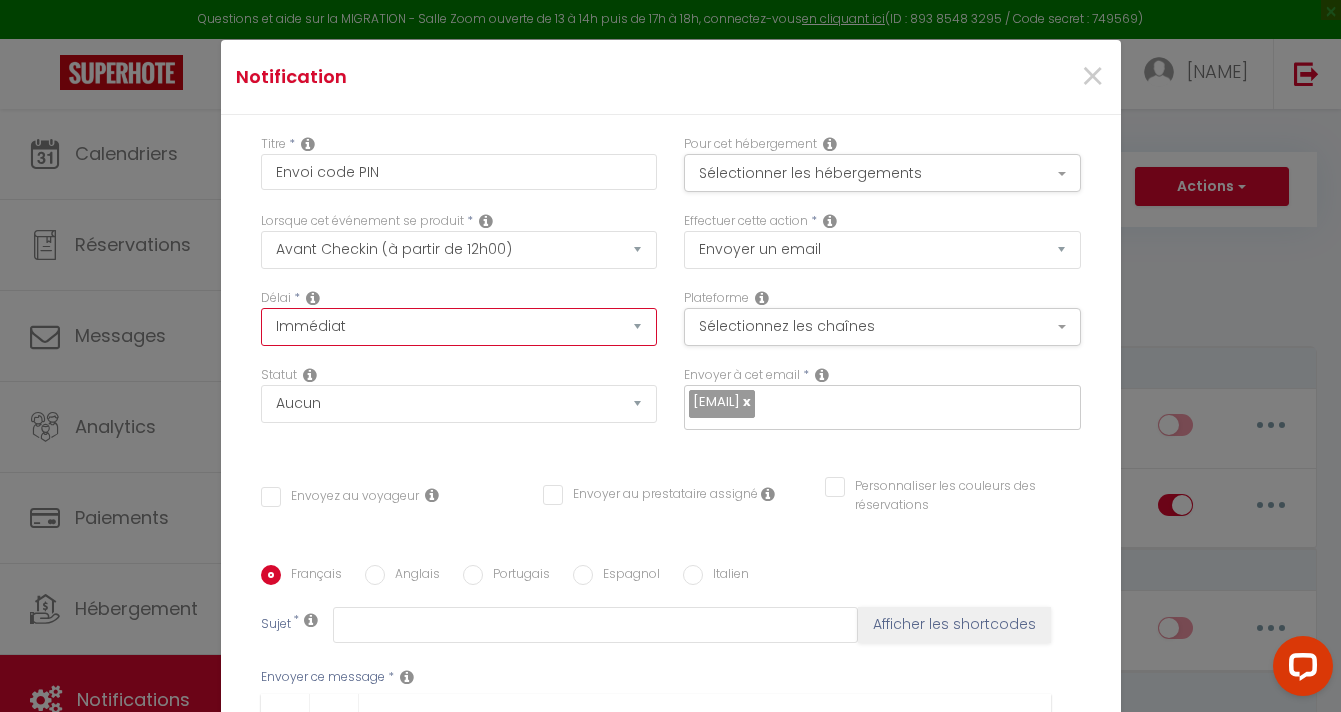 click on "Immédiat - 10 Minutes - 1 Heure - 2 Heures - 3 Heures - 4 Heures - 5 Heures - 6 Heures - 7 Heures - 8 Heures - 9 Heures - 10 Heures - 11 Heures - 12 Heures - 13 Heures - 14 Heures - 15 Heures - 16 Heures - 17 Heures - 18 Heures - 19 Heures - 20 Heures - 21 Heures - 22 Heures - 23 Heures   - 1 Jour - 2 Jours - 3 Jours - 4 Jours - 5 Jours - 6 Jours - 7 Jours - 8 Jours - 9 Jours - 10 Jours - 11 Jours - 12 Jours - 13 Jours - 14 Jours - 15 Jours - 16 Jours - 17 Jours - 18 Jours - 19 Jours - 20 Jours - 21 Jours - 22 Jours - 23 Jours - 24 Jours - 25 Jours - 26 Jours - 27 Jours - 28 Jours - 29 Jours - 30 Jours - 31 Jours - 32 Jours - 33 Jours - 34 Jours - 35 Jours - 36 Jours - 37 Jours - 38 Jours - 39 Jours - 40 Jours - 41 Jours - 42 Jours - 43 Jours - 44 Jours - 45 Jours - 46 Jours - 47 Jours - 48 Jours - 49 Jours - 50 Jours - 51 Jours - 52 Jours - 53 Jours - 54 Jours - 55 Jours - 56 Jours - 57 Jours - 58 Jours - 59 Jours - 60 Jours - 61 Jours - 62 Jours - 63 Jours - 64 Jours - 65 Jours - 66 Jours - 67 Jours" at bounding box center [459, 327] 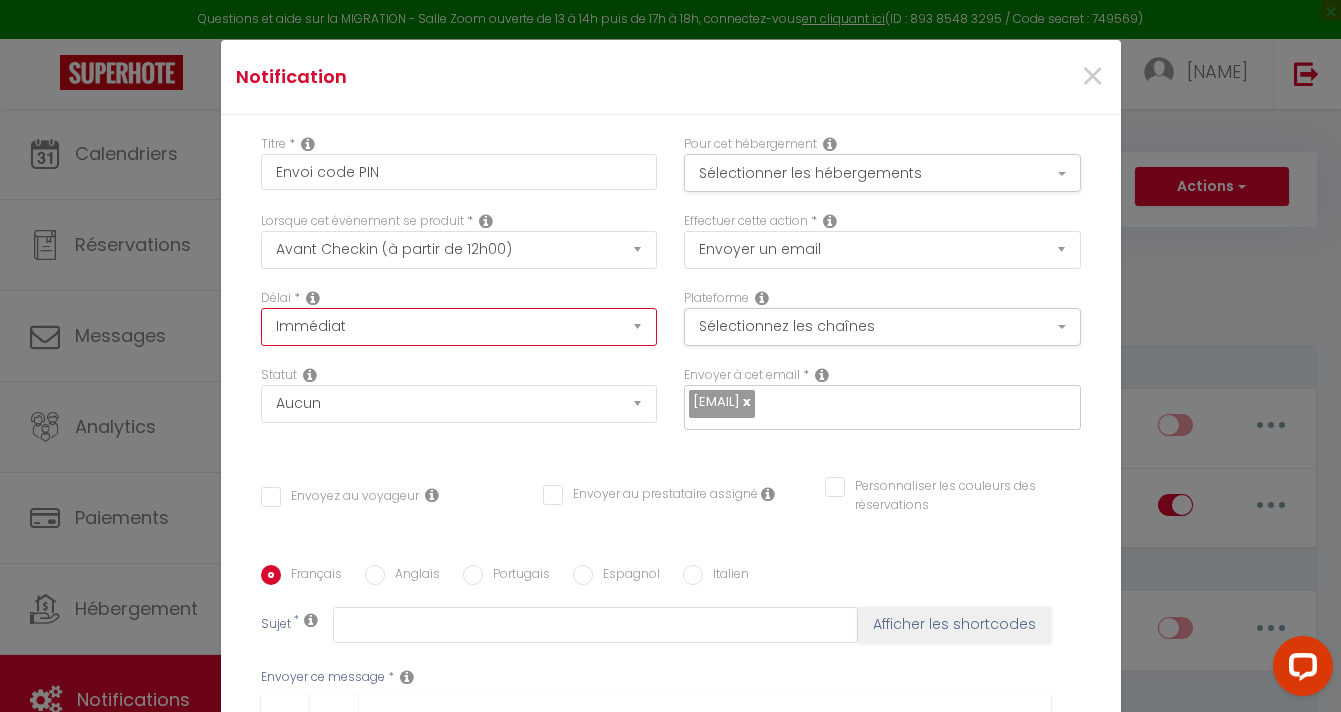 select on "1 Heure" 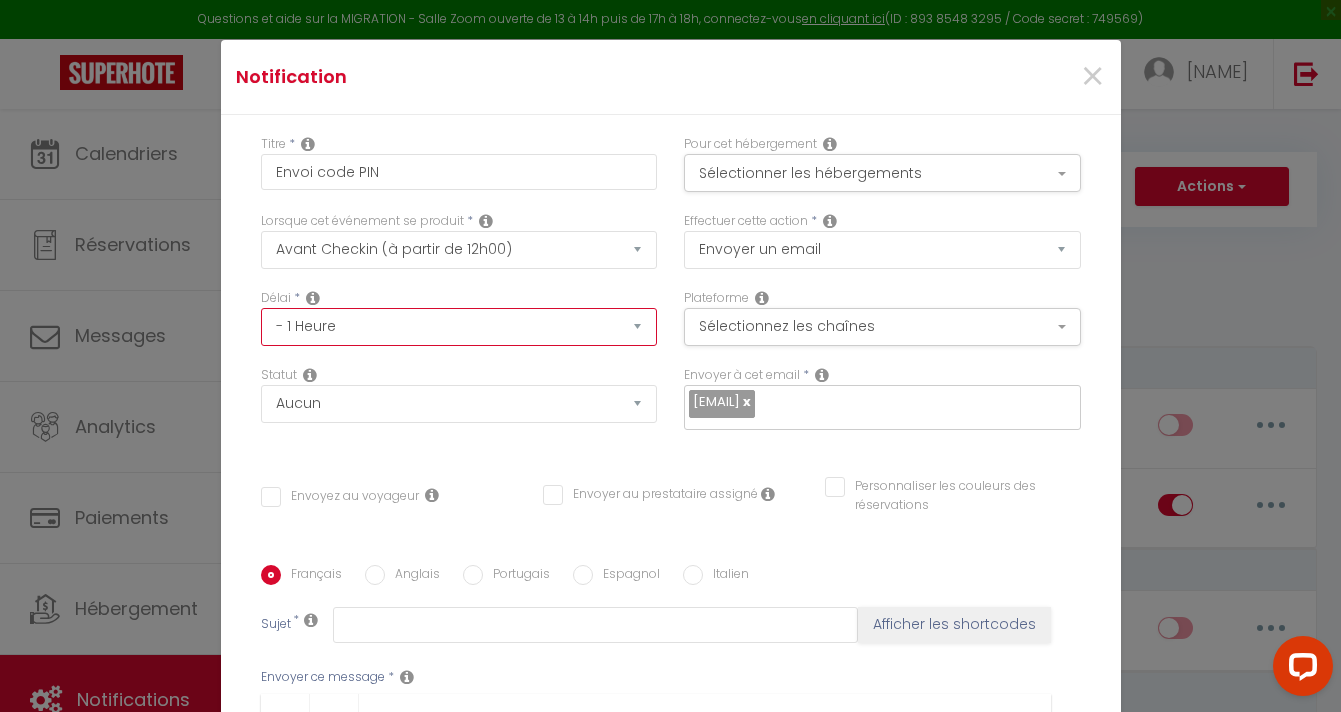 checkbox on "false" 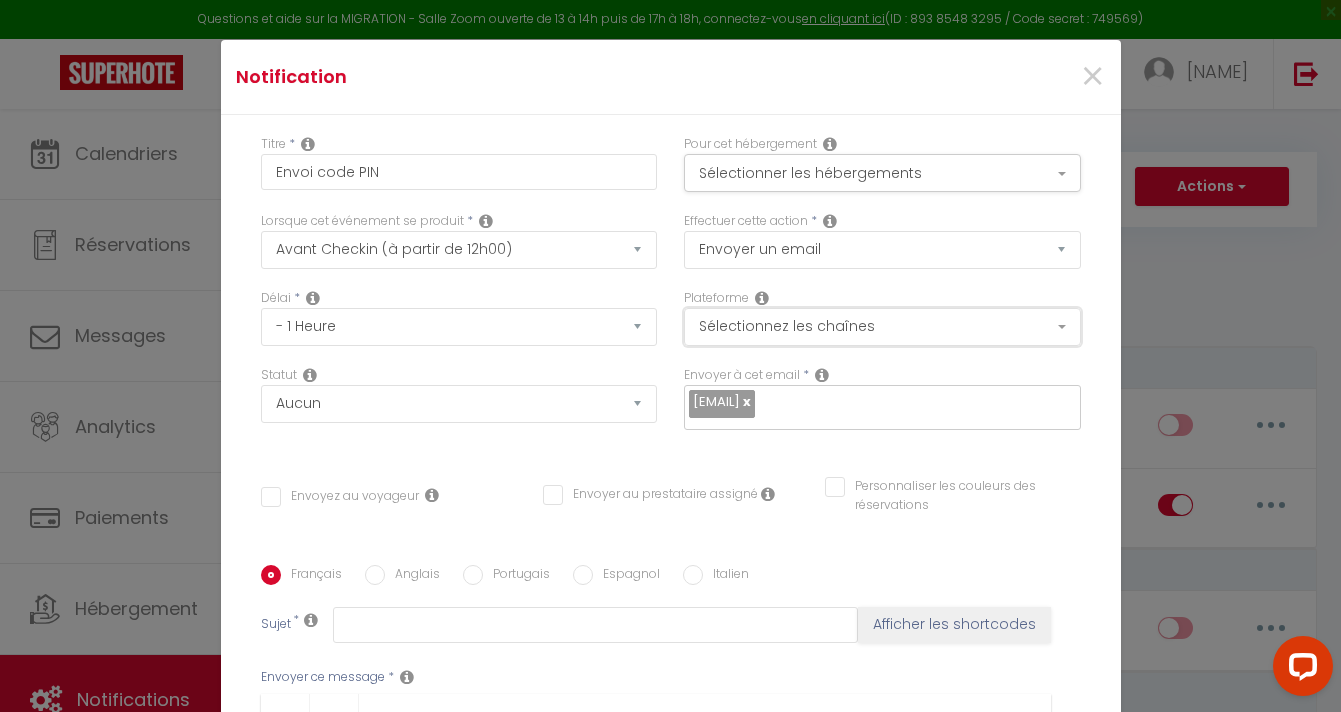 click on "Sélectionnez les chaînes" at bounding box center [882, 327] 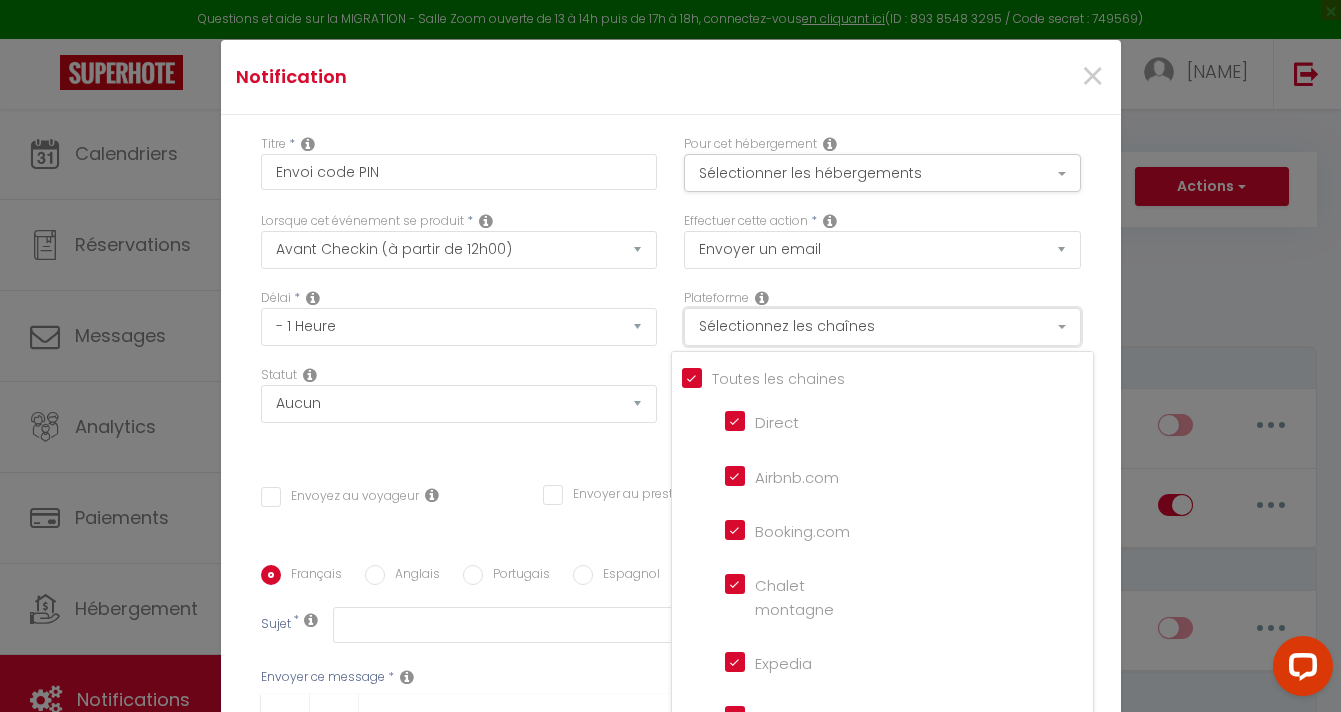 click on "Sélectionnez les chaînes" at bounding box center (882, 327) 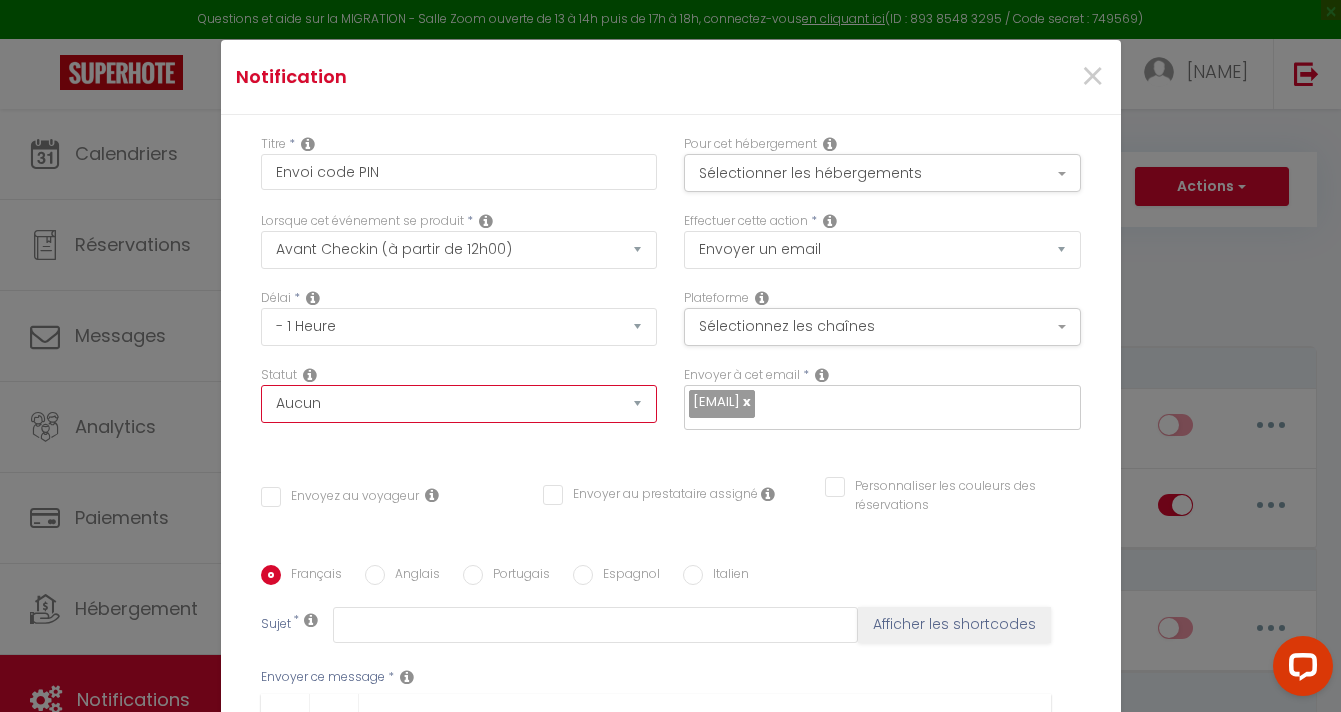 click on "Aucun   Si la réservation est payée   Si réservation non payée   Si la caution a été prise   Si caution non payée" at bounding box center [459, 404] 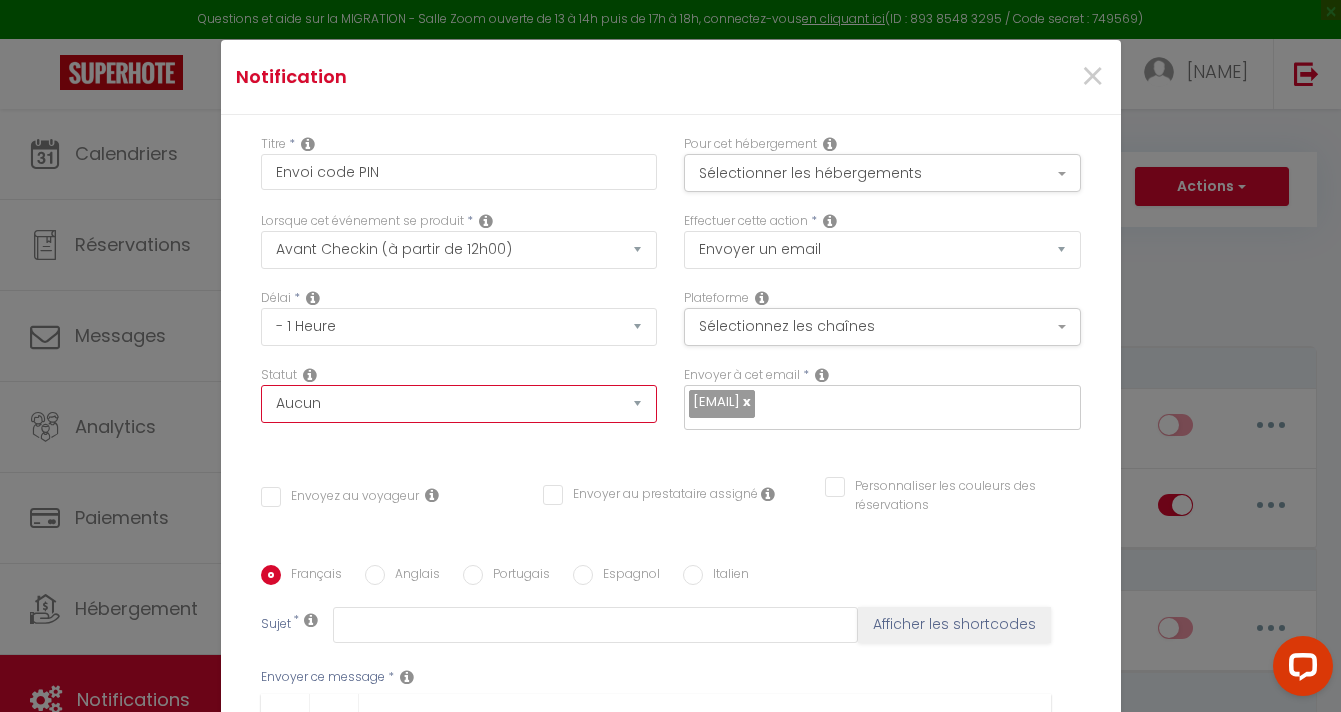 select on "if_booking_is_paid" 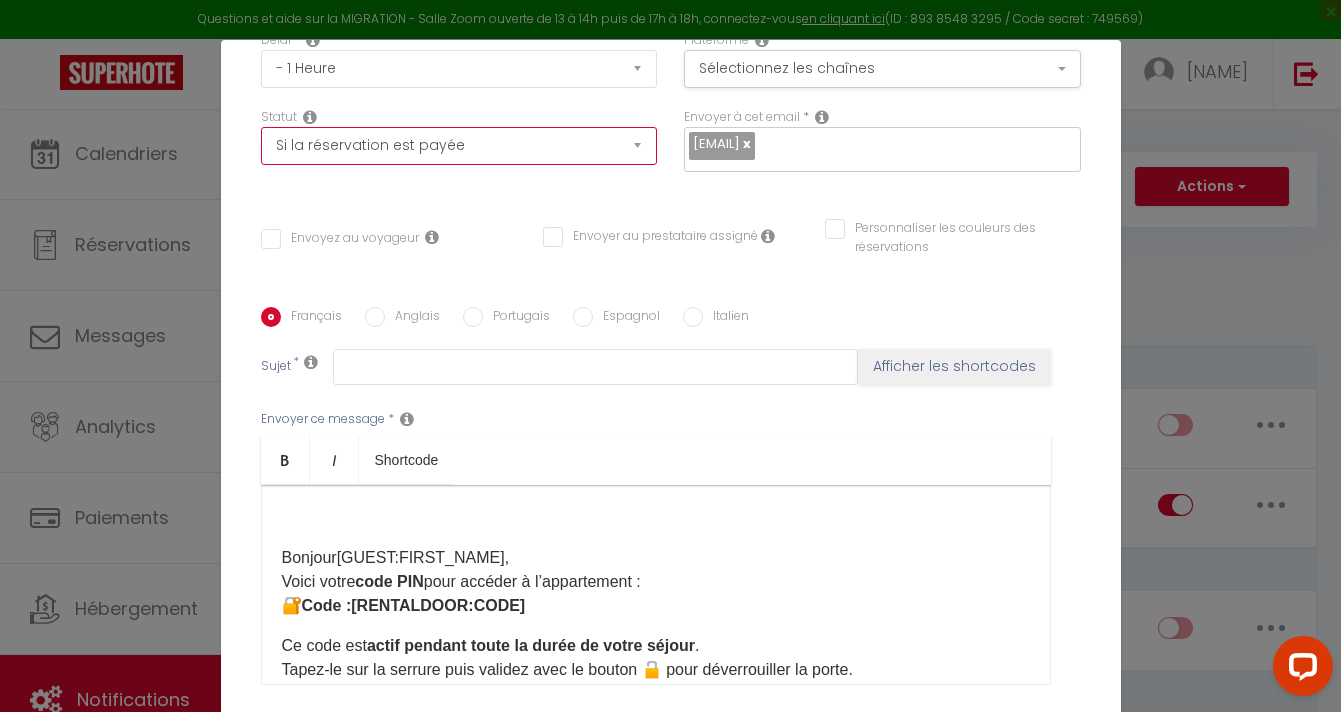 scroll, scrollTop: 266, scrollLeft: 0, axis: vertical 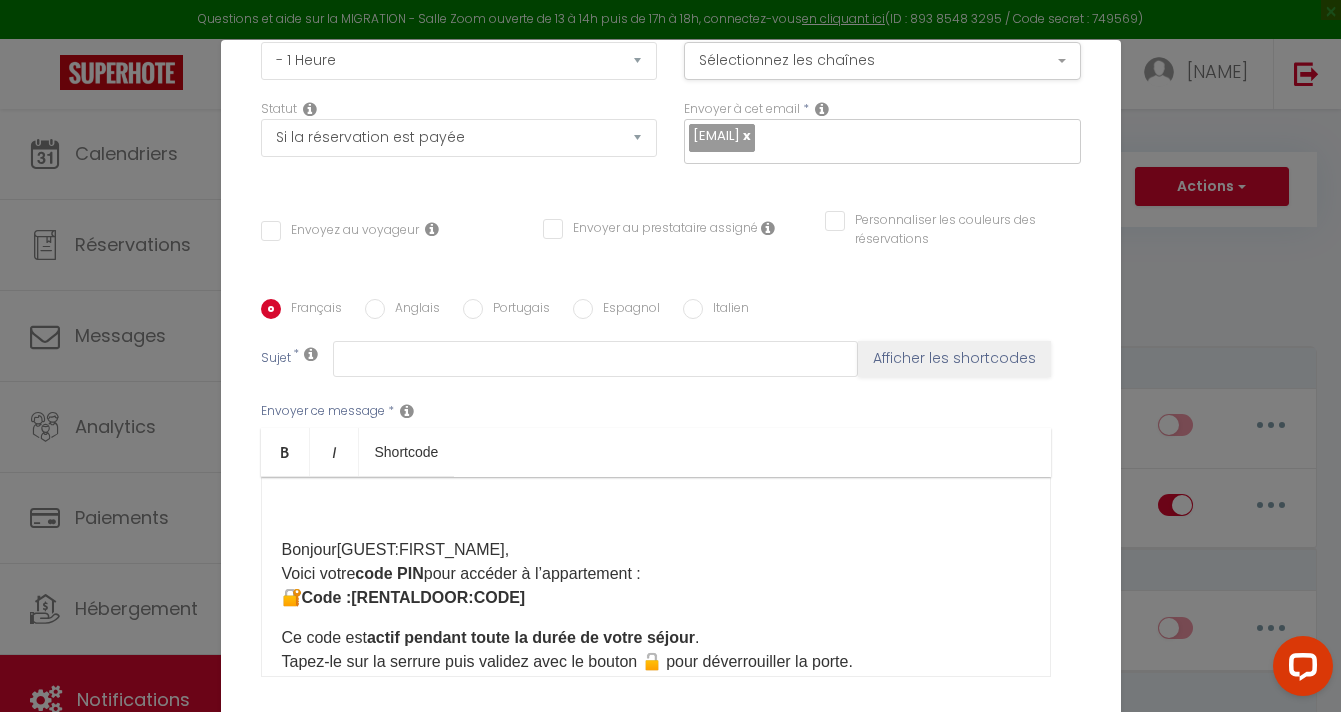 click at bounding box center [745, 135] 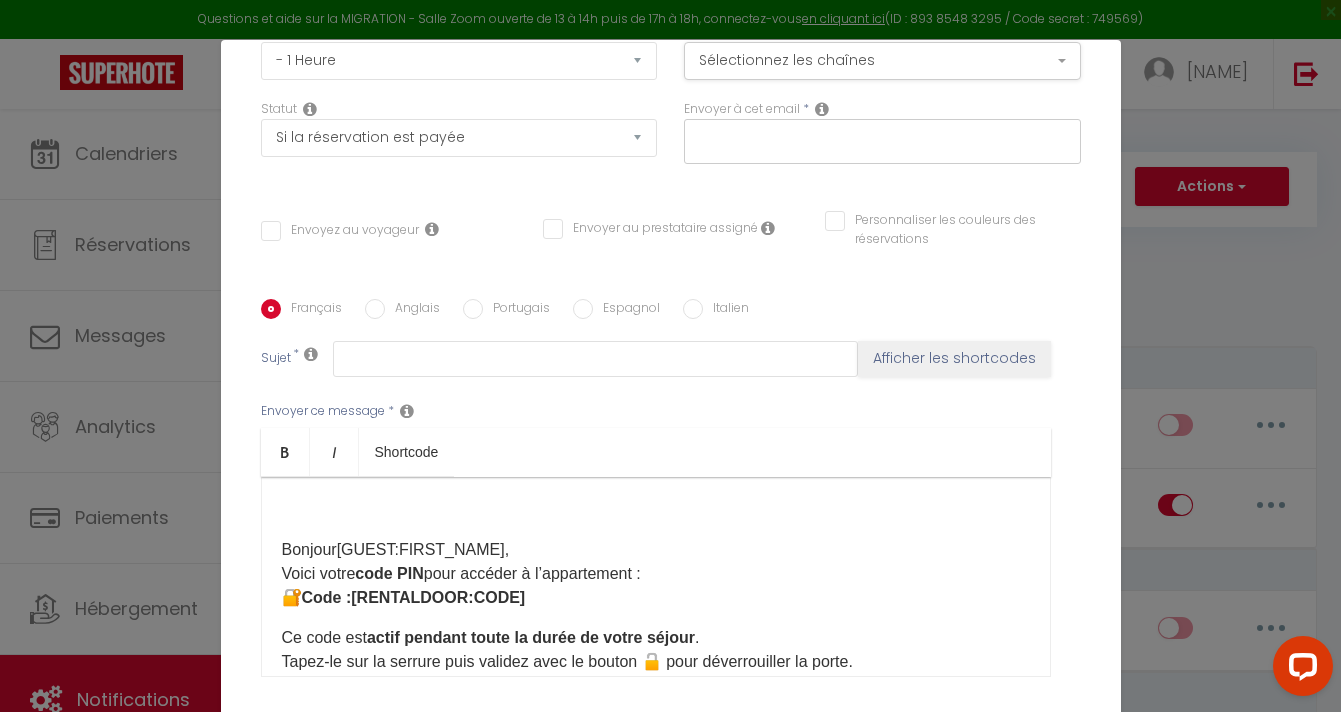 click on "Envoyez au voyageur" at bounding box center [340, 231] 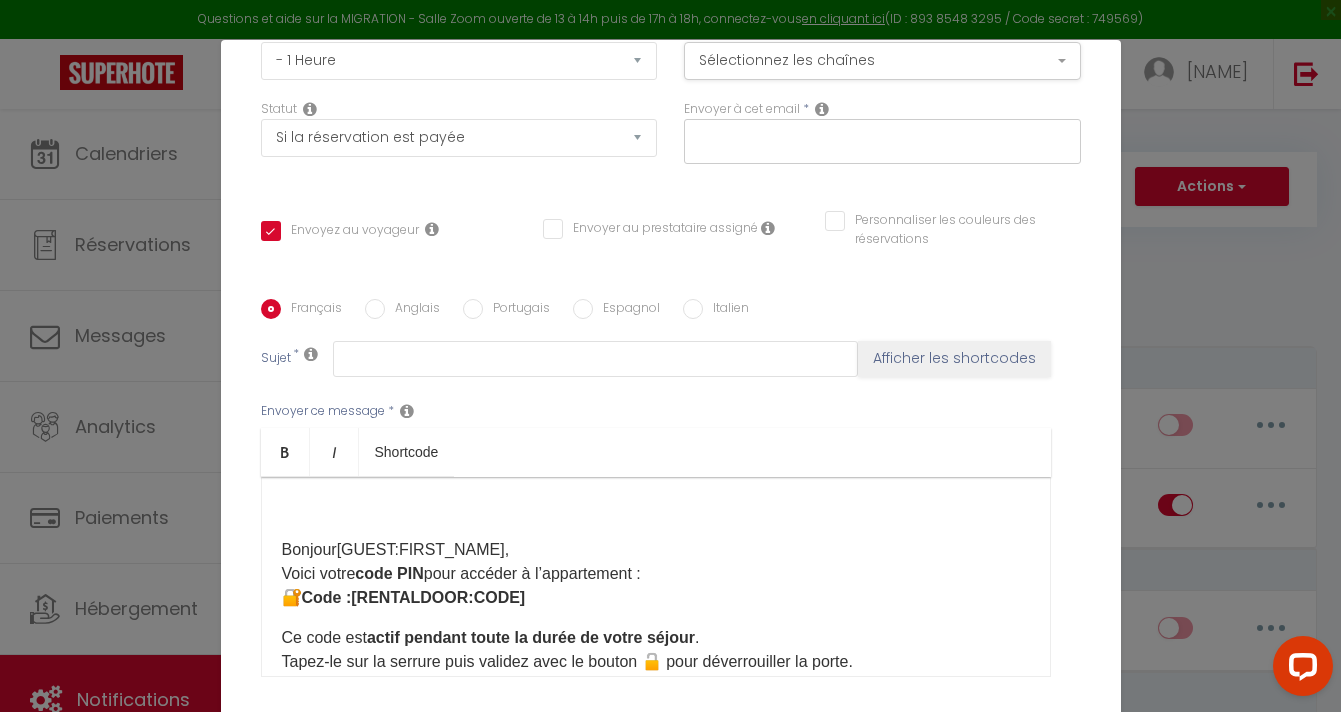 click at bounding box center [822, 109] 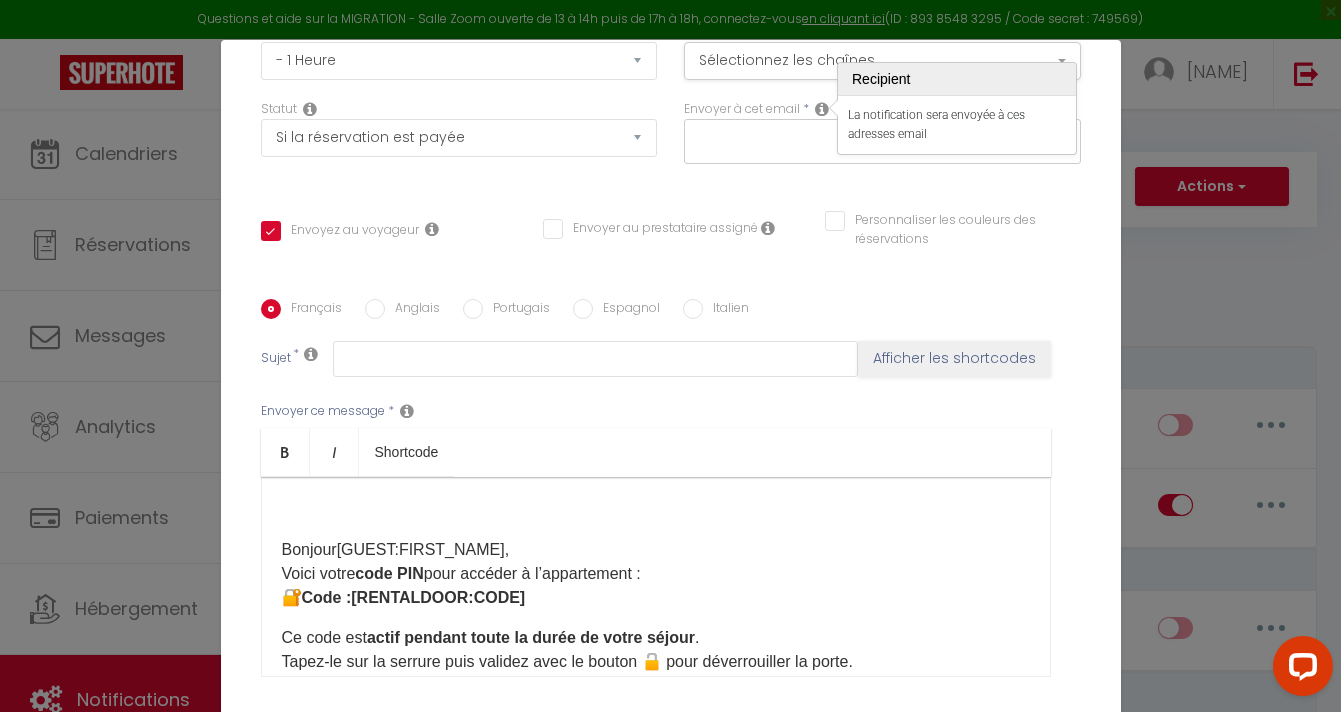 click on "Statut     Aucun   Si la réservation est payée   Si réservation non payée   Si la caution a été prise   Si caution non payée" at bounding box center [458, 142] 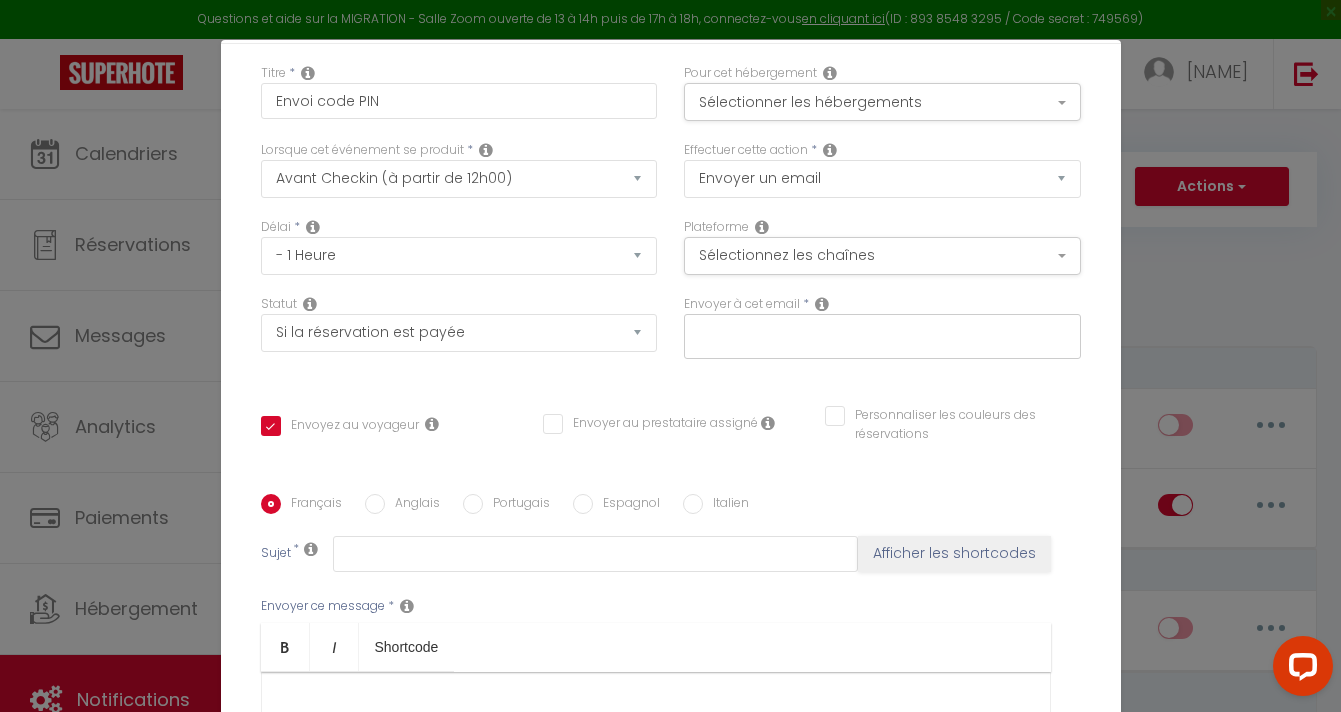scroll, scrollTop: 70, scrollLeft: 0, axis: vertical 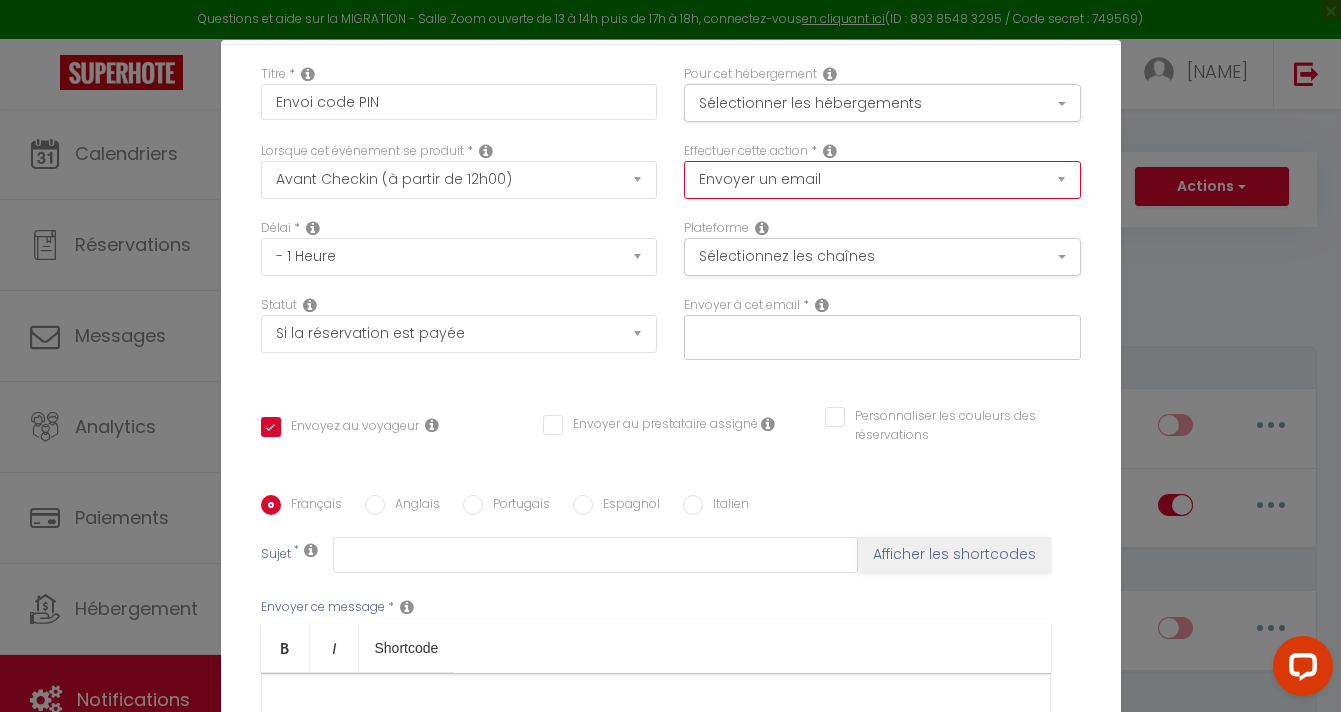 click on "Envoyer un email   Envoyer un SMS   Envoyer une notification push" at bounding box center [882, 180] 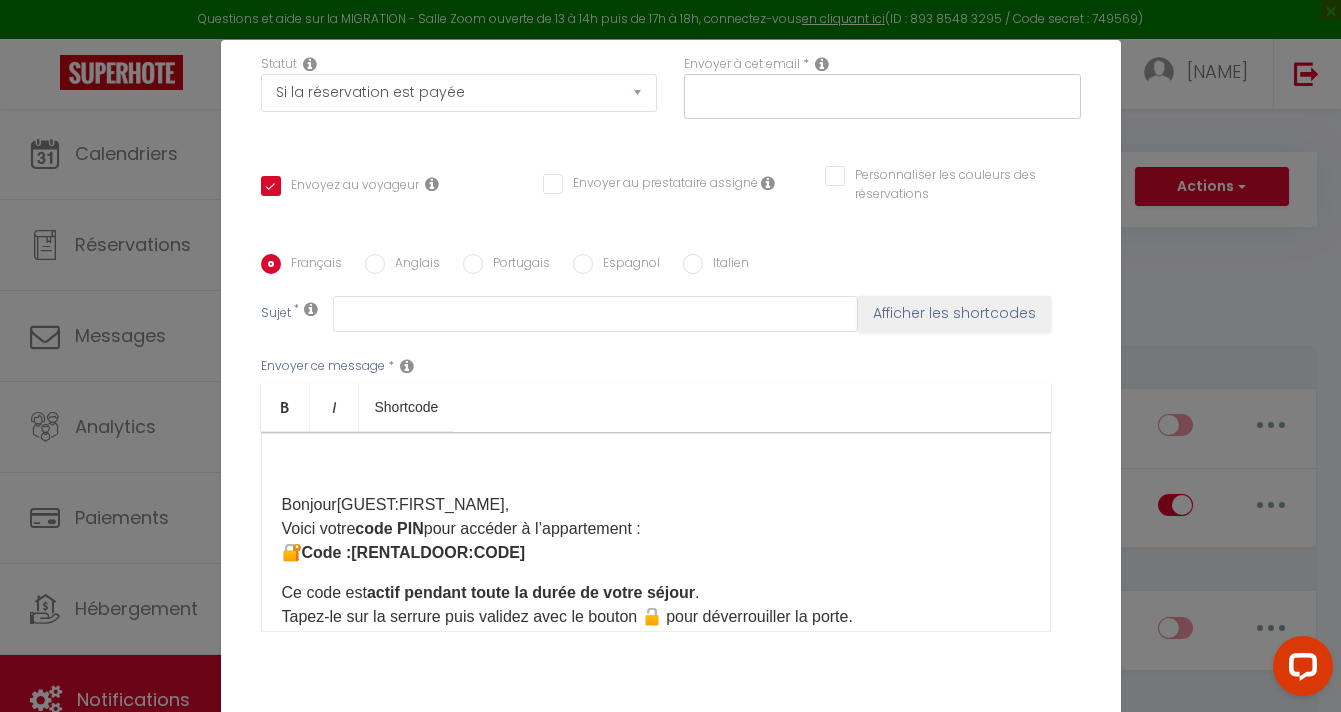 scroll, scrollTop: 403, scrollLeft: 0, axis: vertical 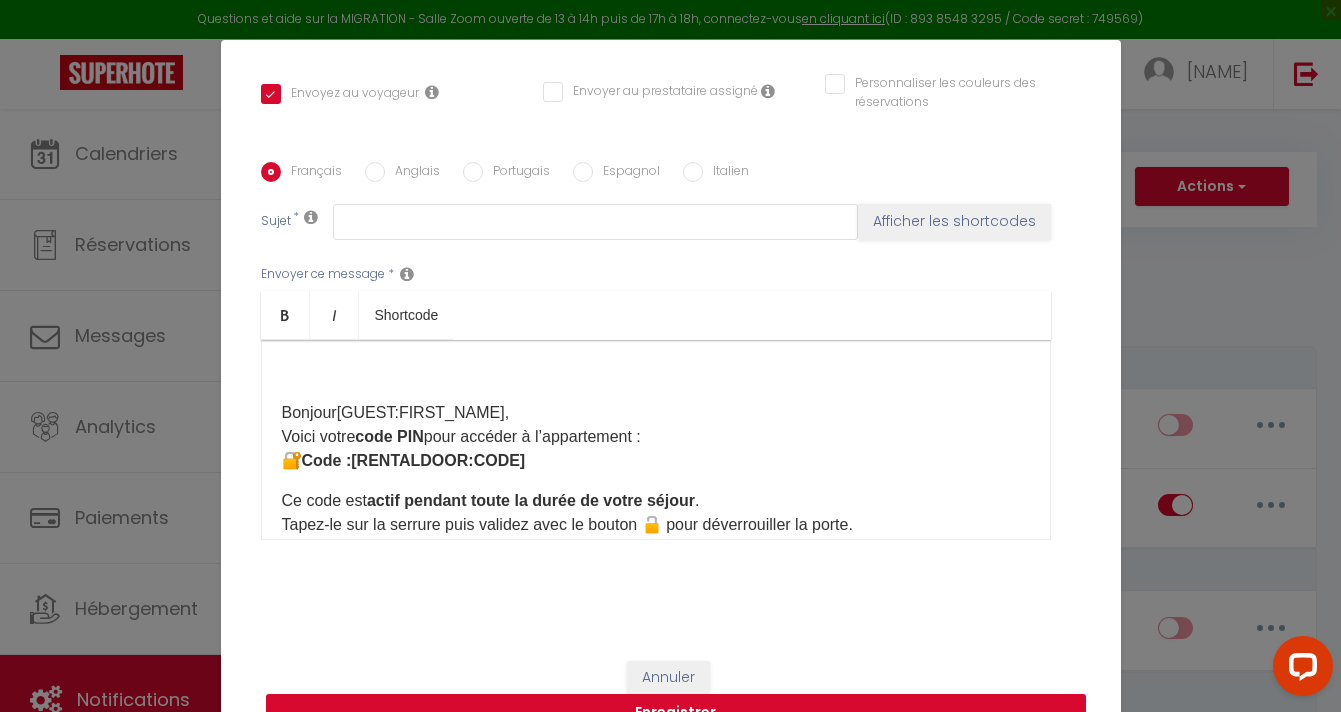click on "Enregistrer" at bounding box center [676, 713] 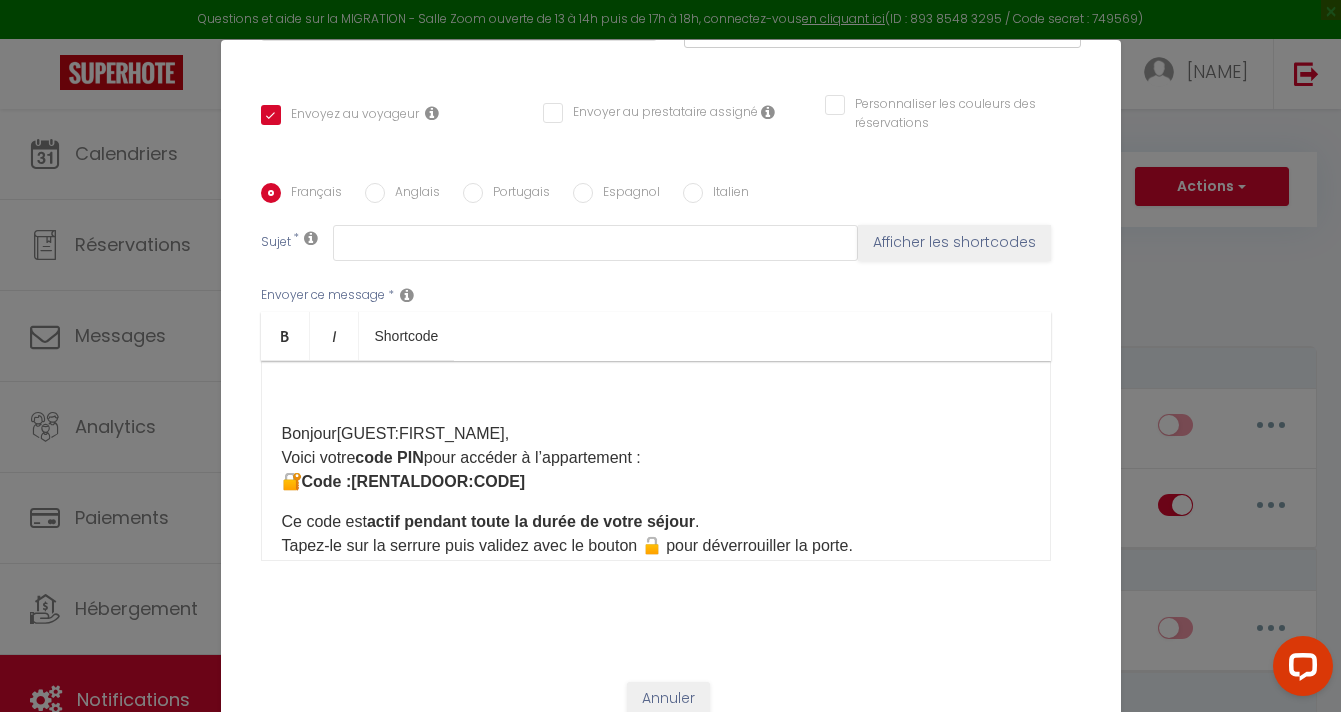 checkbox on "false" 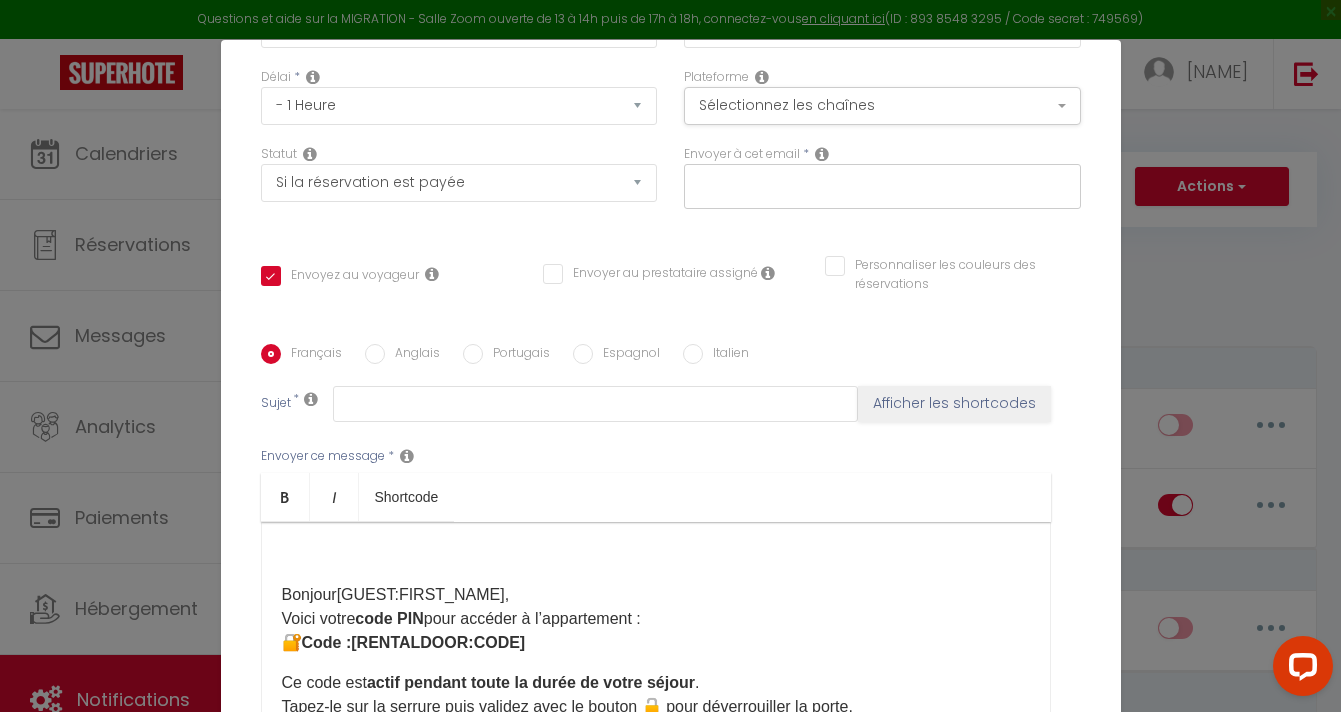 scroll, scrollTop: 223, scrollLeft: 0, axis: vertical 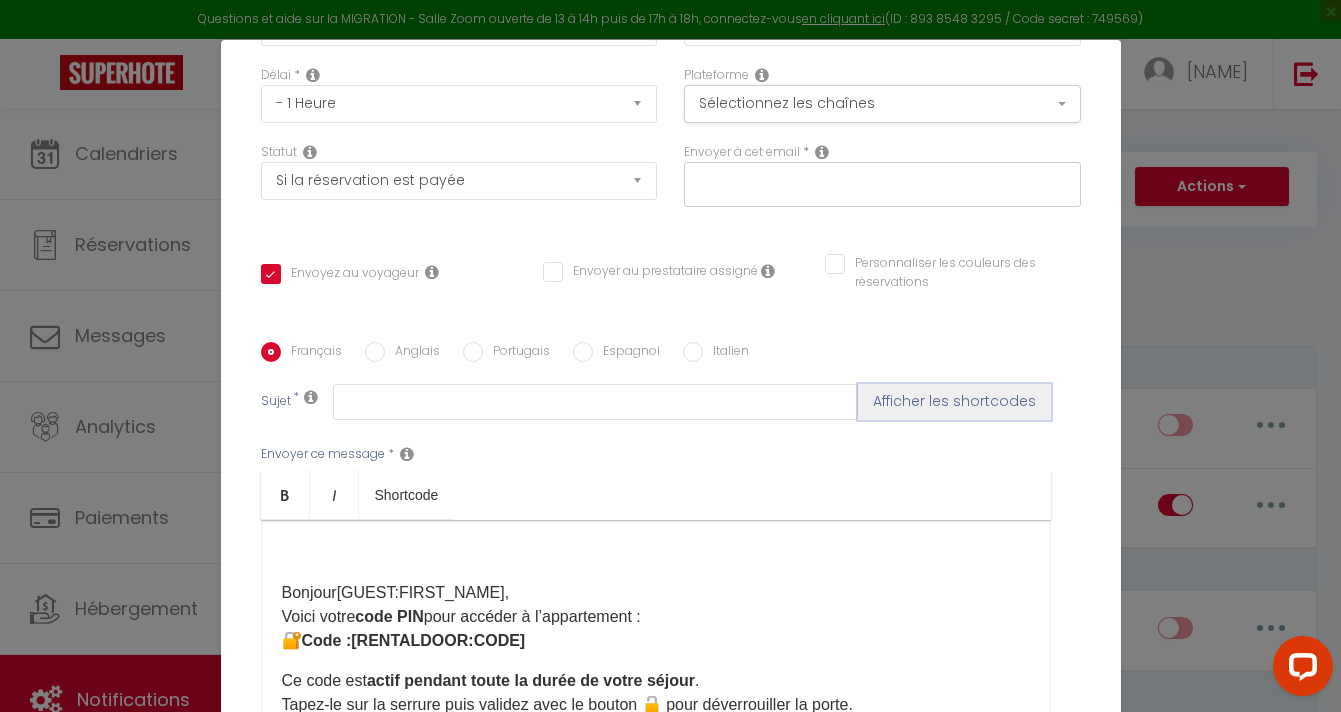 click on "Afficher les shortcodes" at bounding box center (954, 402) 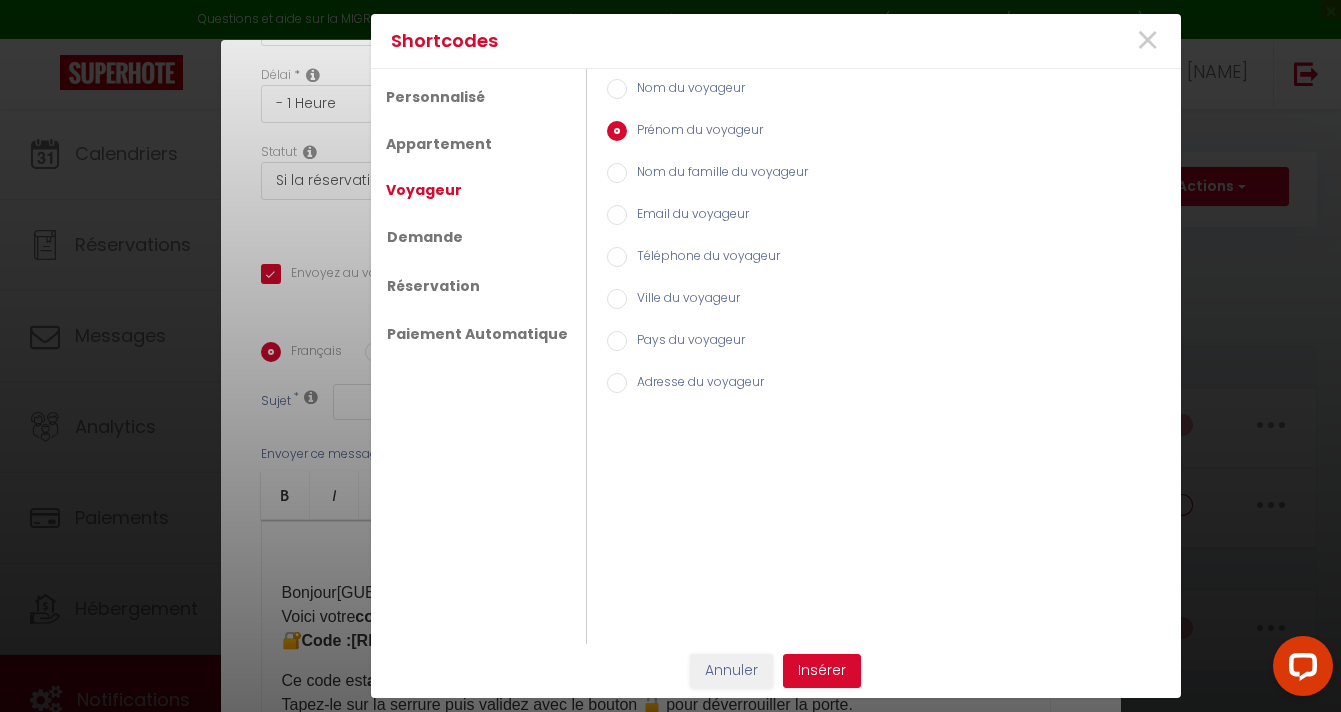 click on "Email du voyageur" at bounding box center (688, 216) 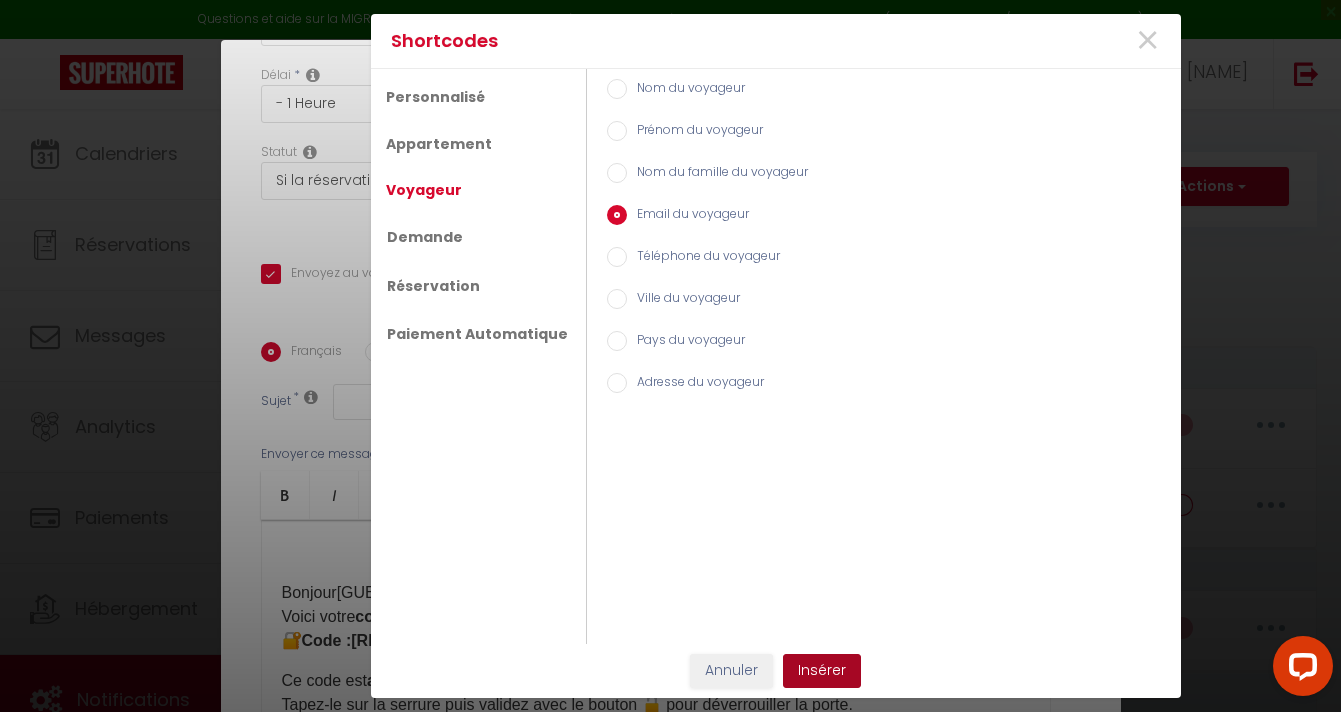 click on "Insérer" at bounding box center (822, 671) 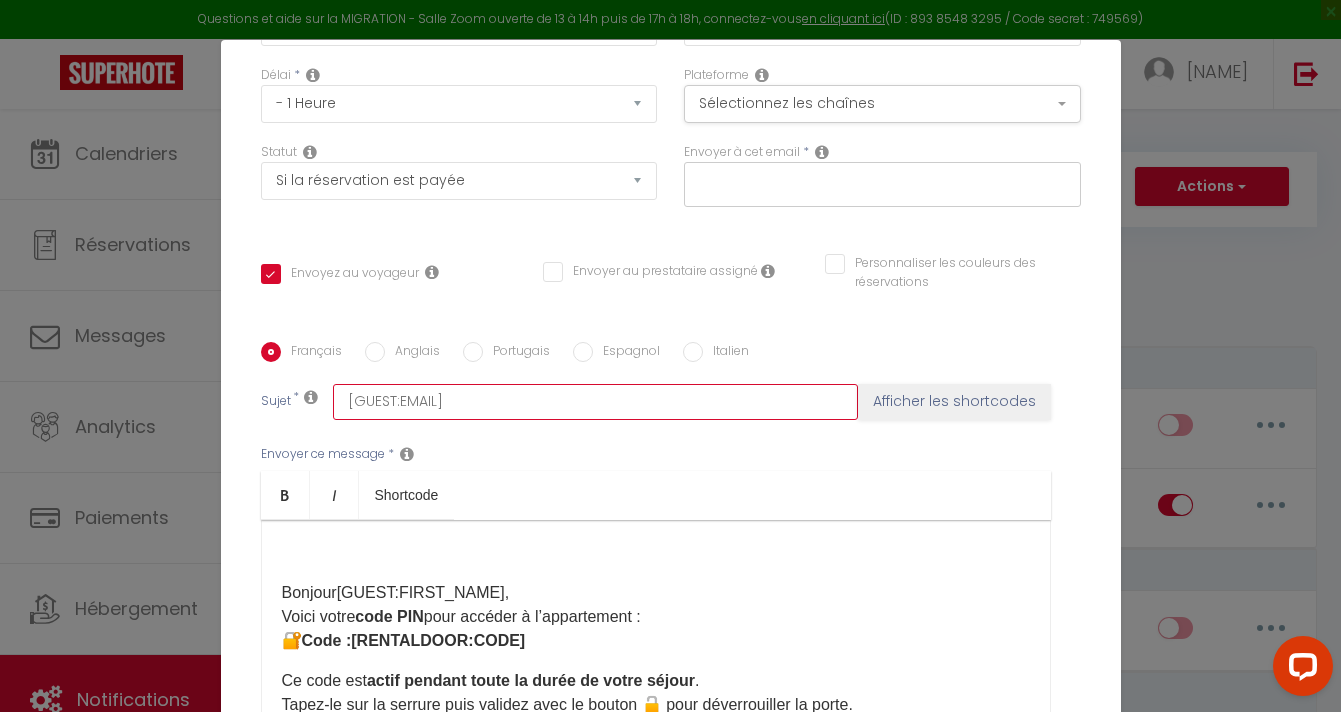 click on "[GUEST:EMAIL]" at bounding box center [595, 402] 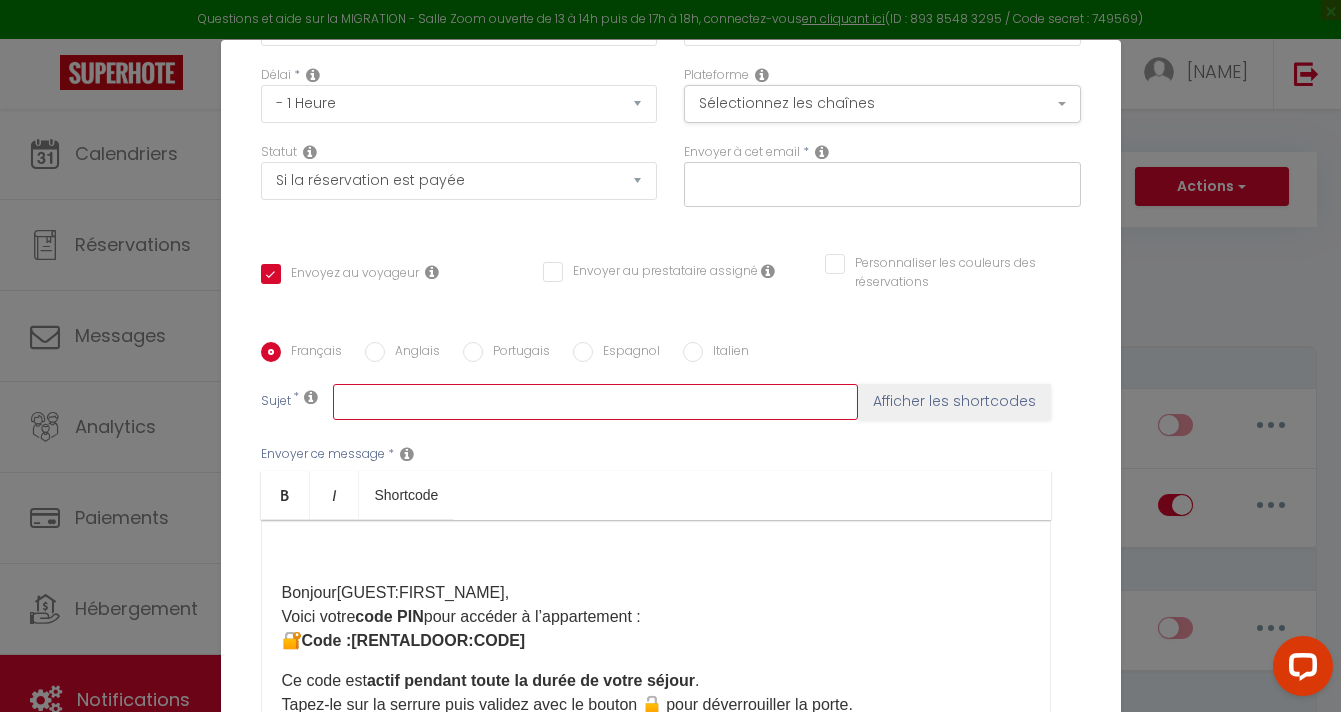type 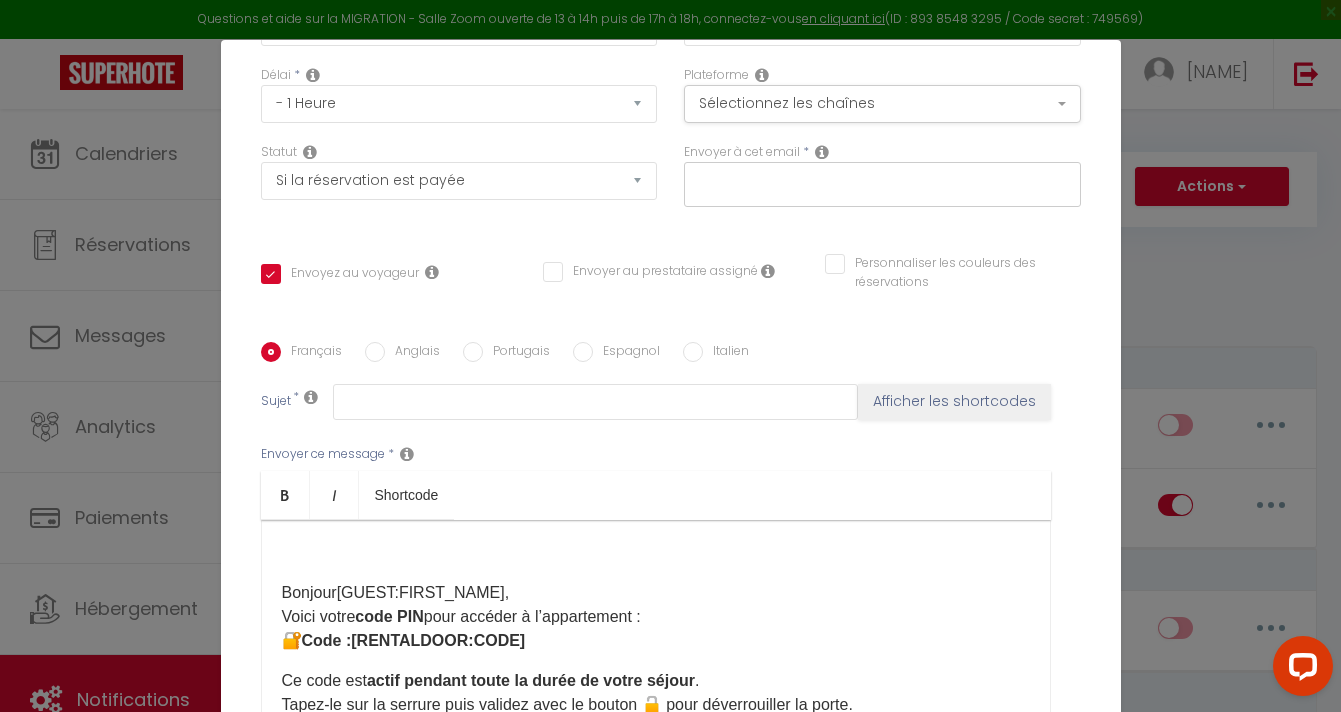 click at bounding box center [877, 181] 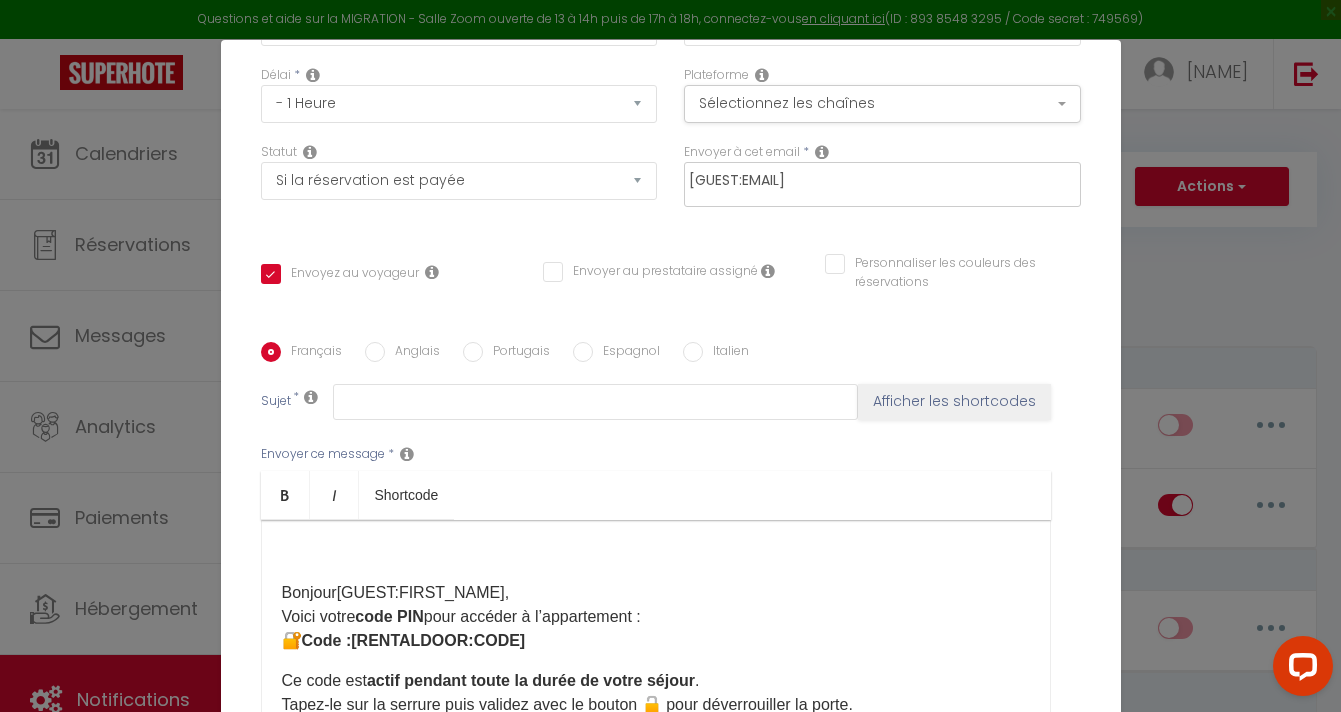 type on "[GUEST:EMAIL]" 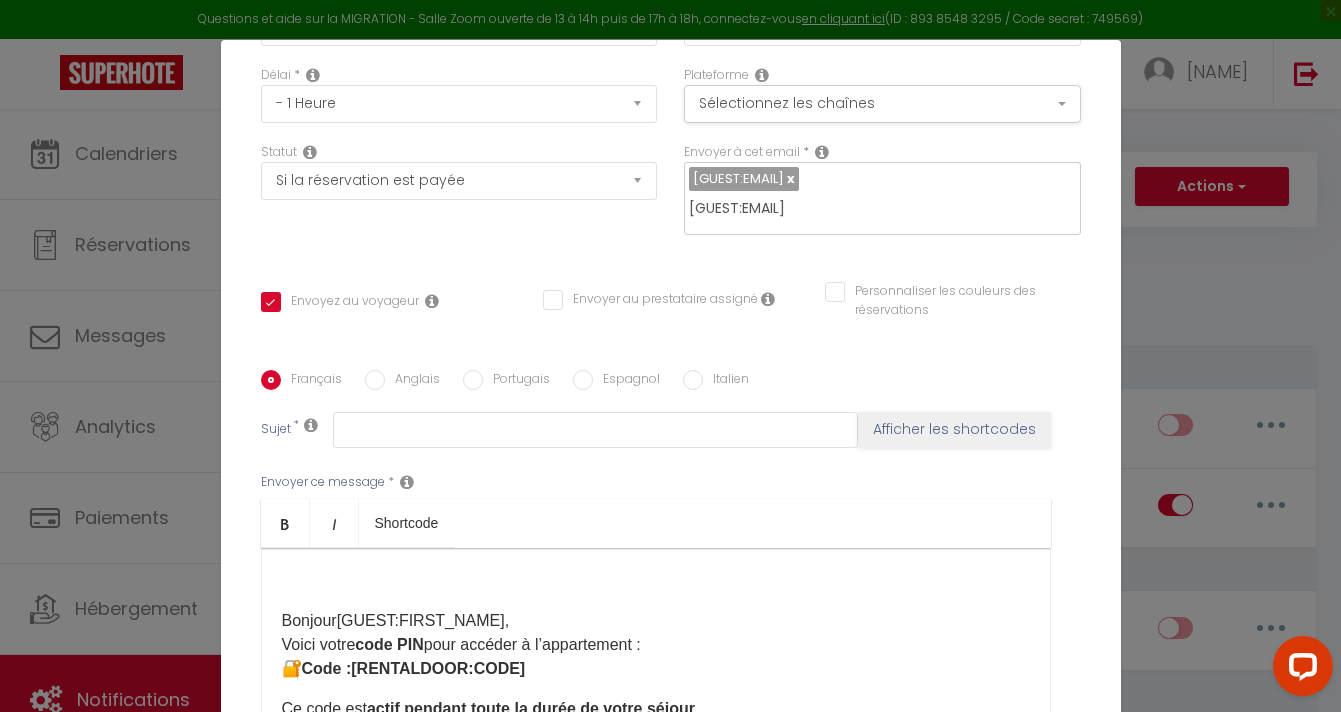 type 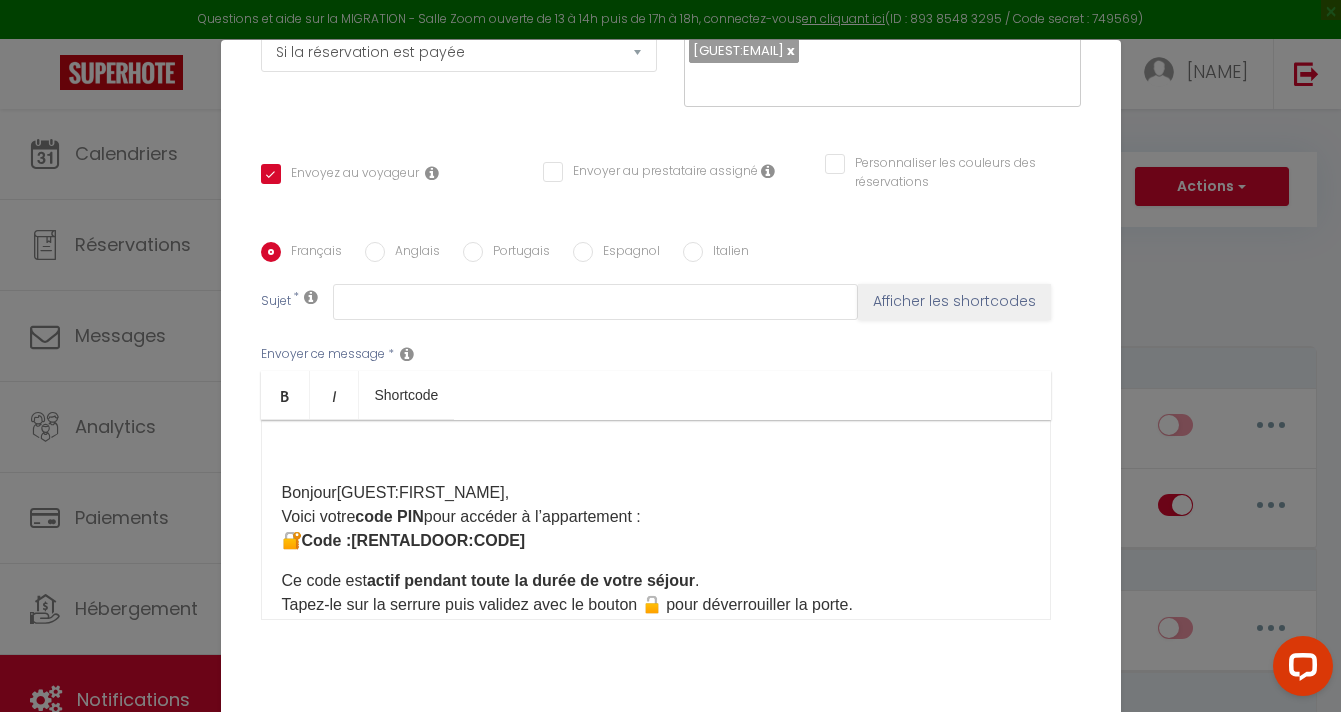 scroll, scrollTop: 403, scrollLeft: 0, axis: vertical 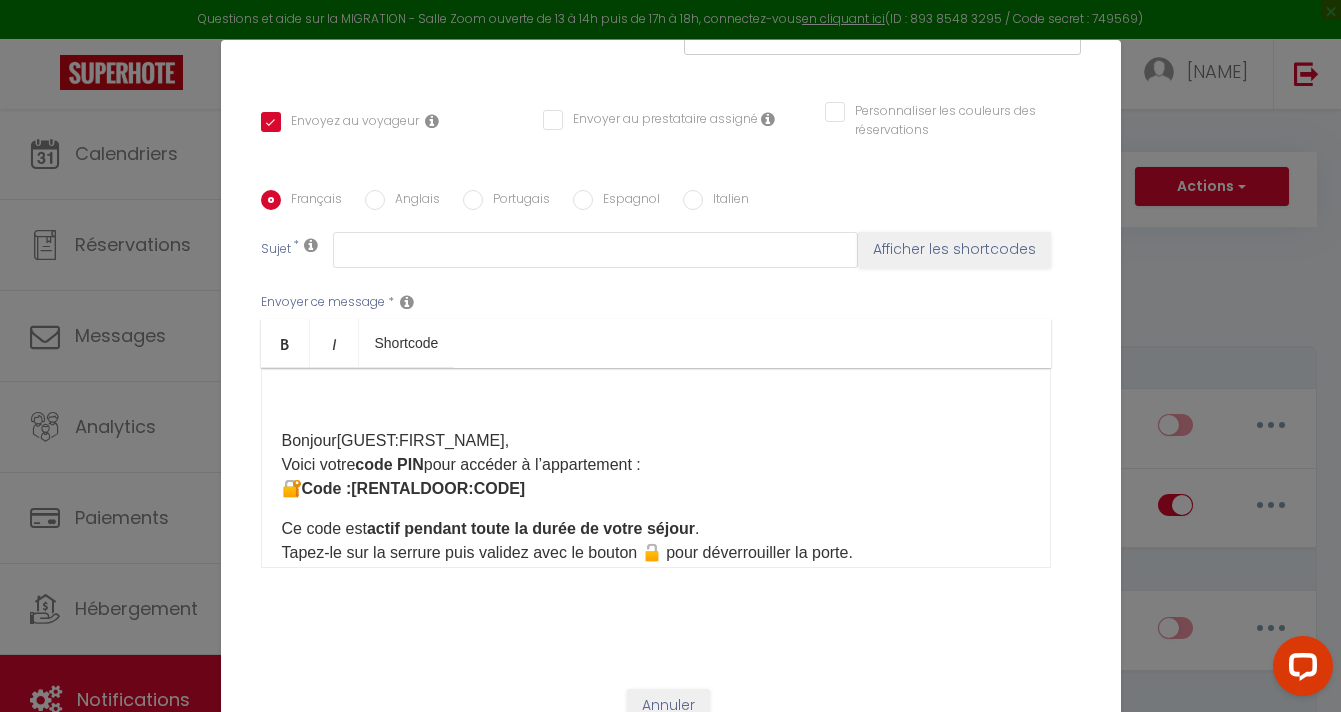 click on "Enregistrer" at bounding box center [676, 742] 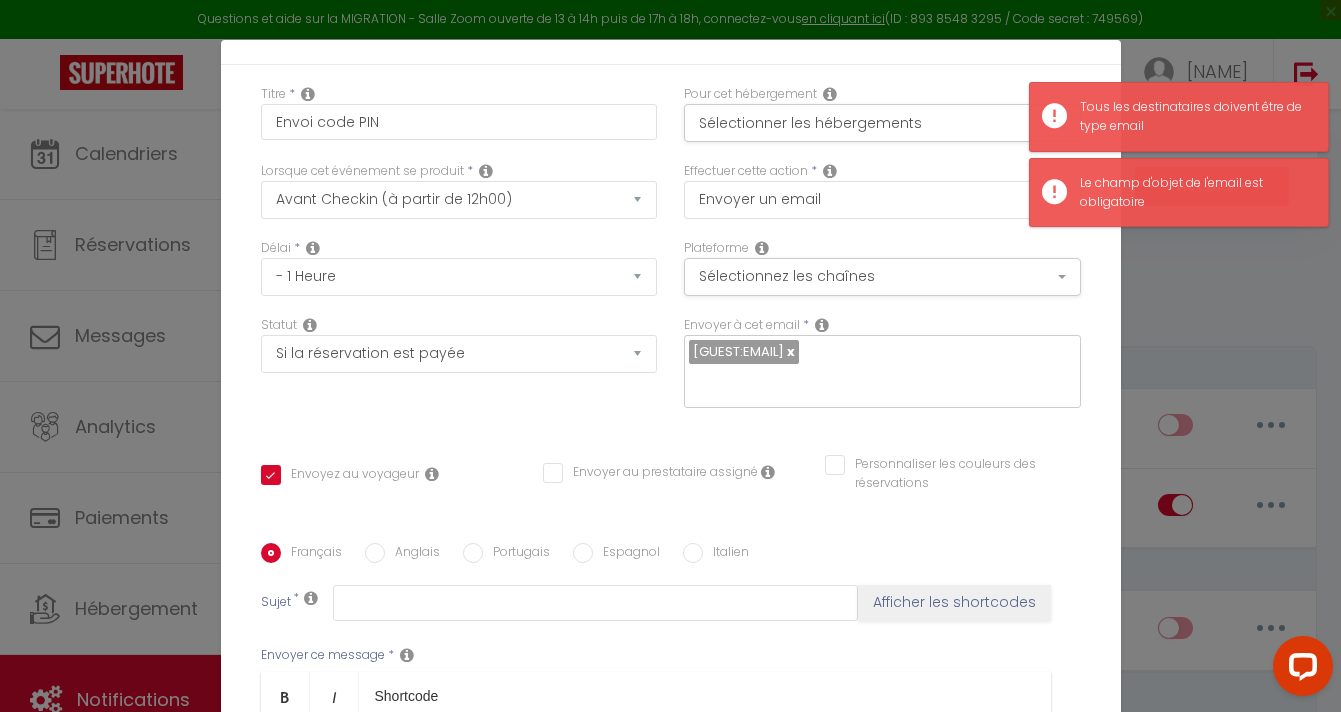 scroll, scrollTop: 0, scrollLeft: 0, axis: both 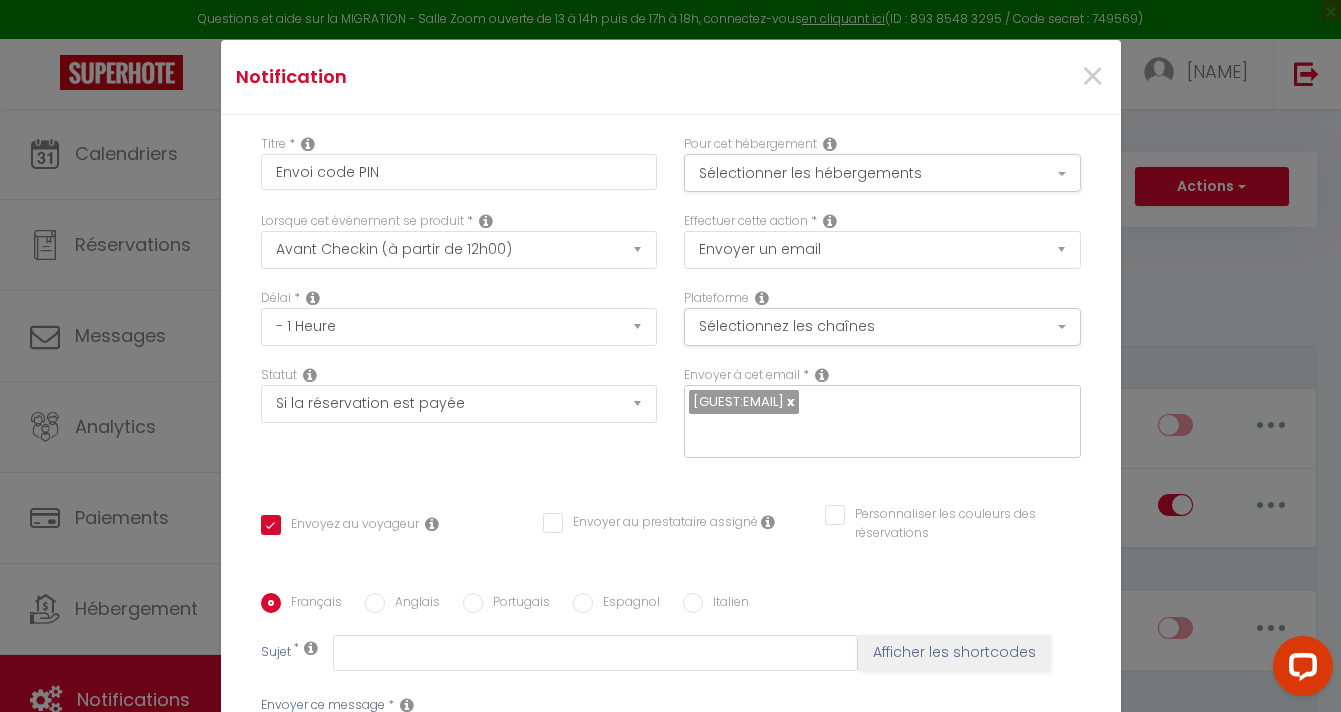 click at bounding box center [789, 401] 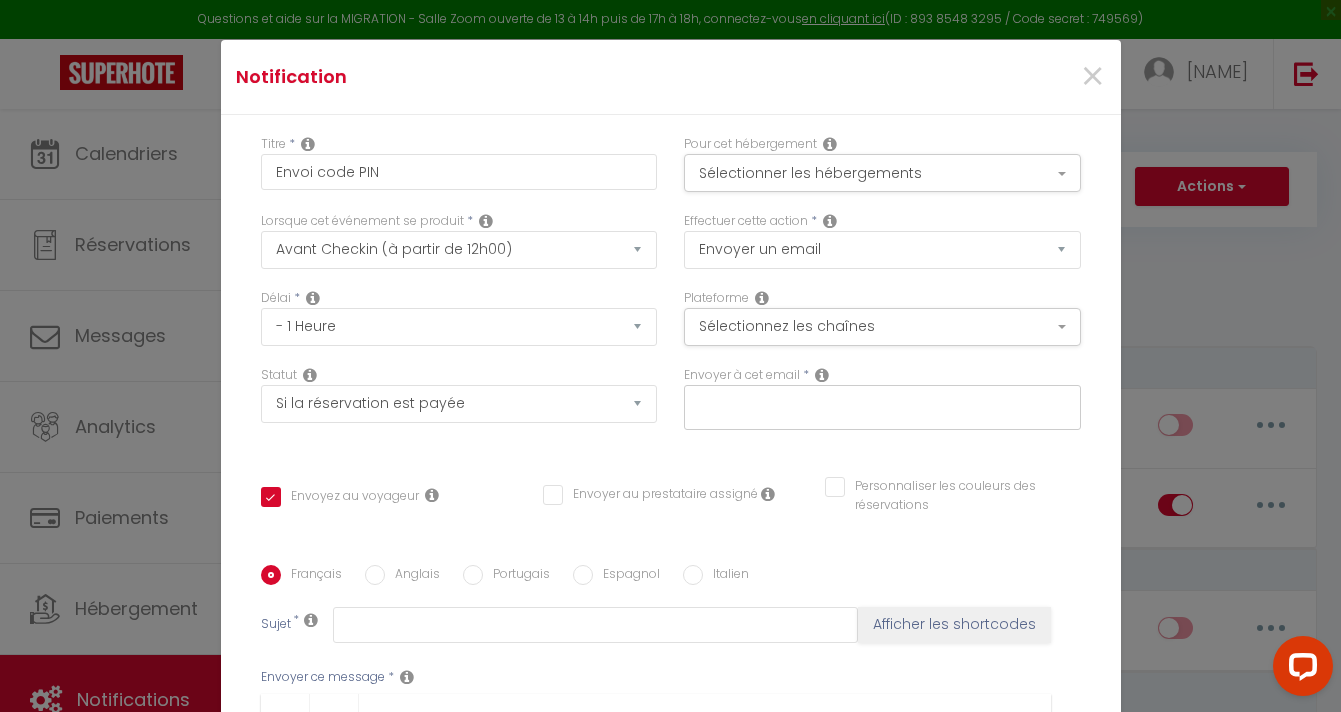 click at bounding box center [877, 404] 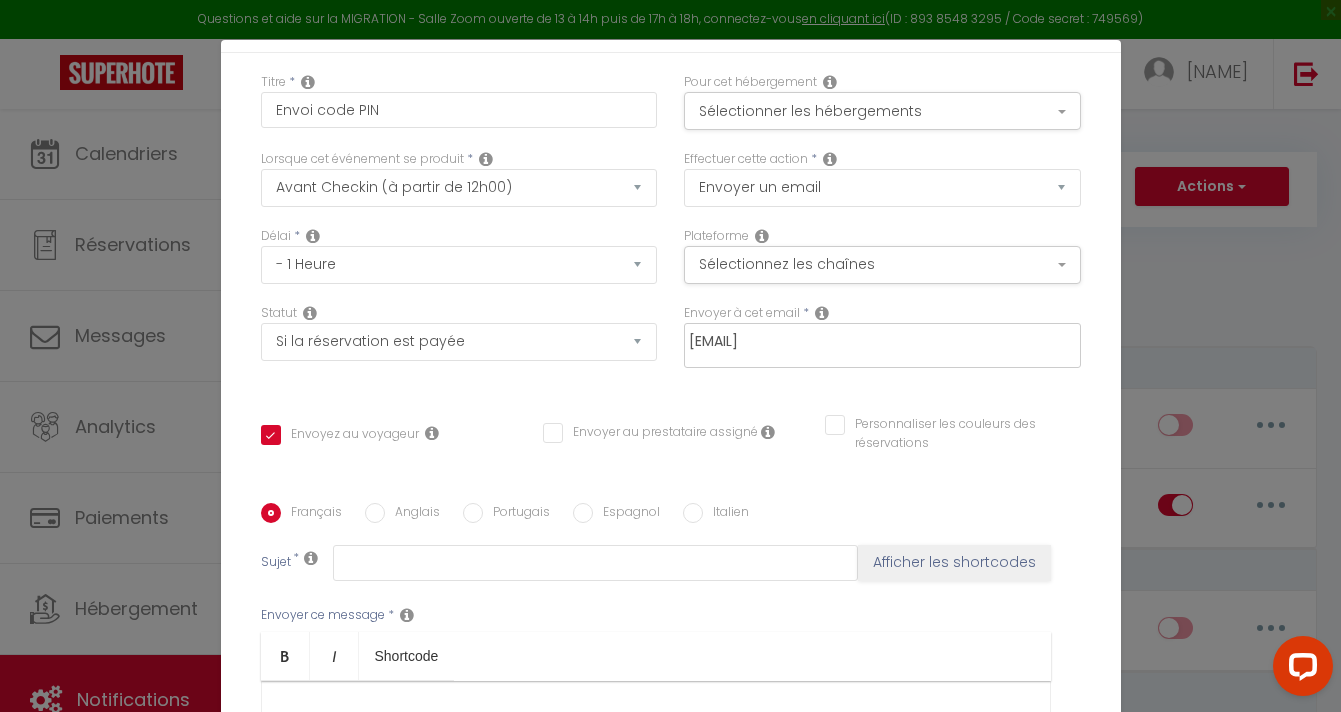 scroll, scrollTop: 65, scrollLeft: 0, axis: vertical 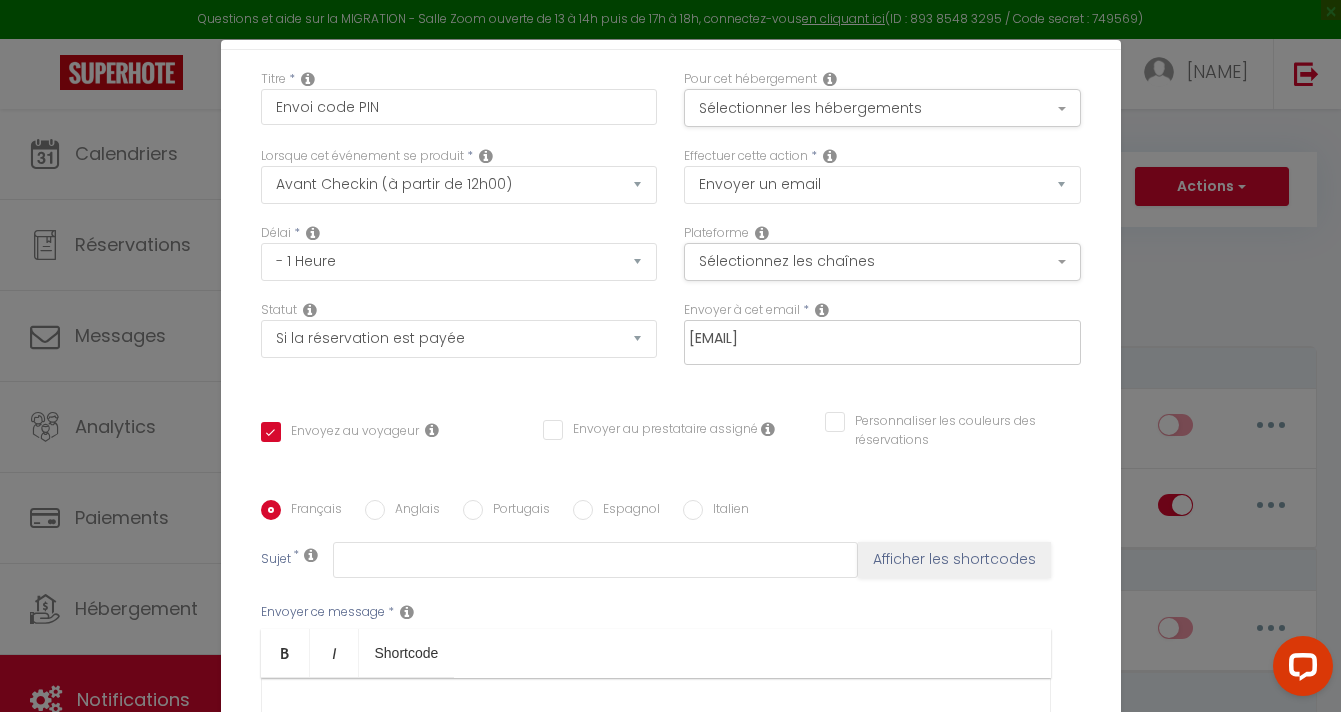type on "[EMAIL]" 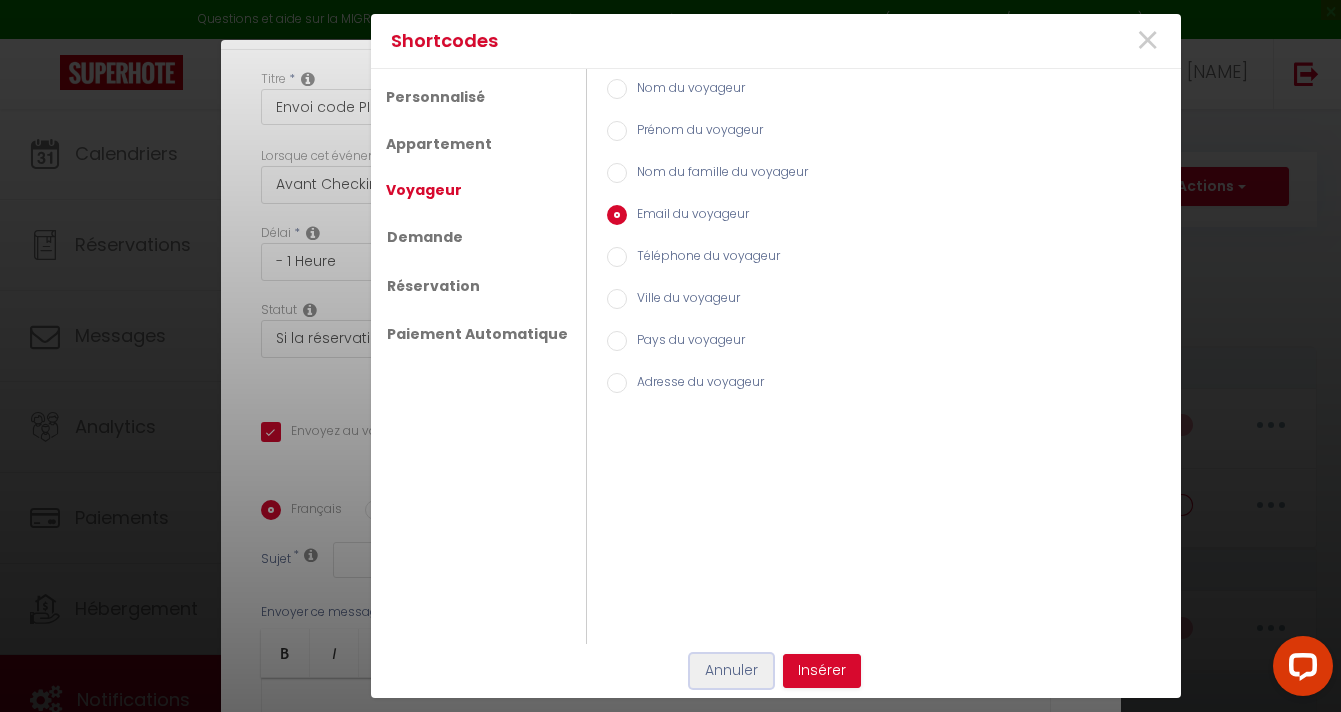 click on "Annuler" at bounding box center [731, 671] 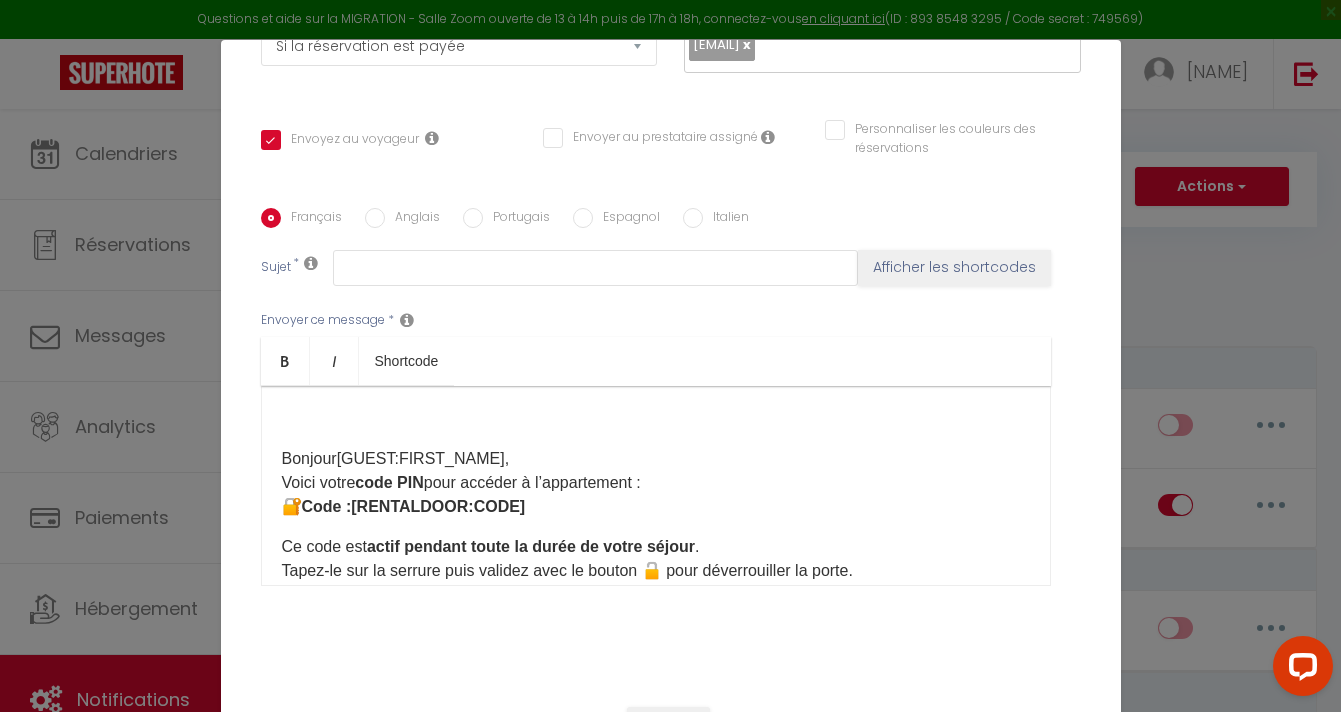 scroll, scrollTop: 403, scrollLeft: 0, axis: vertical 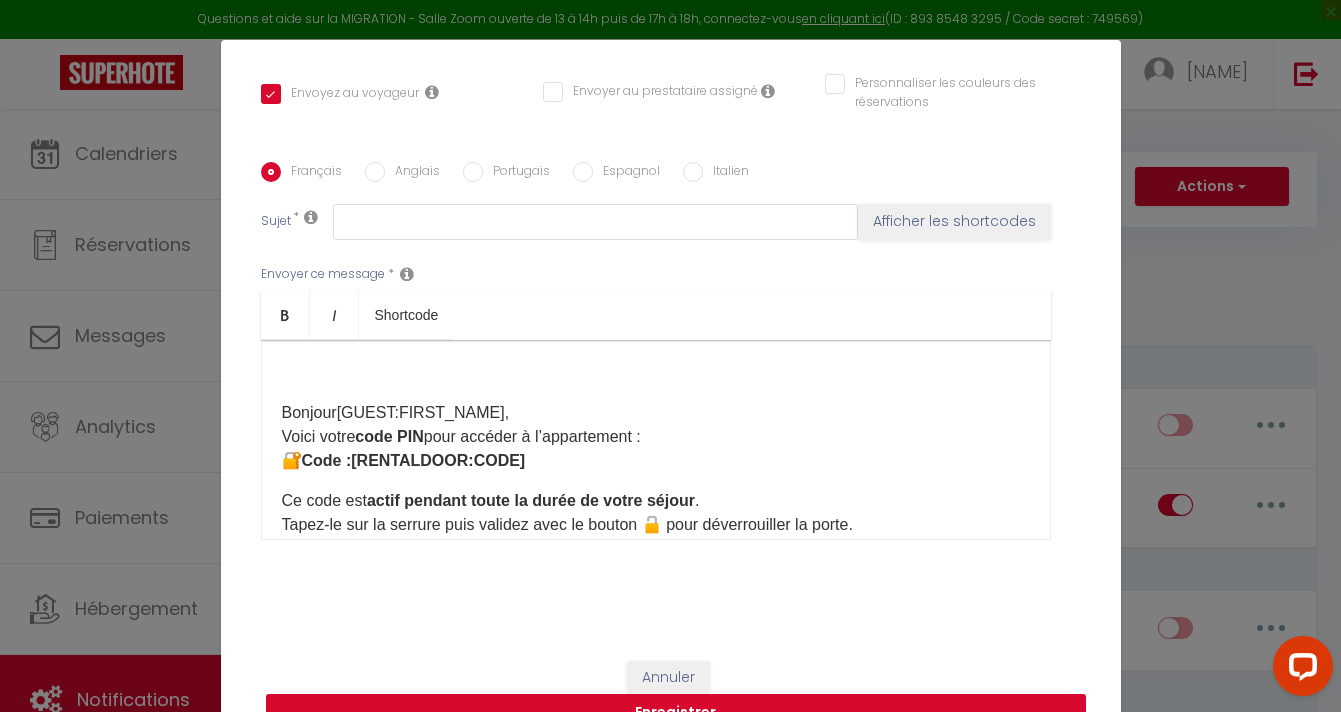 click on "Enregistrer" at bounding box center [676, 713] 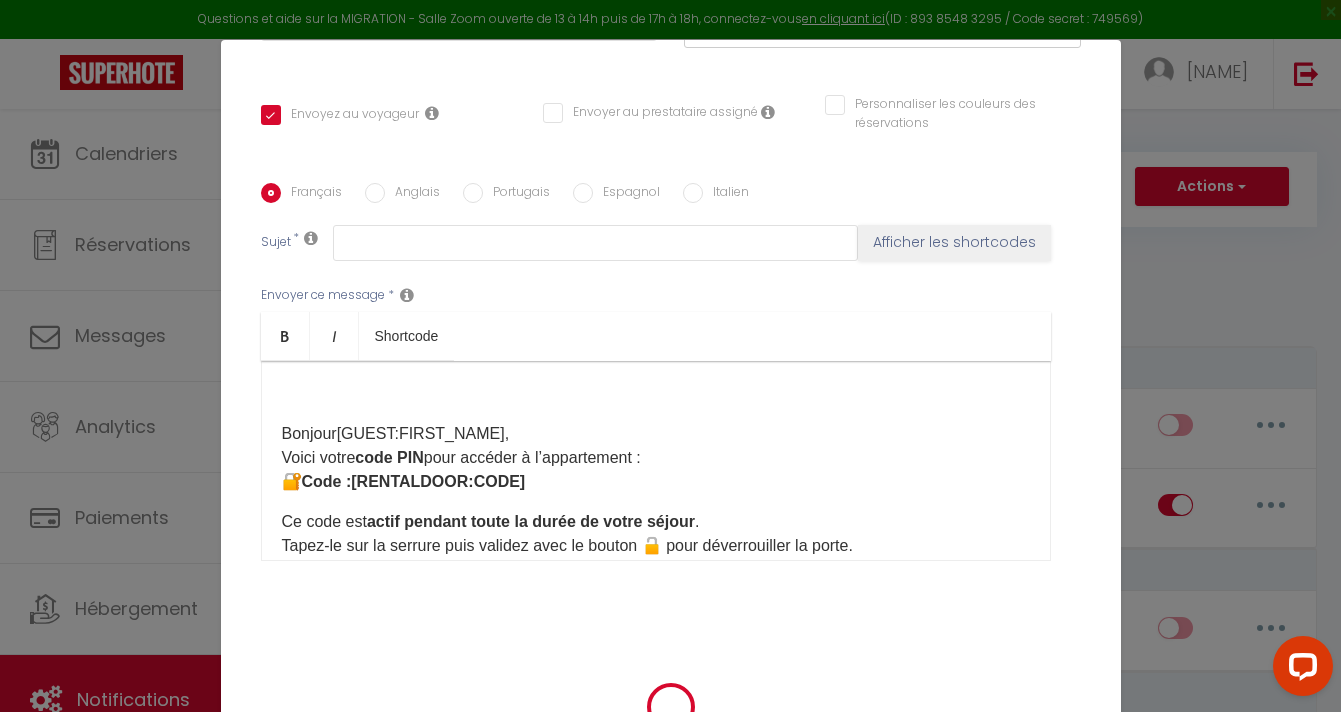 checkbox on "false" 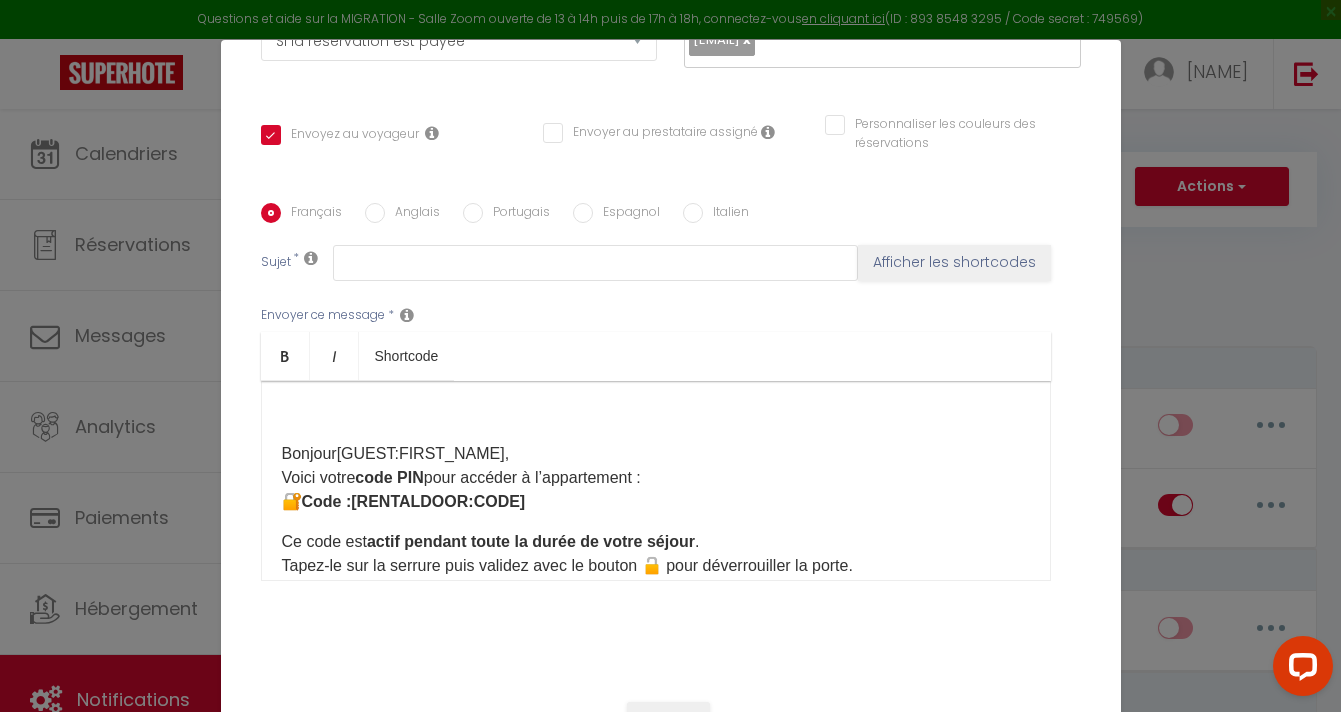 scroll, scrollTop: 359, scrollLeft: 0, axis: vertical 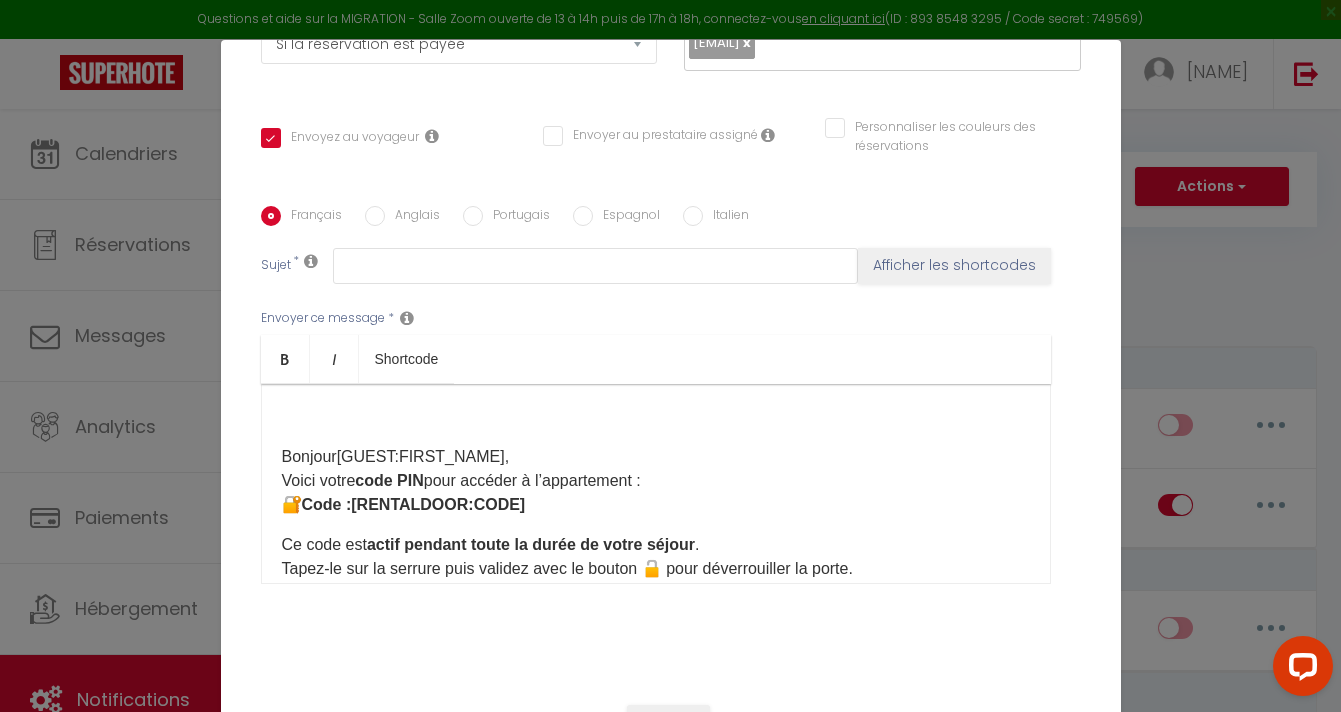 click at bounding box center [656, 417] 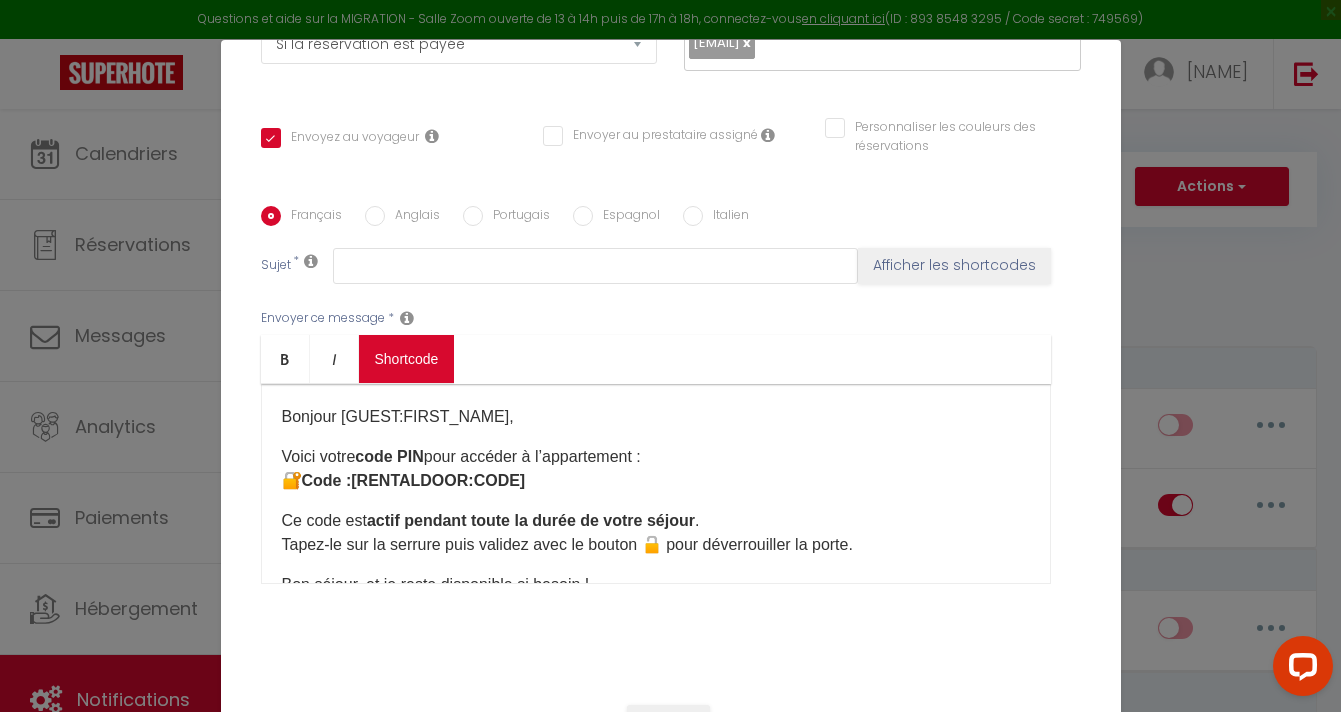 click on "Questions et aide sur la MIGRATION - Salle Zoom ouverte de 13 à 14h puis de 17h à 18h, connectez-vous  en cliquant ici  (ID : 893 8548 3295 / Code secret : 749569)   ×     Toggle navigation       Toggle Search     Toggle menubar     Chercher   BUTTON
Besoin d'aide ?
Souleymane   Paramètres        Équipe     Résultat de la recherche   Aucun résultat     Calendriers     Réservations     Messages     Analytics      Paiements     Hébergement     Notifications                 Résultat de la recherche   Id   Appart   Voyageur    Checkin   Checkout   Nuits   Pers.   Plateforme   Statut     Résultat de la recherche   Aucun résultat          Notifications
Actions
Nouvelle Notification    Exporter    Importer    Tous les apparts    Babyfoot, Rooftop, Vue Mer & Piscine à Débordement
Actions
Nouveau shortcode personnalisé" at bounding box center (670, 1857) 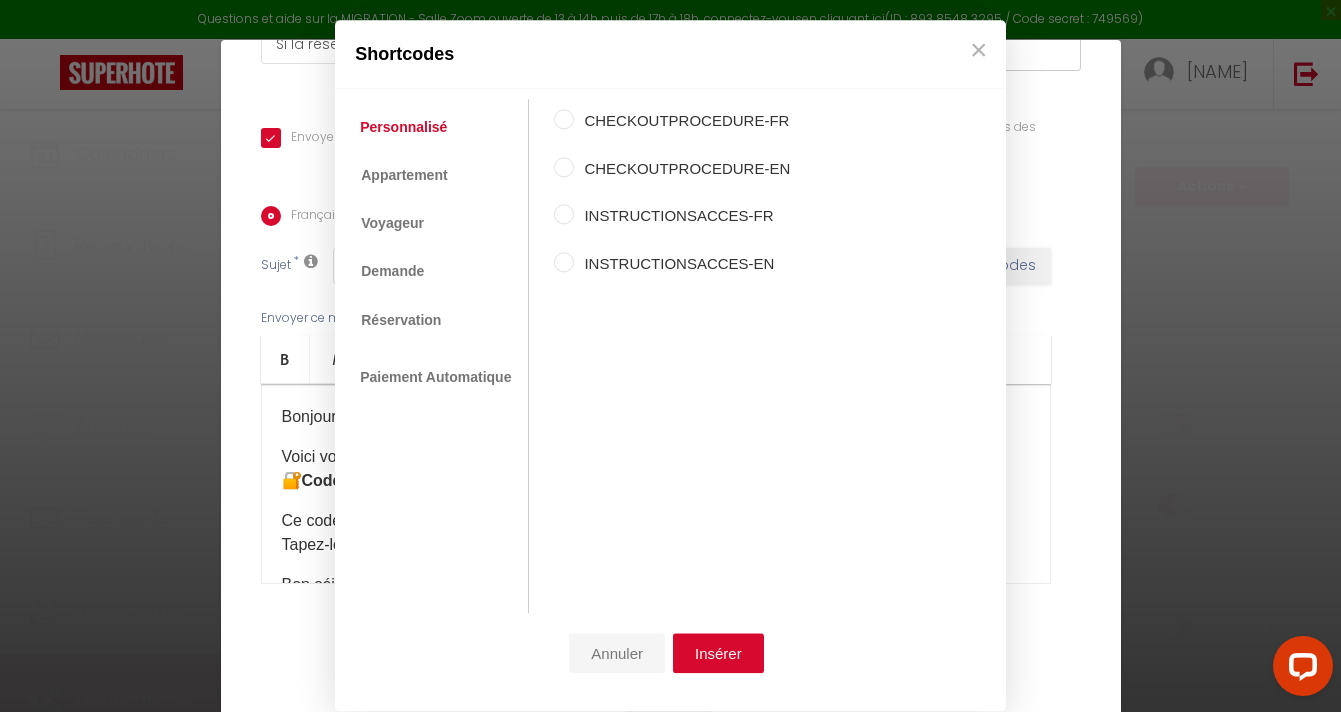 click on "Annuler" at bounding box center (617, 654) 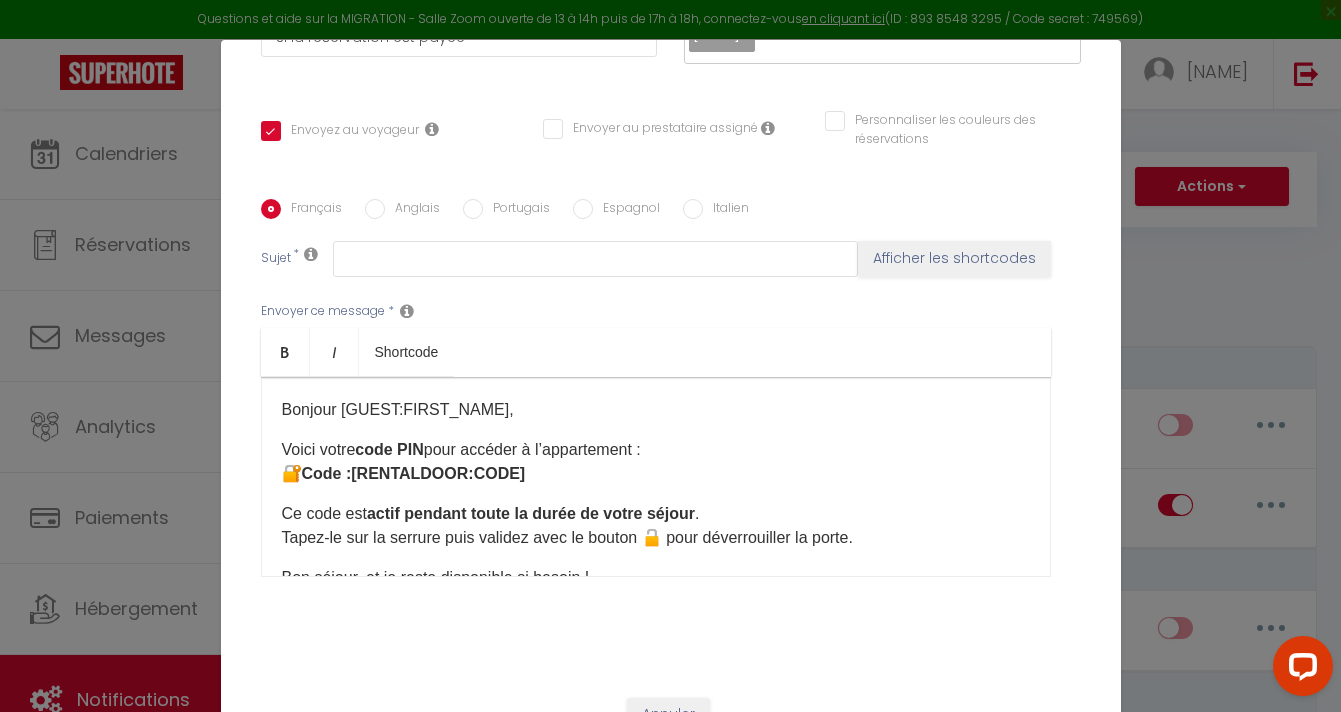 scroll, scrollTop: 403, scrollLeft: 0, axis: vertical 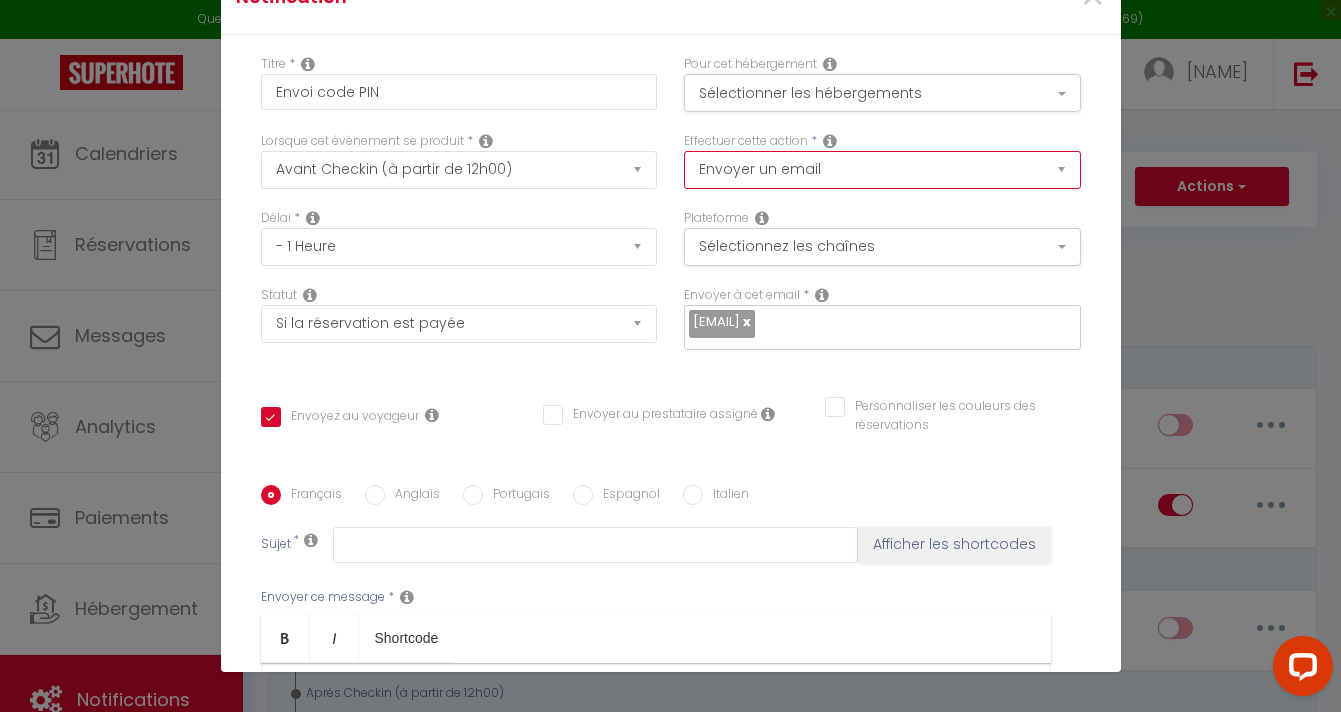 click on "Envoyer un email   Envoyer un SMS   Envoyer une notification push" at bounding box center [882, 170] 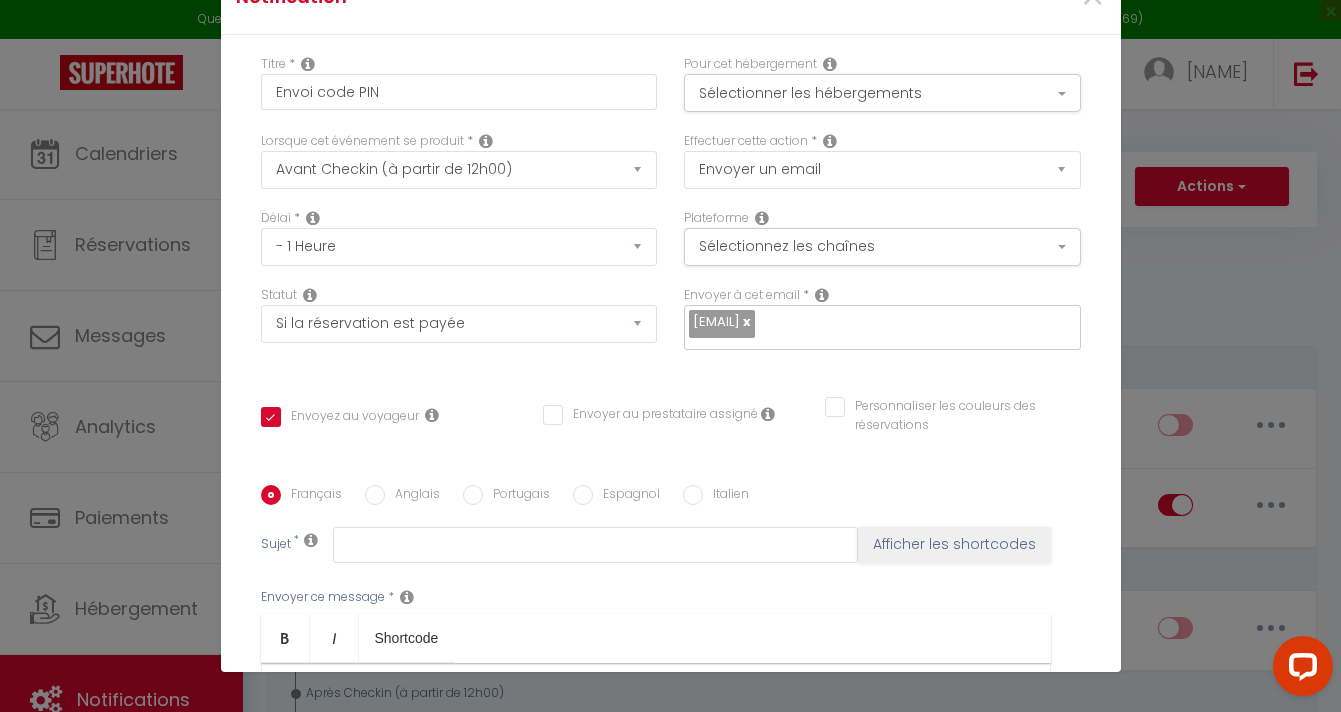 click on "[EMAIL]" at bounding box center (882, 328) 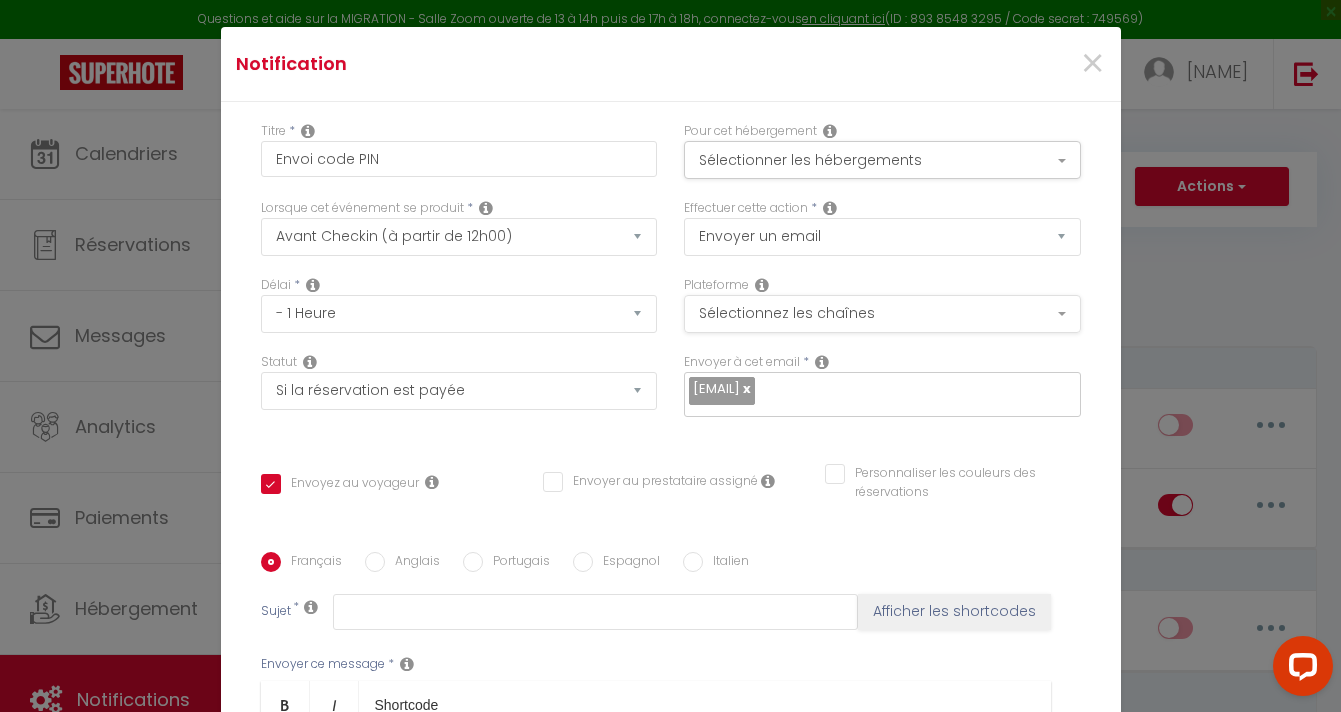 scroll, scrollTop: 0, scrollLeft: 0, axis: both 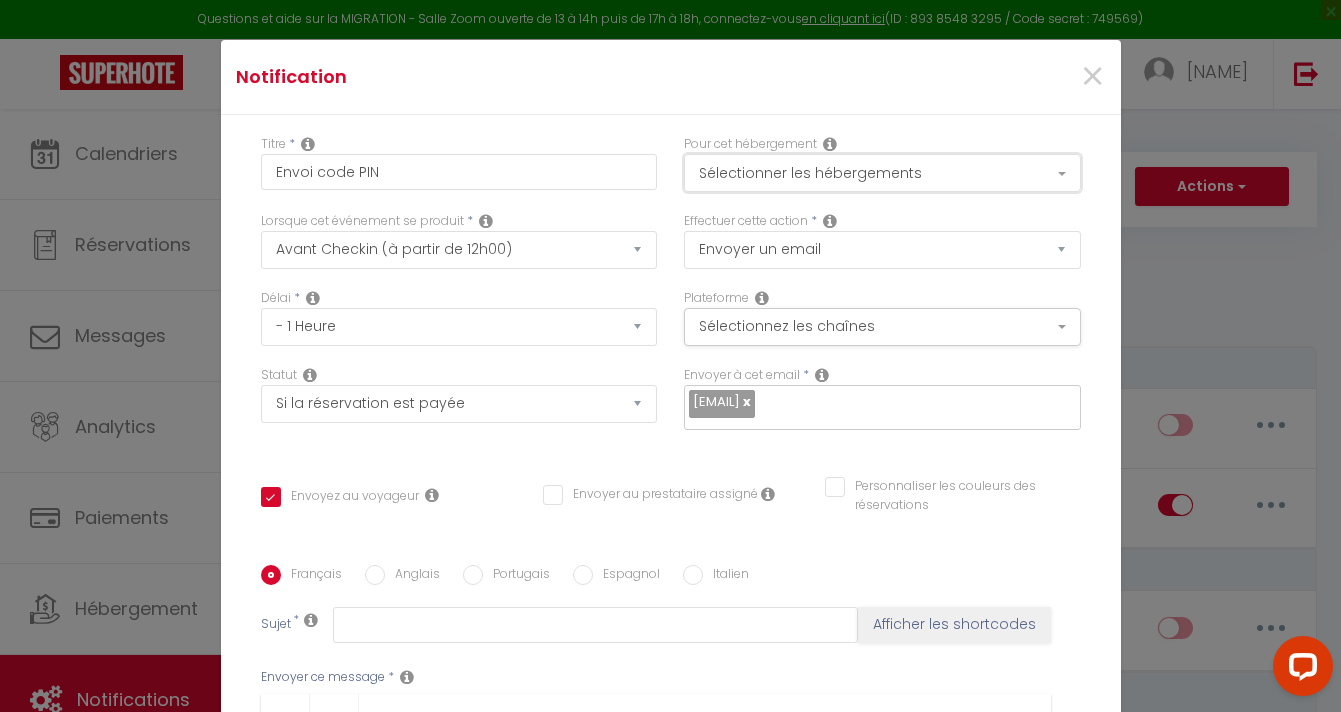 click on "Sélectionner les hébergements" at bounding box center (882, 173) 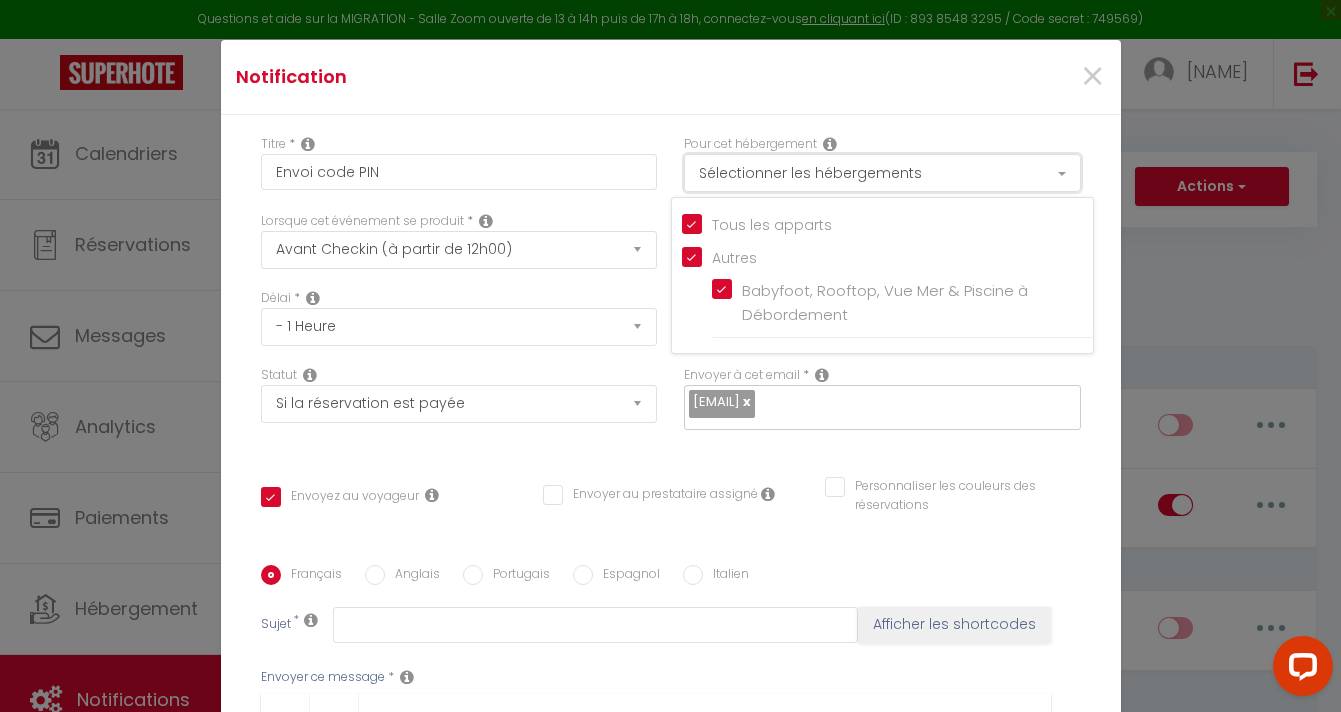 click on "Sélectionner les hébergements" at bounding box center (882, 173) 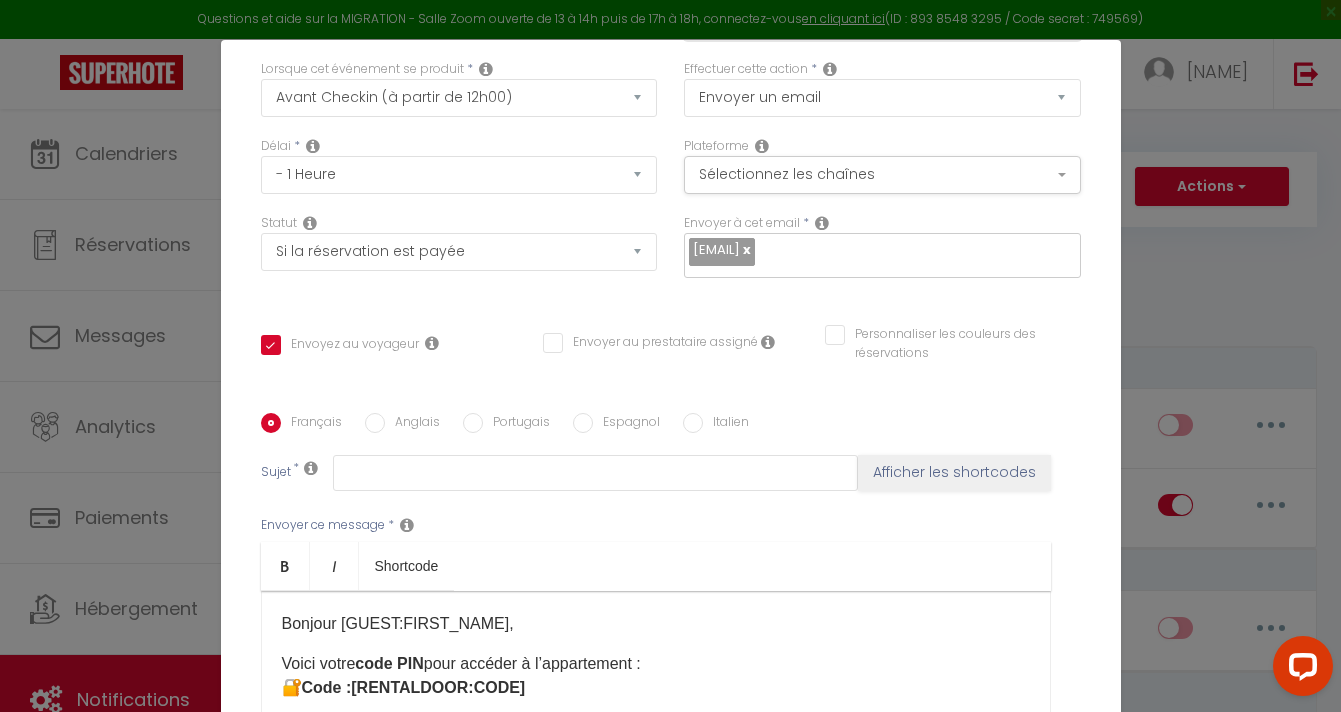 scroll, scrollTop: 160, scrollLeft: 0, axis: vertical 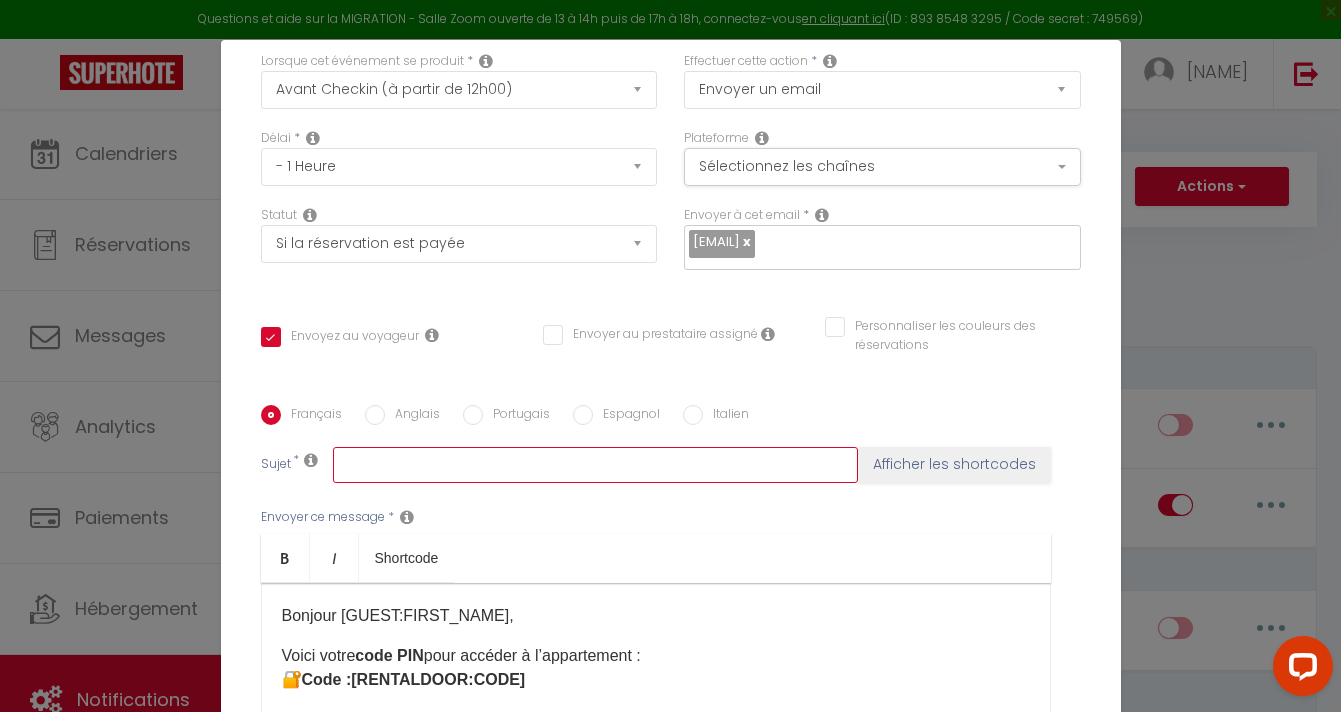click at bounding box center (595, 465) 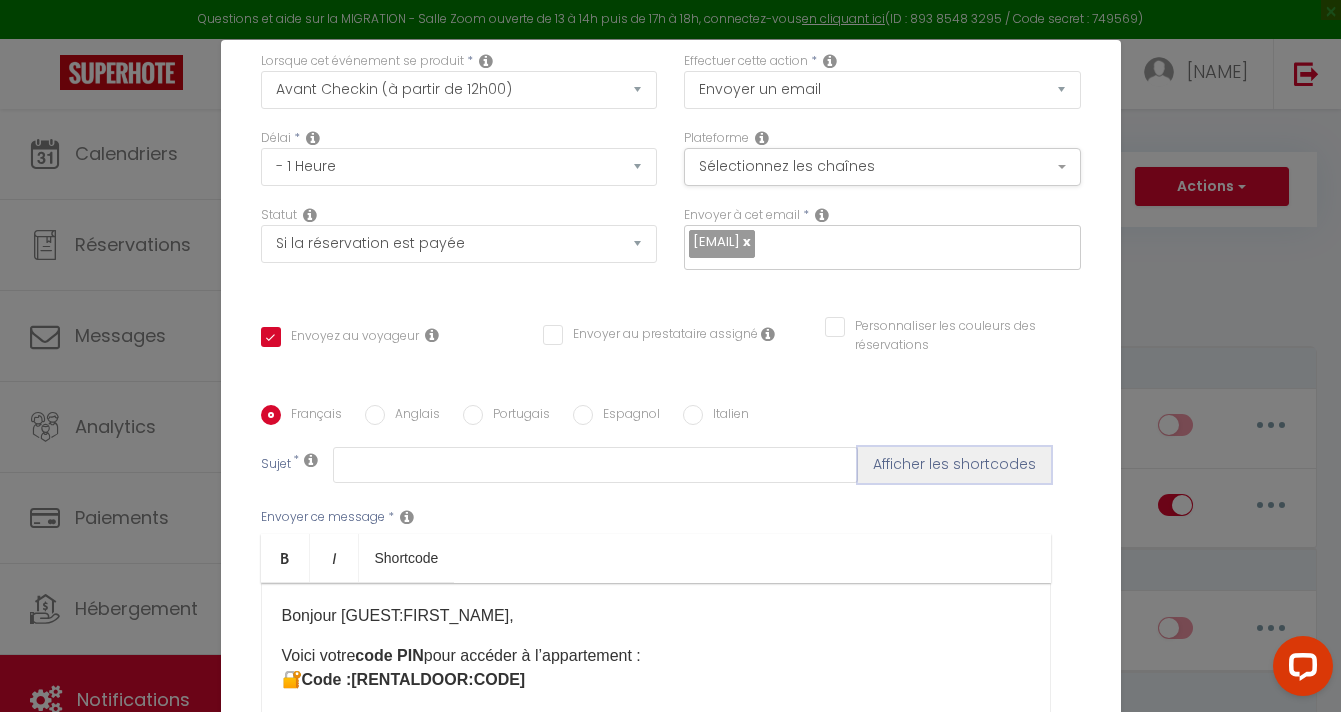 click on "Afficher les shortcodes" at bounding box center [954, 465] 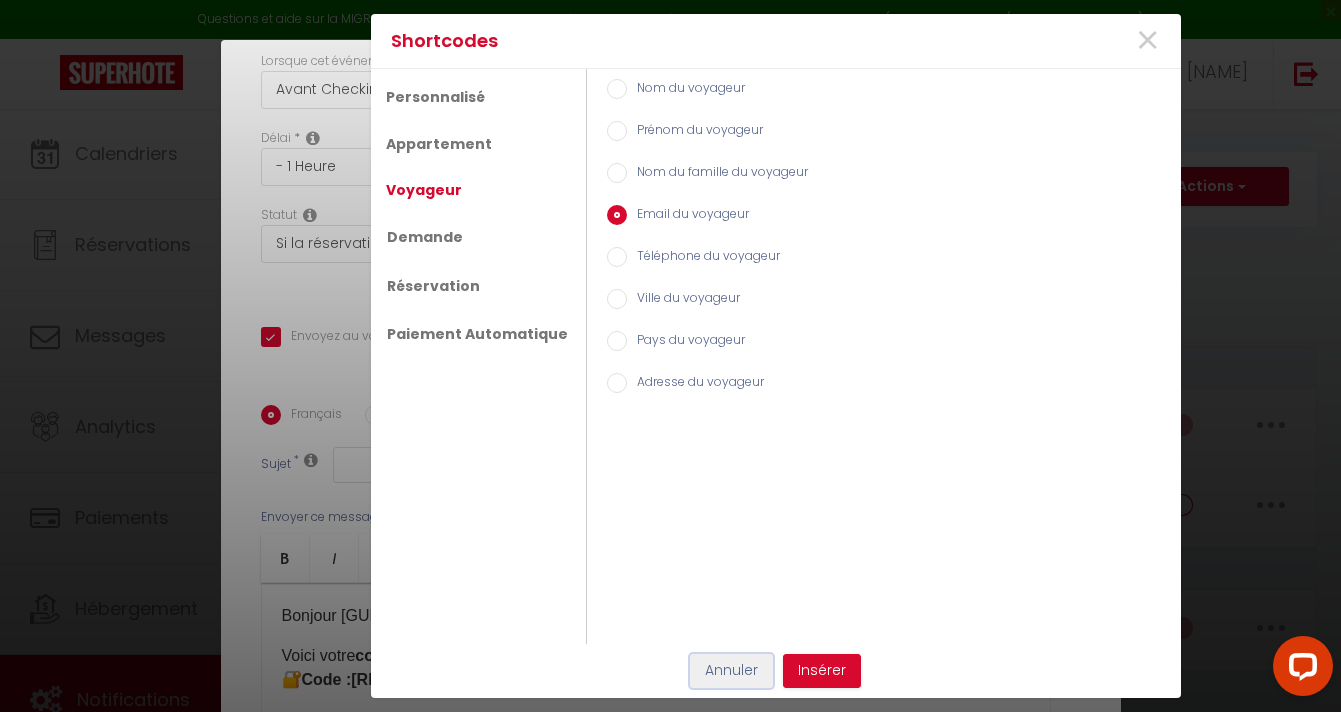 click on "Annuler" at bounding box center (731, 671) 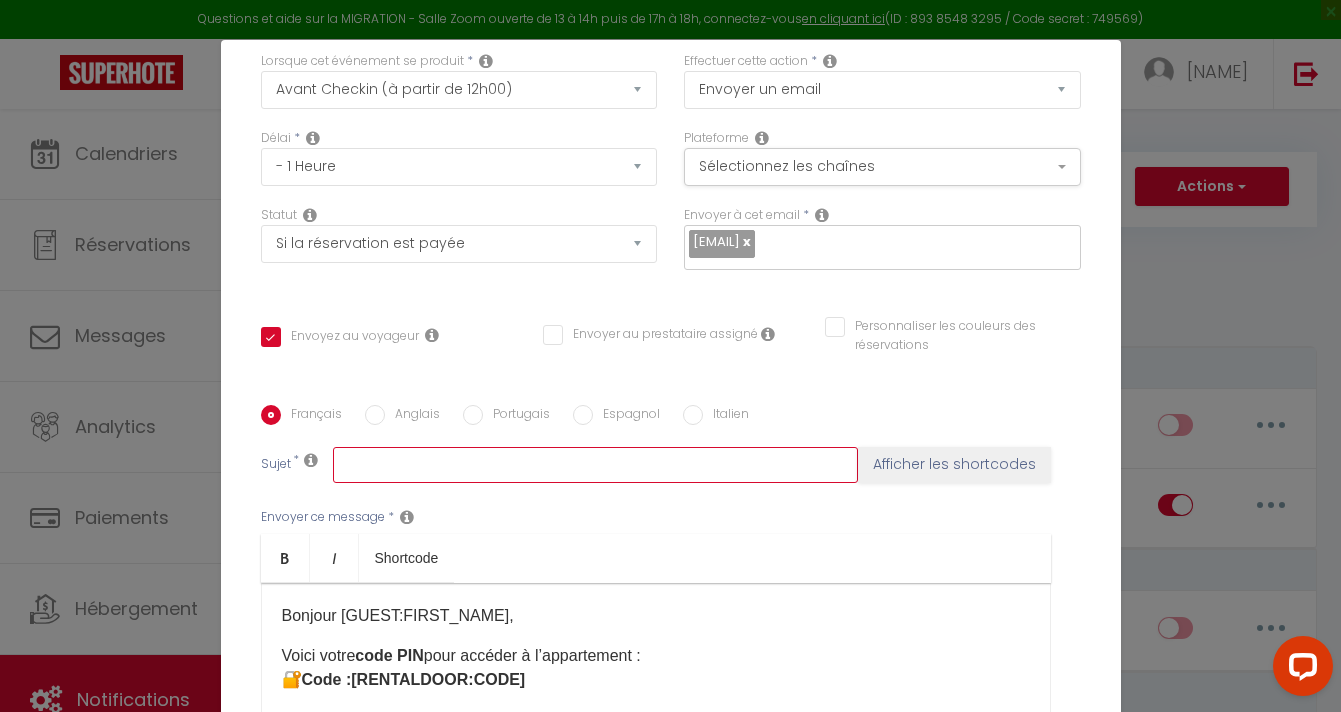 click at bounding box center (595, 465) 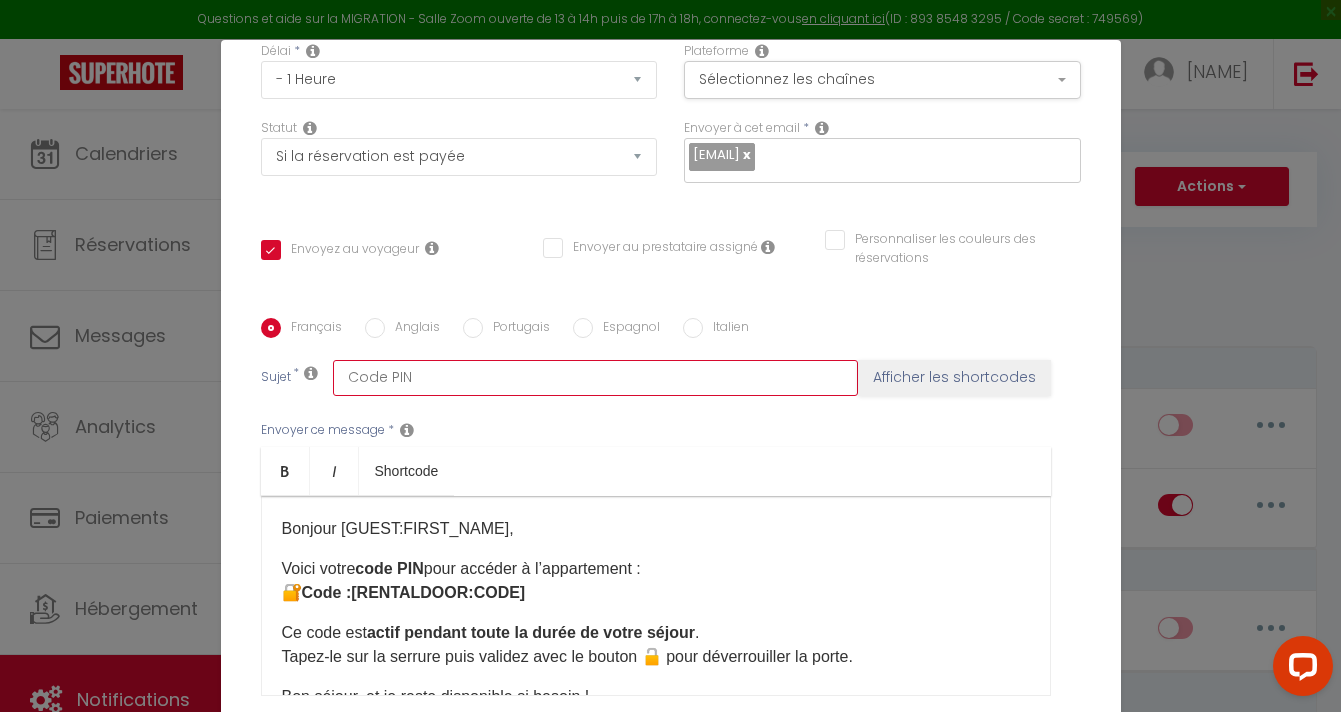 scroll, scrollTop: 403, scrollLeft: 0, axis: vertical 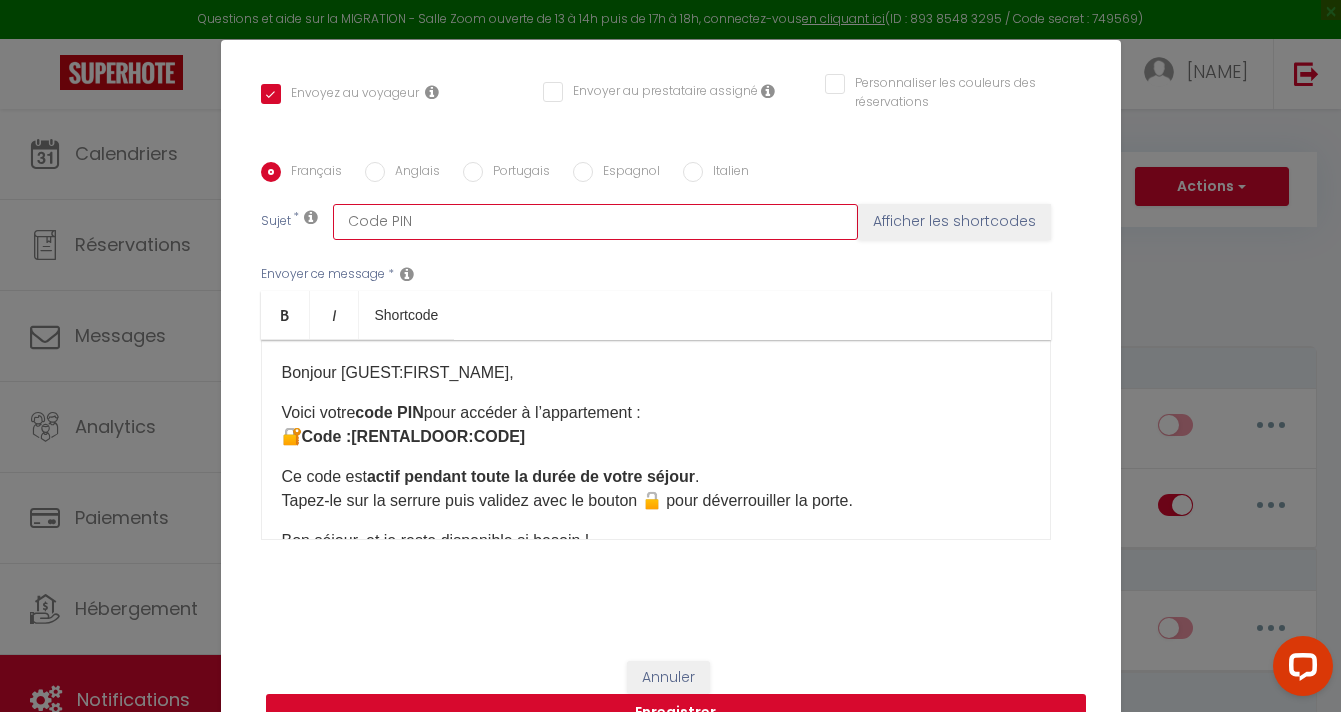 type on "Code PIN" 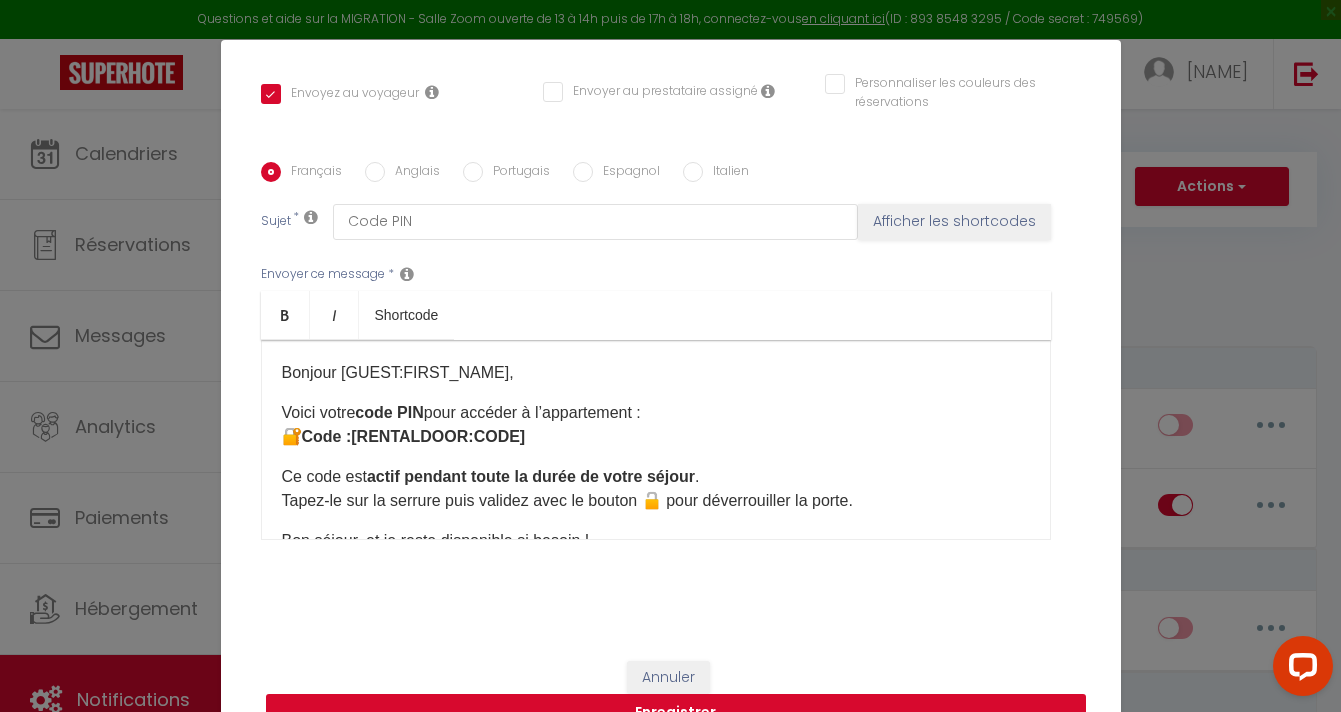 click on "Enregistrer" at bounding box center (676, 713) 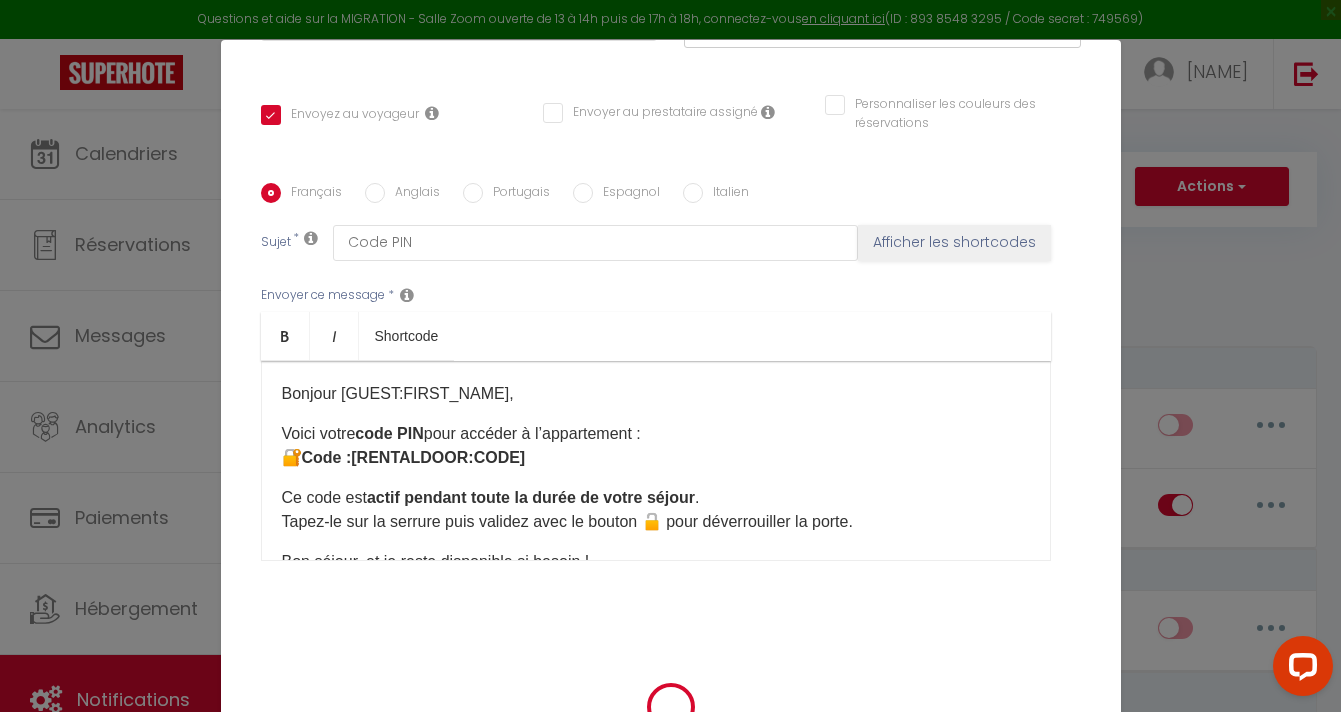 scroll, scrollTop: 382, scrollLeft: 0, axis: vertical 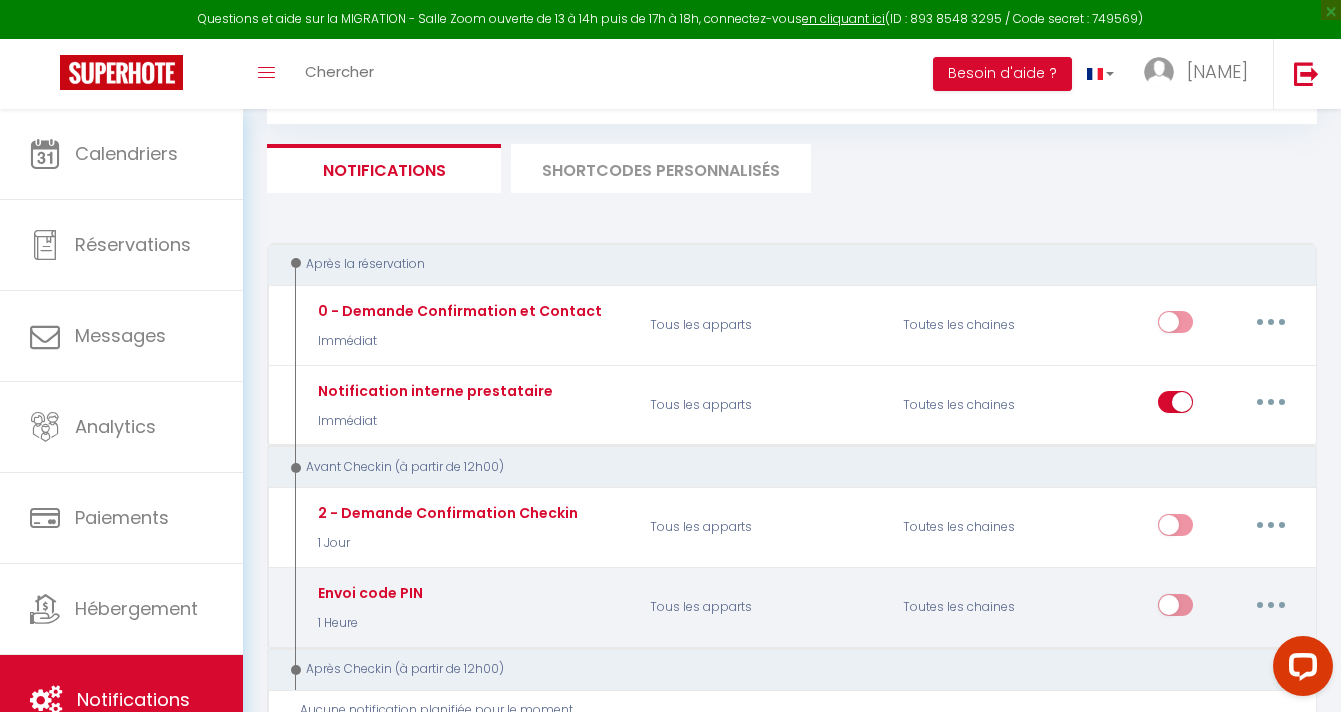 click at bounding box center (1175, 609) 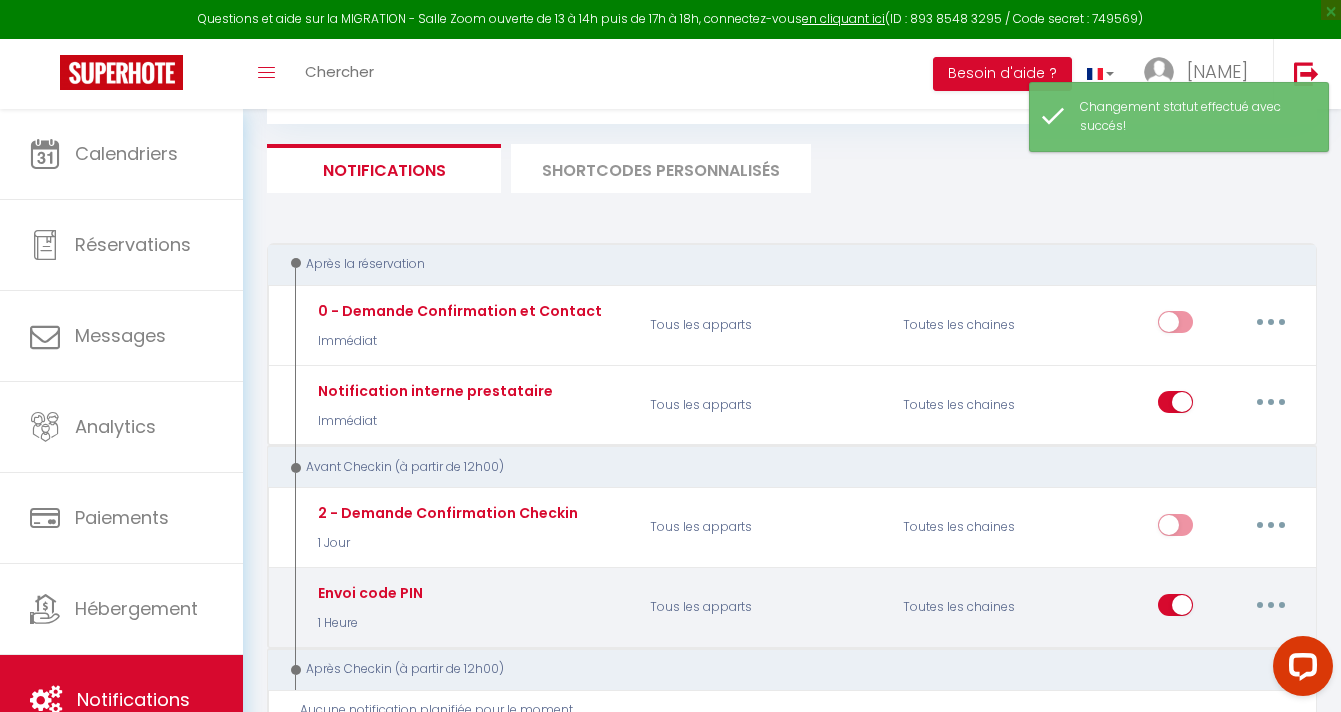 click at bounding box center [1271, 605] 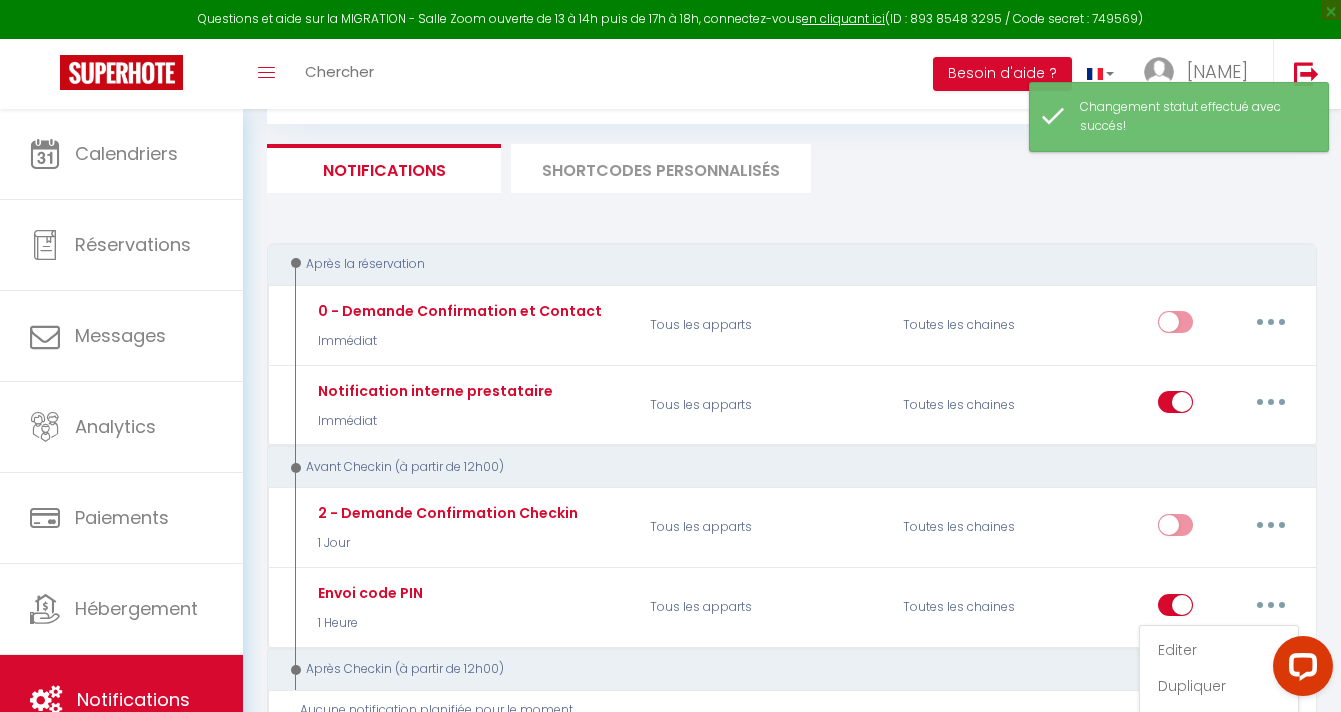 click on "Notifications
Actions
Nouvelle Notification    Exporter    Importer    Tous les apparts    Babyfoot, Rooftop, Vue Mer & Piscine à Débordement
Actions
Nouveau shortcode personnalisé    Notifications   SHORTCODES PERSONNALISÉS
Après la réservation
0 - Demande Confirmation et Contact    Immédiat     Tous les apparts   Toutes les chaines     Editer   Dupliquer   Tester   Supprimer         Notification interne prestataire    Immédiat     Tous les apparts   Toutes les chaines     Editer   Dupliquer   Tester   Supprimer
Avant Checkin (à partir de 12h00)
2 - Demande Confirmation Checkin    1 Jour     Tous les apparts   Toutes les chaines     Editer   Dupliquer   Tester   Supprimer         Envoi code PIN    1 Heure     Tous les apparts   Toutes les chaines" at bounding box center (792, 1804) 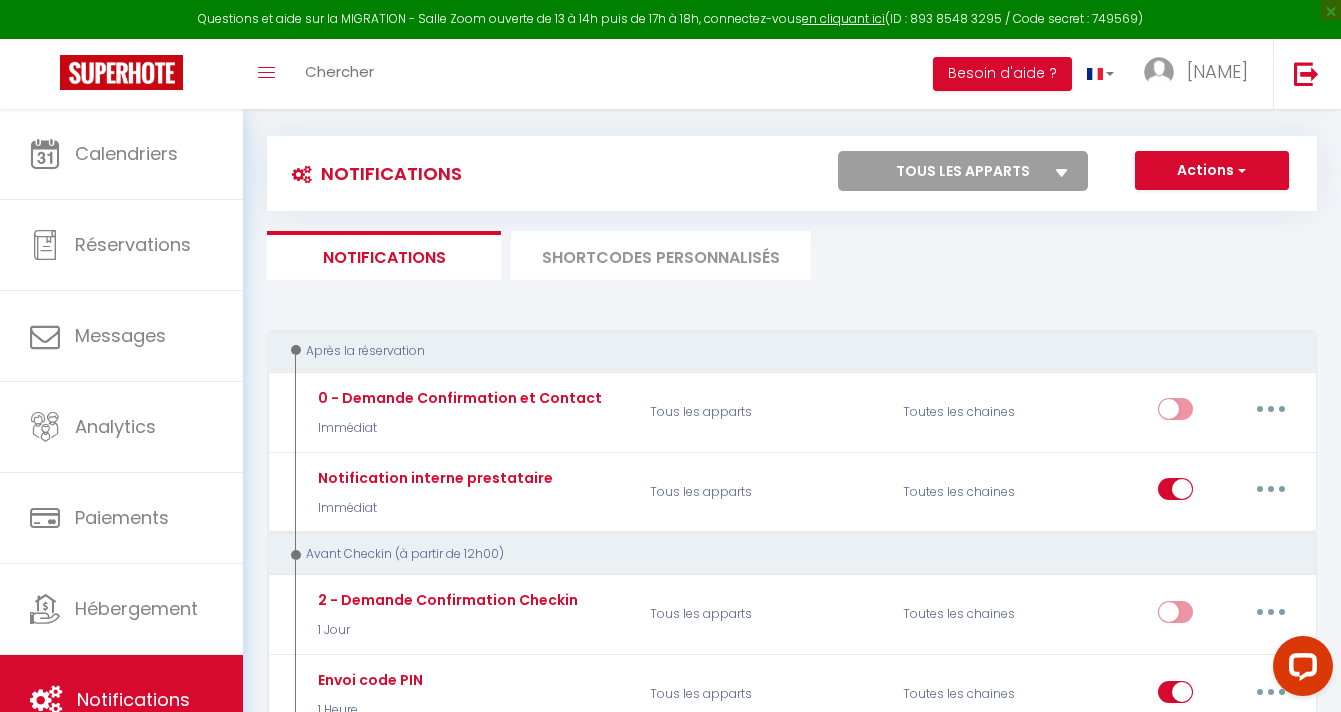 scroll, scrollTop: 0, scrollLeft: 0, axis: both 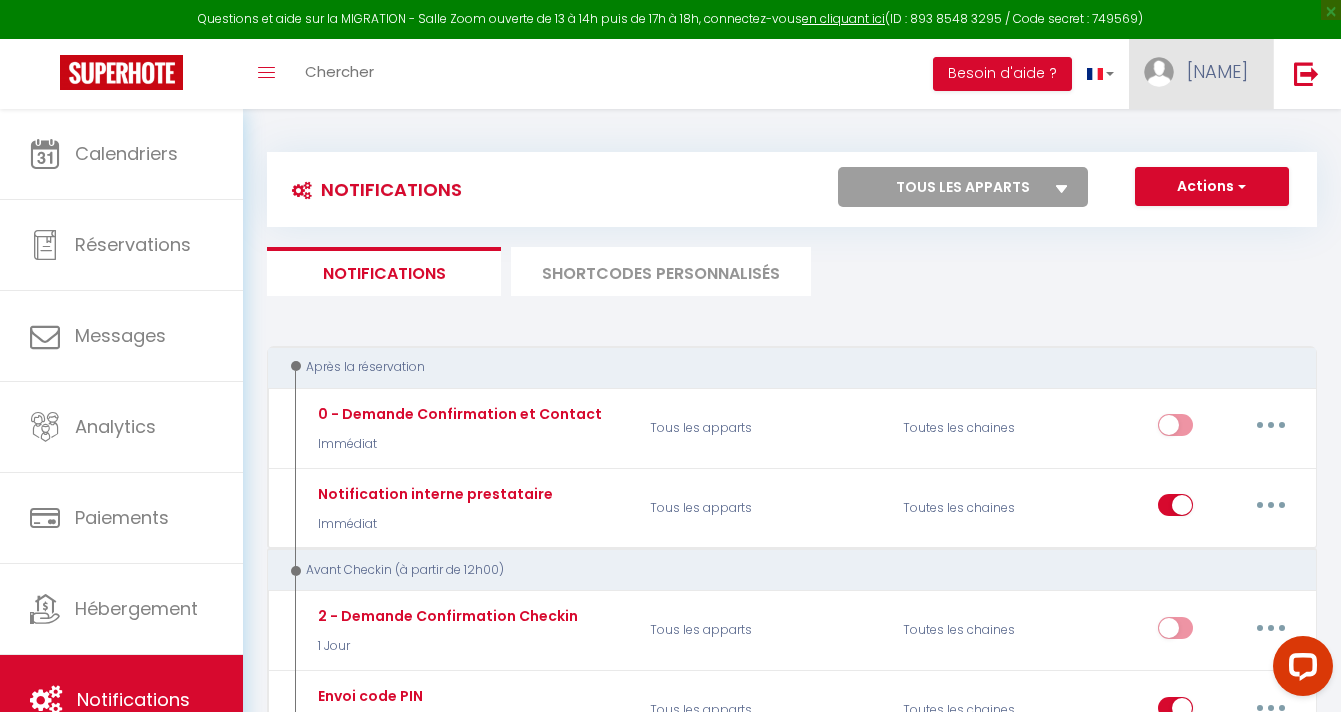 click on "[FIRST]" at bounding box center (1201, 74) 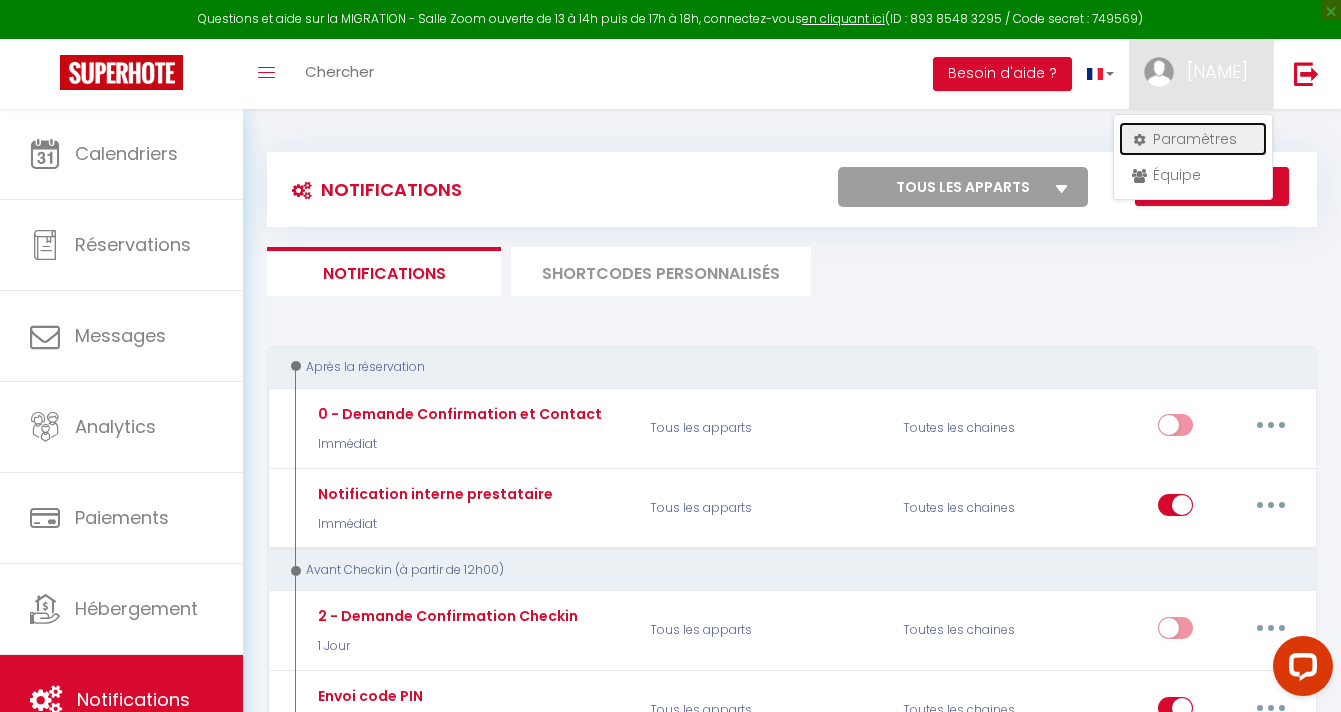 click on "Paramètres" at bounding box center (1193, 139) 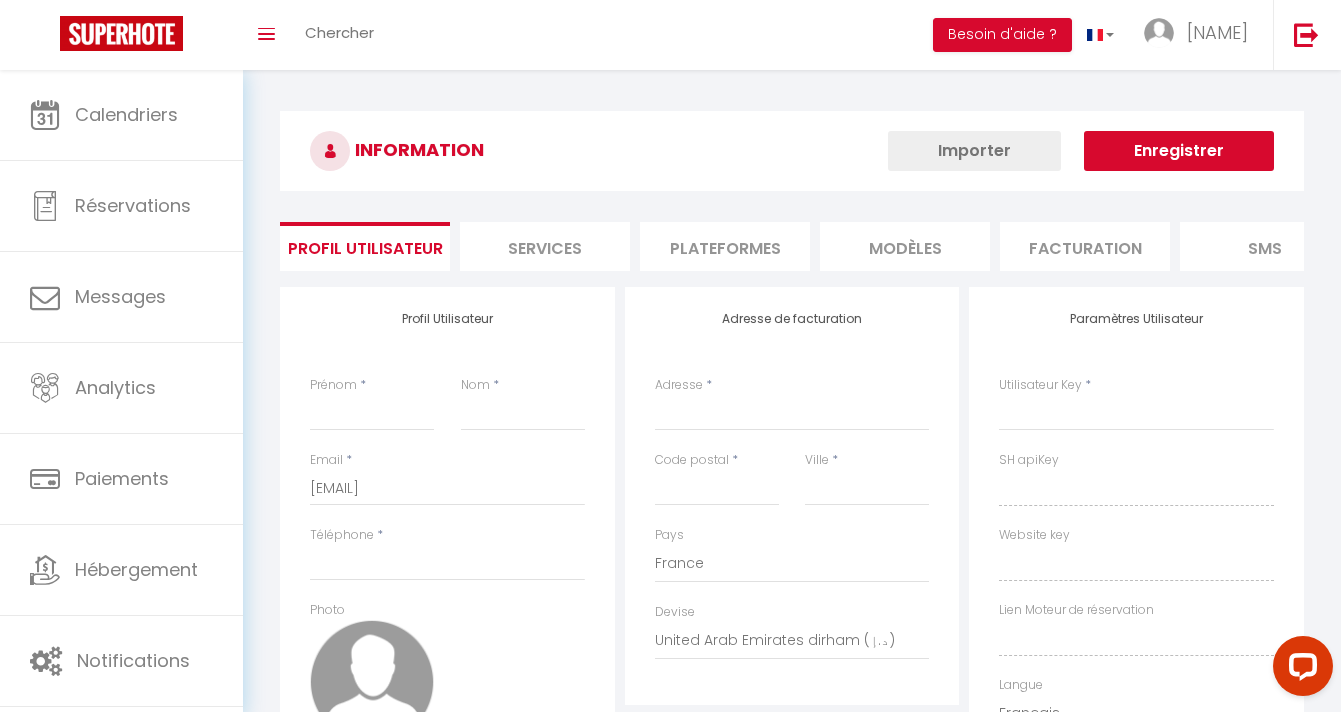 type on "[FIRST]" 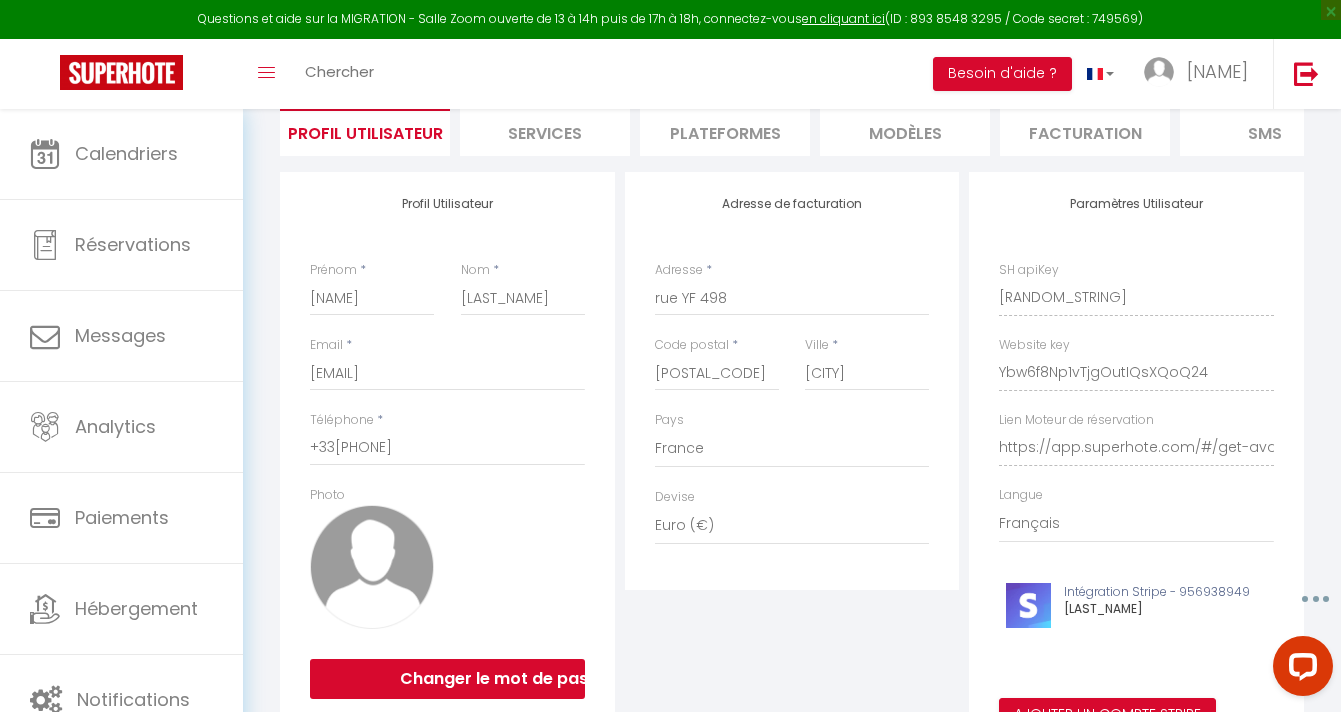 scroll, scrollTop: 102, scrollLeft: 0, axis: vertical 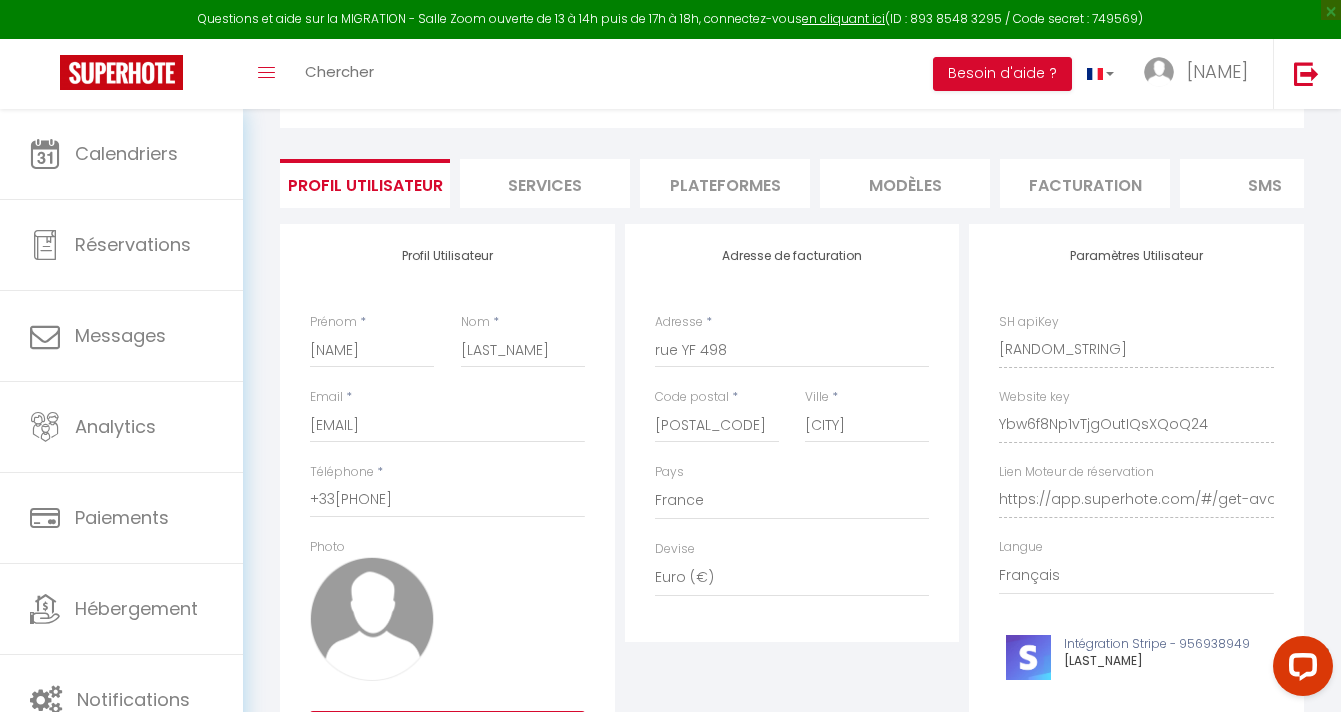 click on "Services" at bounding box center (545, 183) 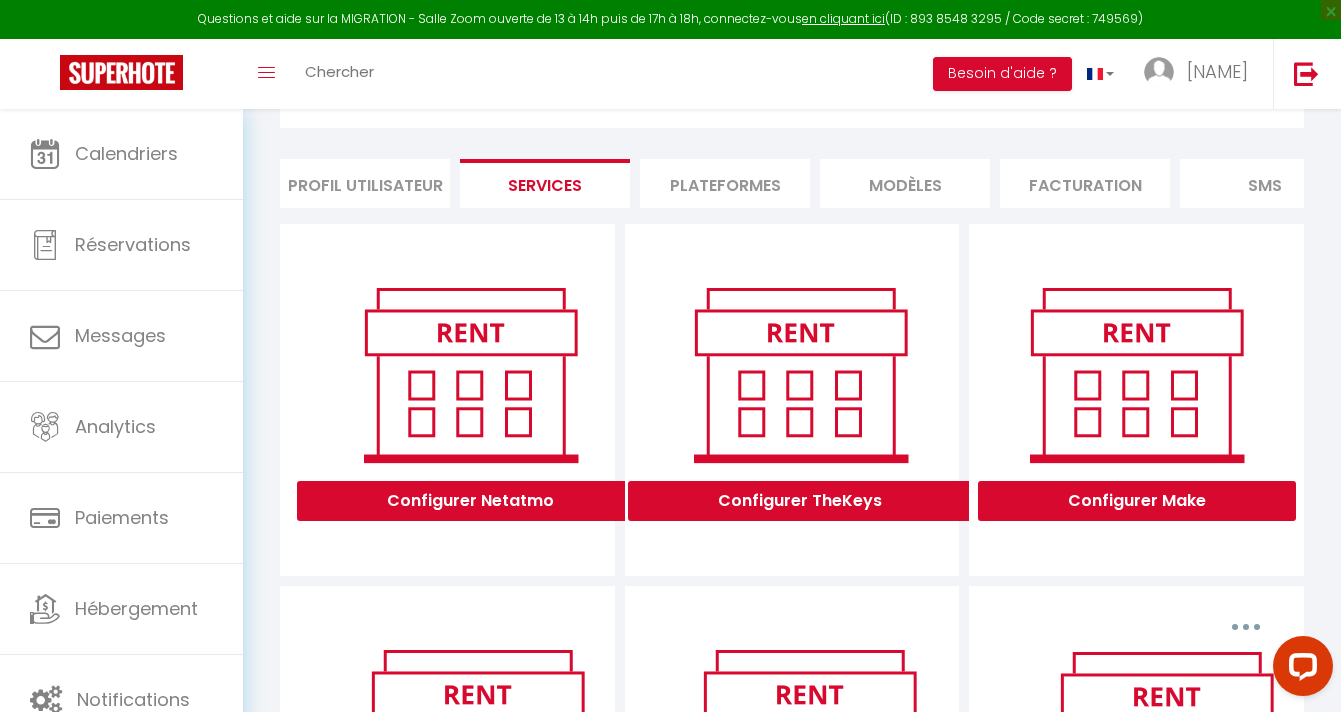 click on "Plateformes" at bounding box center (725, 183) 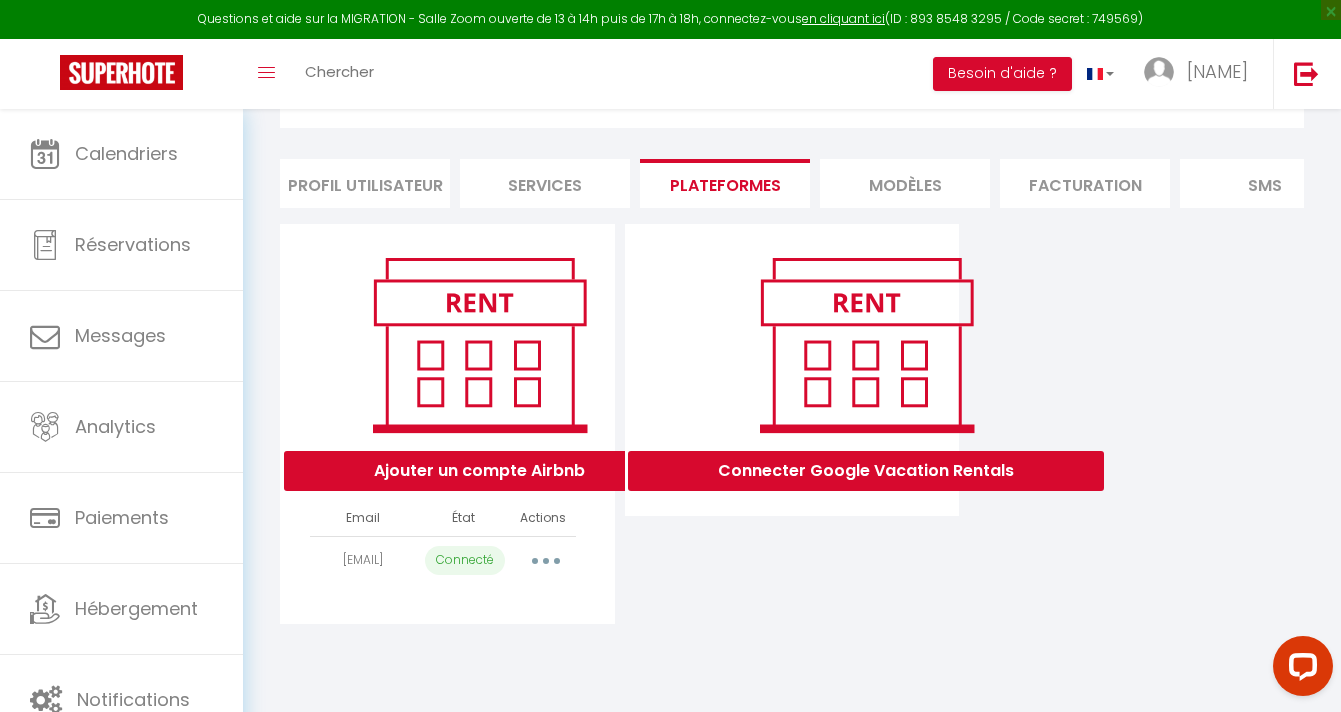 scroll, scrollTop: 109, scrollLeft: 0, axis: vertical 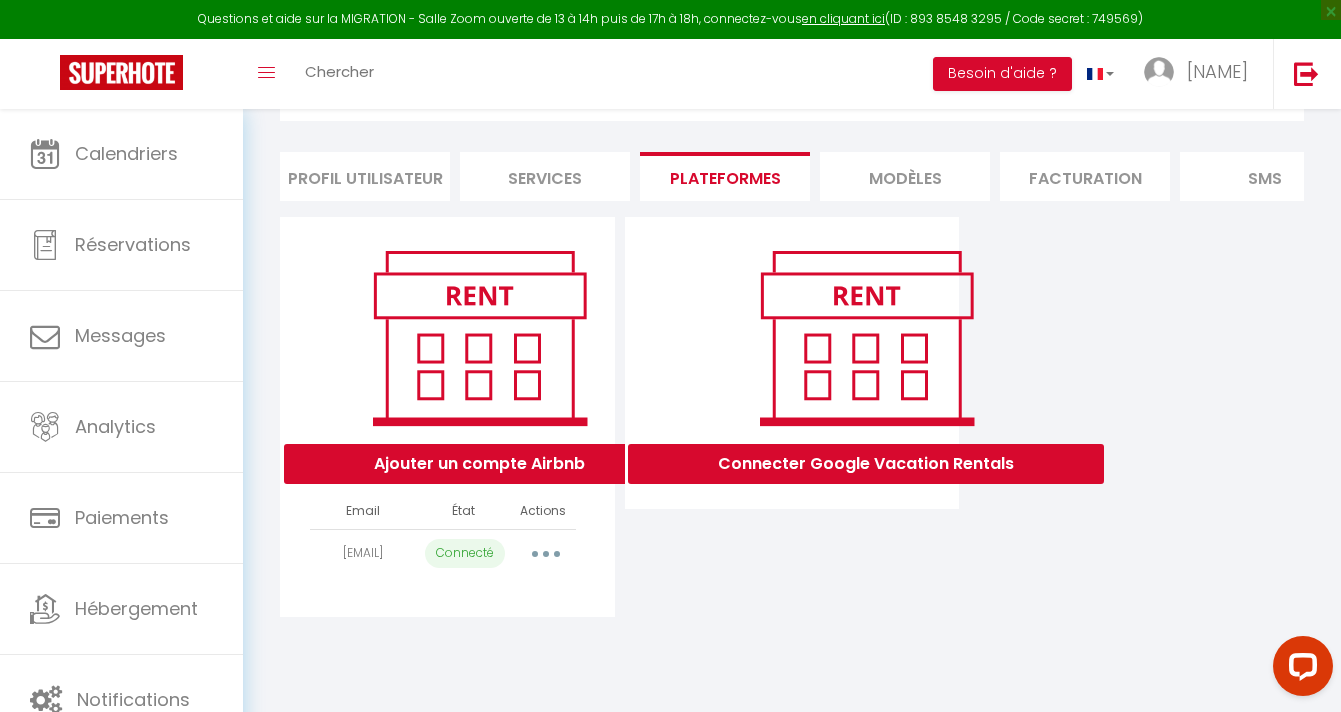 click on "MODÈLES" at bounding box center (905, 176) 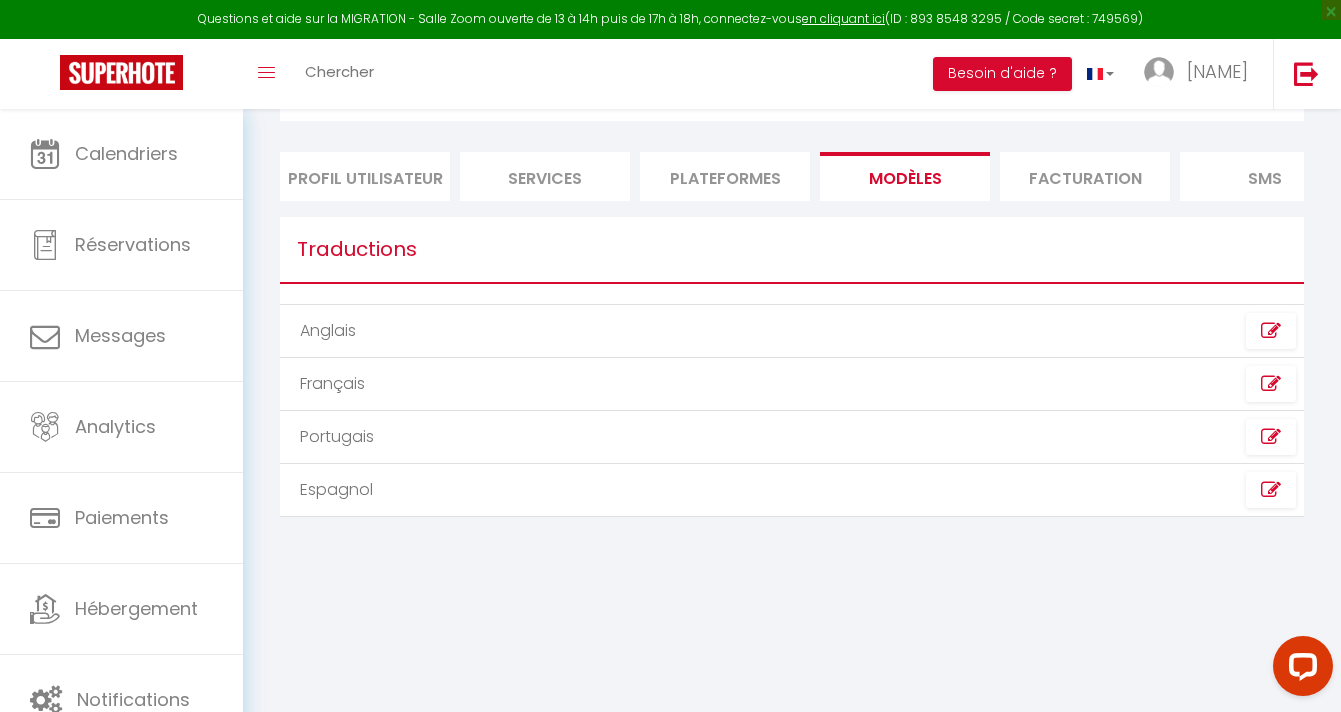 click on "Facturation" at bounding box center [1085, 176] 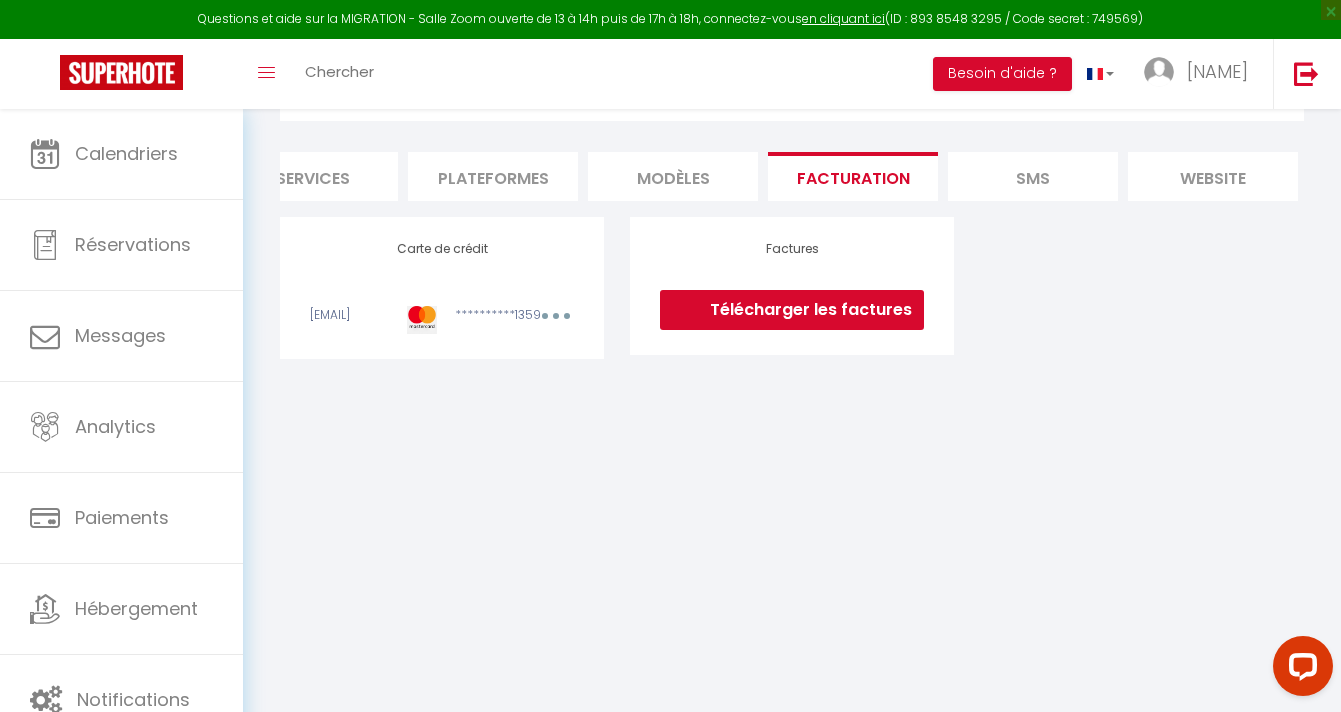 scroll, scrollTop: 0, scrollLeft: 252, axis: horizontal 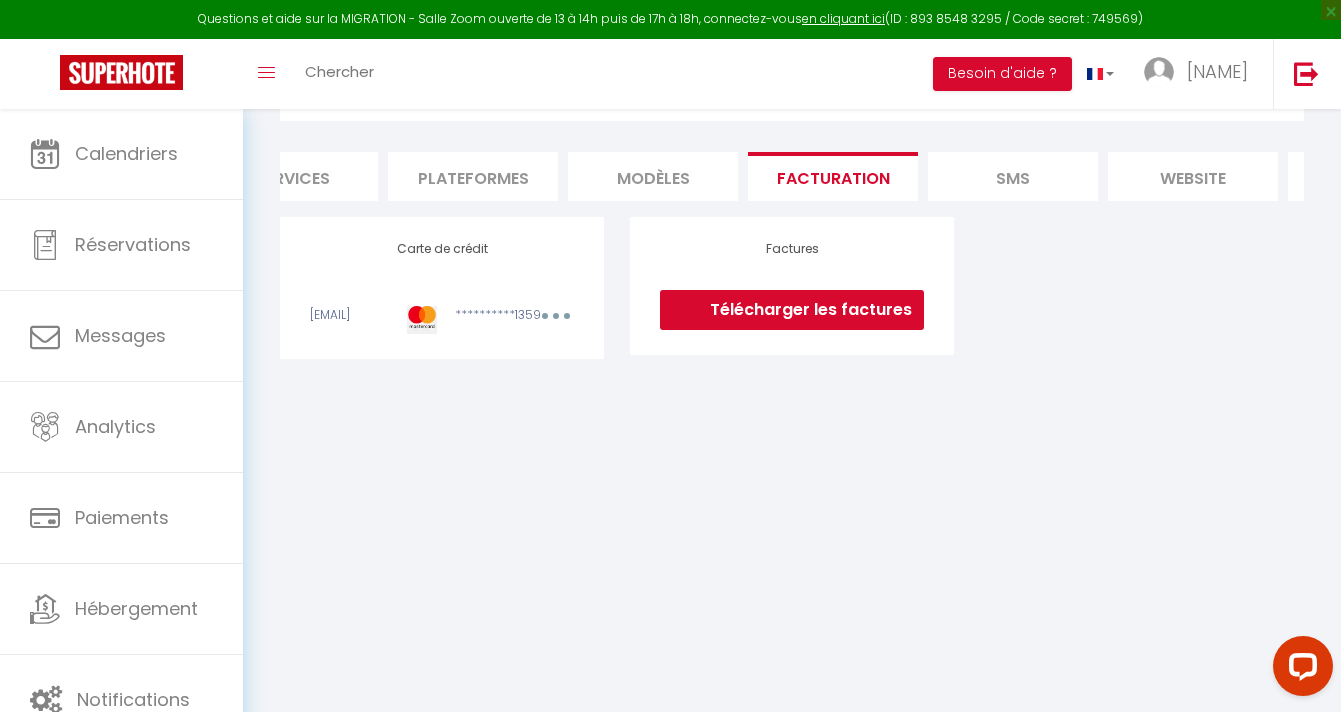 click on "SMS" at bounding box center (1013, 176) 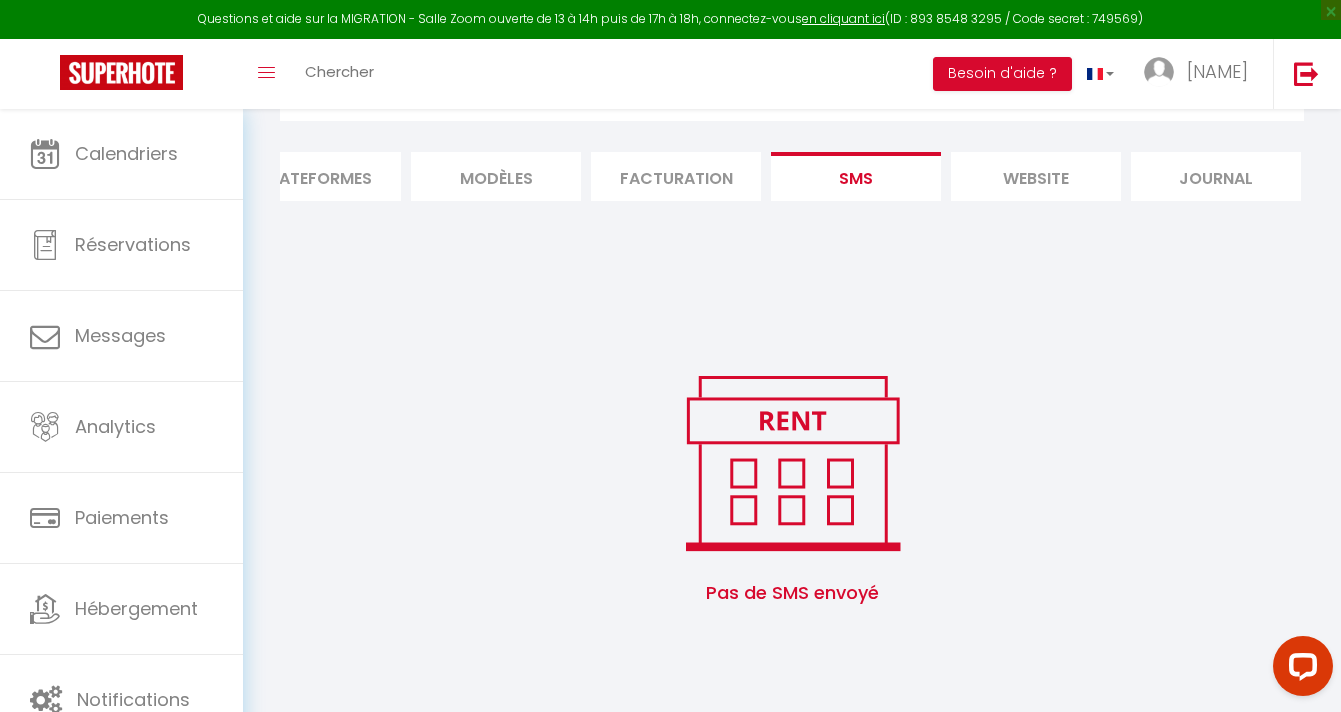scroll, scrollTop: 0, scrollLeft: 416, axis: horizontal 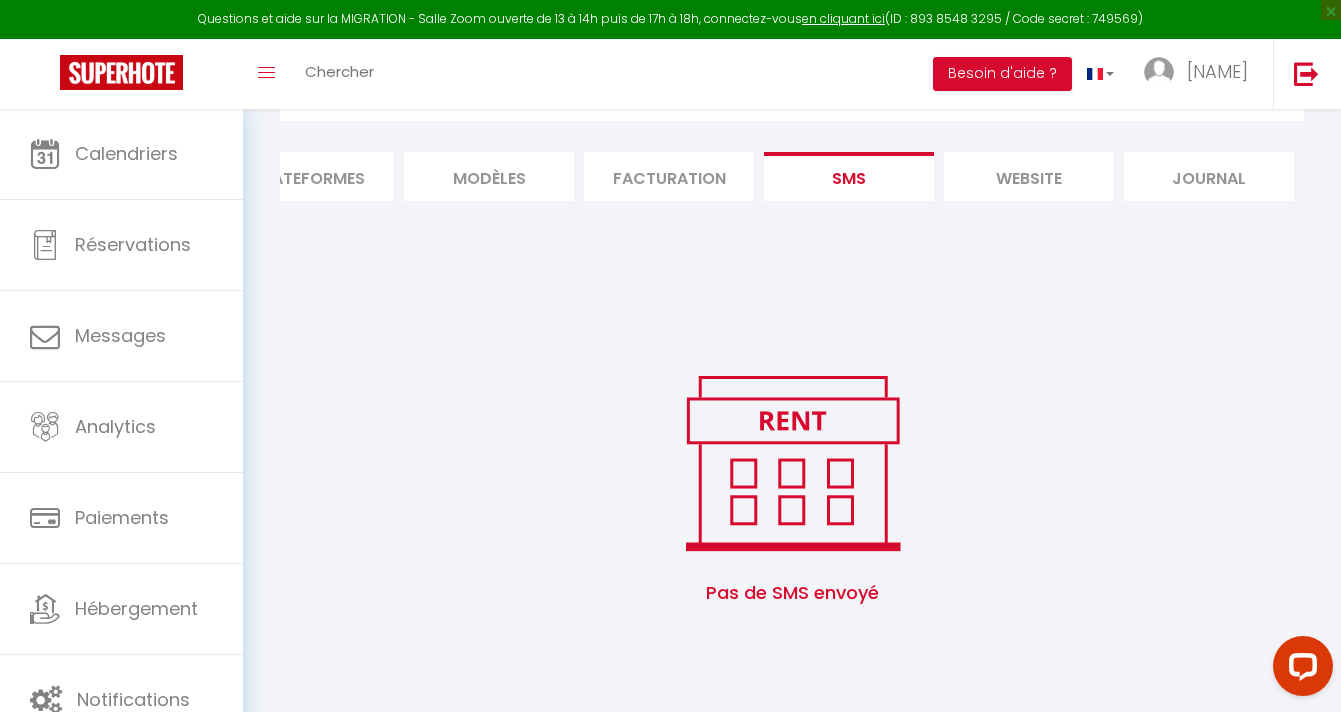 click on "website" at bounding box center [1029, 176] 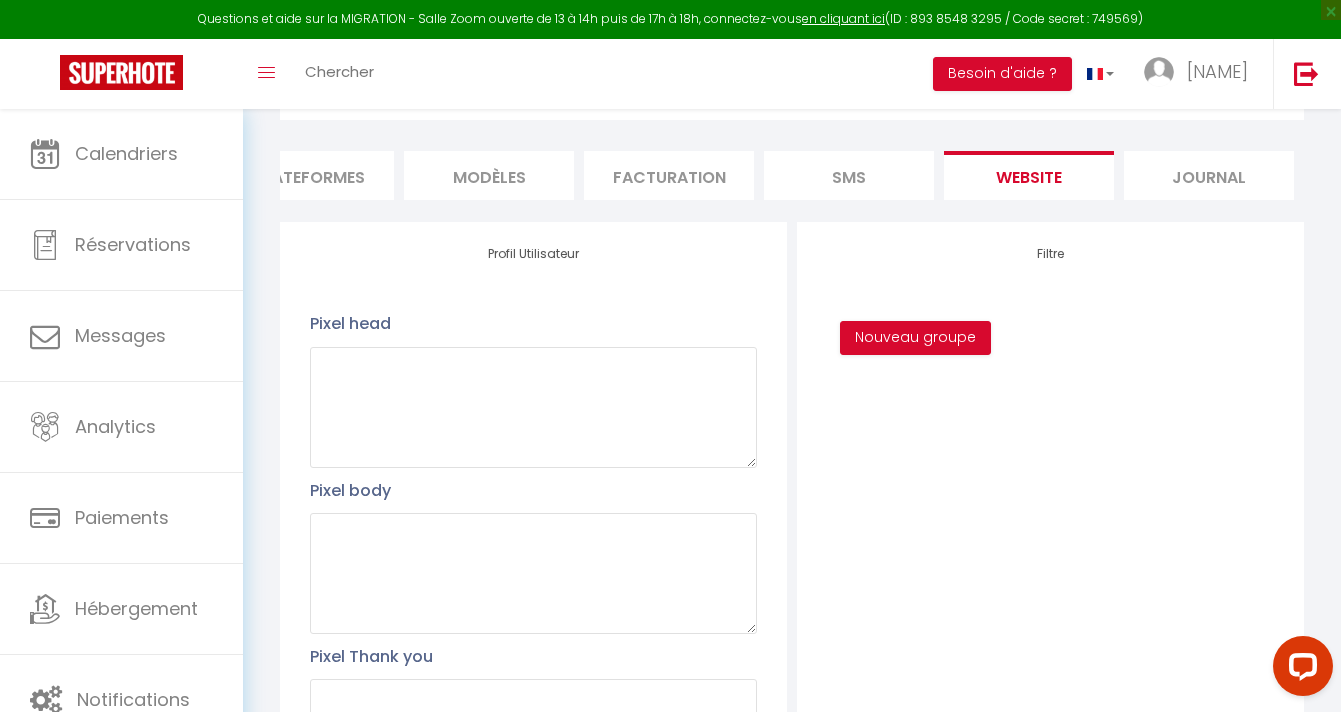 scroll, scrollTop: 0, scrollLeft: 0, axis: both 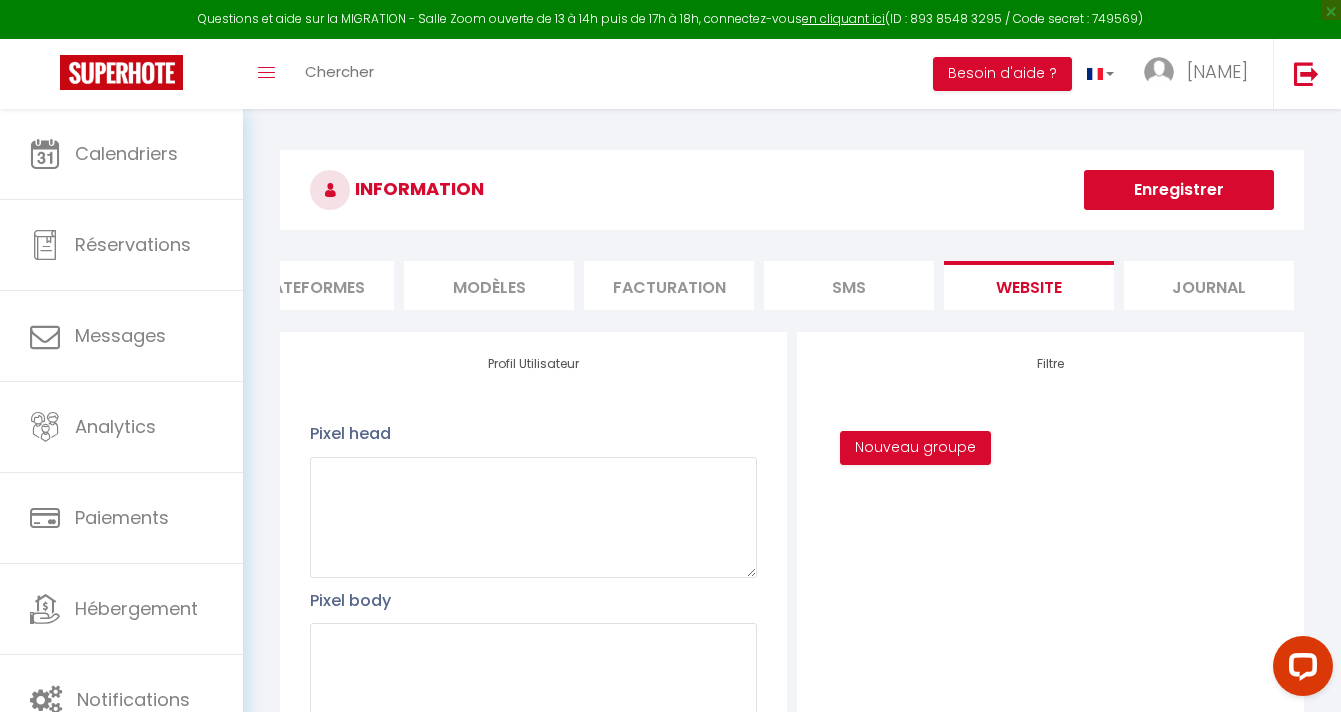 click on "Journal" at bounding box center (1209, 285) 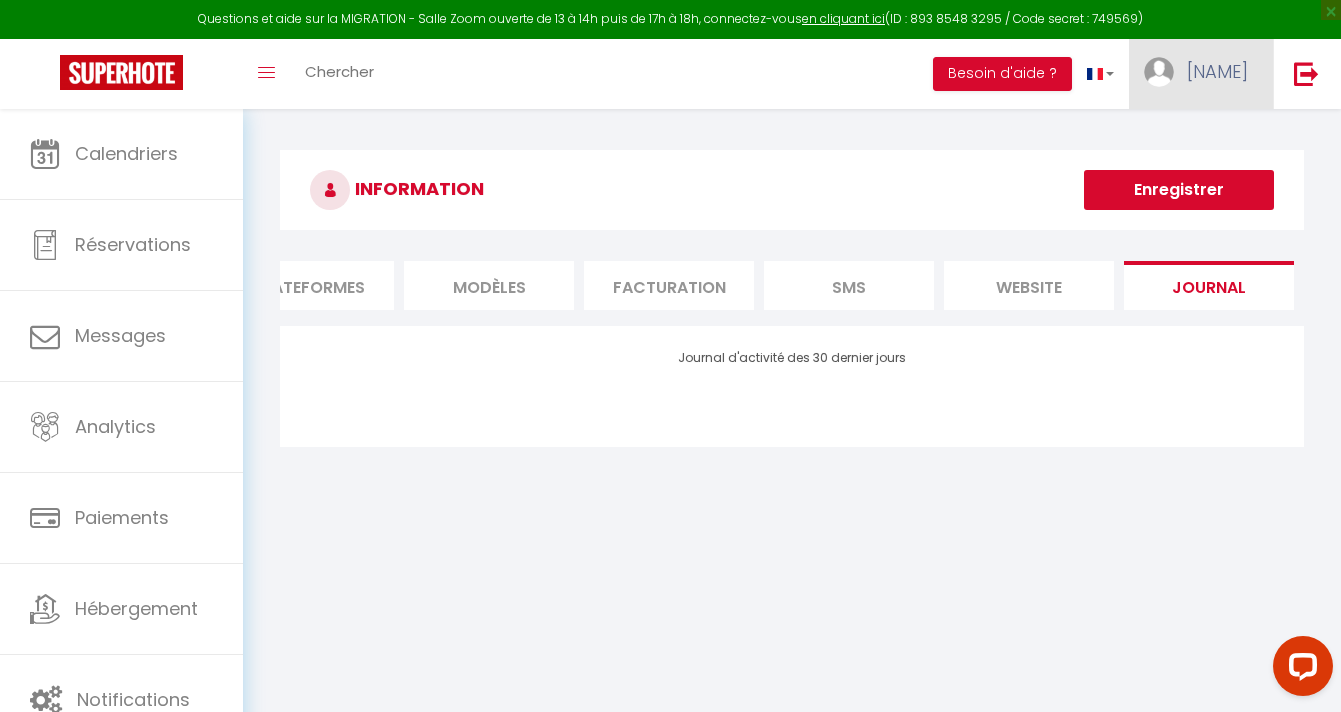 click on "[FIRST]" at bounding box center [1217, 71] 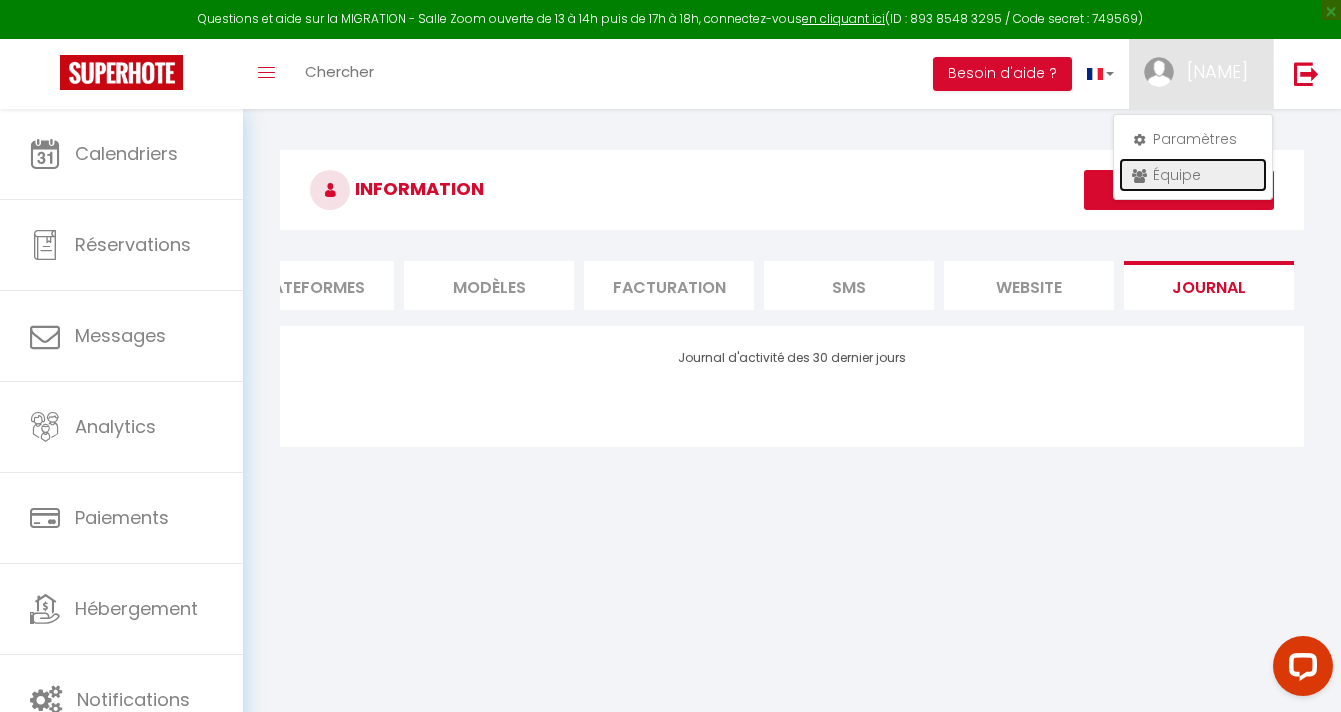 click on "Équipe" at bounding box center (1193, 175) 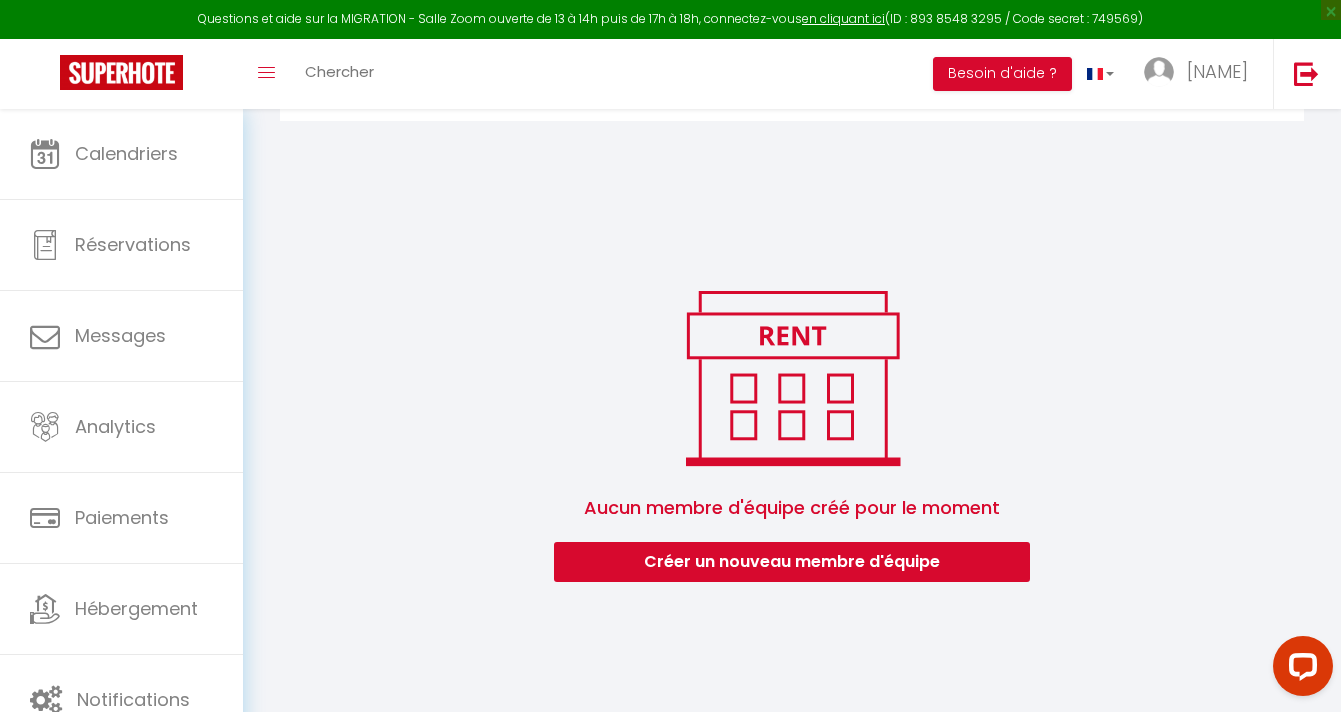 scroll, scrollTop: 0, scrollLeft: 0, axis: both 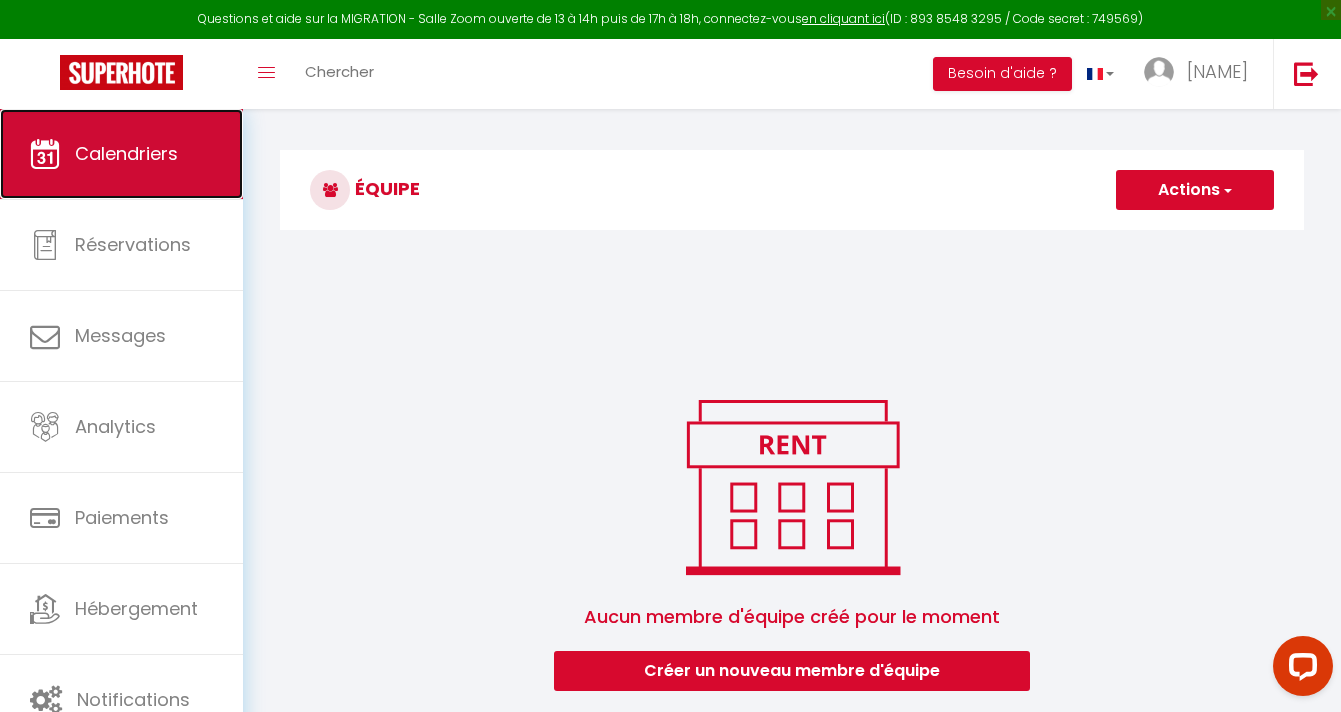 click on "Calendriers" at bounding box center [121, 154] 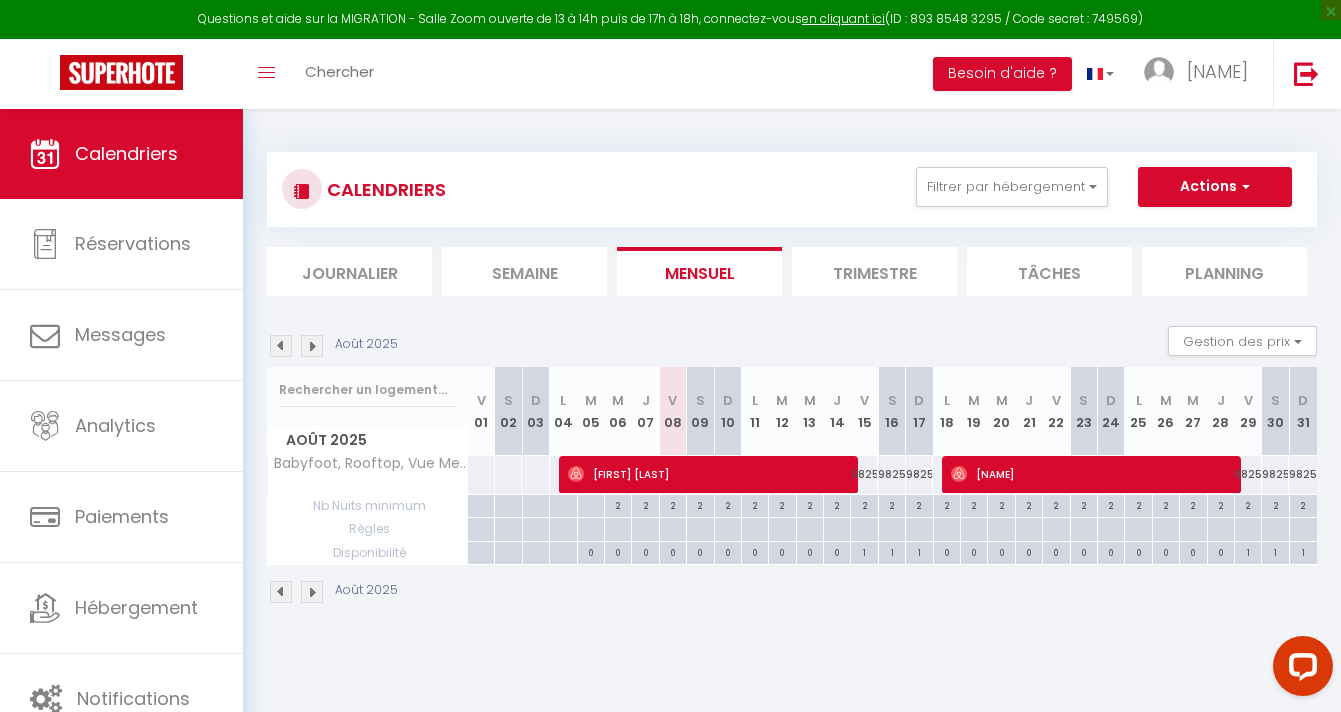 click on "Tâches" at bounding box center (1049, 271) 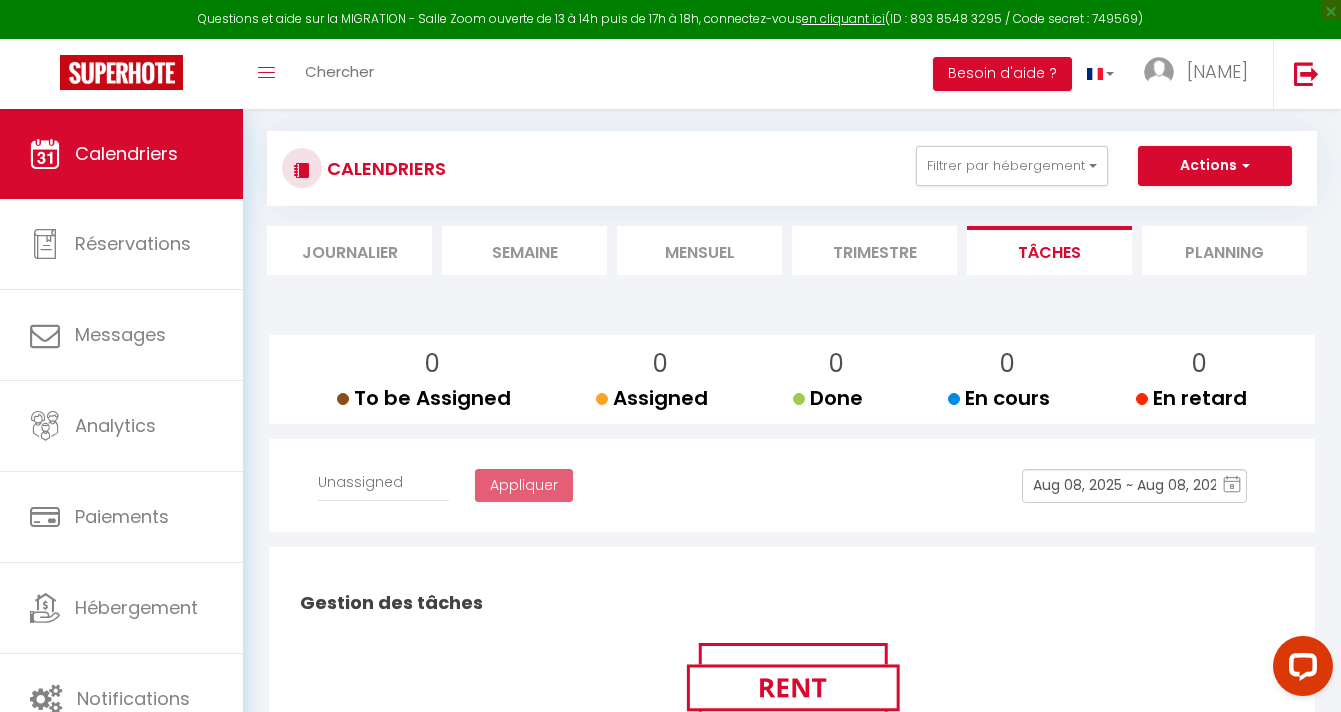 scroll, scrollTop: 0, scrollLeft: 0, axis: both 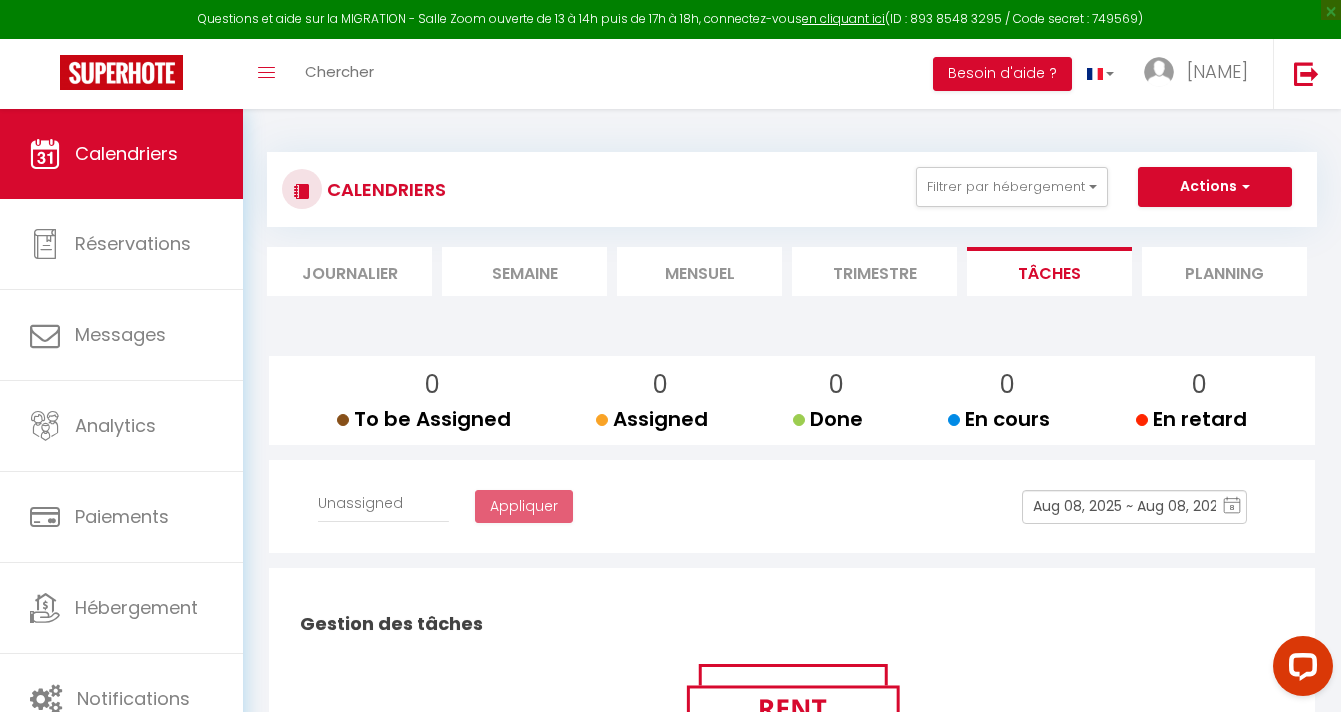 click on "Planning" at bounding box center [1224, 271] 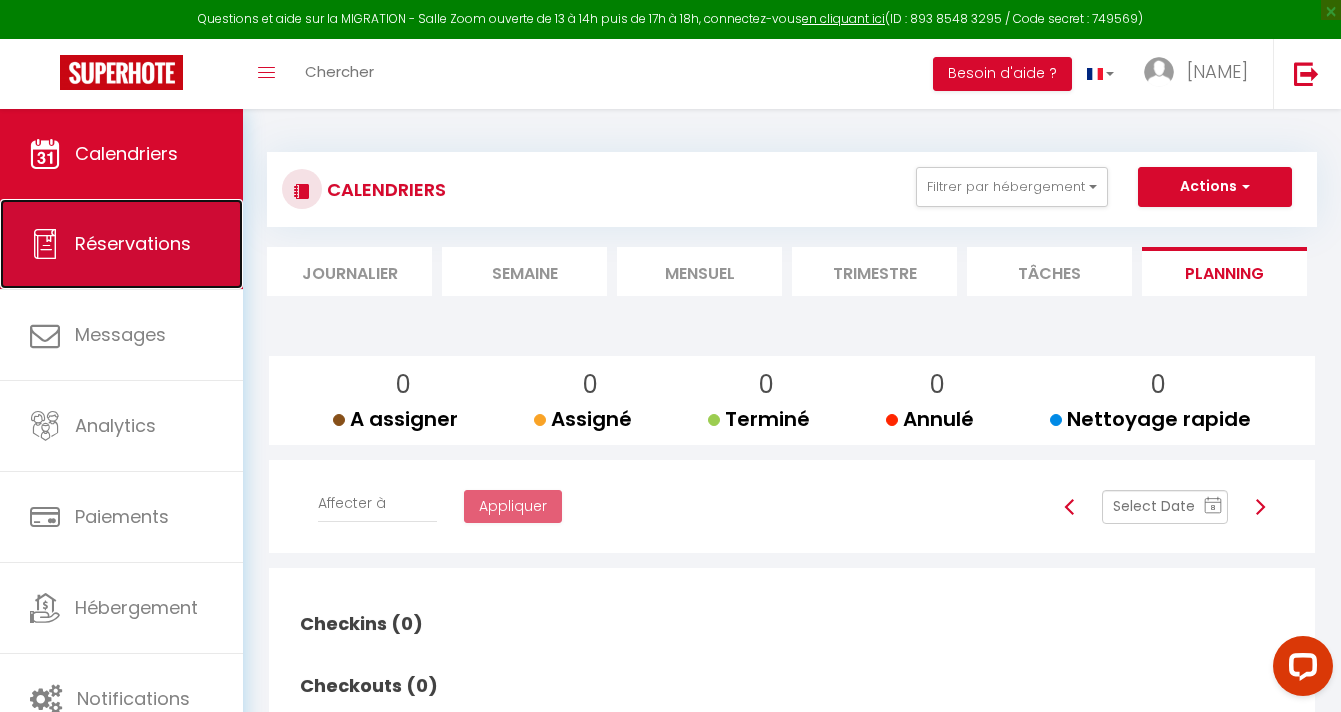 click on "Réservations" at bounding box center [121, 244] 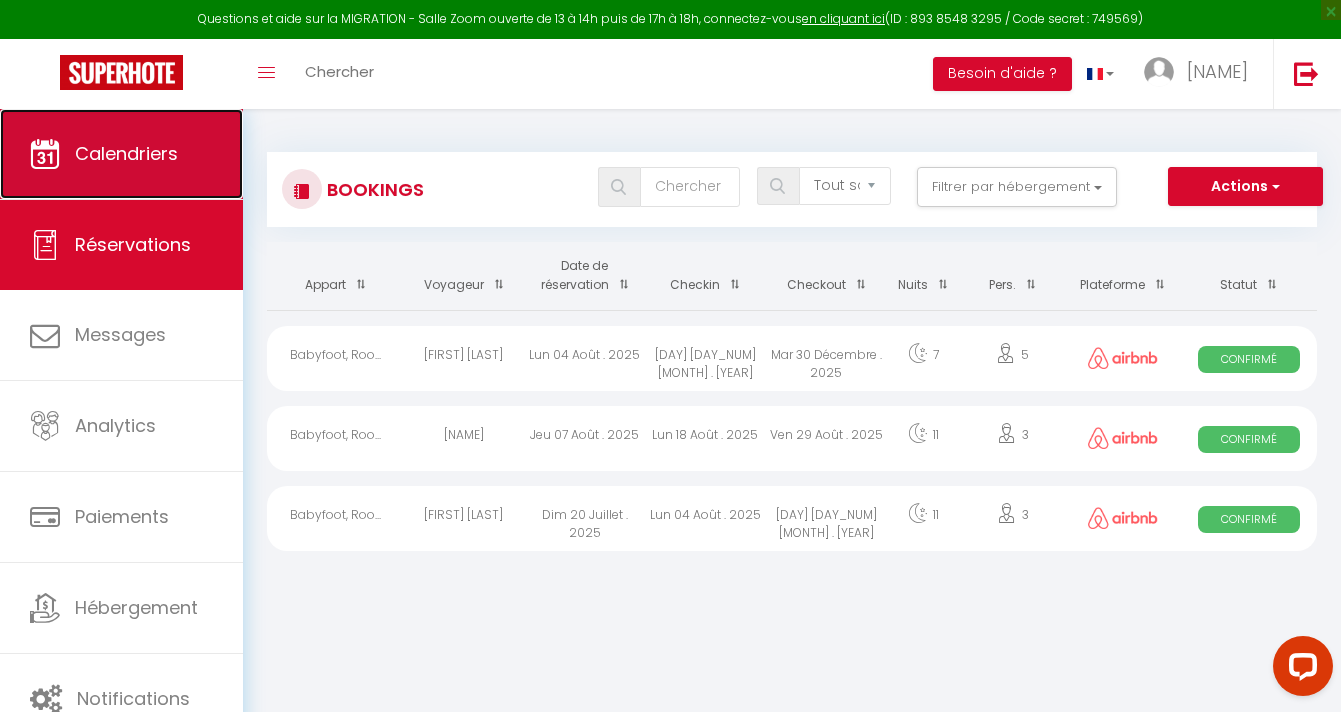 click on "Calendriers" at bounding box center (126, 153) 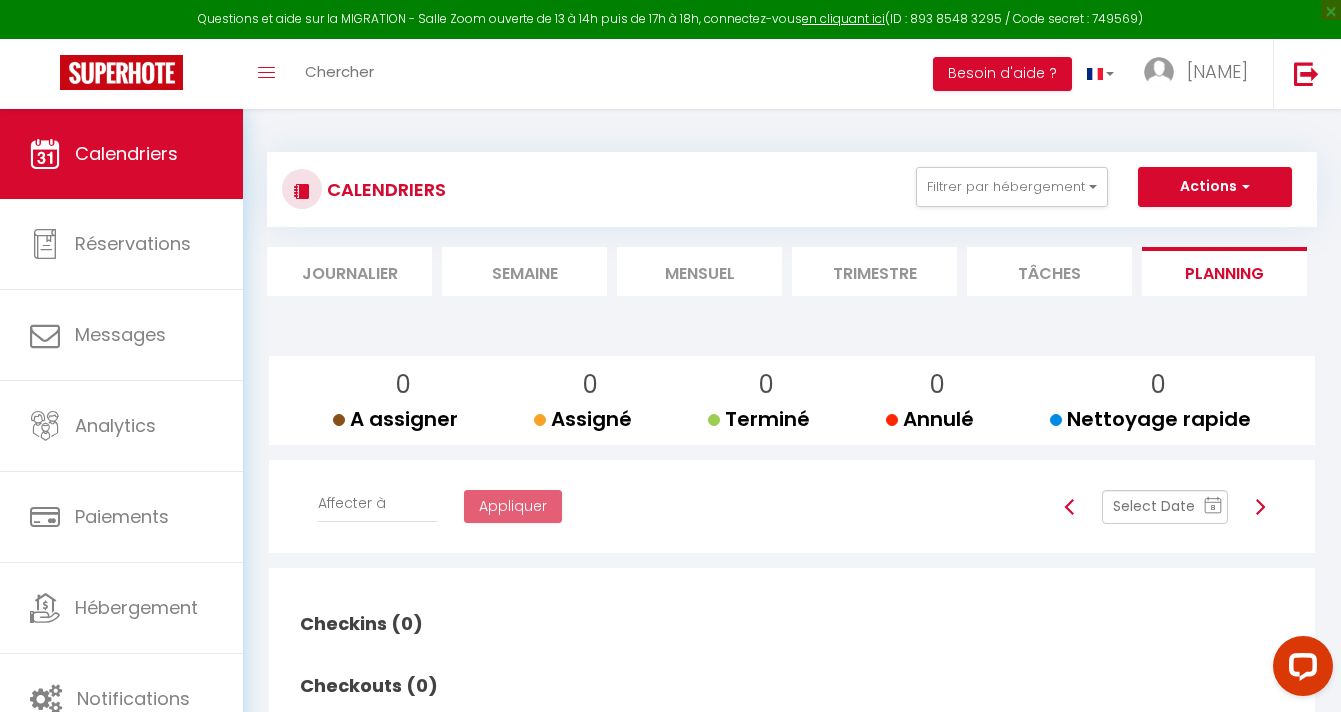 click on "Mensuel" at bounding box center (699, 271) 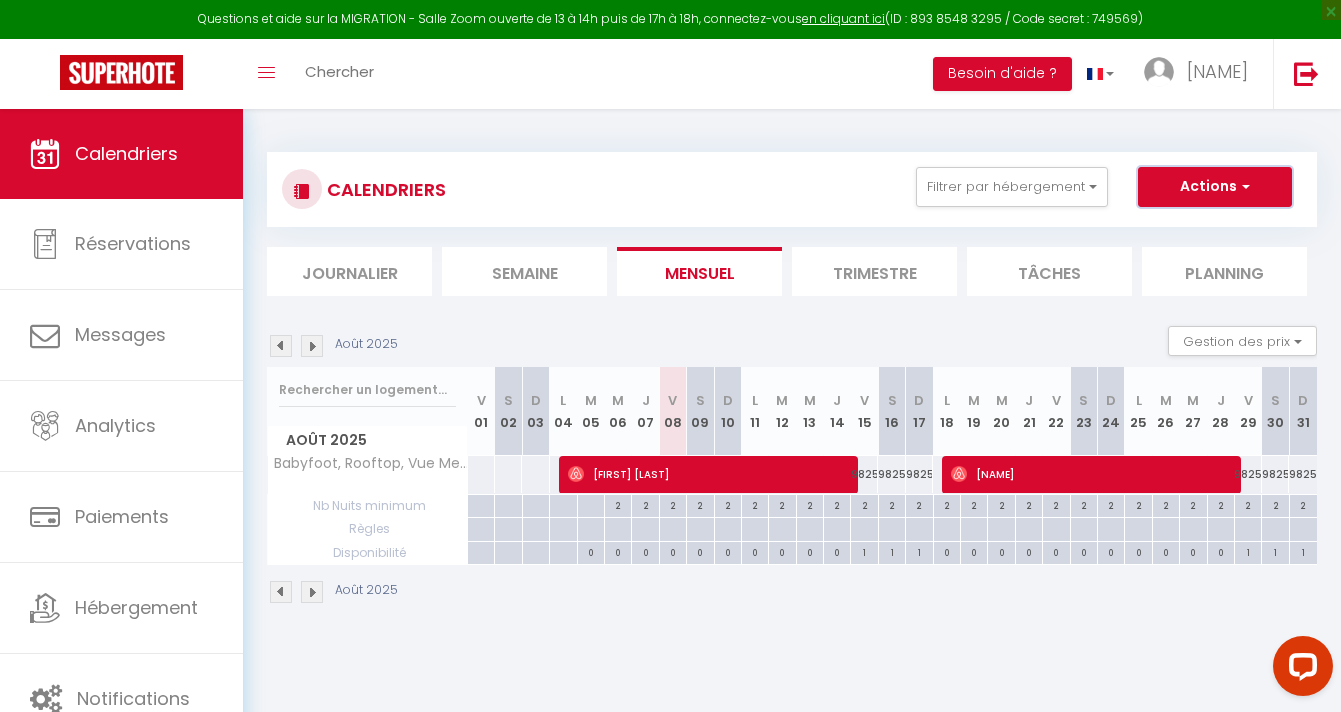click on "Actions" at bounding box center (1215, 187) 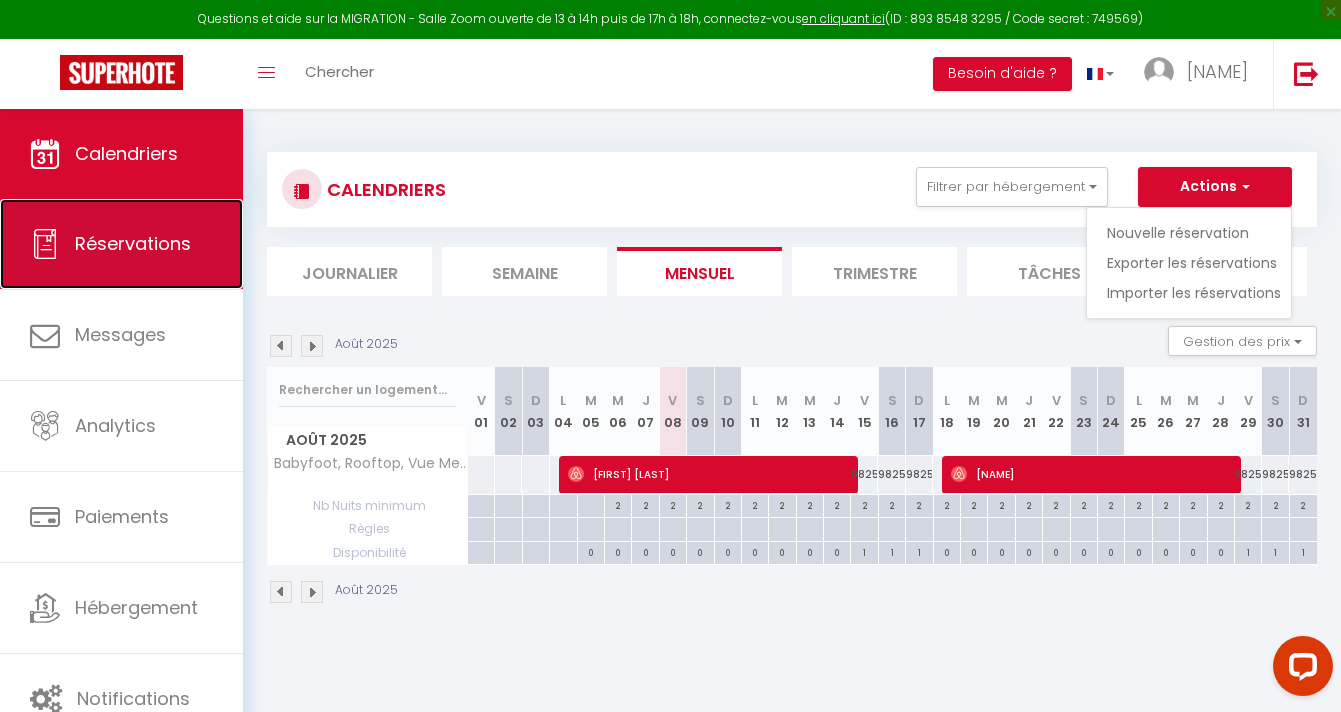 click on "Réservations" at bounding box center [121, 244] 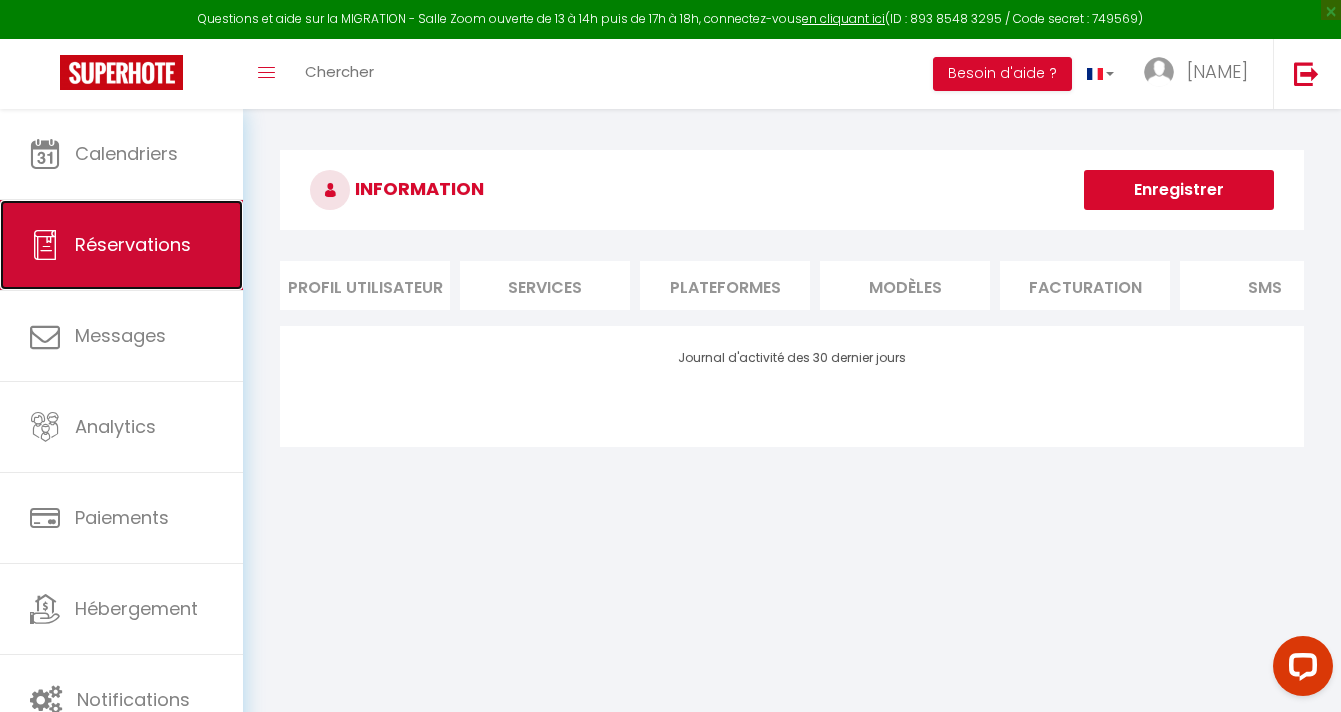 click on "Réservations" at bounding box center (133, 244) 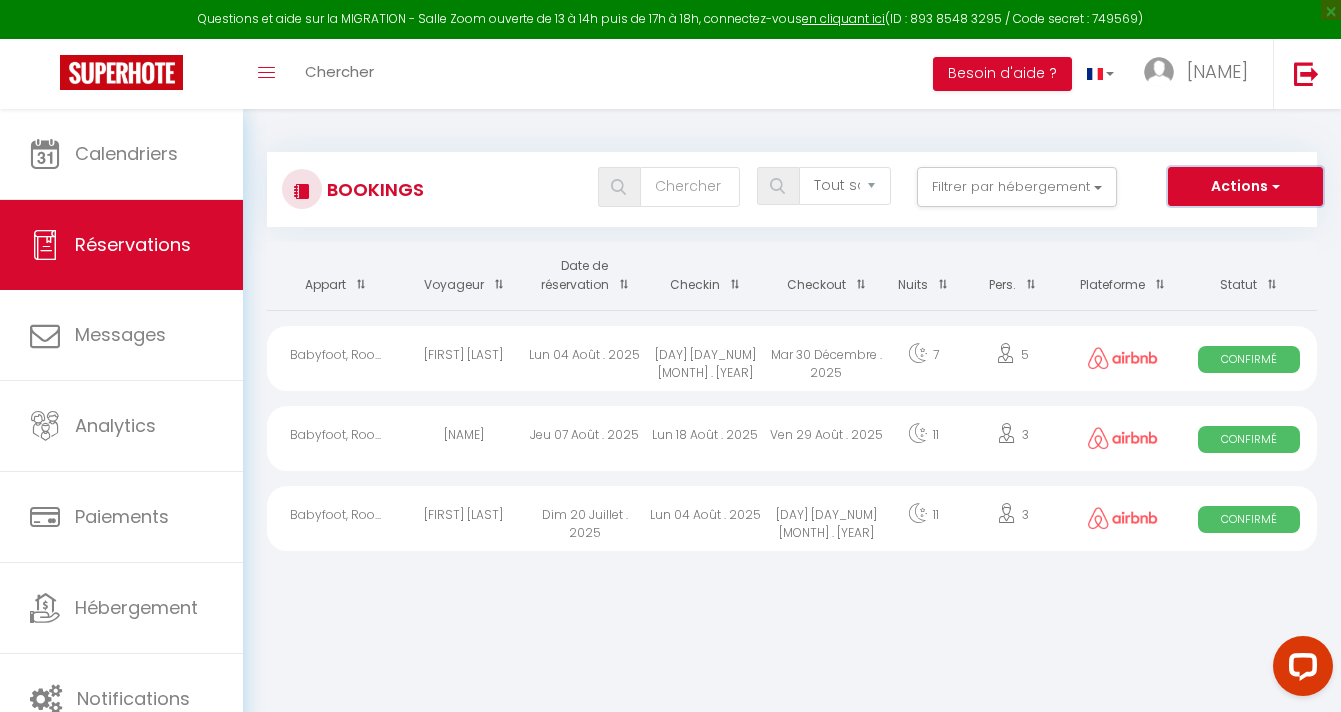 click on "Actions" at bounding box center (1245, 187) 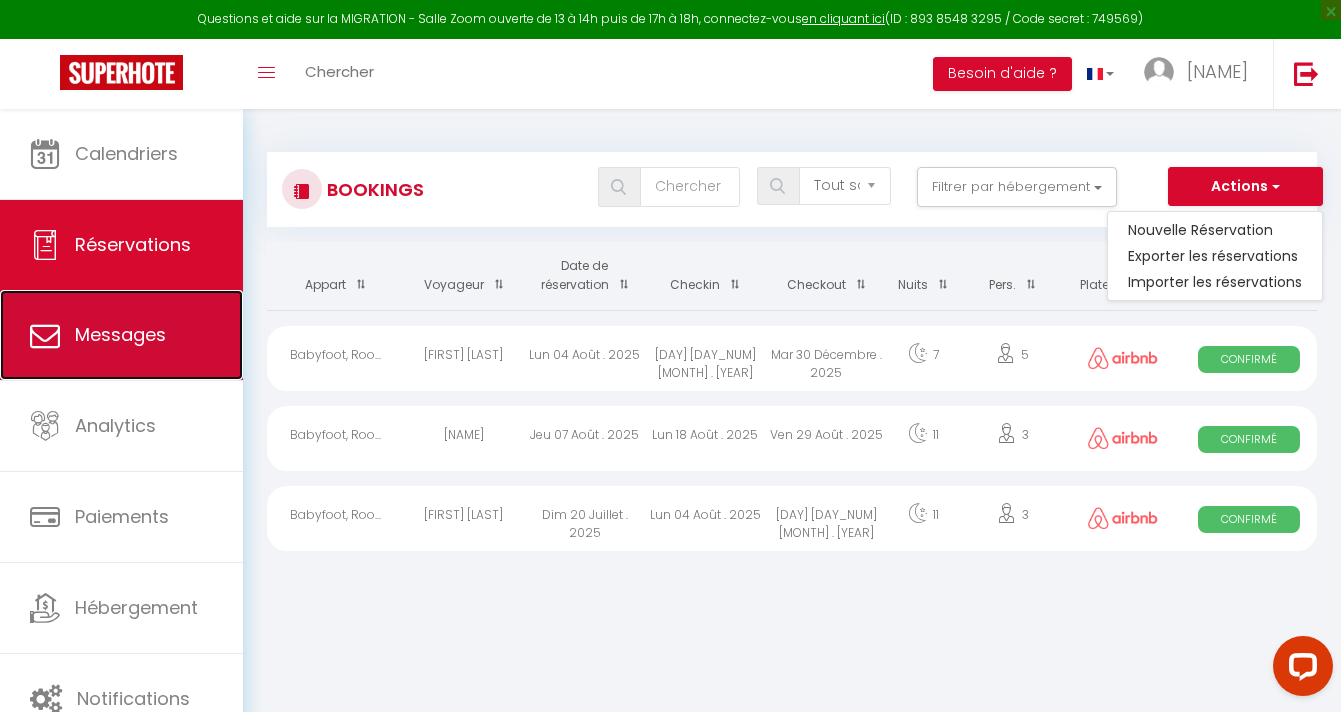 click on "Messages" at bounding box center [120, 334] 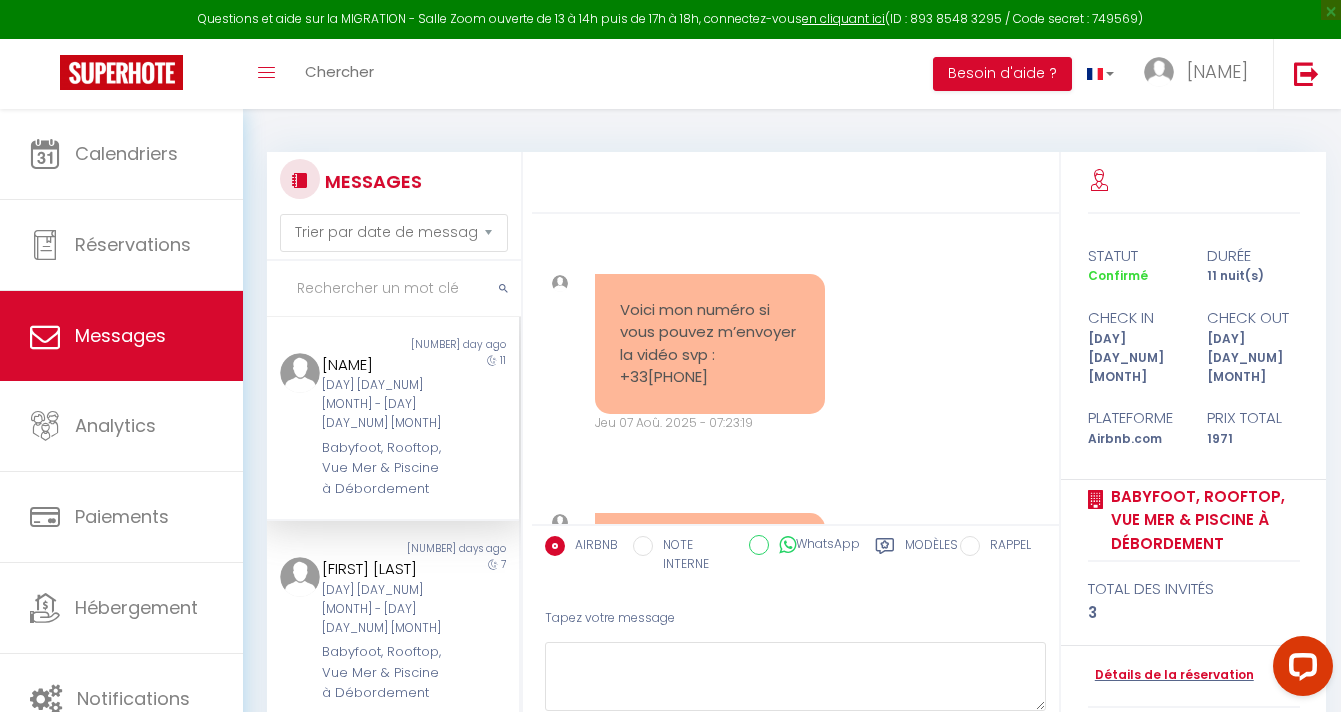 scroll, scrollTop: 2378, scrollLeft: 0, axis: vertical 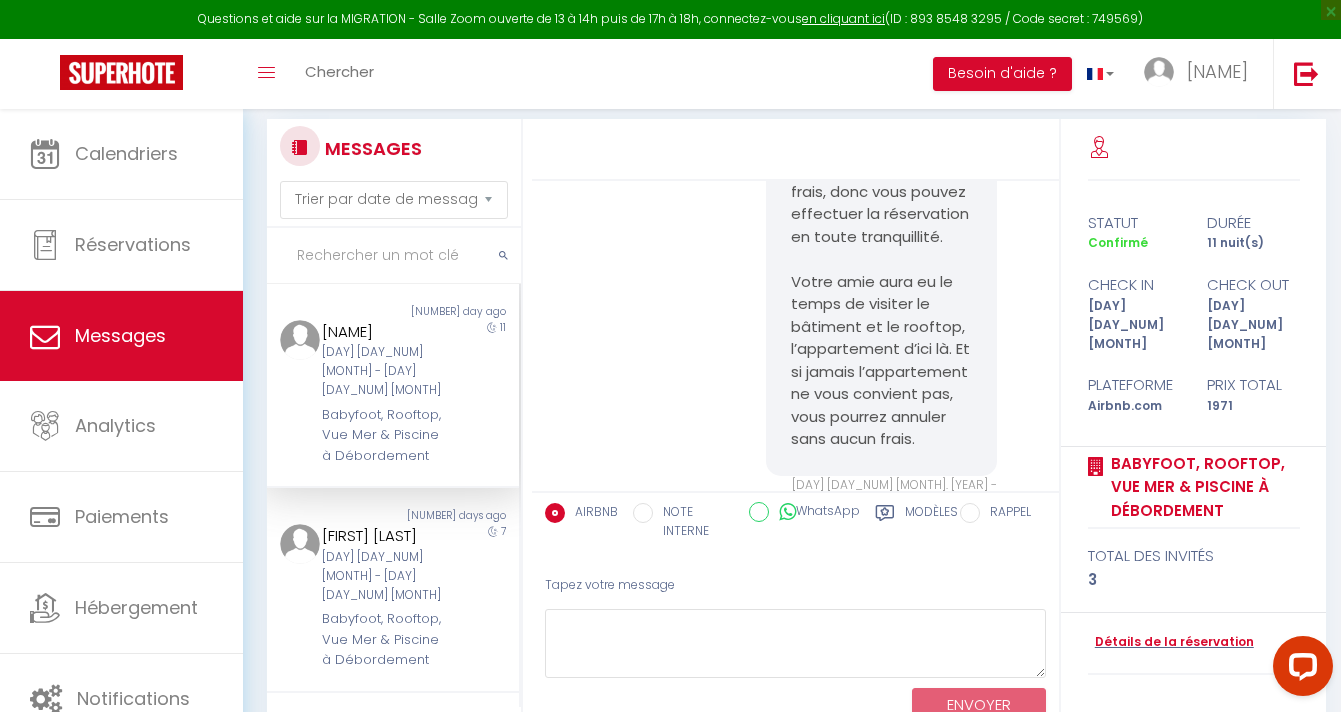 click on "WhatsApp" at bounding box center [759, 512] 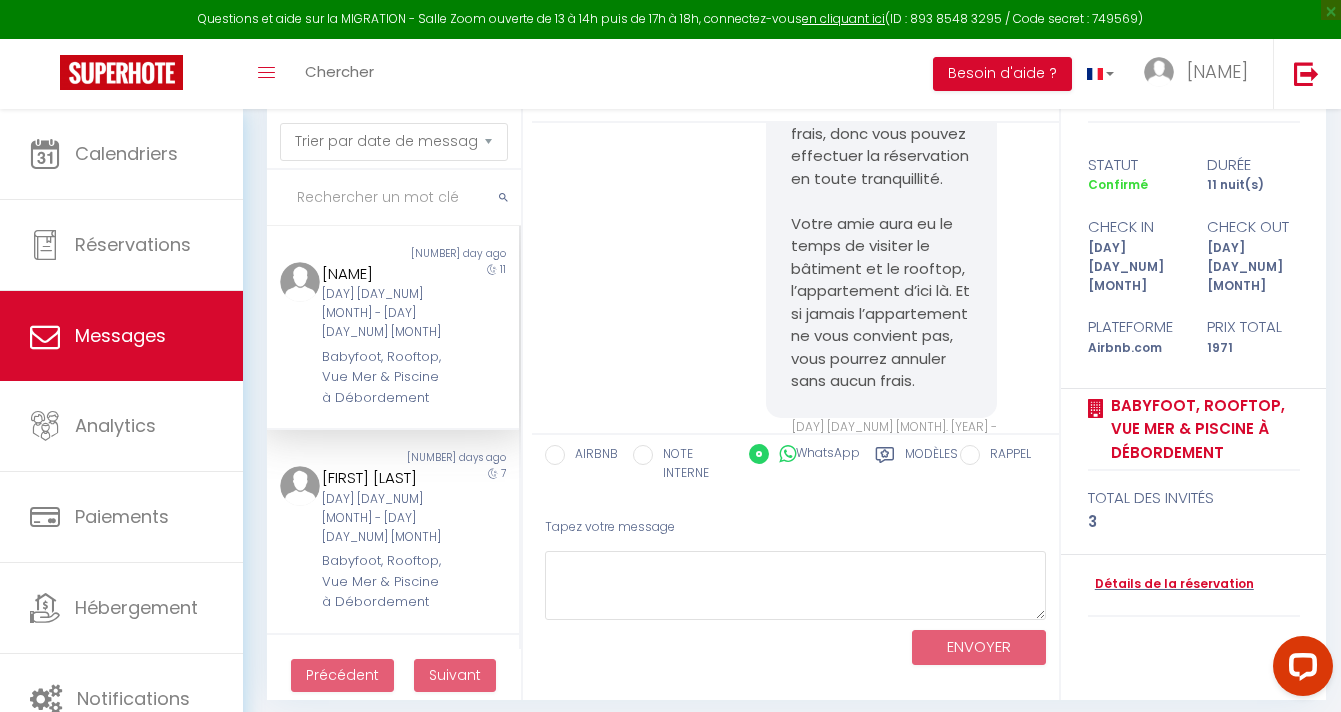 scroll, scrollTop: 98, scrollLeft: 0, axis: vertical 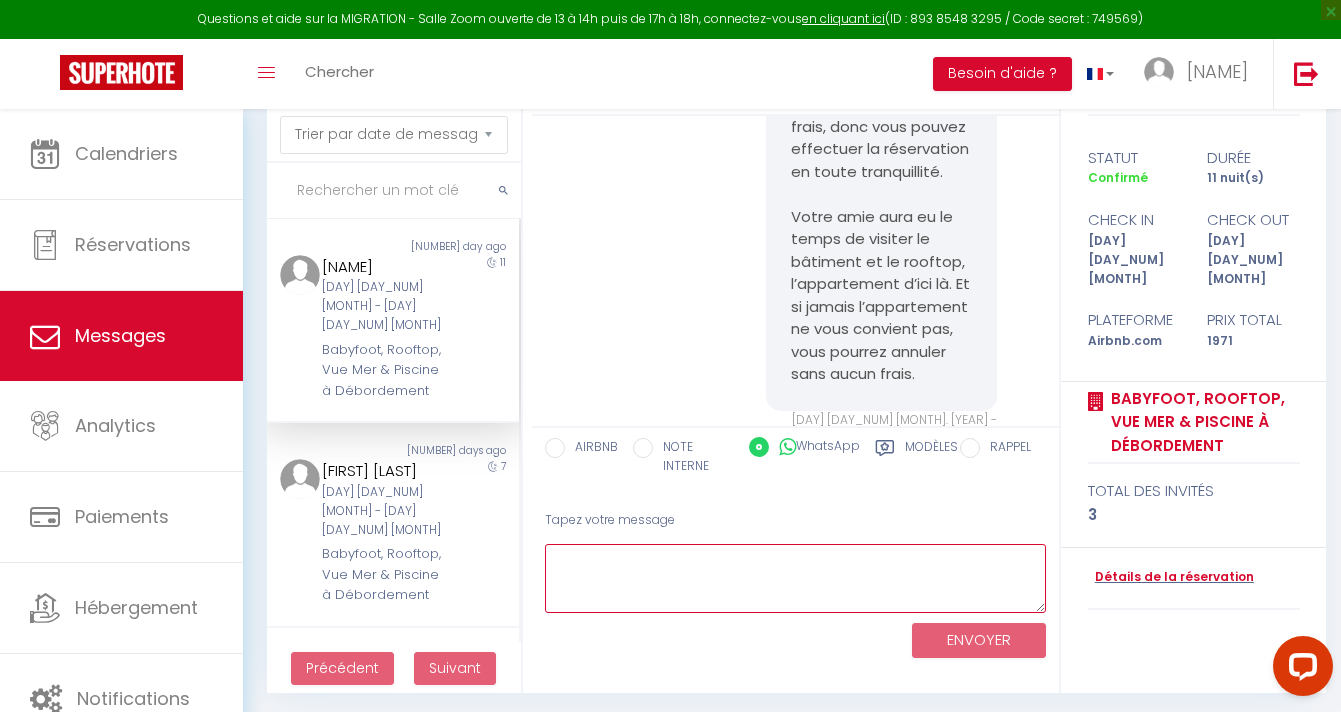 click at bounding box center [795, 578] 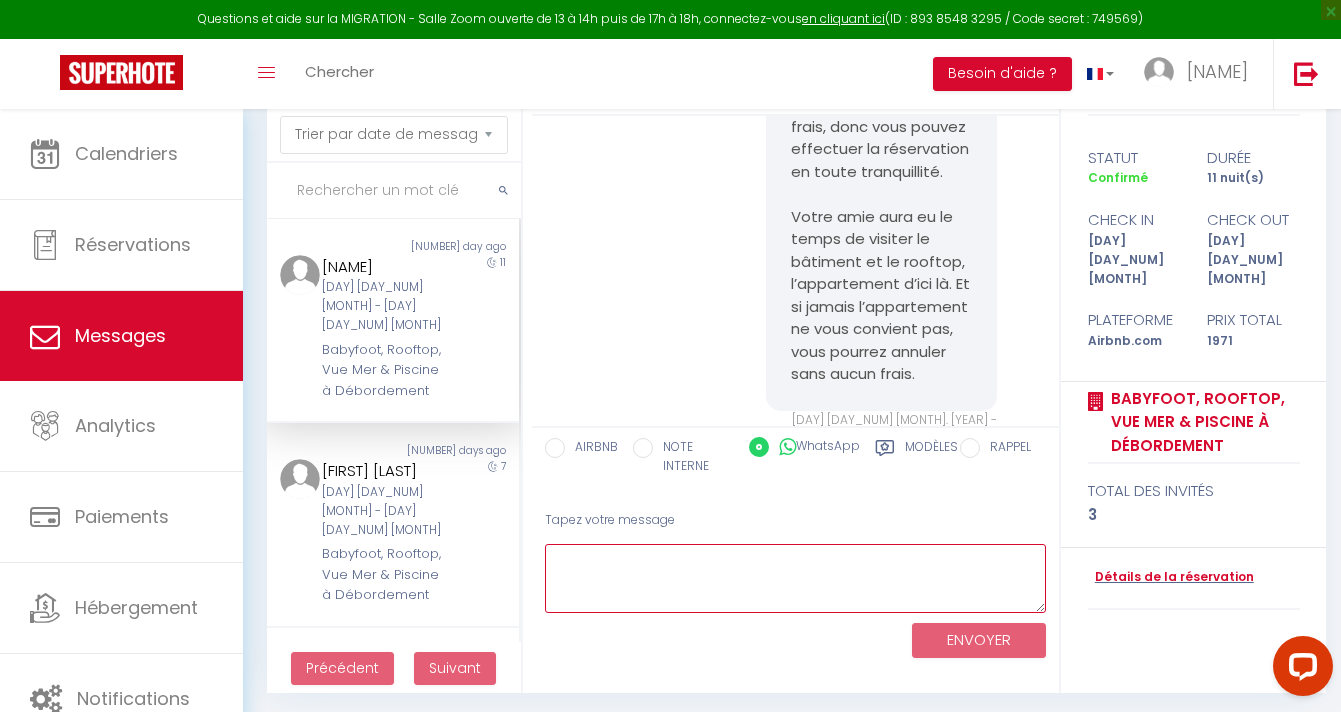 scroll, scrollTop: 109, scrollLeft: 0, axis: vertical 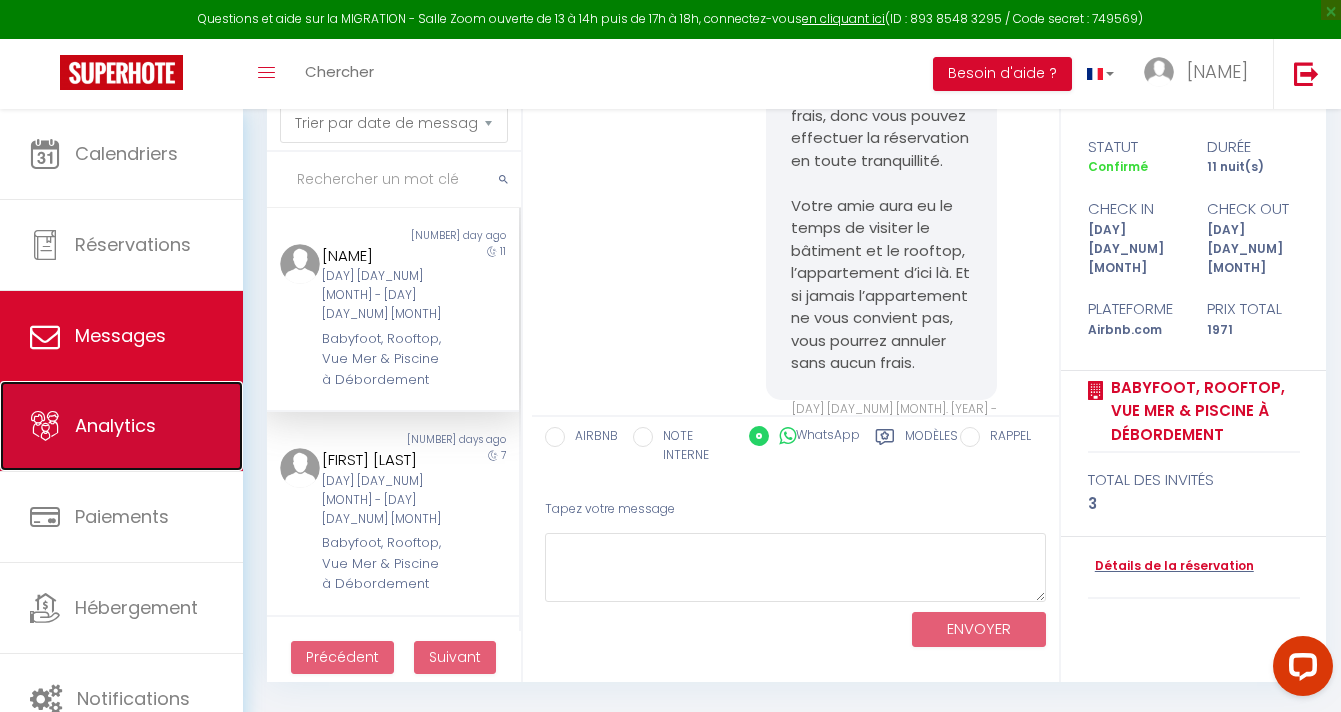 click on "Analytics" at bounding box center [115, 425] 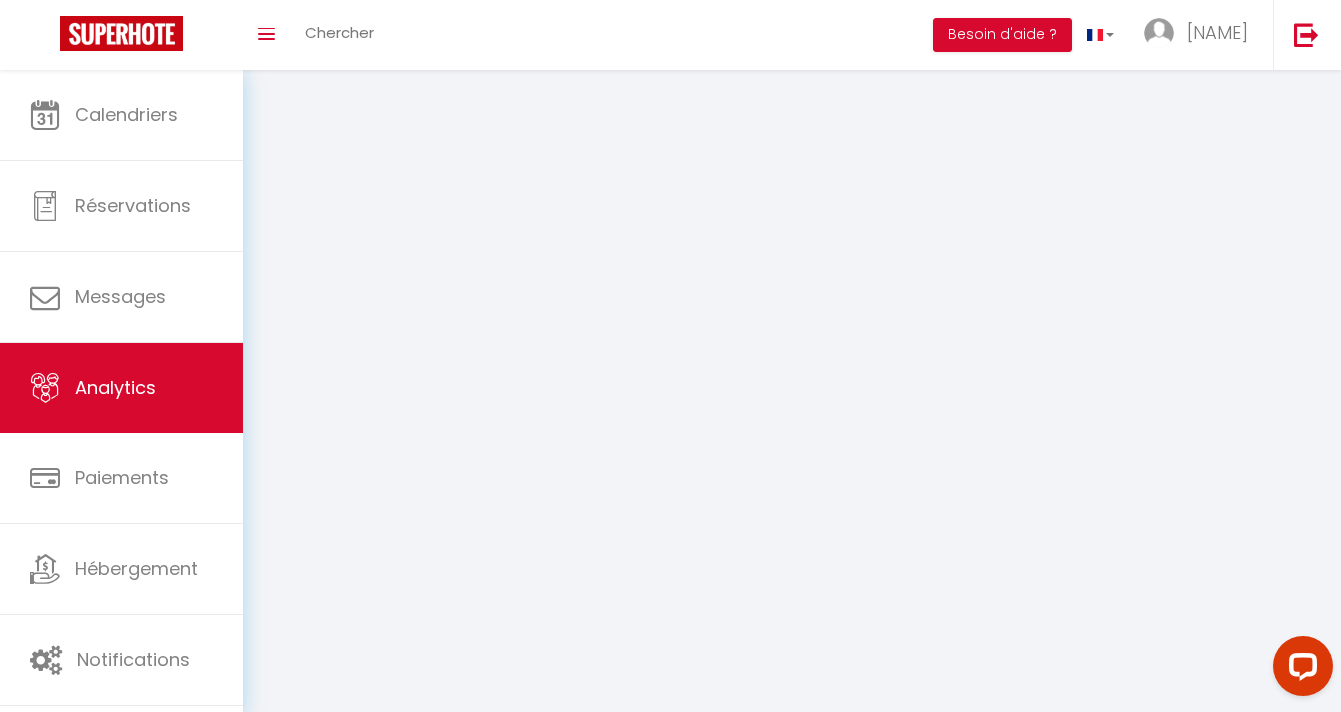 scroll, scrollTop: 0, scrollLeft: 0, axis: both 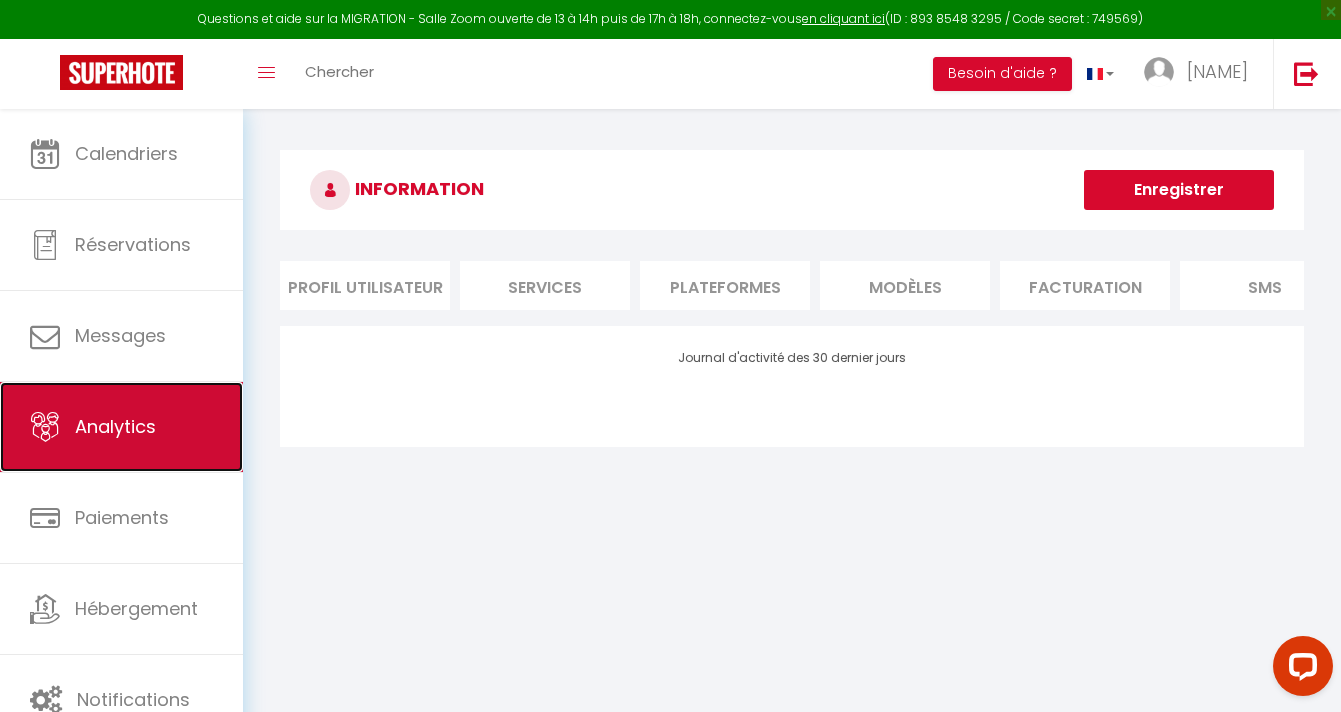 click on "Analytics" at bounding box center [121, 427] 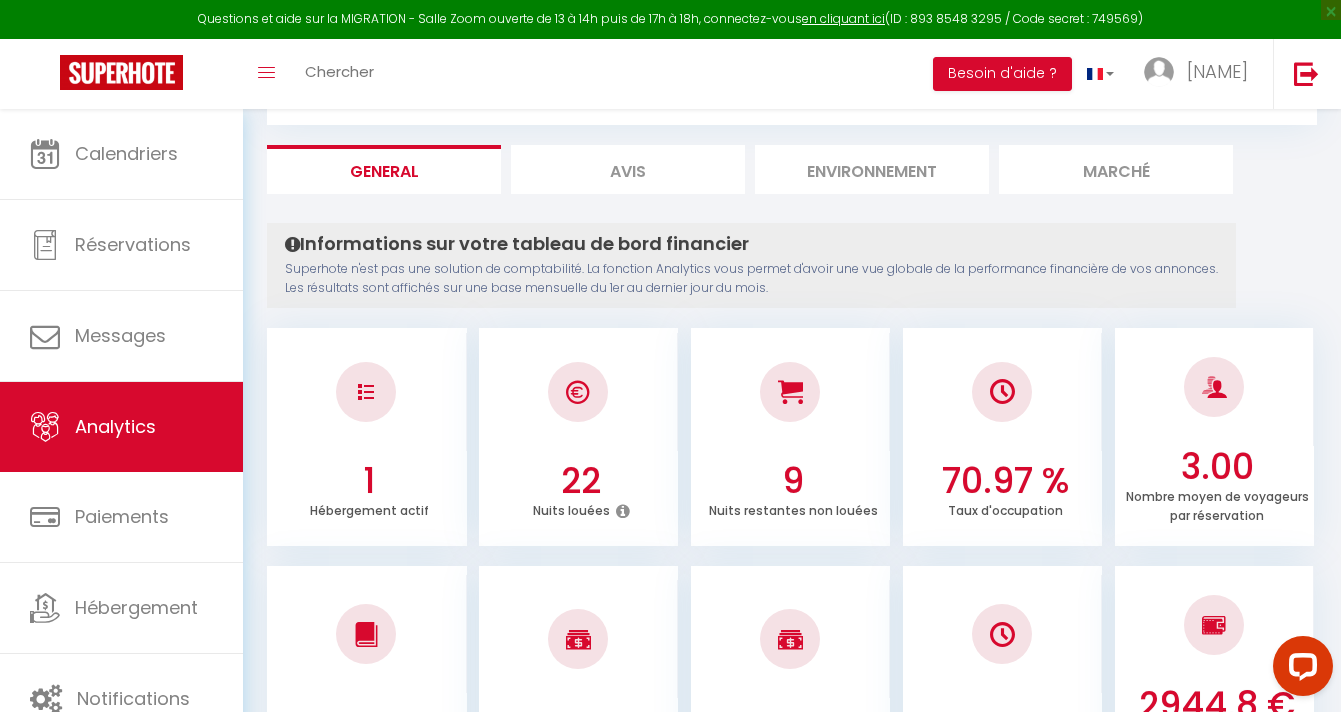 scroll, scrollTop: 0, scrollLeft: 0, axis: both 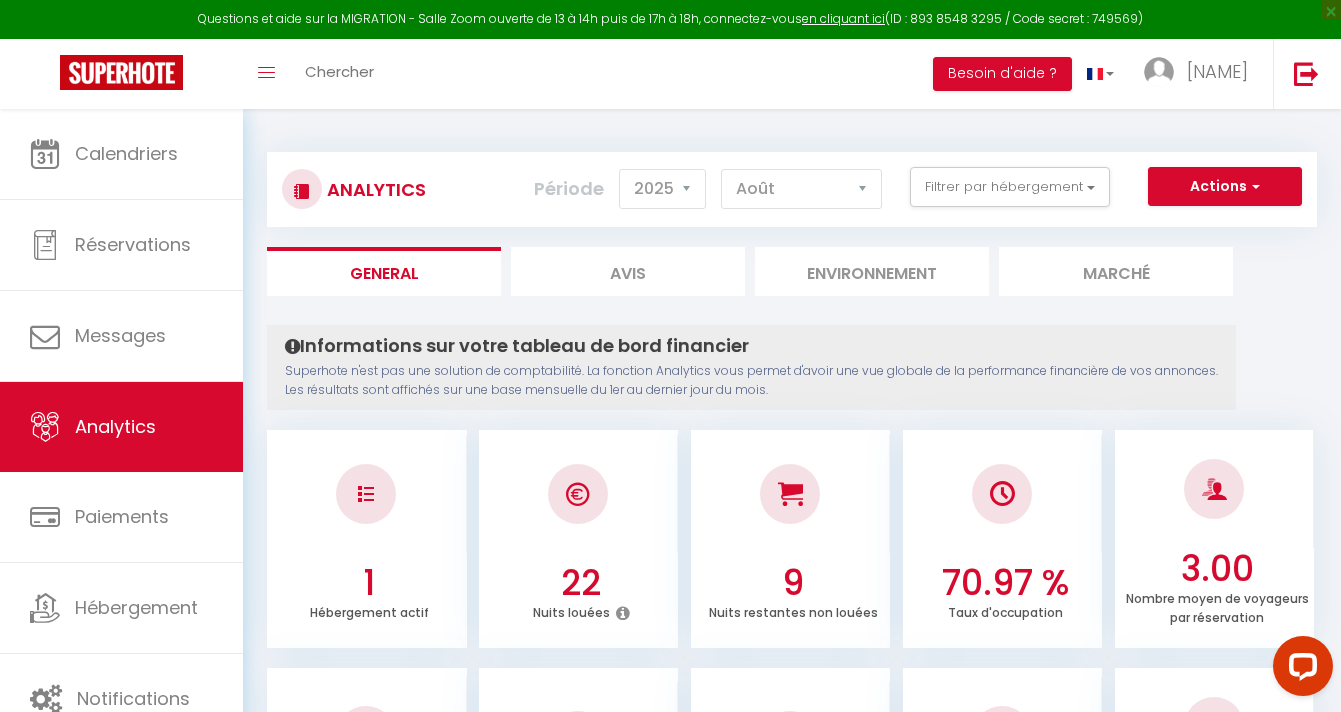 click on "Avis" at bounding box center [628, 271] 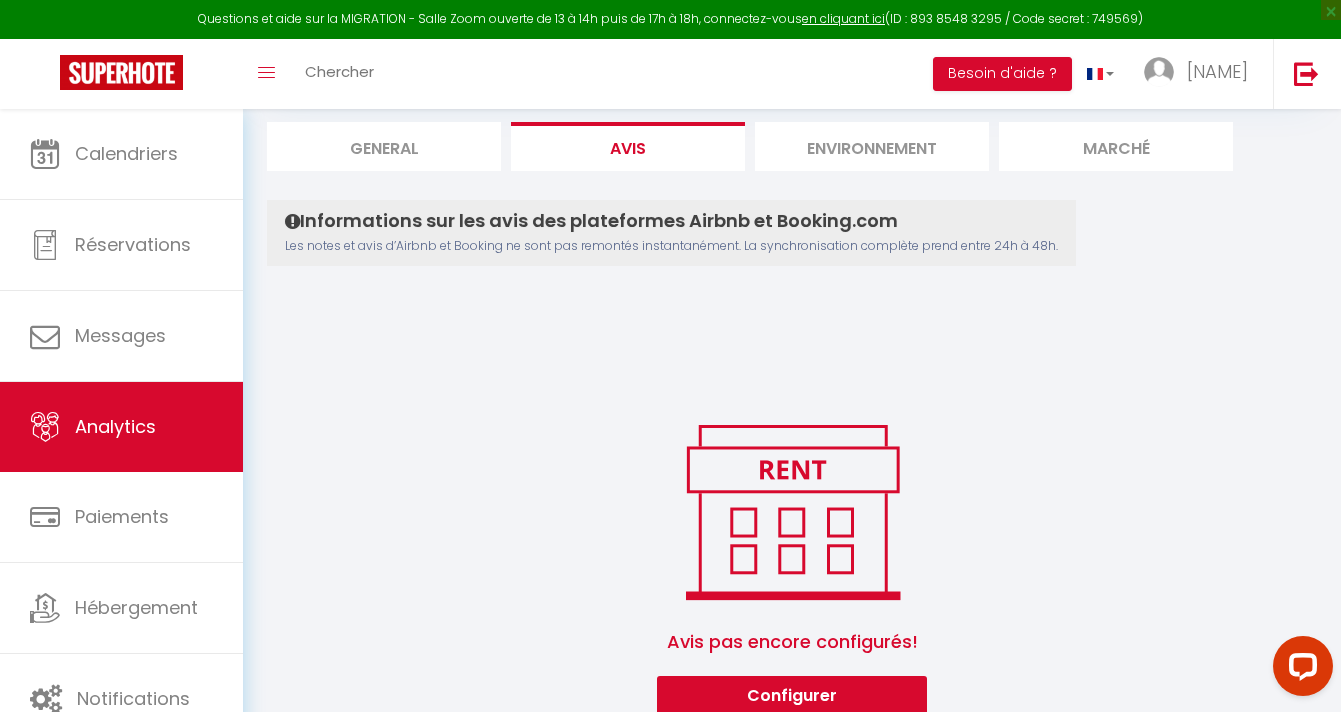 scroll, scrollTop: 167, scrollLeft: 0, axis: vertical 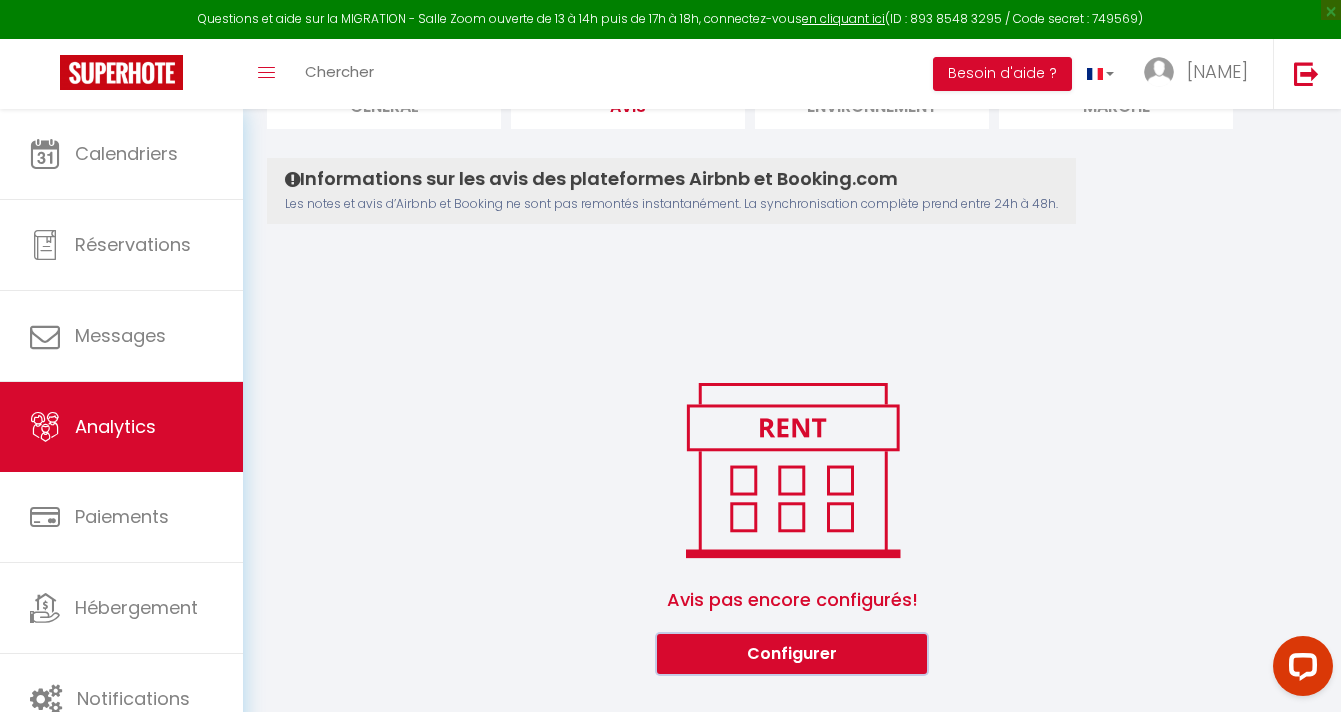 click on "Configurer" at bounding box center (792, 654) 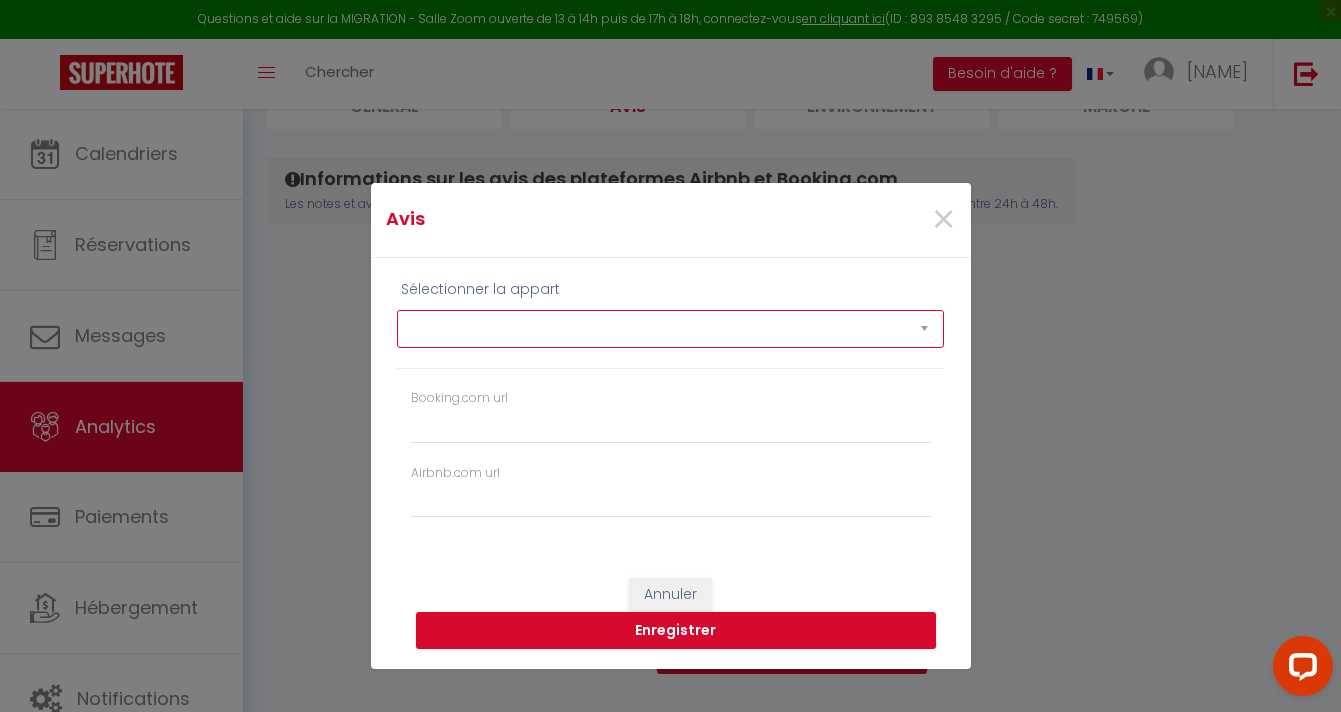 click on "Babyfoot, Rooftop, Vue Mer & Piscine à Débordement" at bounding box center (670, 329) 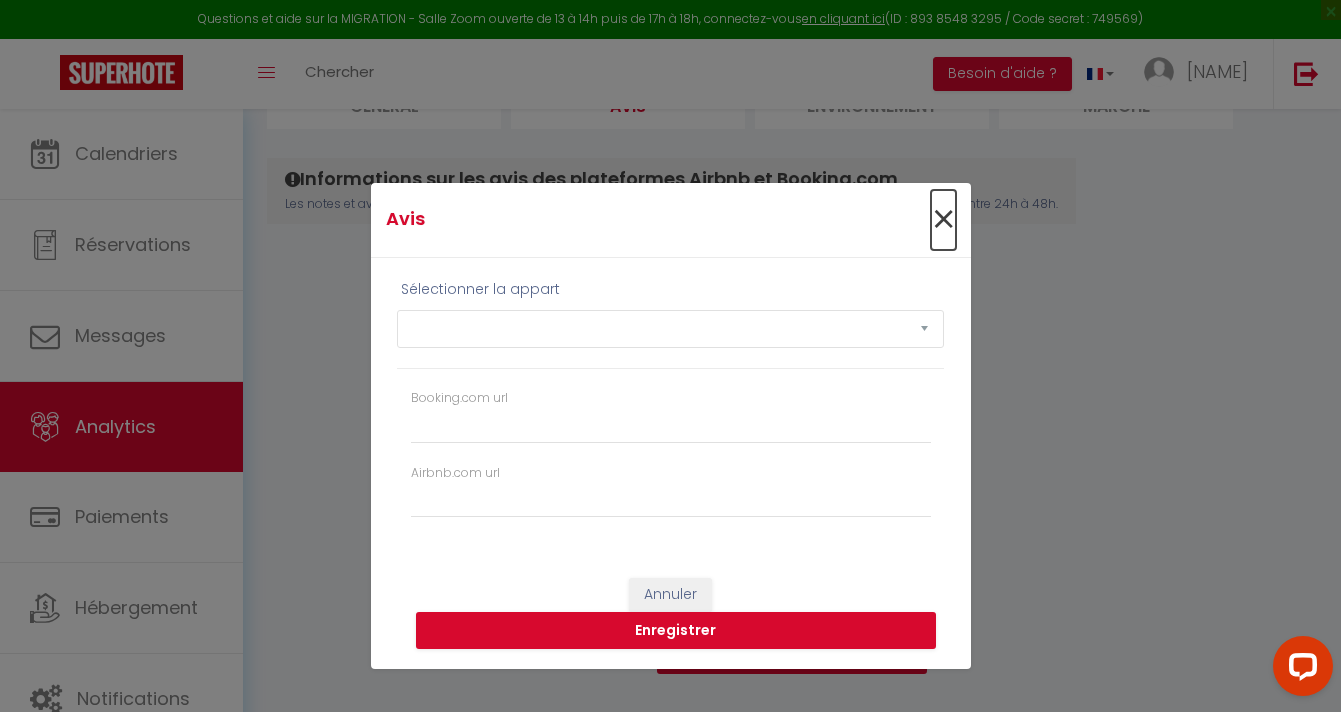 click on "×" at bounding box center [943, 220] 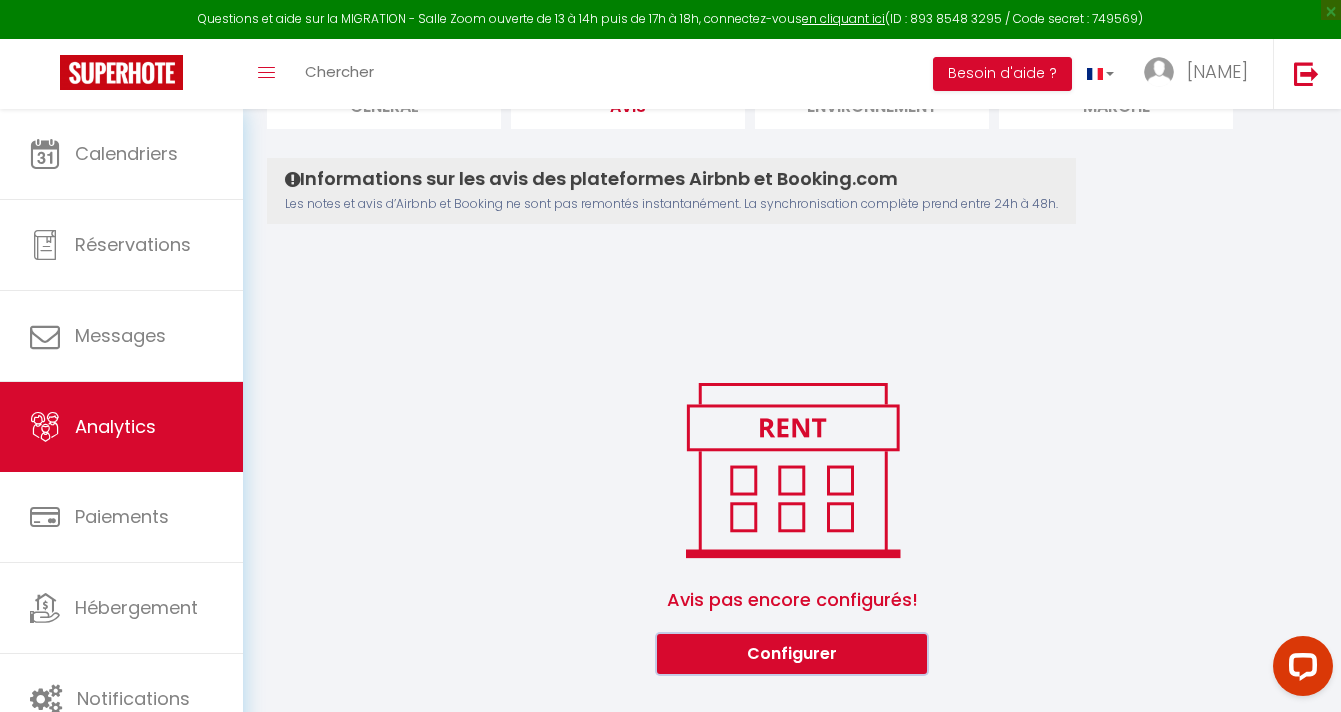 click on "Configurer" at bounding box center [792, 654] 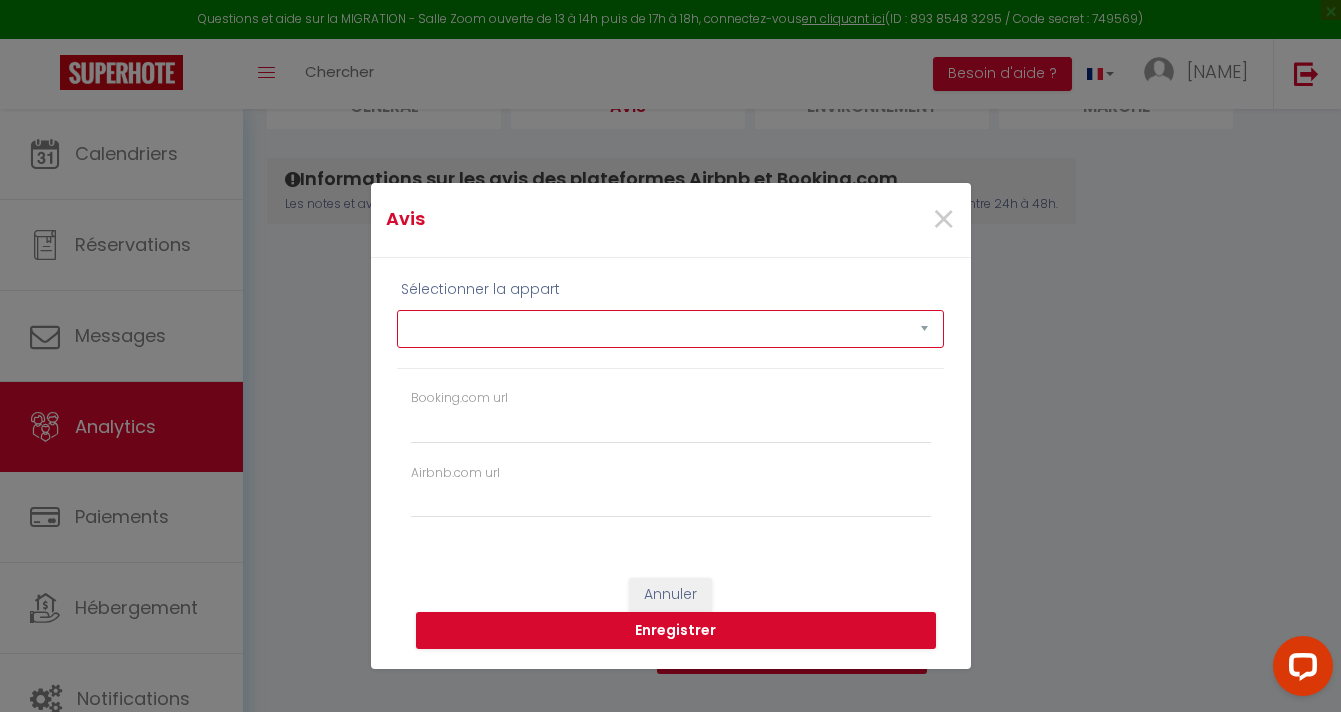 click on "Babyfoot, Rooftop, Vue Mer & Piscine à Débordement" at bounding box center (670, 329) 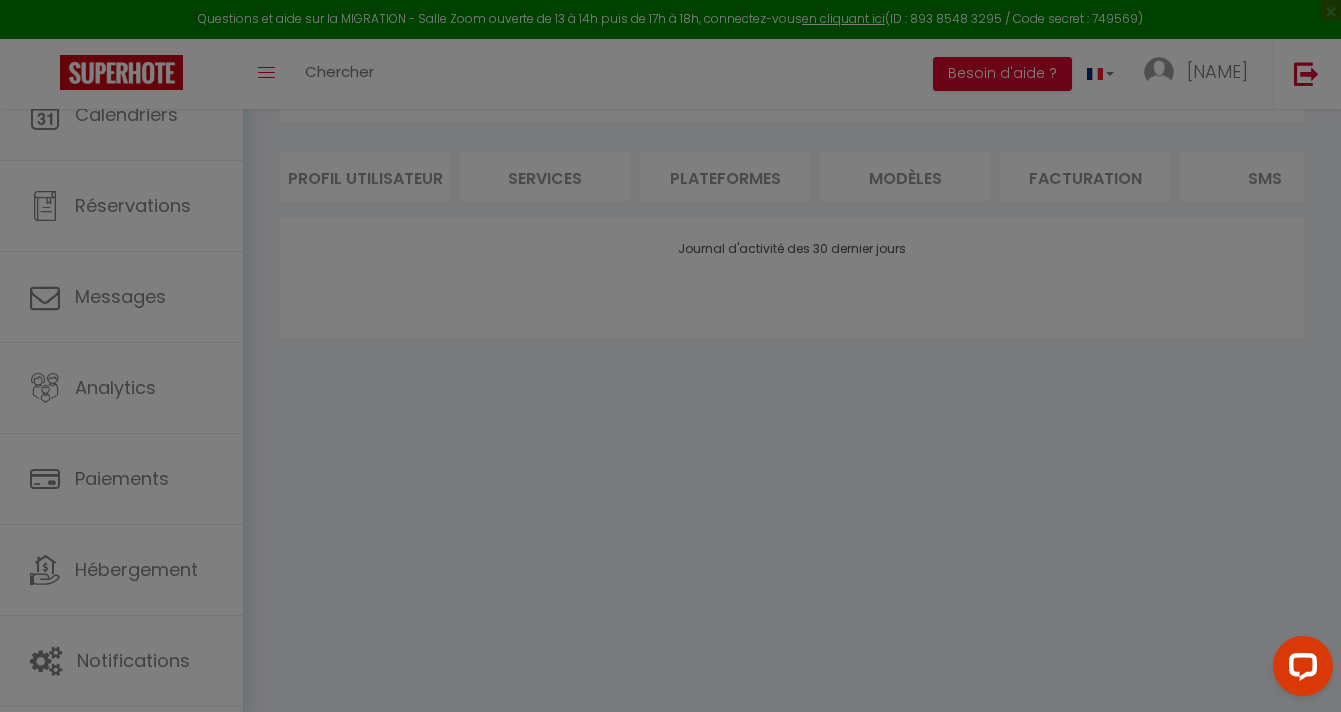scroll, scrollTop: 109, scrollLeft: 0, axis: vertical 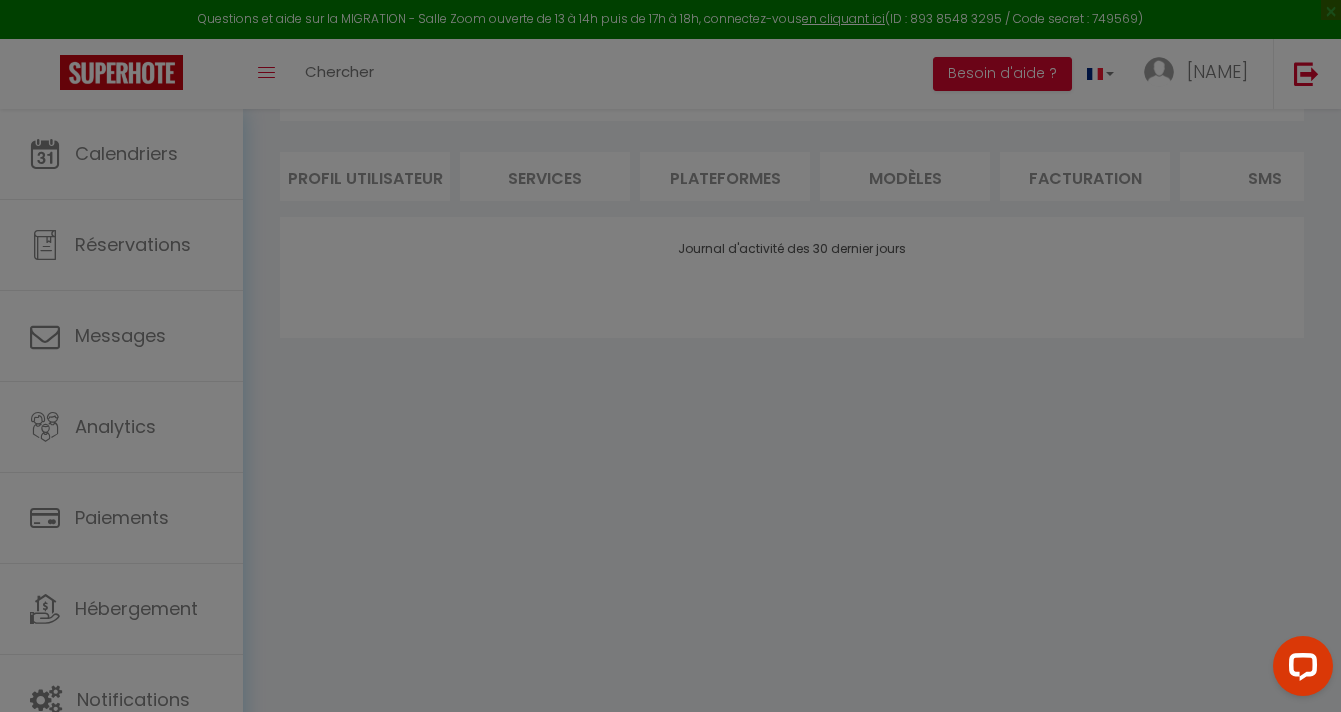 click at bounding box center [670, 356] 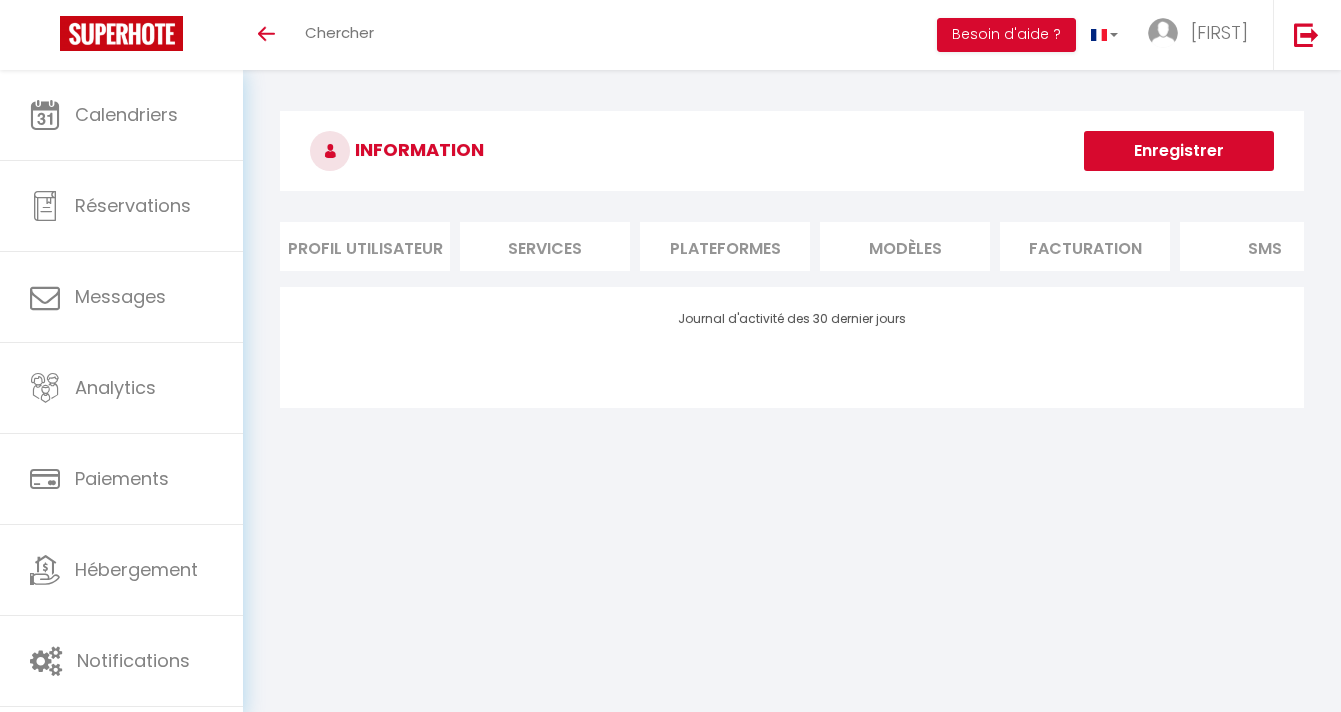 scroll, scrollTop: 0, scrollLeft: 0, axis: both 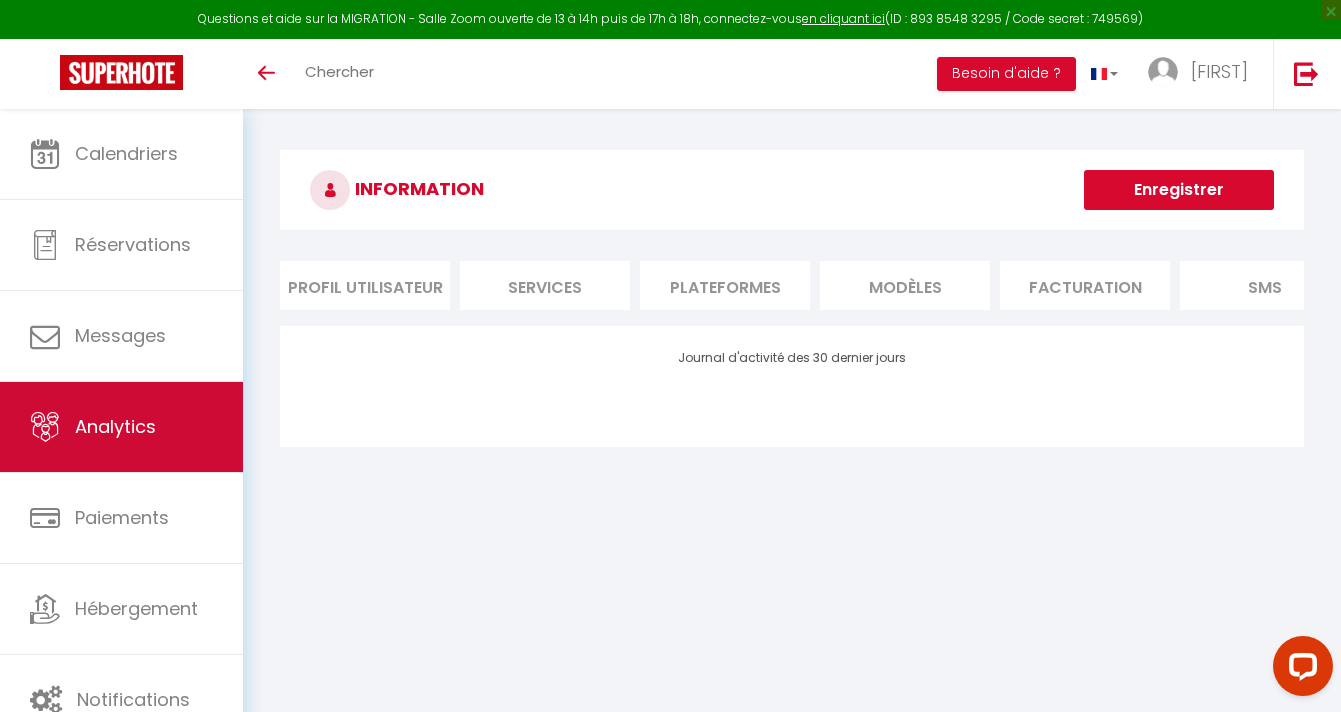 click on "Analytics" at bounding box center [115, 426] 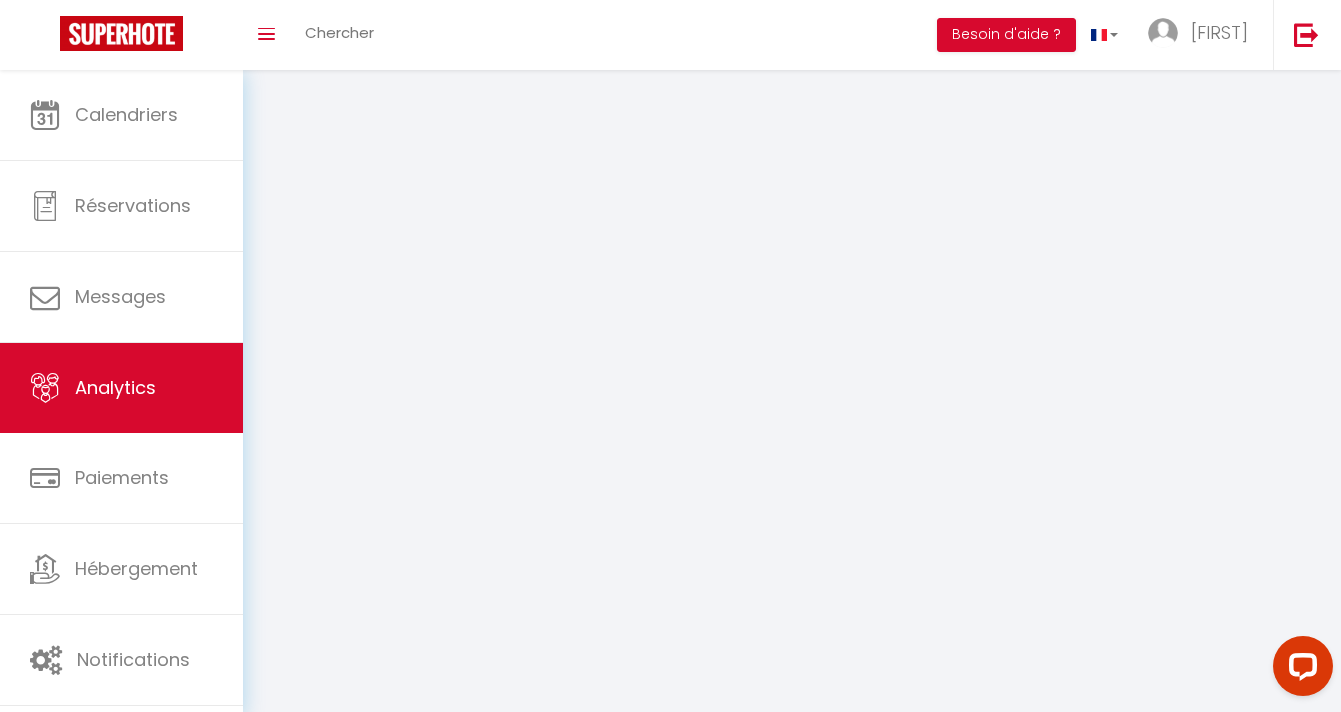 select on "2025" 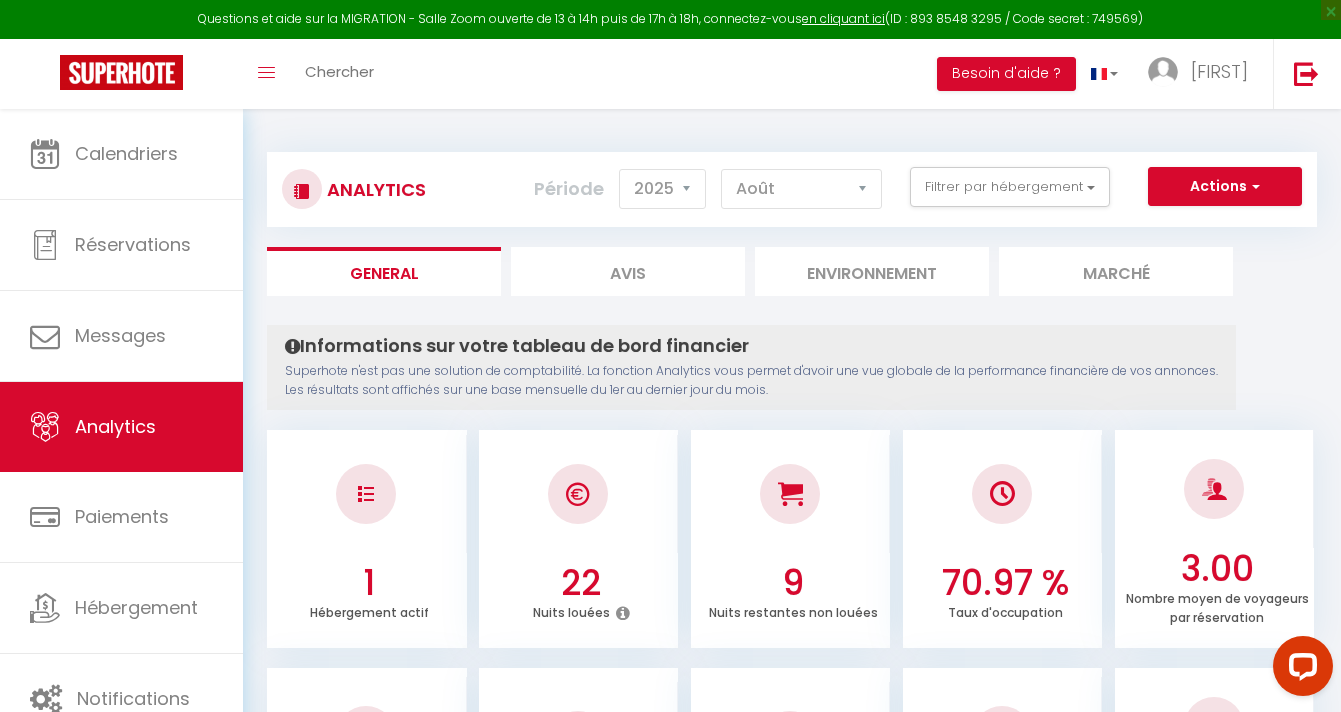 click on "Avis" at bounding box center [628, 271] 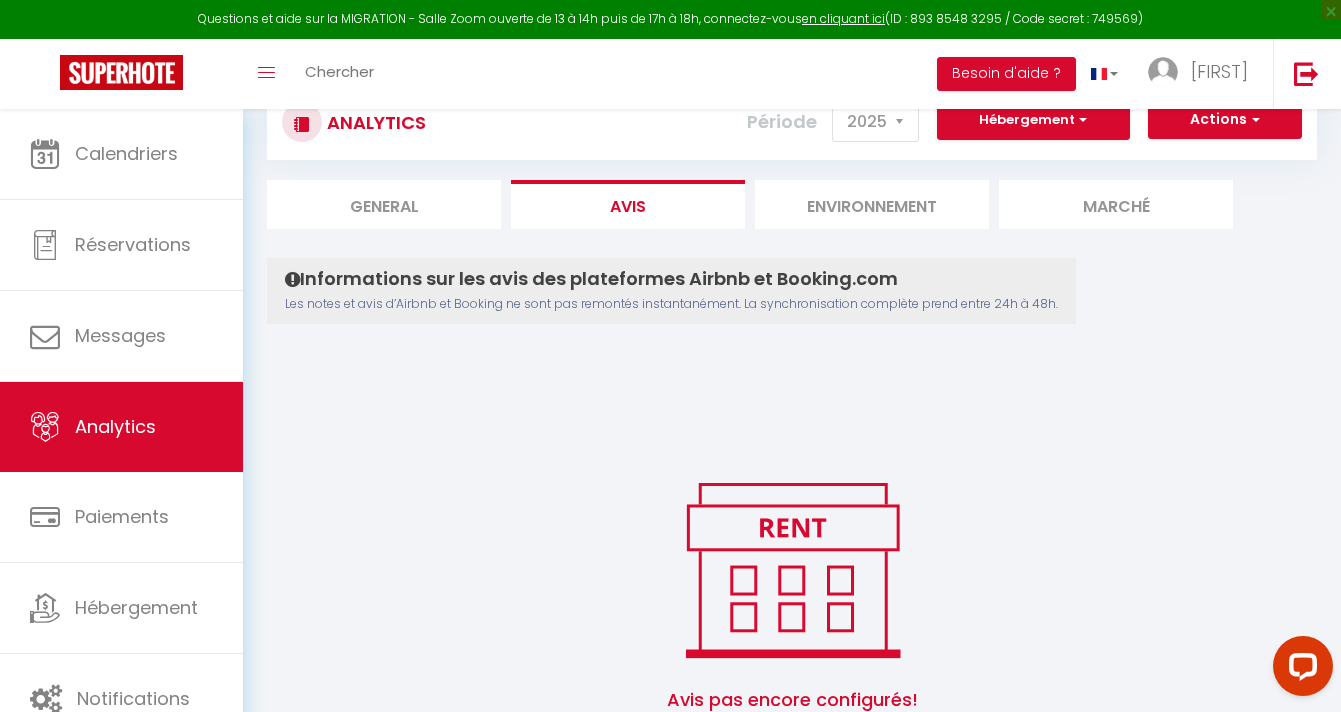 scroll, scrollTop: 167, scrollLeft: 0, axis: vertical 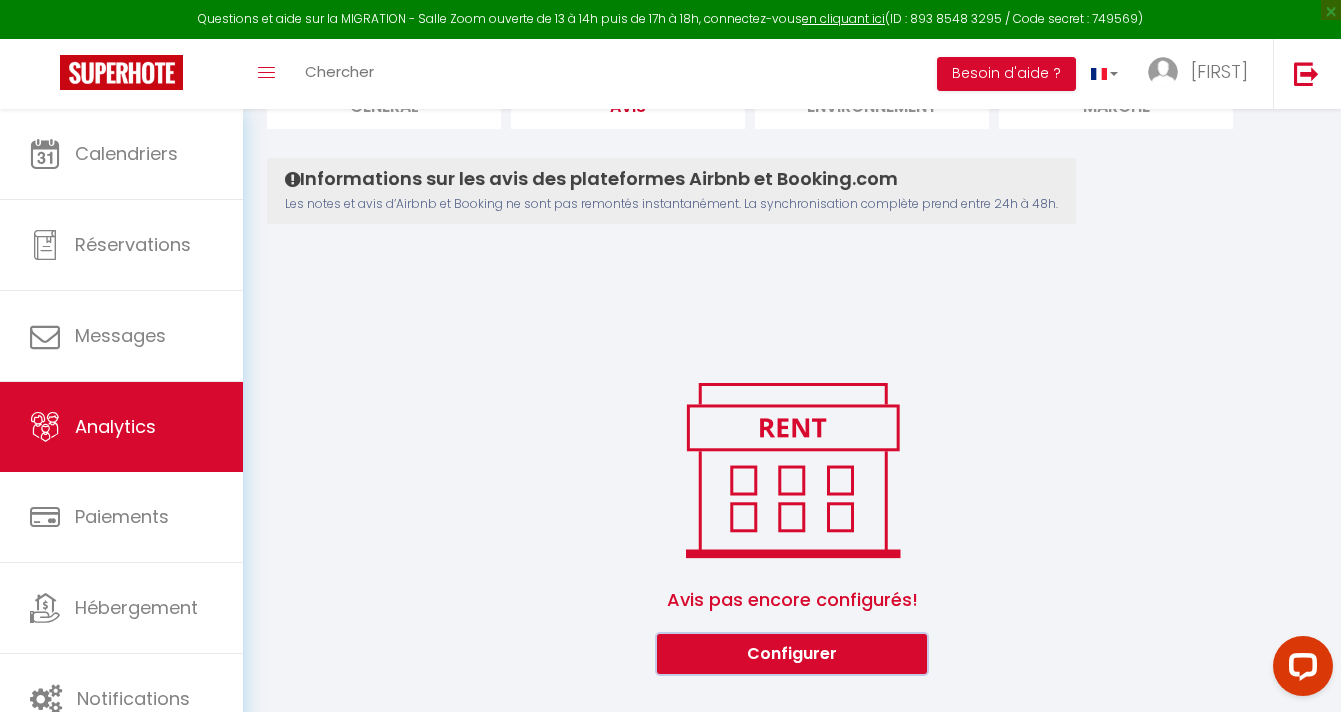 click on "Configurer" at bounding box center [792, 654] 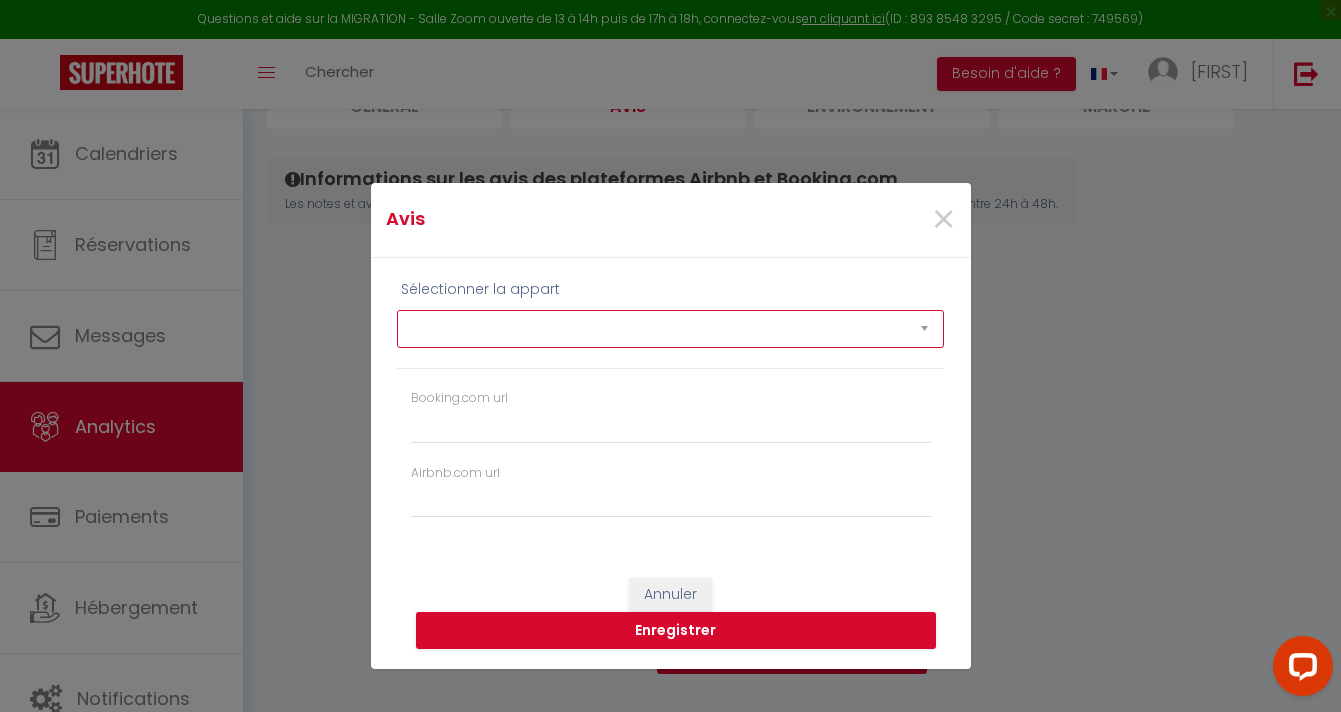 click on "Babyfoot, Rooftop, Vue Mer & Piscine à Débordement" at bounding box center [670, 329] 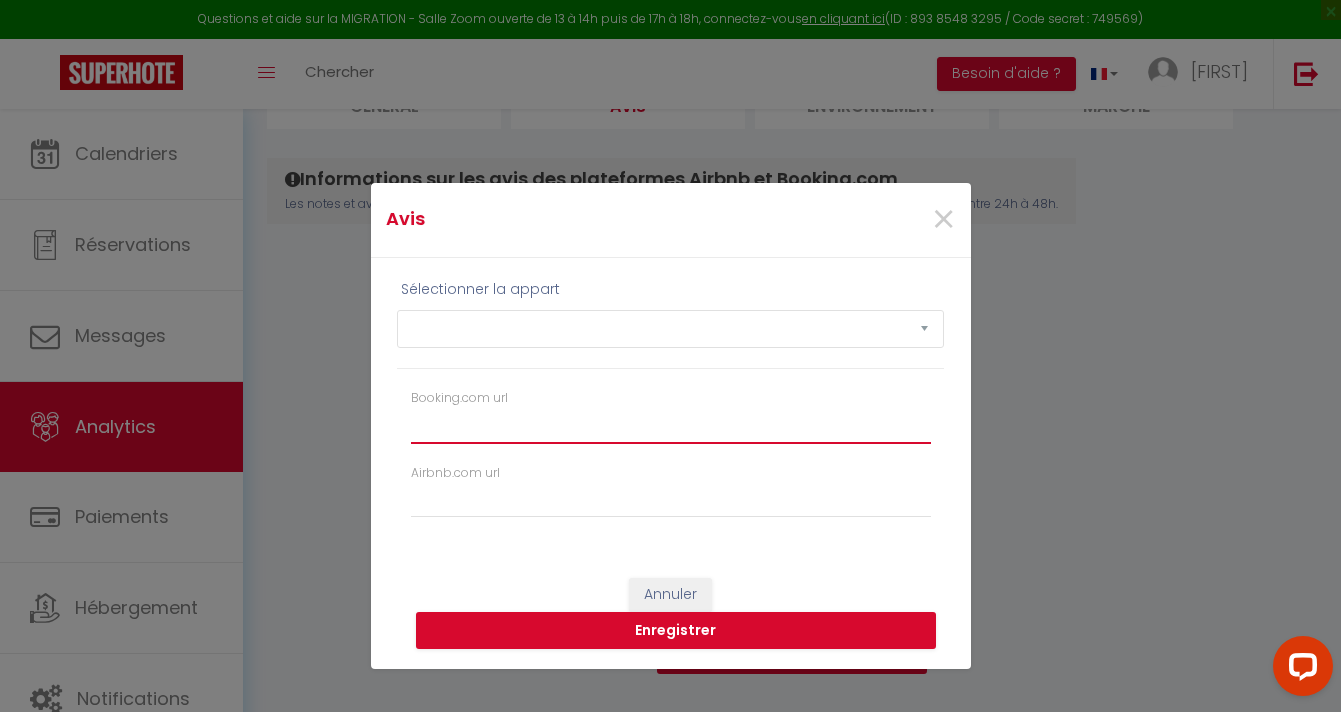 click on "Booking.com url" at bounding box center [671, 425] 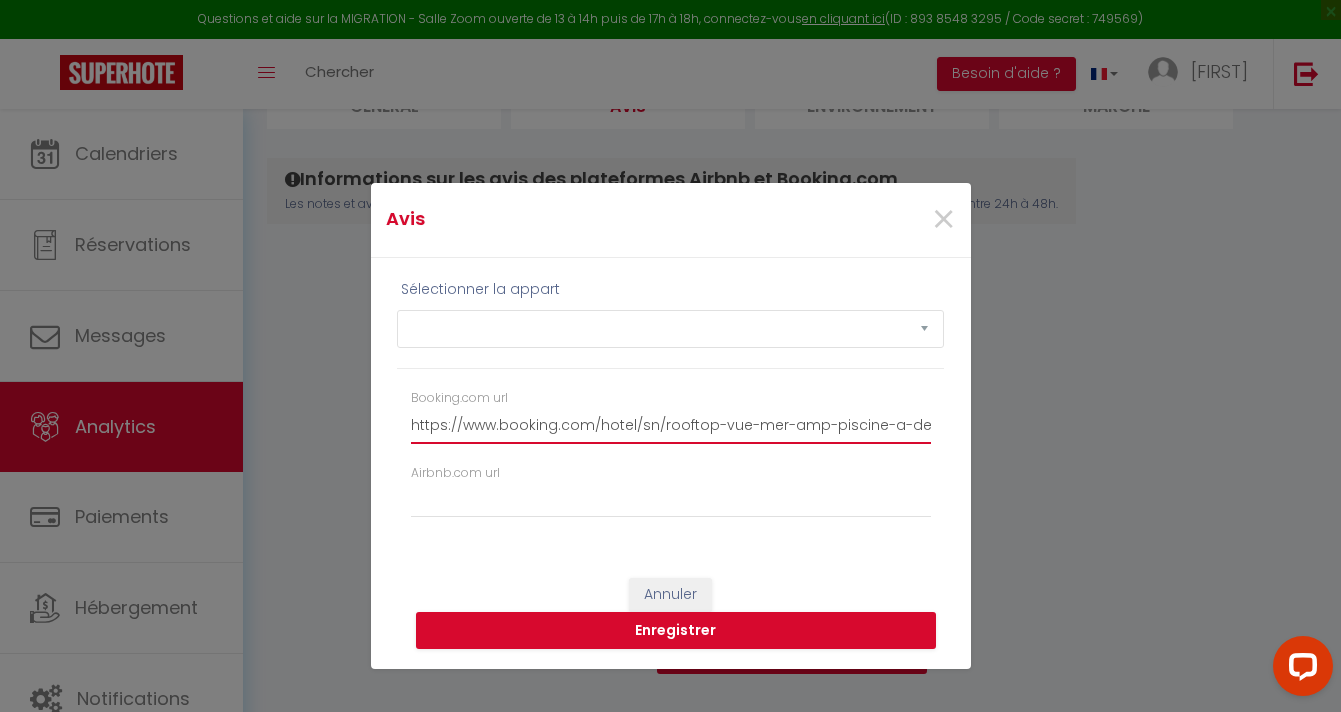 scroll, scrollTop: 0, scrollLeft: 2901, axis: horizontal 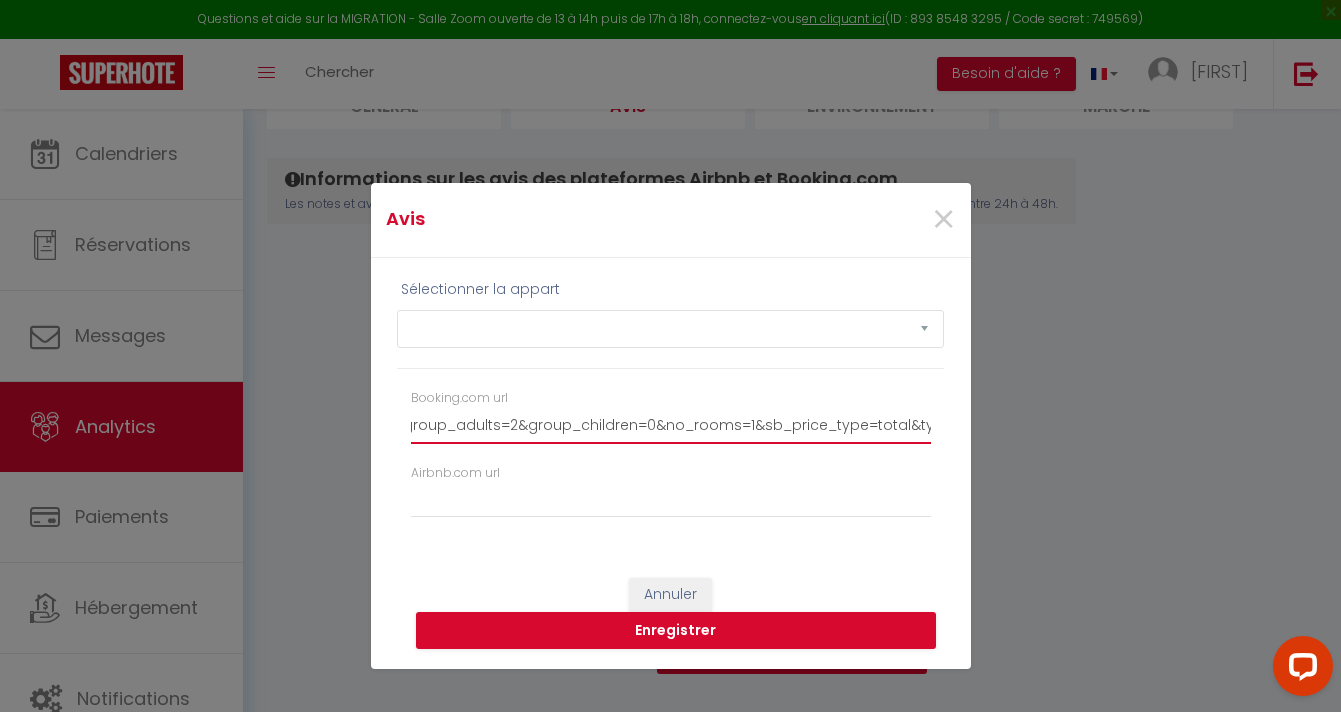 type on "https://www.booking.com/hotel/sn/rooftop-vue-mer-amp-piscine-a-debordement-almadies.fr.html?label=gen173bo-10CAso0AFCMnJvb2Z0b3AtdnVlLW1lci1hbXAtcGlzY2luZS1hLWRlYm9yZGVtZW50LWFsbWFkaWVzSDNYA2hNiAEBmAEzuAEHyAEM2AED6AEB-AEBiAIBmAIGqAIBuAKp3NjEBsACAdICJDkzMjMxOTVjLWIxMjctNGJmZS04Y2FmLThmY2ZjOTA1NjRlZdgCAeACAQ&sid=d96e0c4da8cbe25c506abb5a86c707f1&dist=0&group_adults=2&group_children=0&no_rooms=1&sb_price_type=total&type=total&" 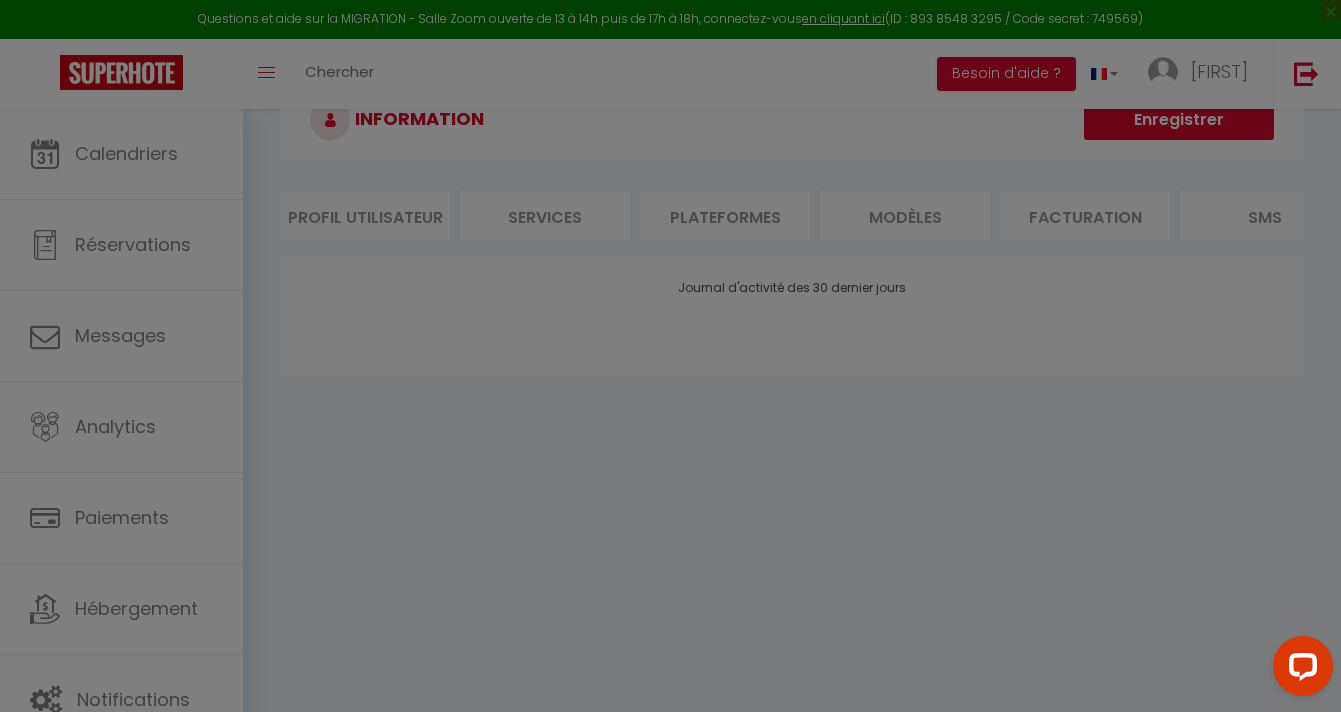 scroll, scrollTop: 109, scrollLeft: 0, axis: vertical 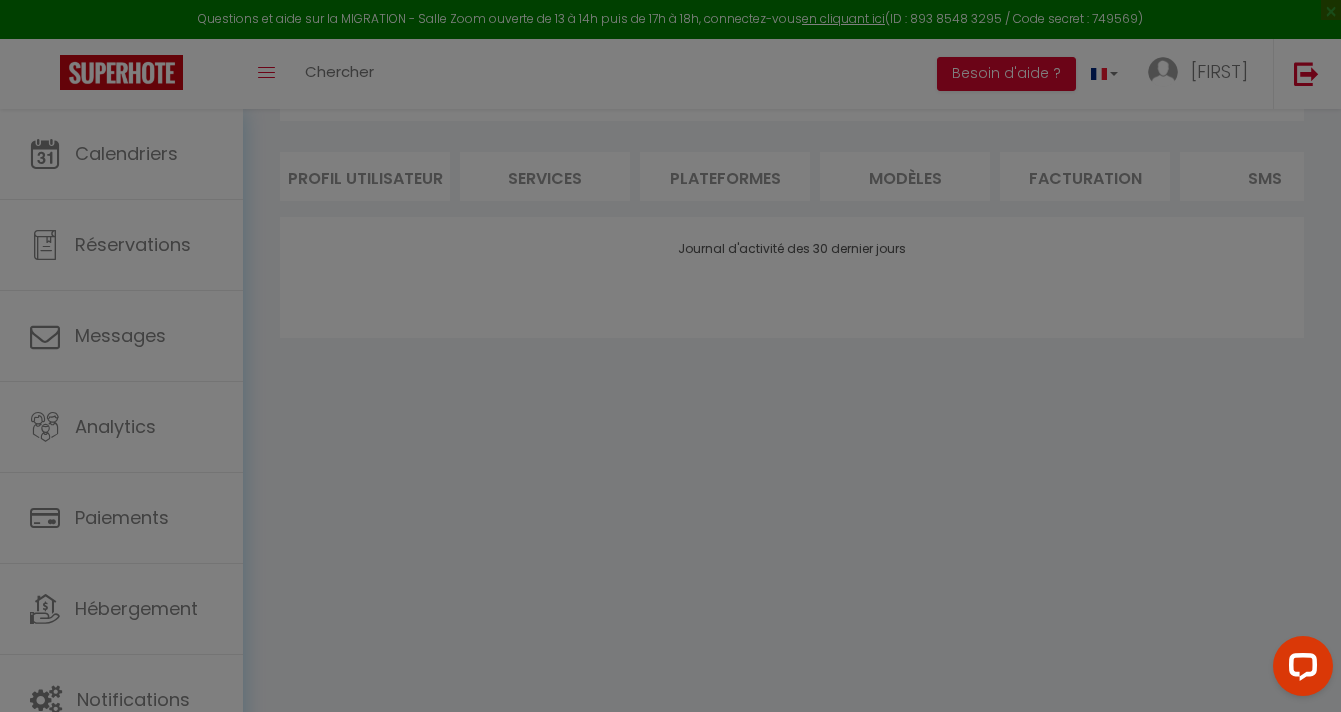 click at bounding box center [670, 356] 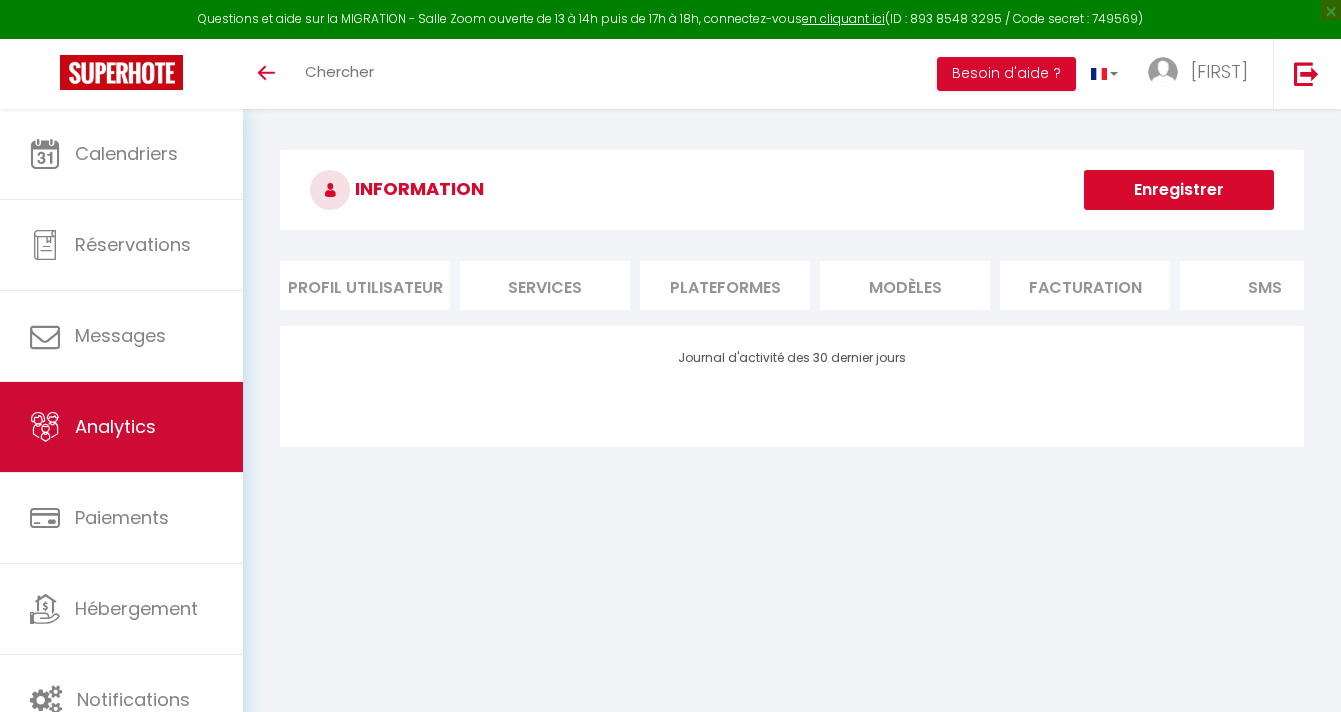 scroll, scrollTop: 109, scrollLeft: 0, axis: vertical 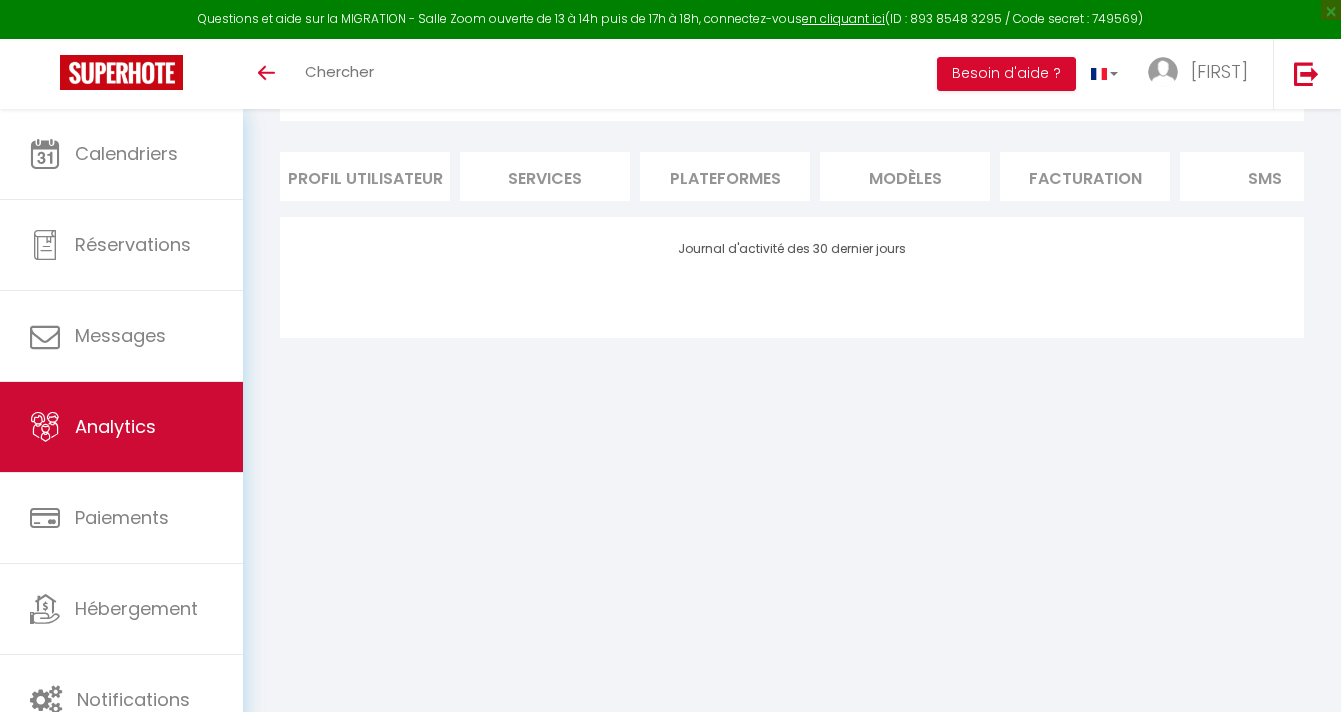 click on "Analytics" at bounding box center (121, 427) 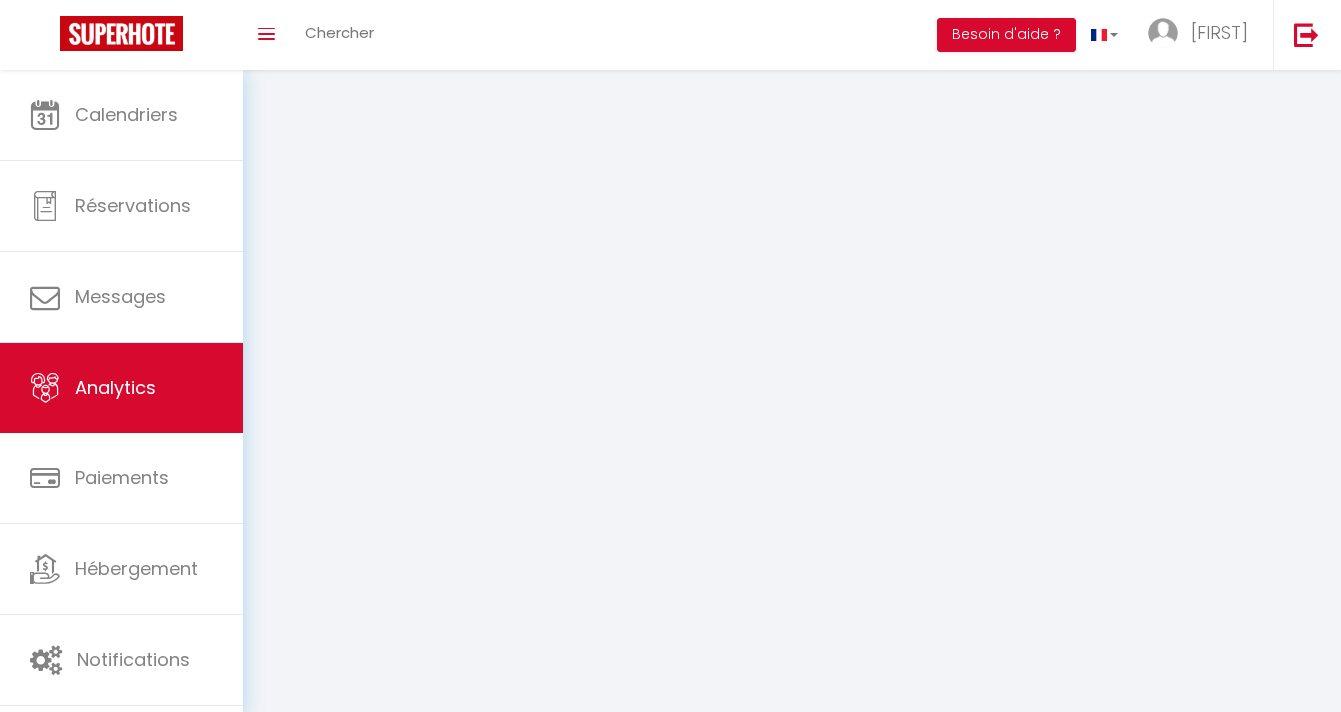select on "2025" 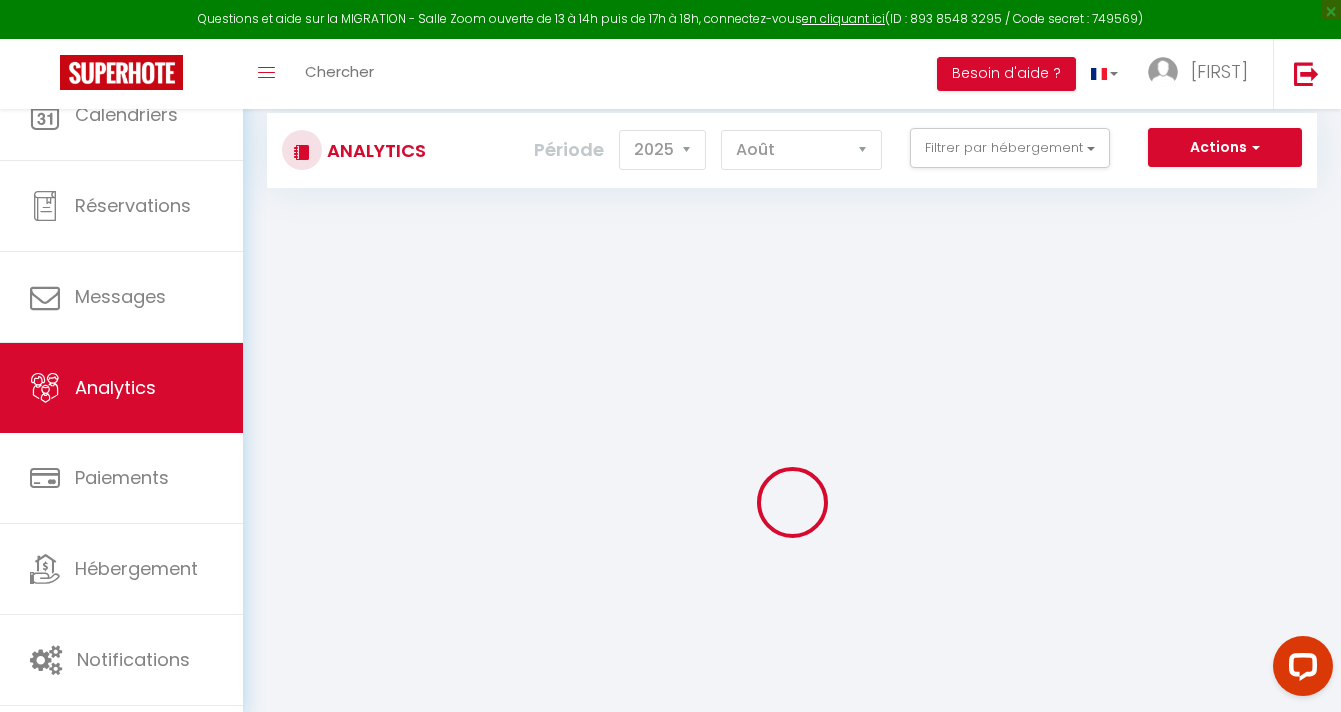scroll, scrollTop: 0, scrollLeft: 0, axis: both 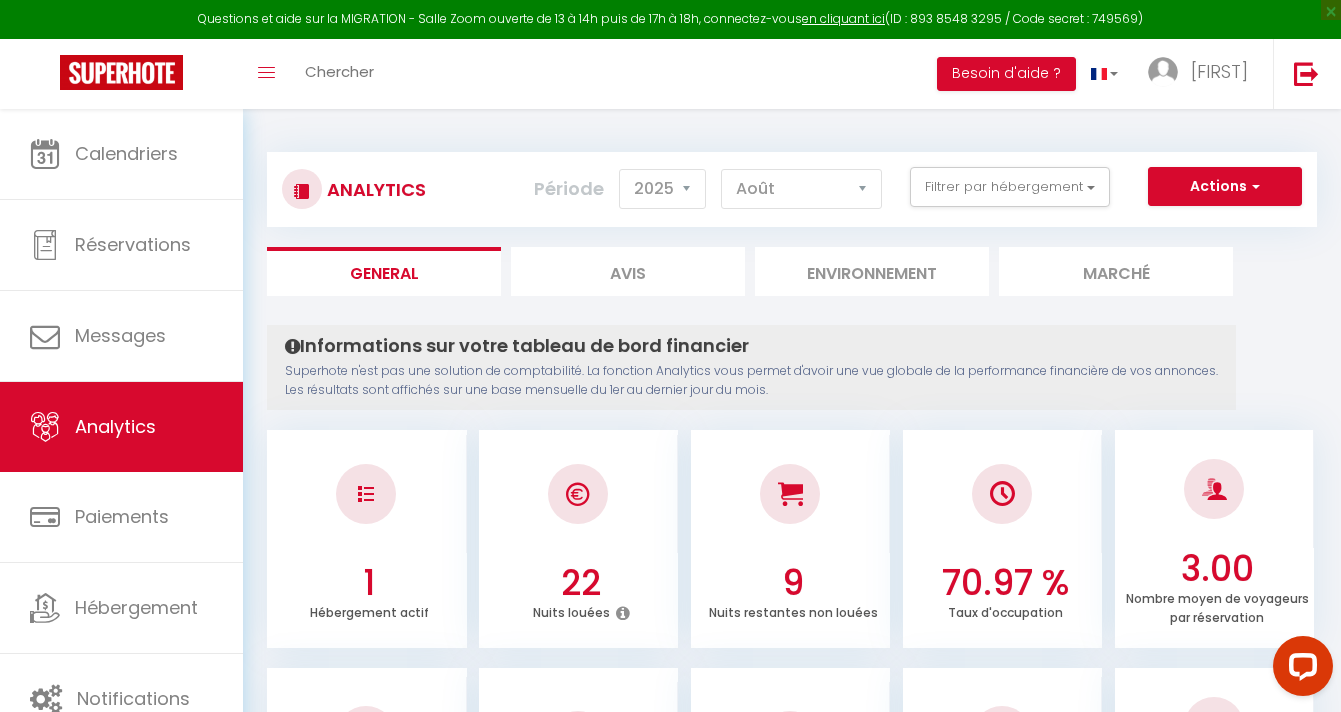 click on "Avis" at bounding box center (628, 271) 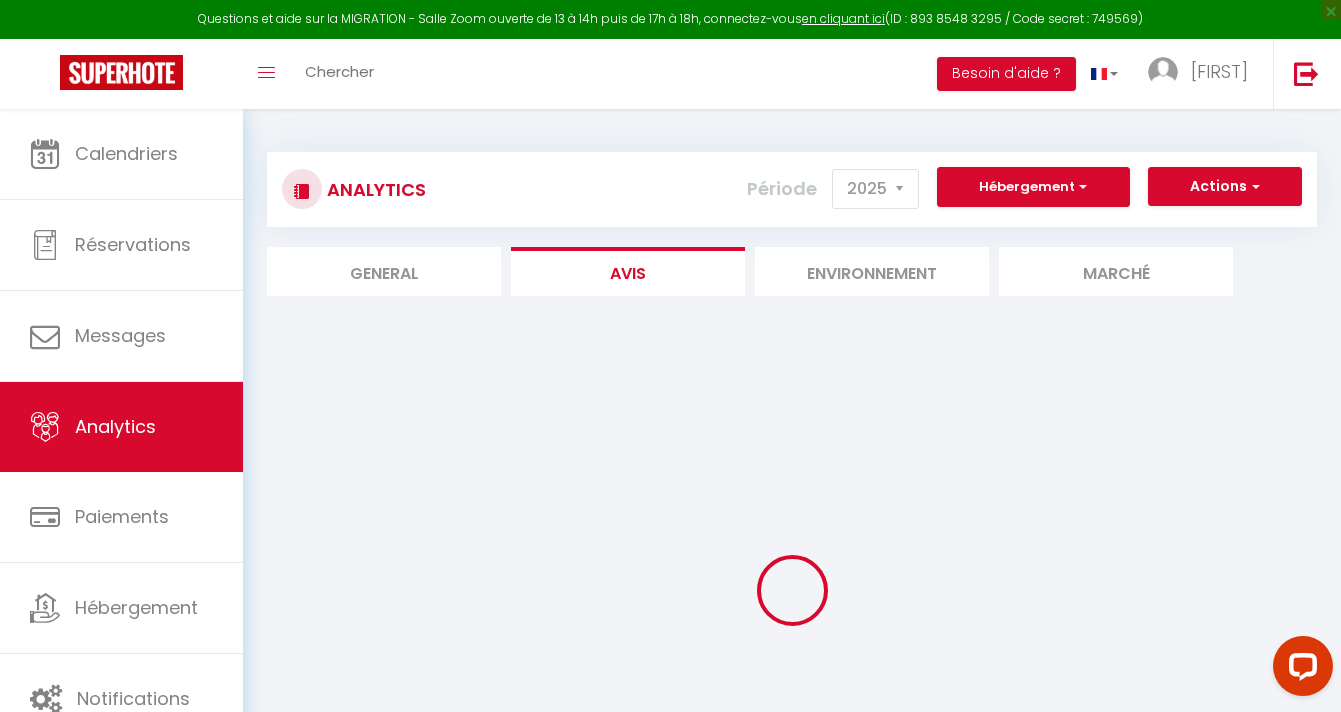 select 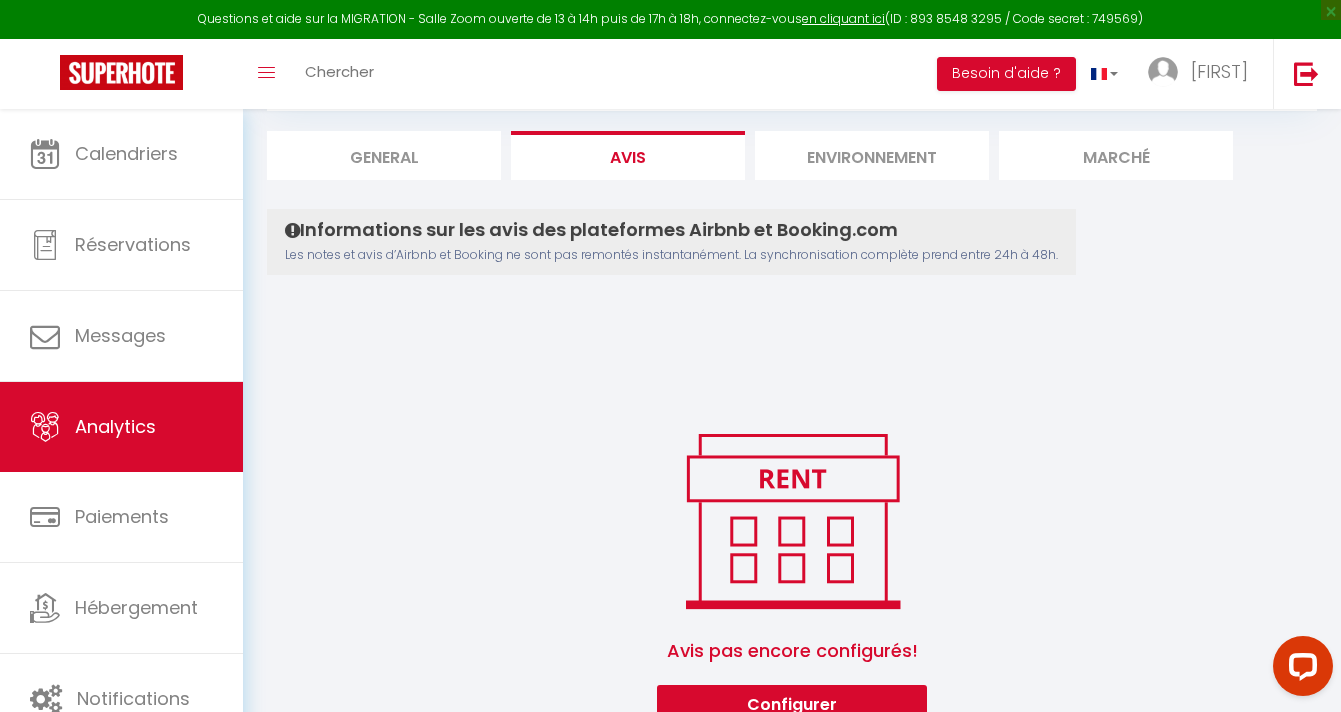 scroll, scrollTop: 167, scrollLeft: 0, axis: vertical 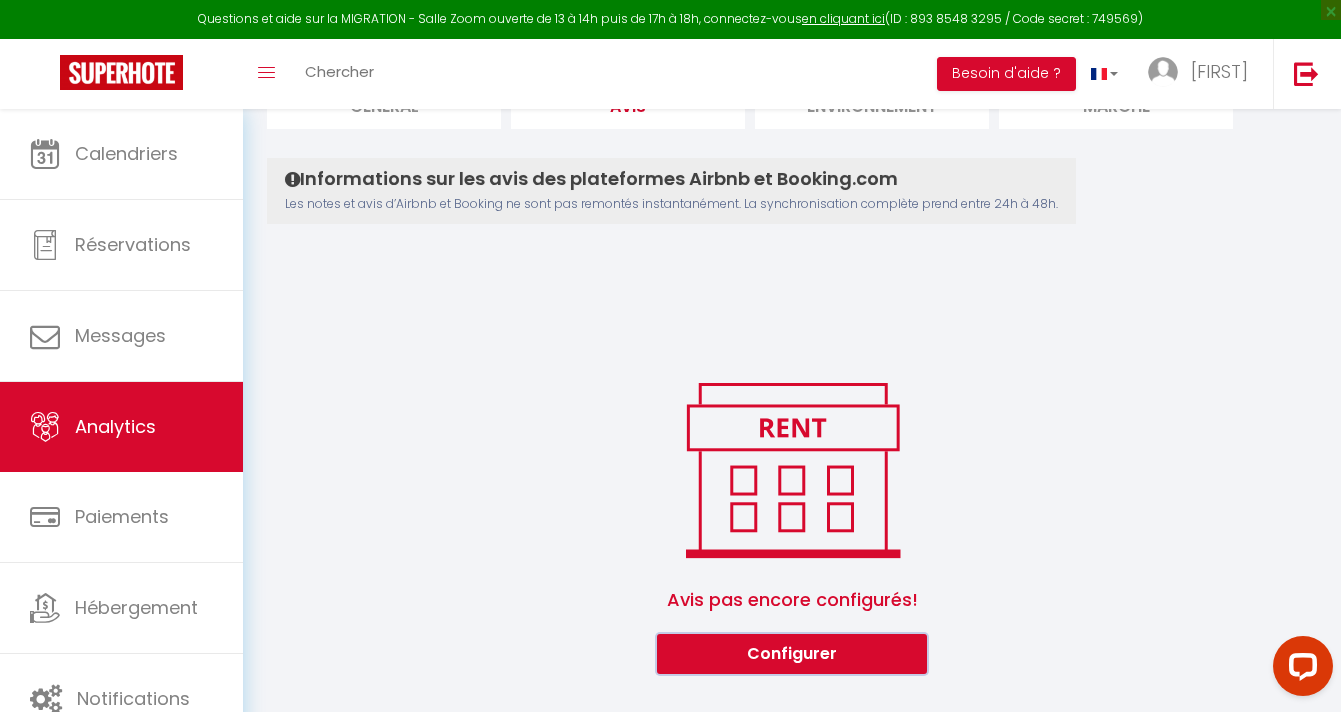 click on "Configurer" at bounding box center [792, 654] 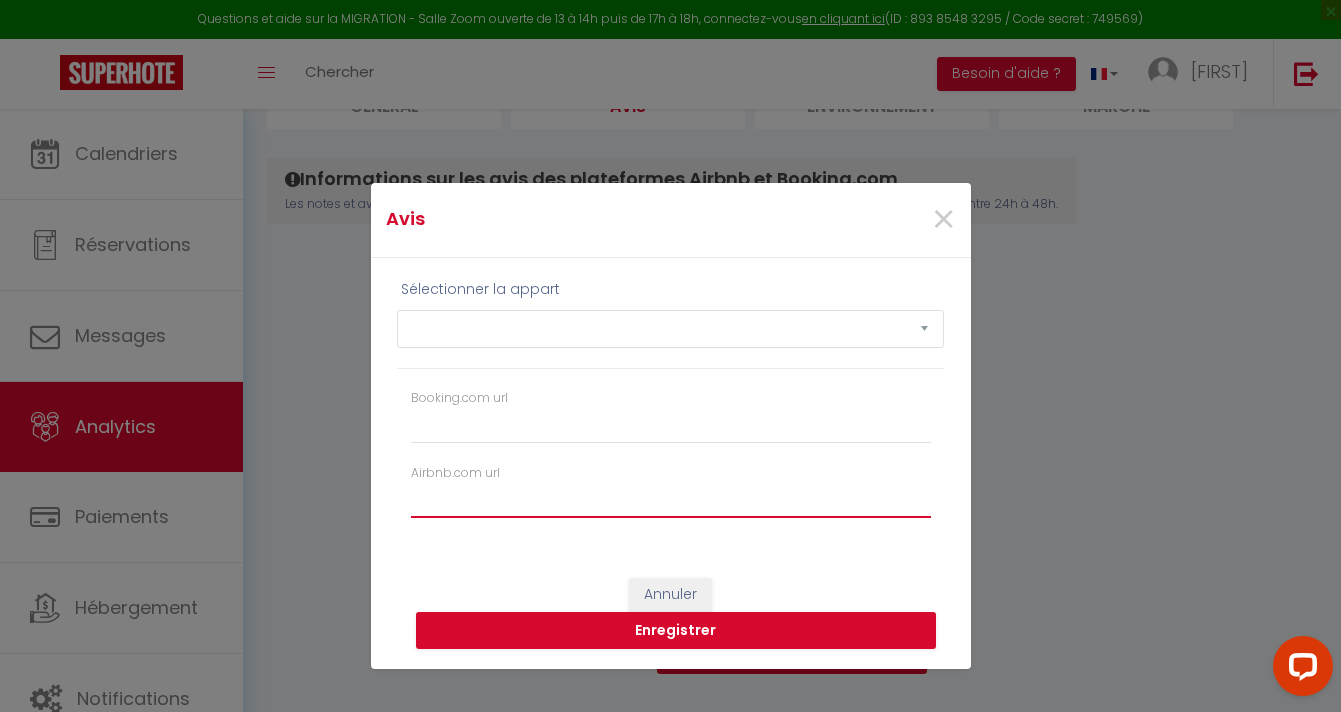 click on "Airbnb.com url" at bounding box center [671, 500] 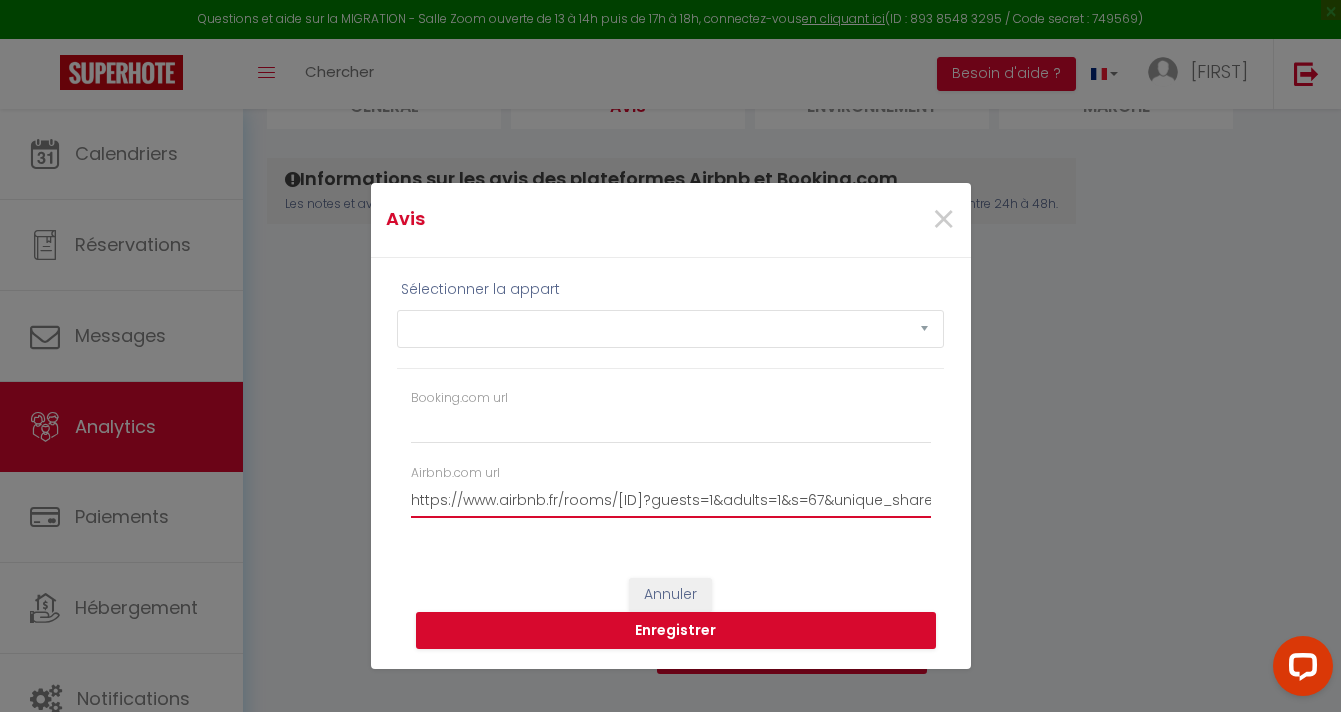 select 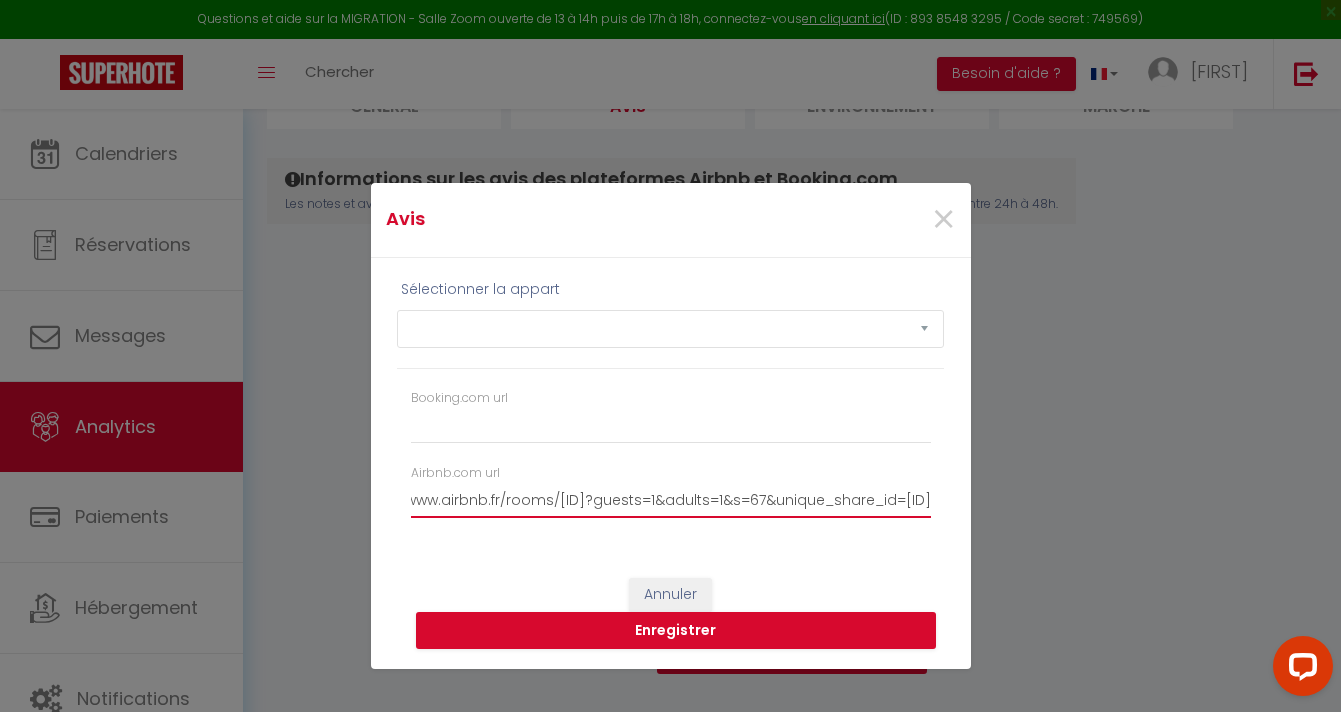 type on "https://www.airbnb.fr/rooms/1225942741380589228?guests=1&adults=1&s=67&unique_share_id=e742b56b-1915-42ef-b077-b4891e0e9520" 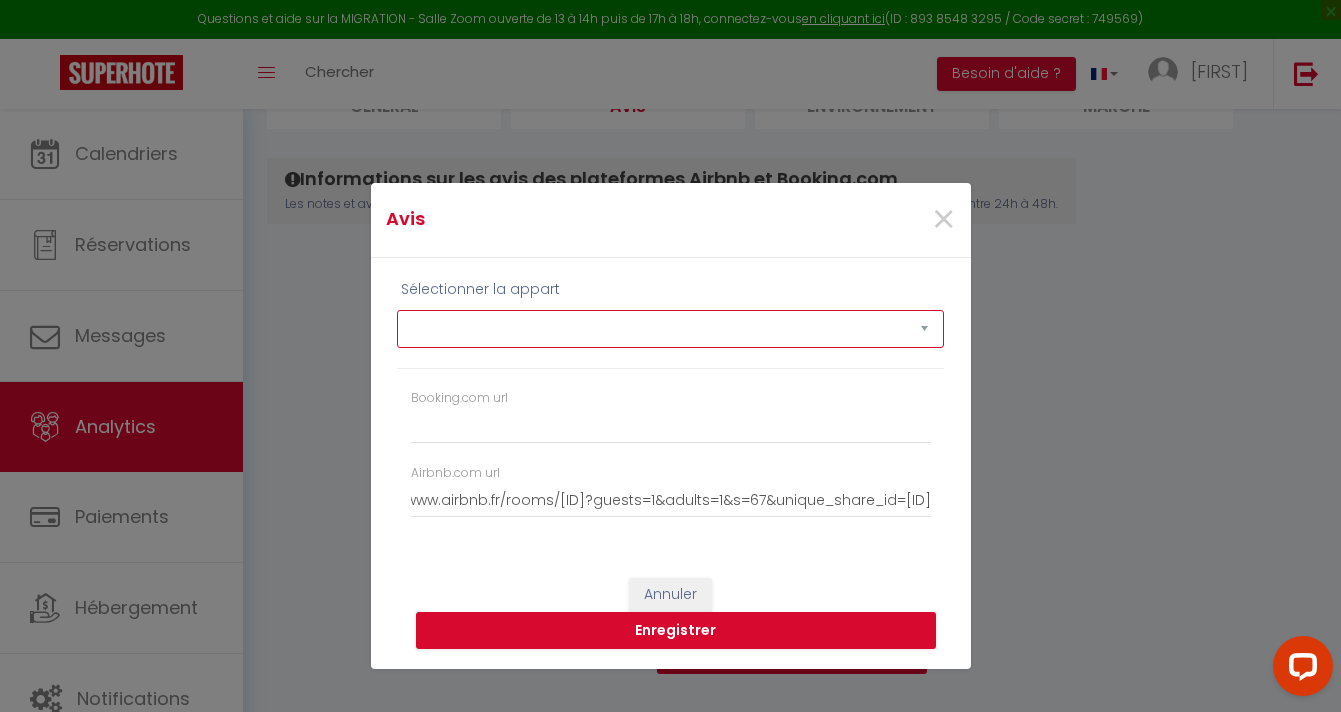 click on "Babyfoot, Rooftop, Vue Mer & Piscine à Débordement" at bounding box center [670, 329] 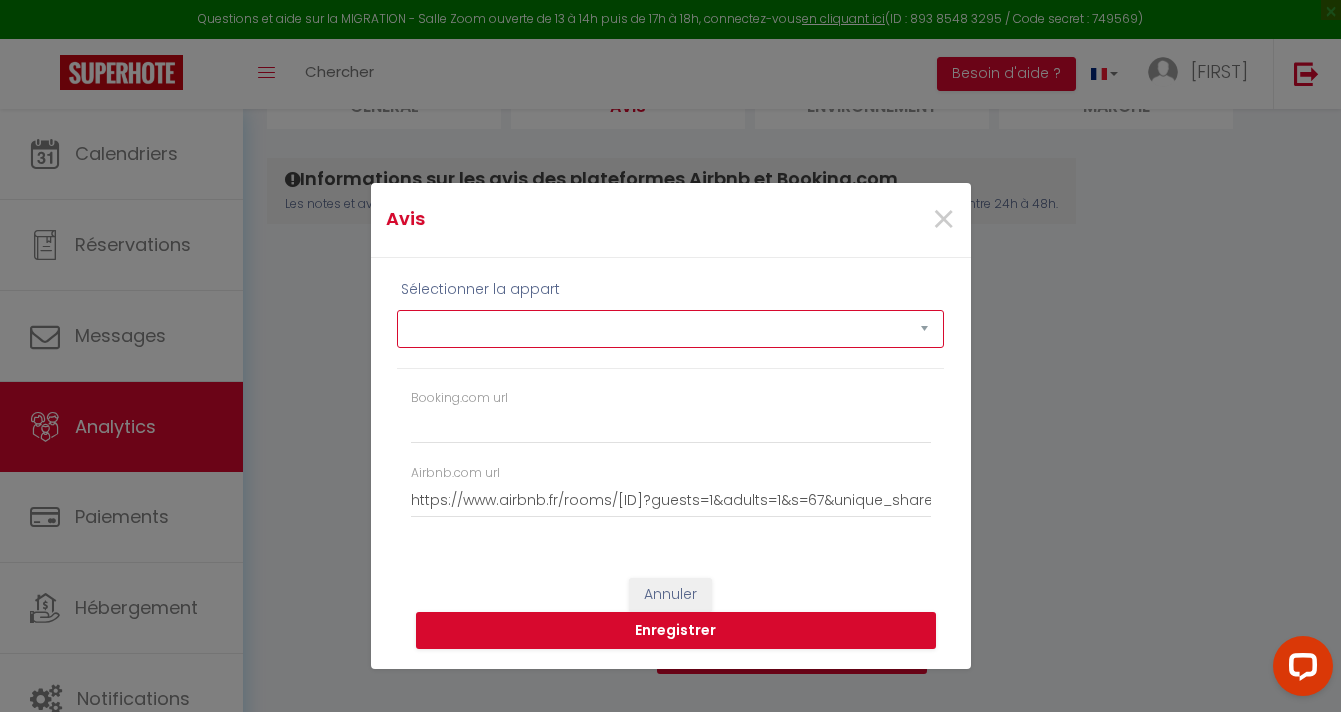 select on "[POSTAL_CODE]" 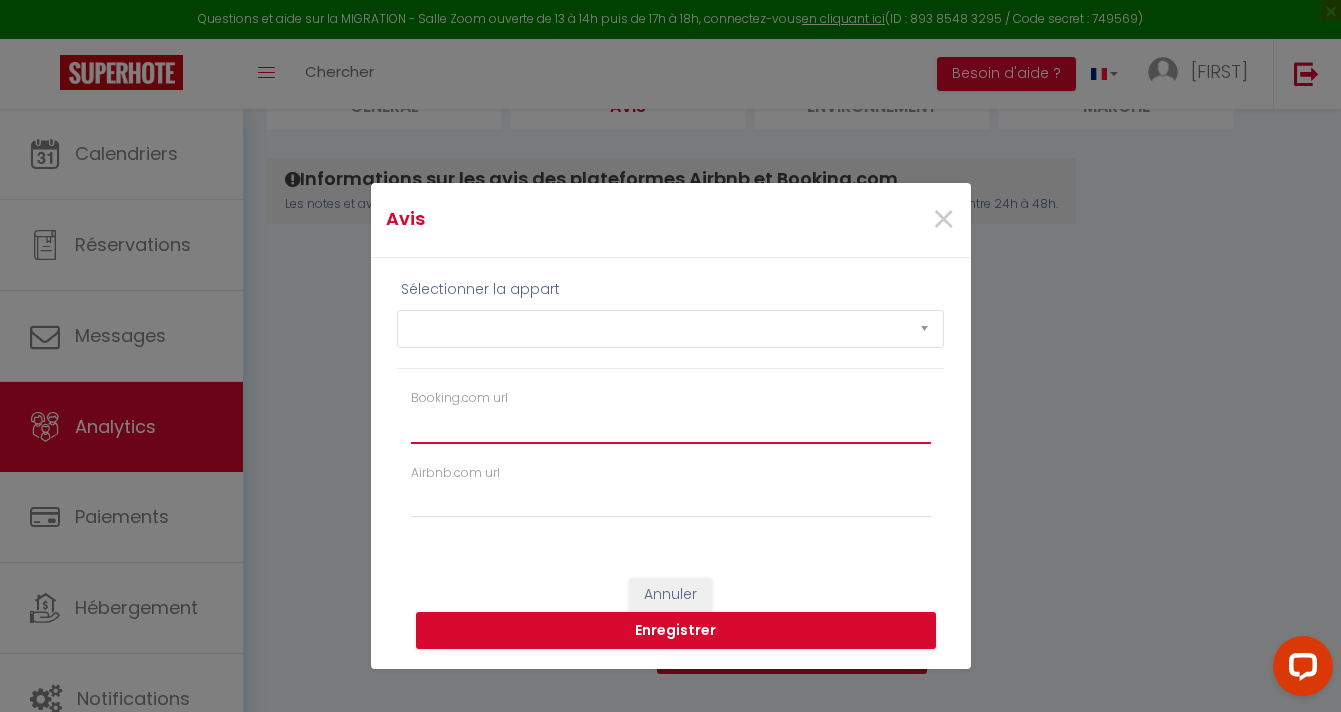 click on "Booking.com url" at bounding box center (671, 425) 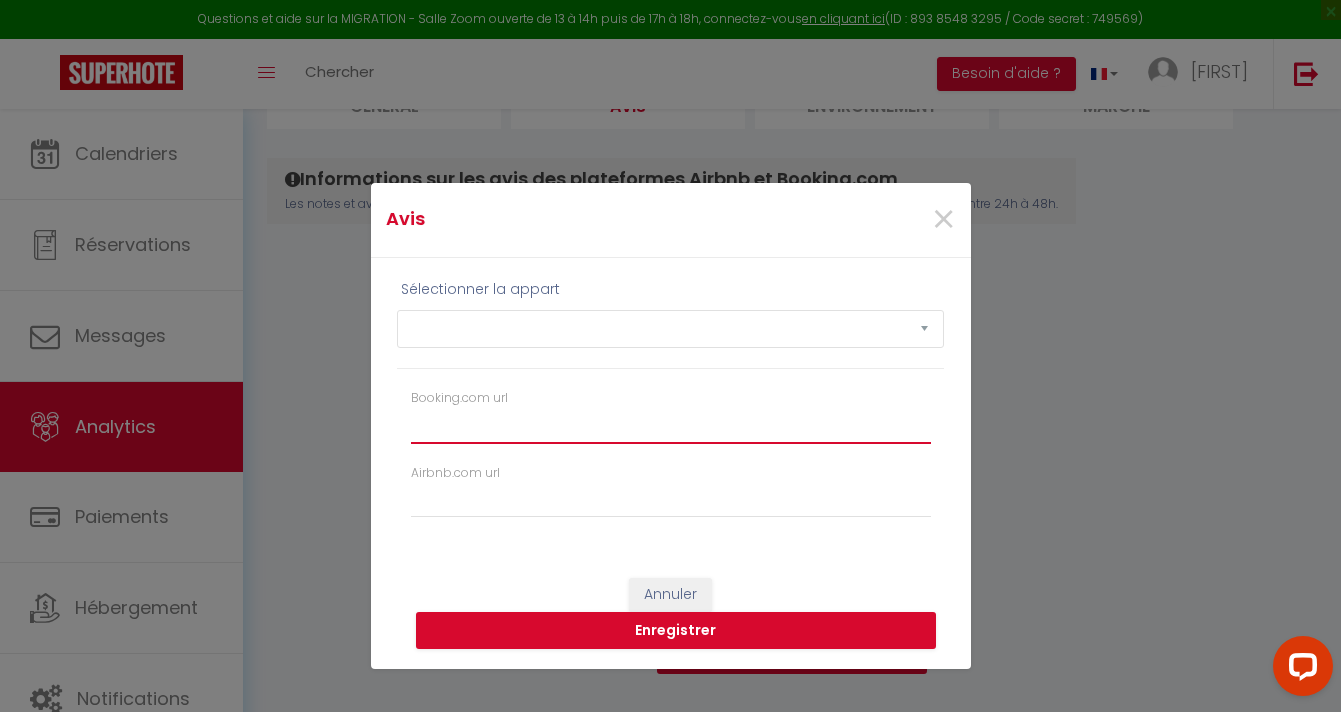 paste on "https://www.booking.com/Share-yBA9m1" 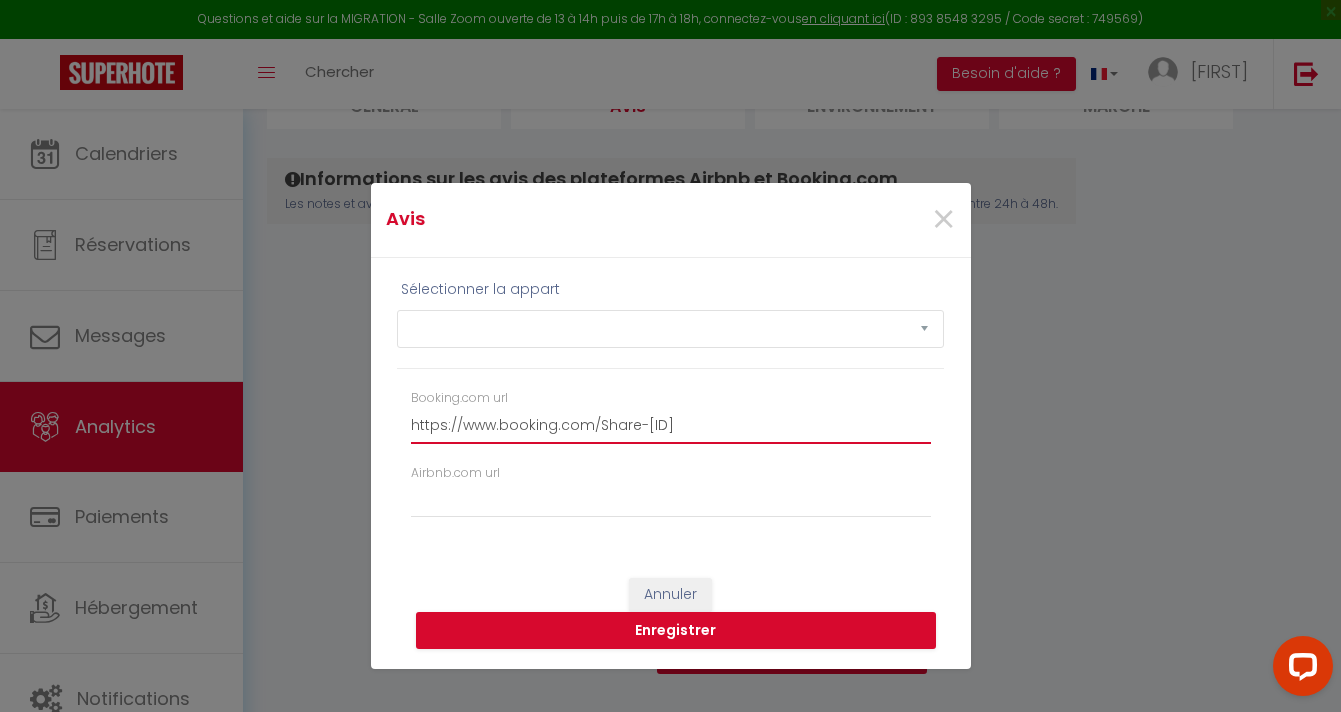 type on "https://www.booking.com/Share-yBA9m1" 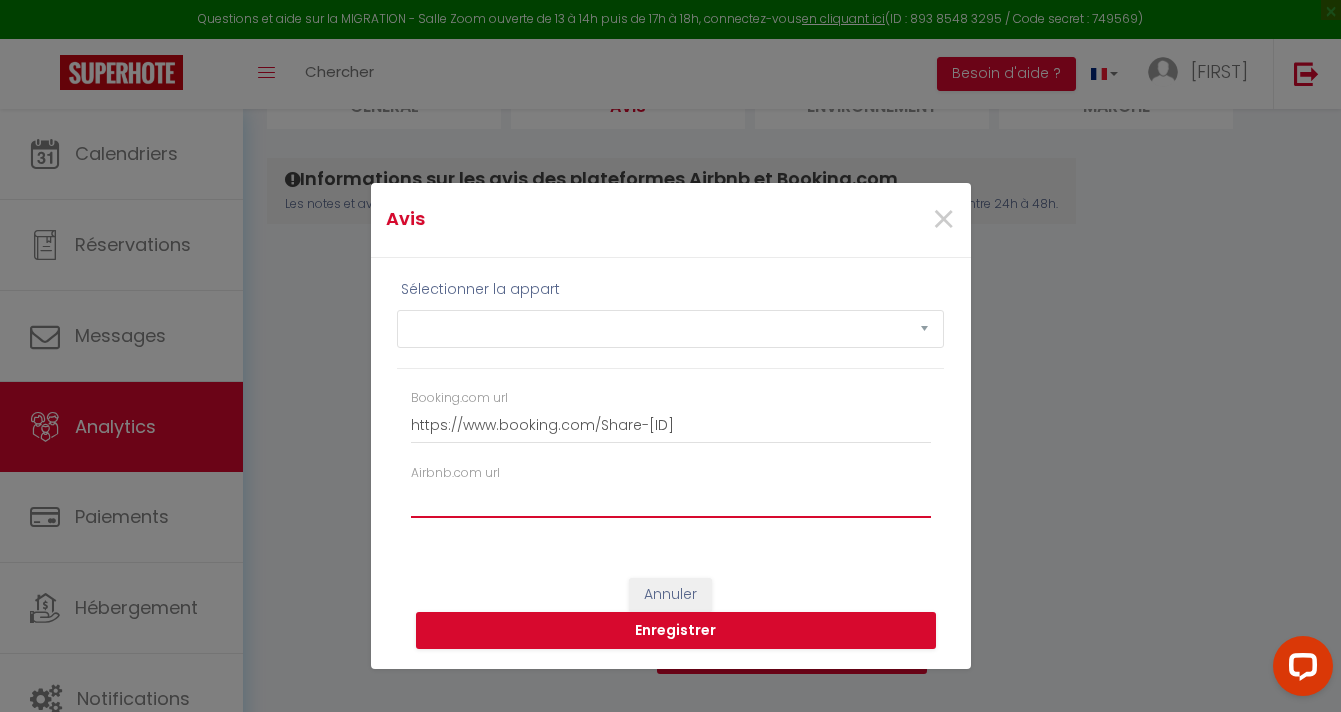 click on "Airbnb.com url" at bounding box center (671, 500) 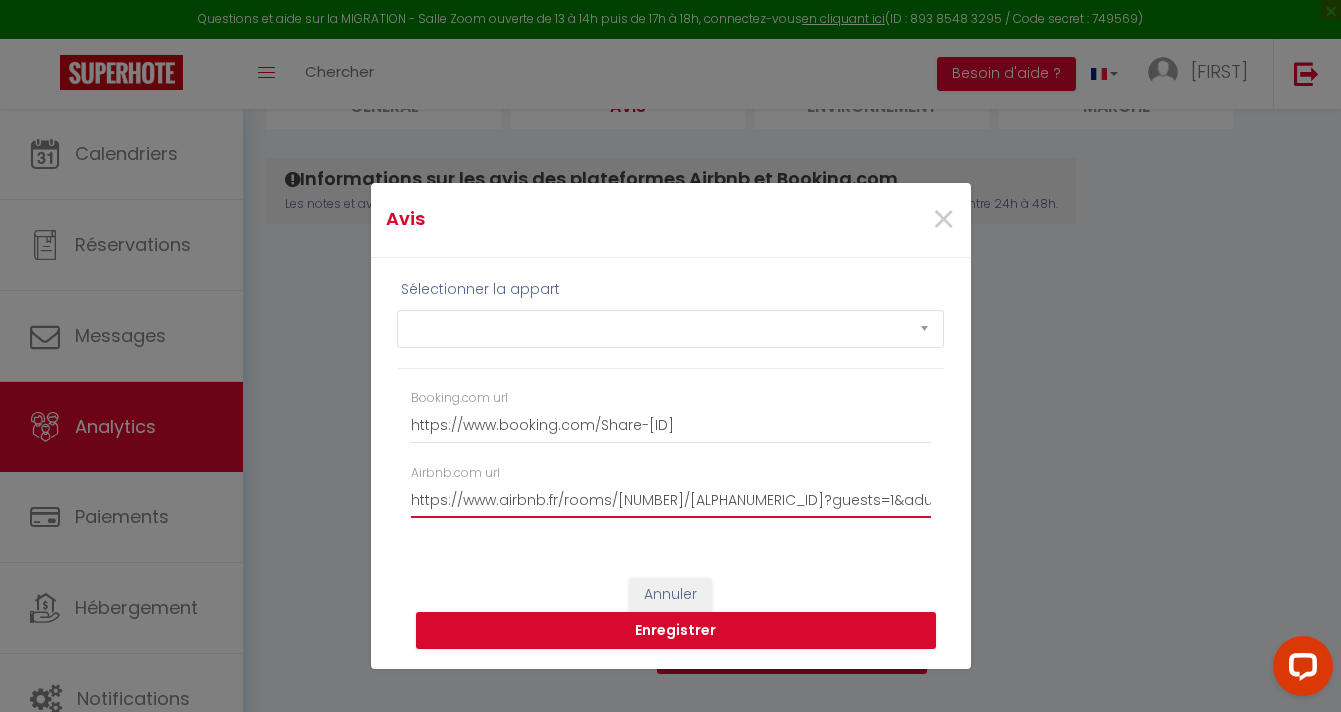 scroll, scrollTop: 0, scrollLeft: 442, axis: horizontal 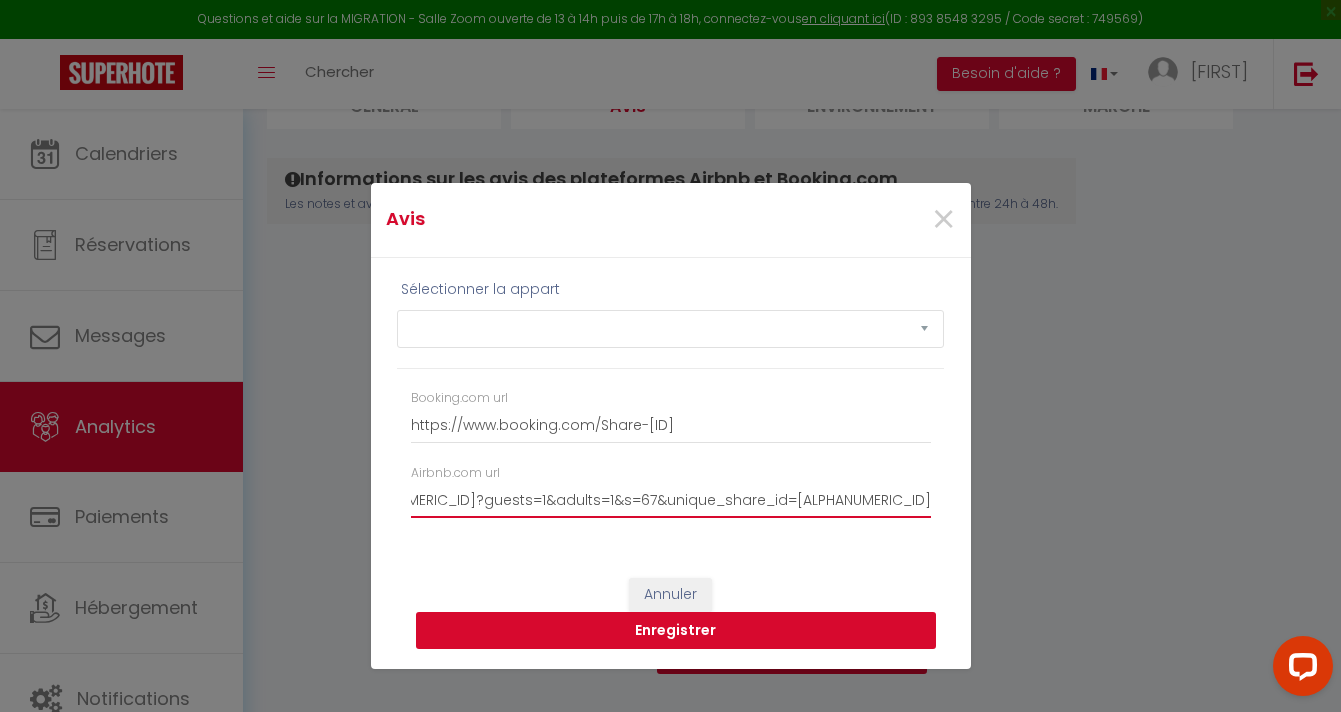 type on "https://www.airbnb.fr/rooms/1225942741380589228?guests=1&adults=1&s=67&unique_share_id=626dbafa-4377-482e-8189-ee25e026c766" 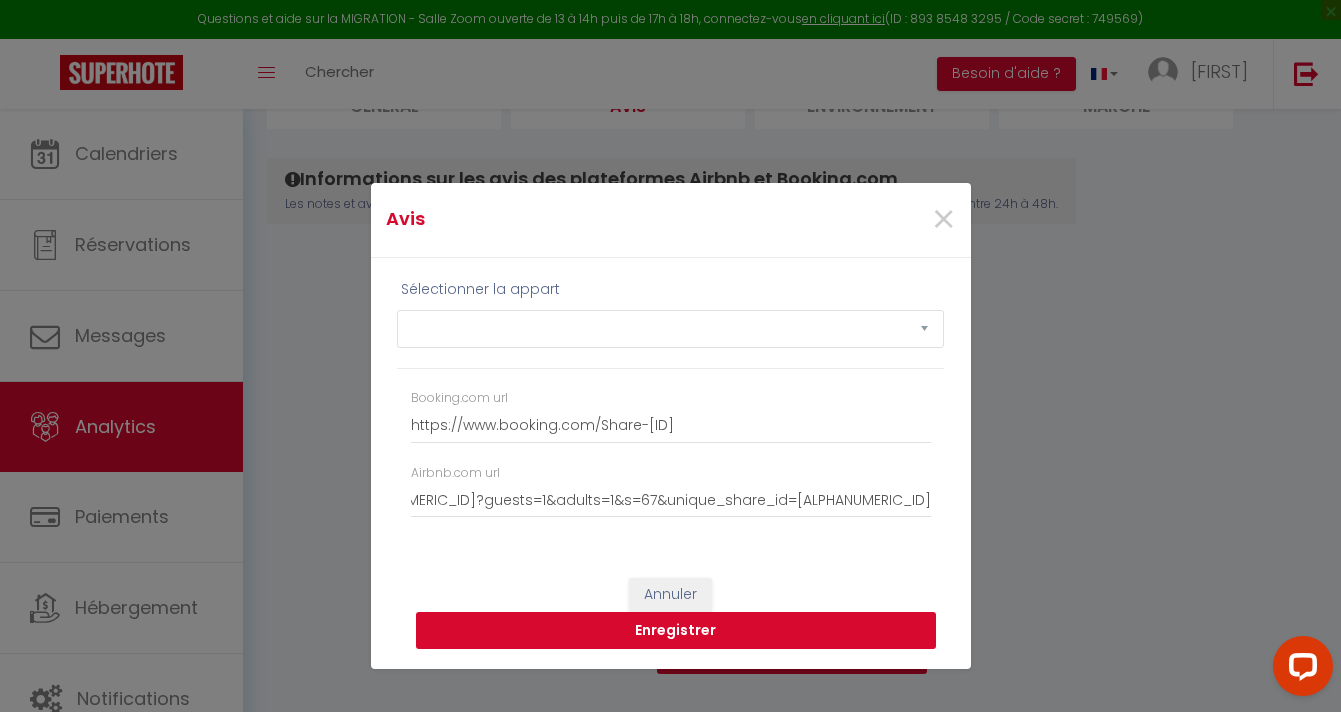 click on "Enregistrer" at bounding box center (676, 631) 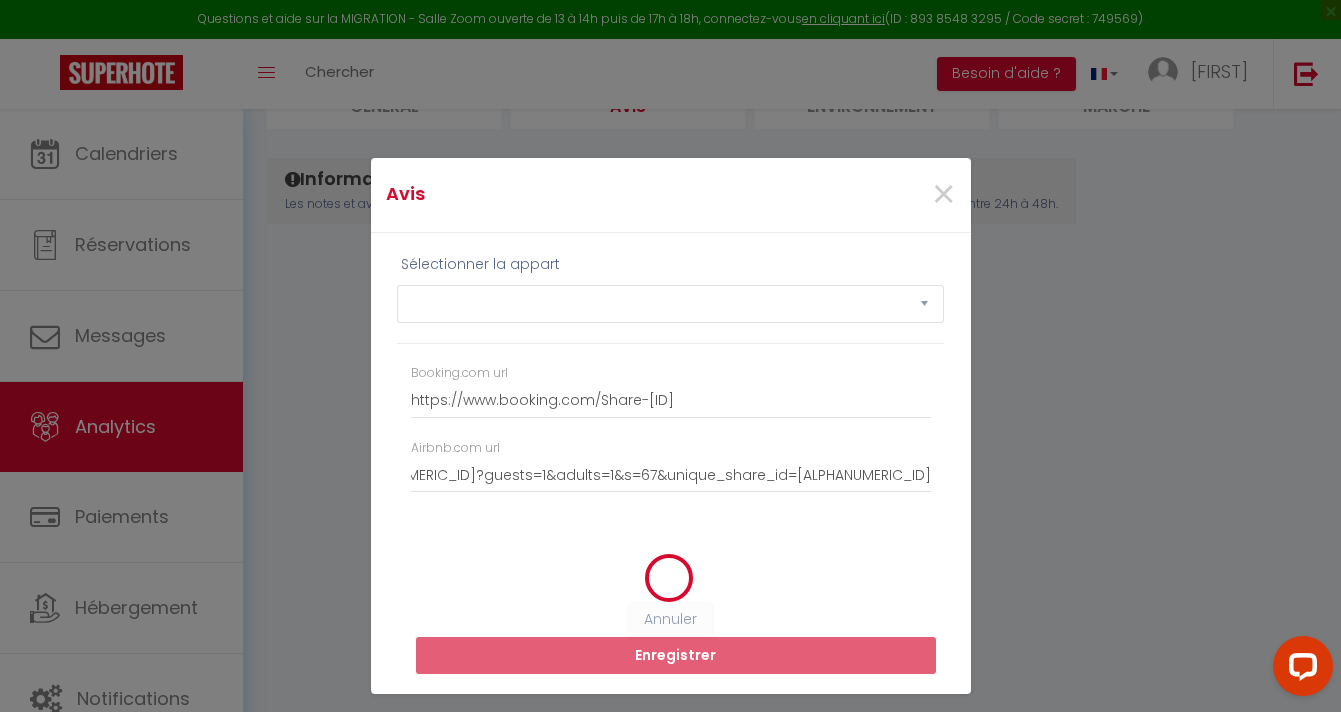 scroll, scrollTop: 0, scrollLeft: 0, axis: both 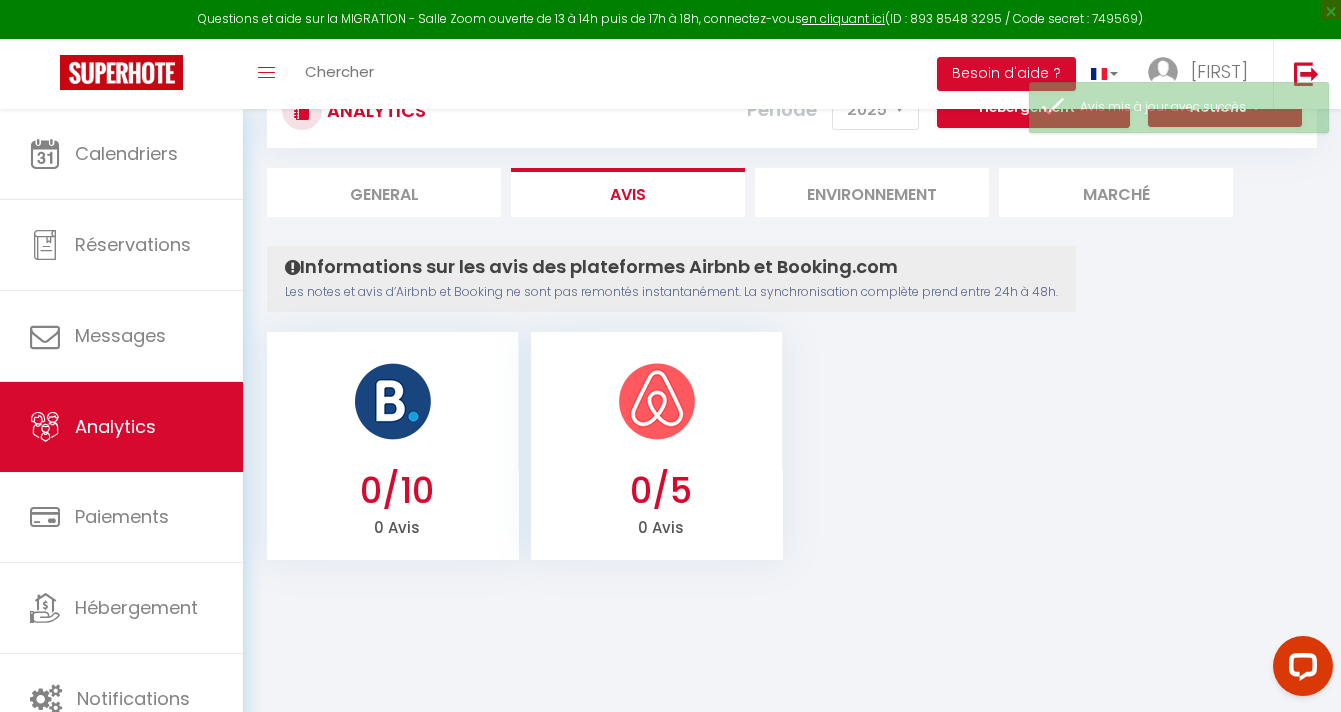 click on "Environnement" at bounding box center (872, 192) 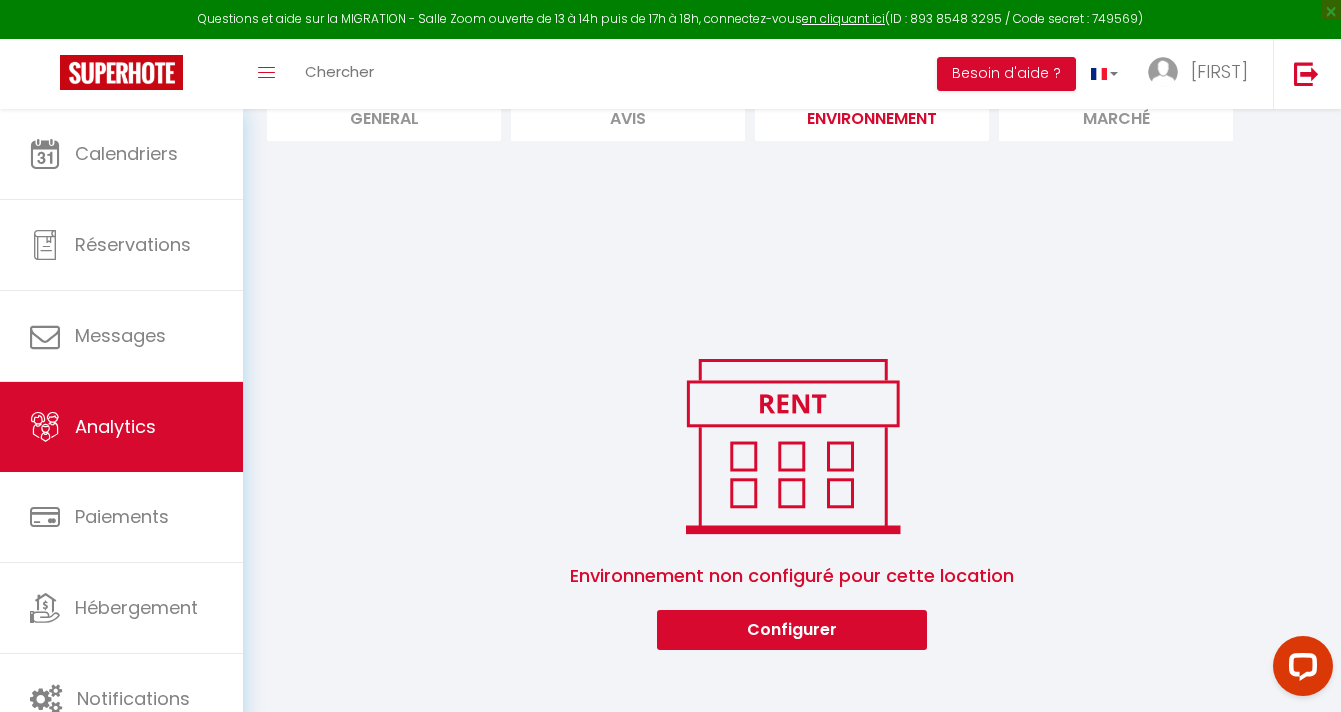 scroll, scrollTop: 187, scrollLeft: 0, axis: vertical 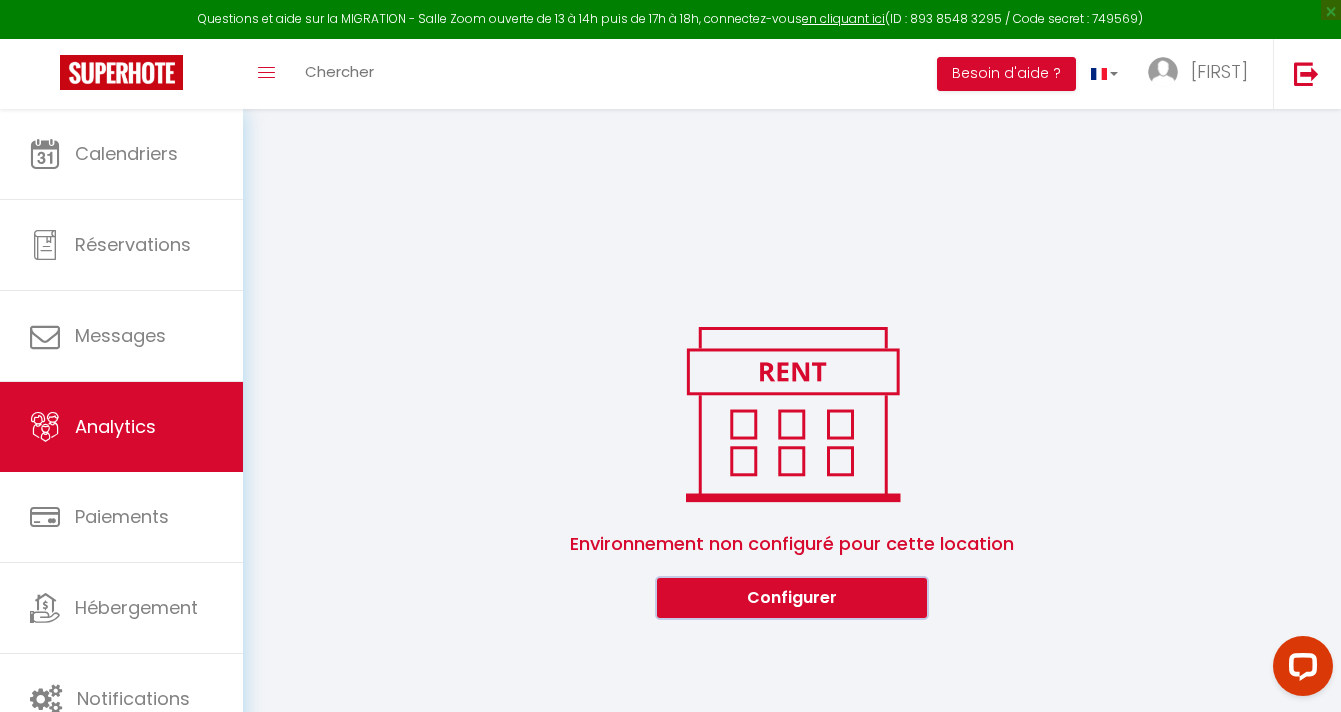 click on "Configurer" at bounding box center (792, 598) 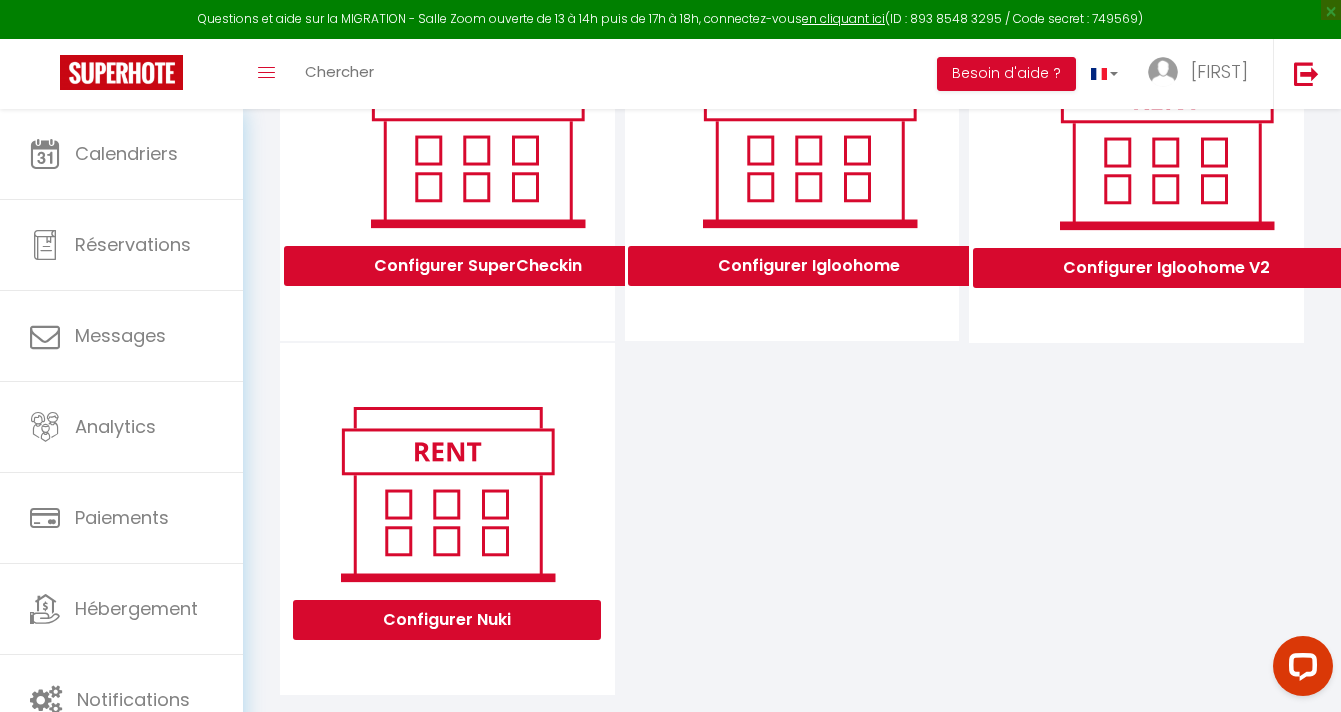 scroll, scrollTop: 738, scrollLeft: 0, axis: vertical 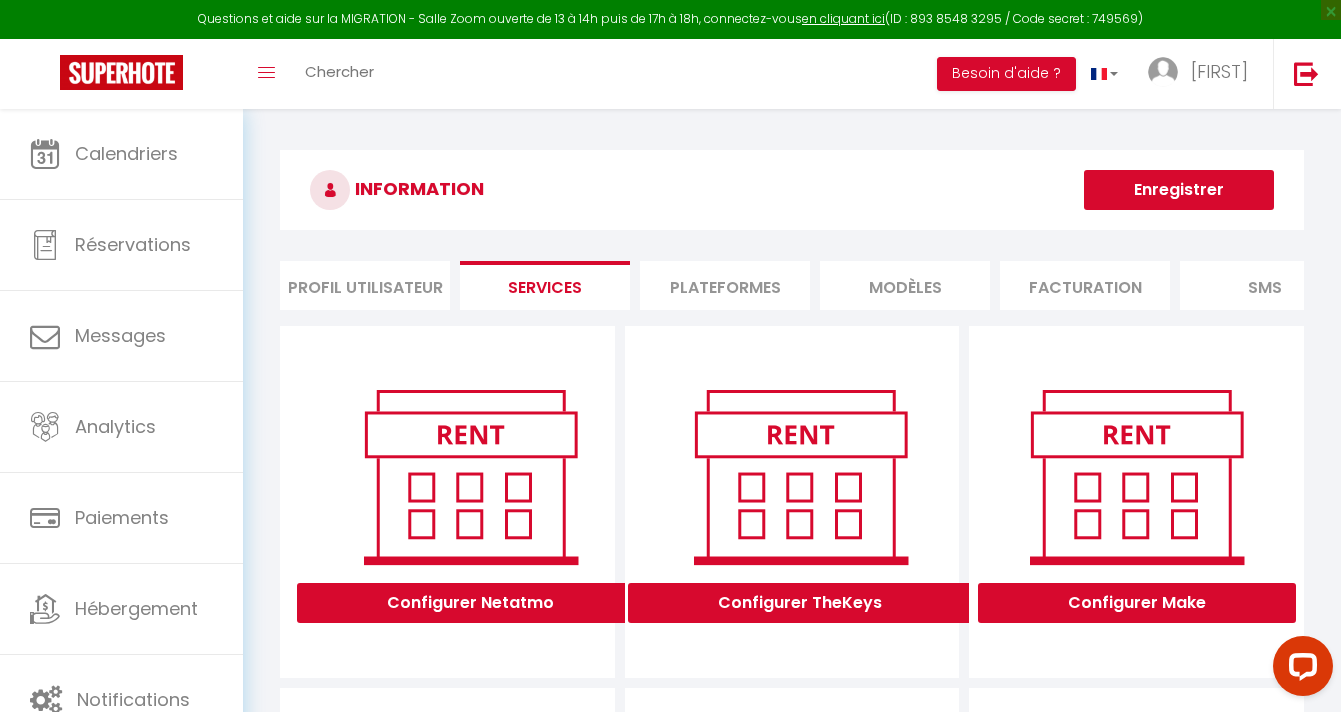 click on "Plateformes" at bounding box center [725, 285] 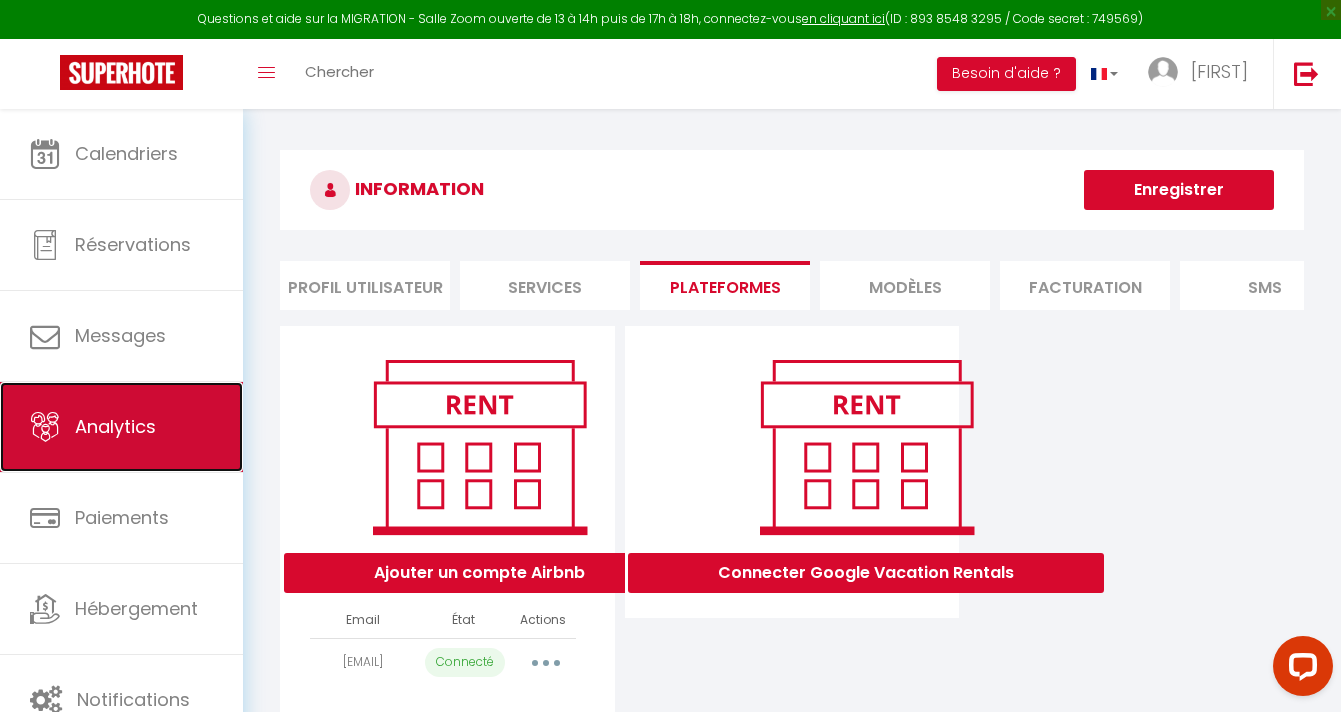 click on "Analytics" at bounding box center (121, 427) 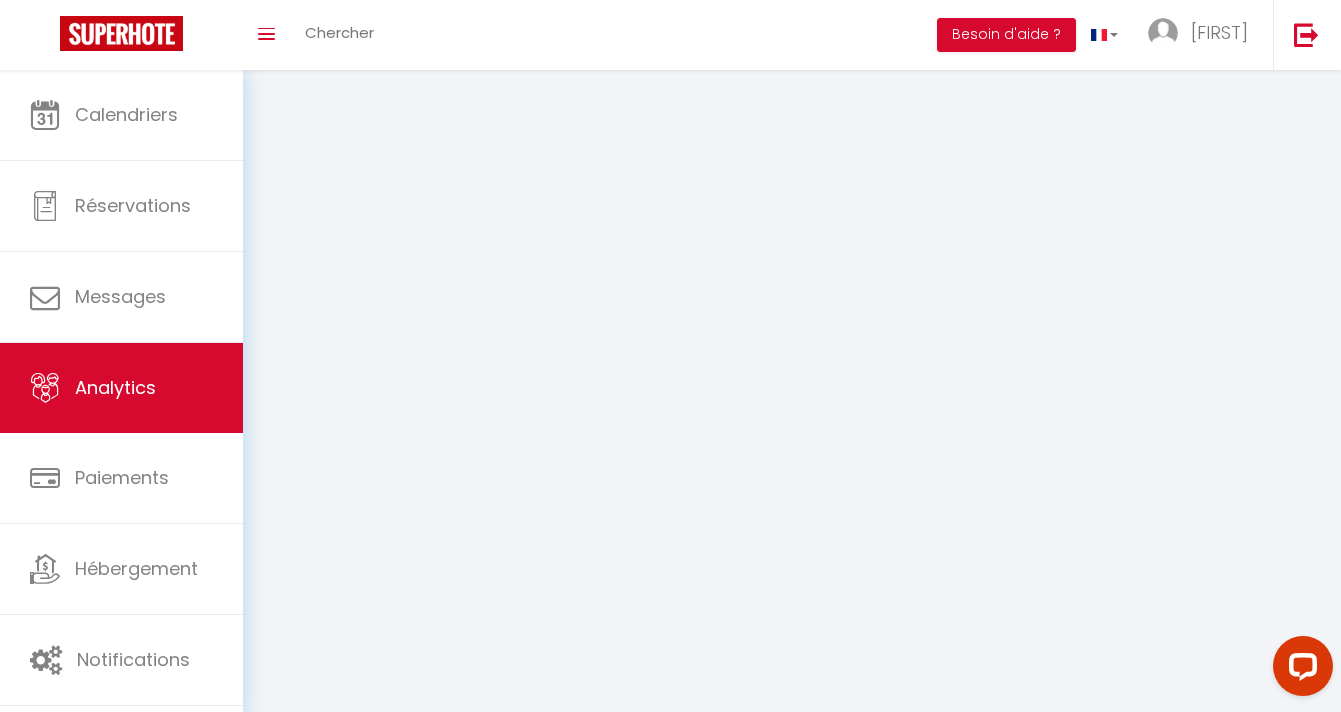 select on "2025" 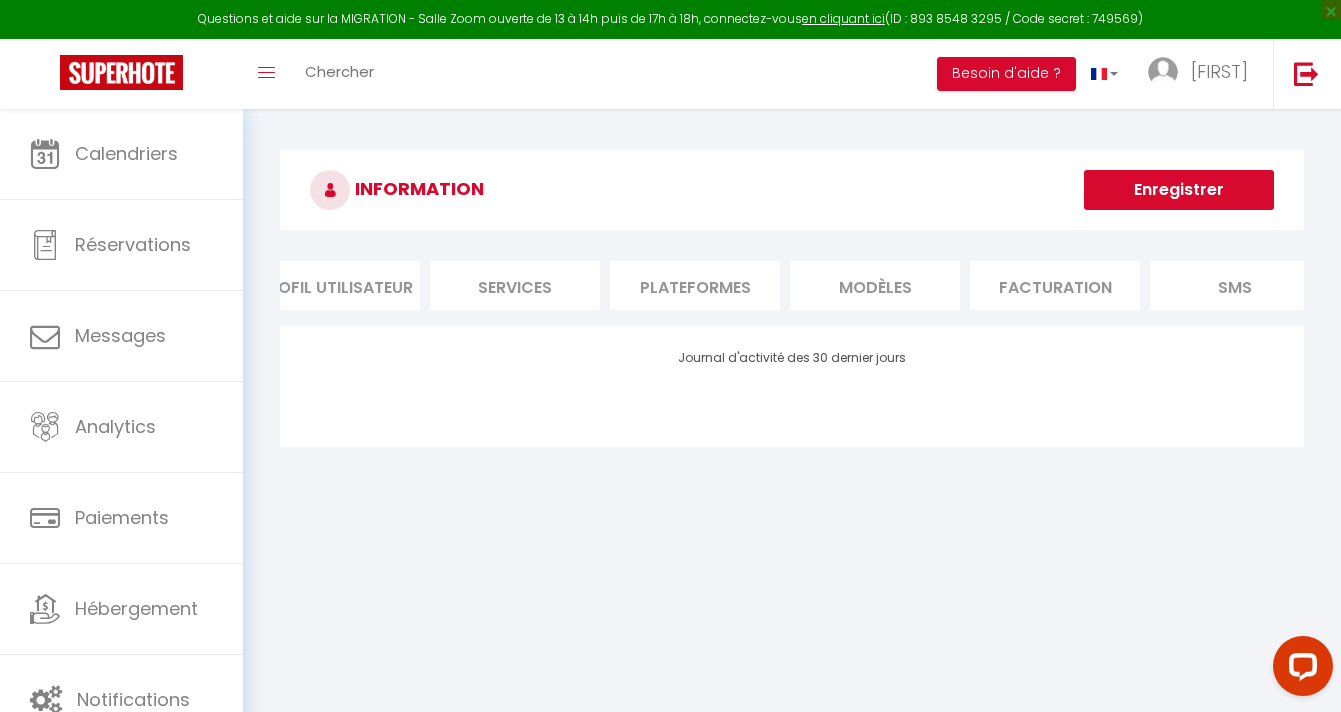 scroll, scrollTop: 0, scrollLeft: 0, axis: both 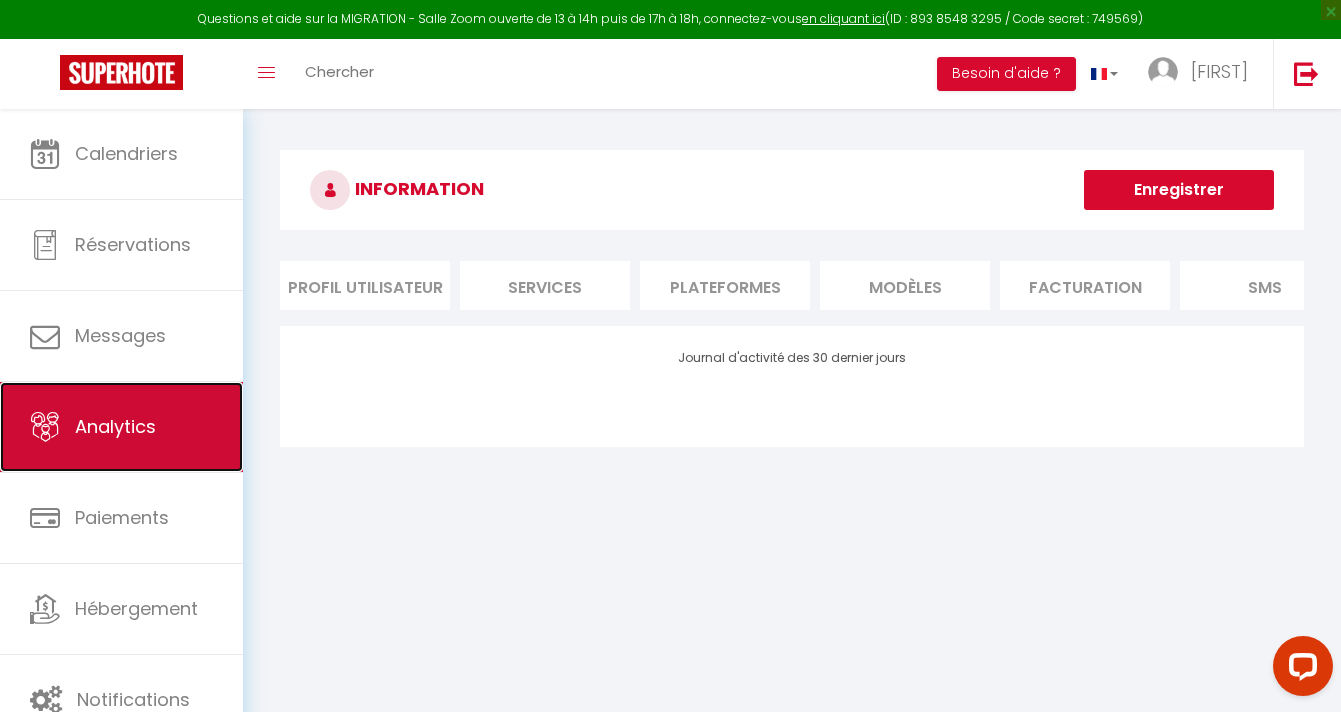 click on "Analytics" at bounding box center (121, 427) 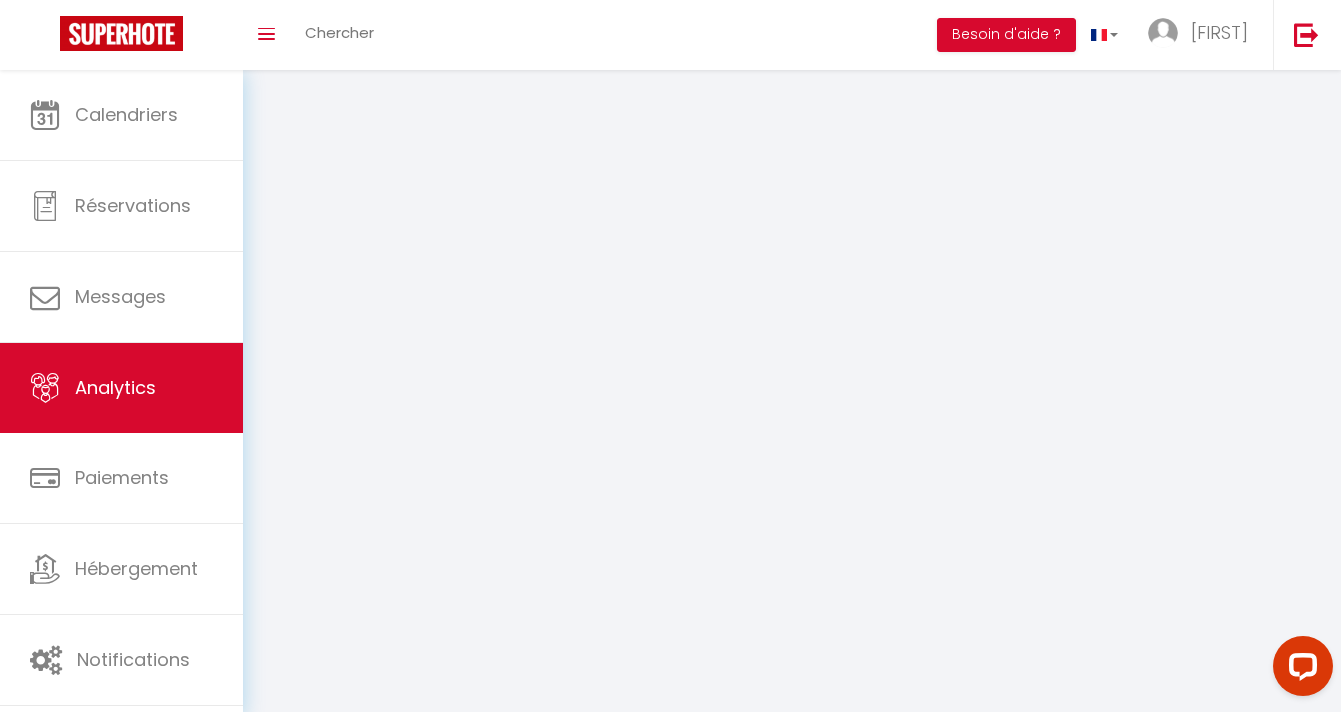select on "2025" 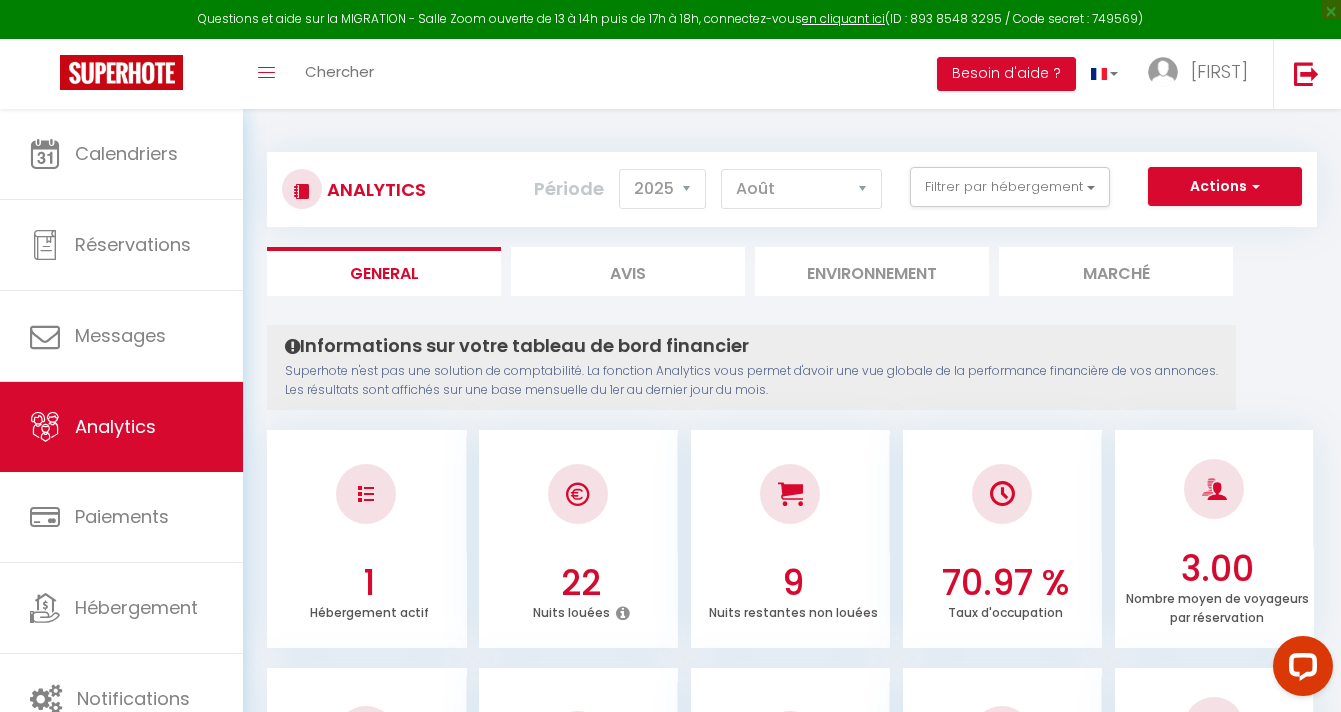 click on "Environnement" at bounding box center [872, 271] 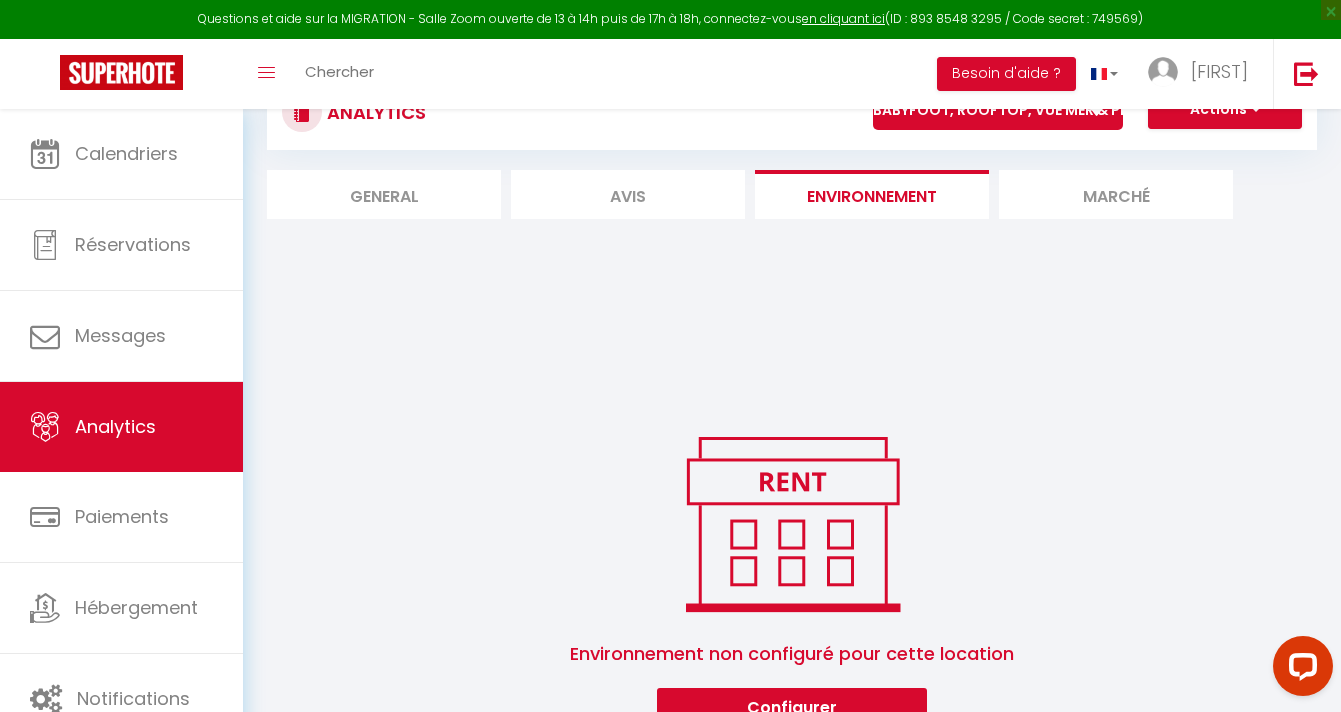 scroll, scrollTop: 187, scrollLeft: 0, axis: vertical 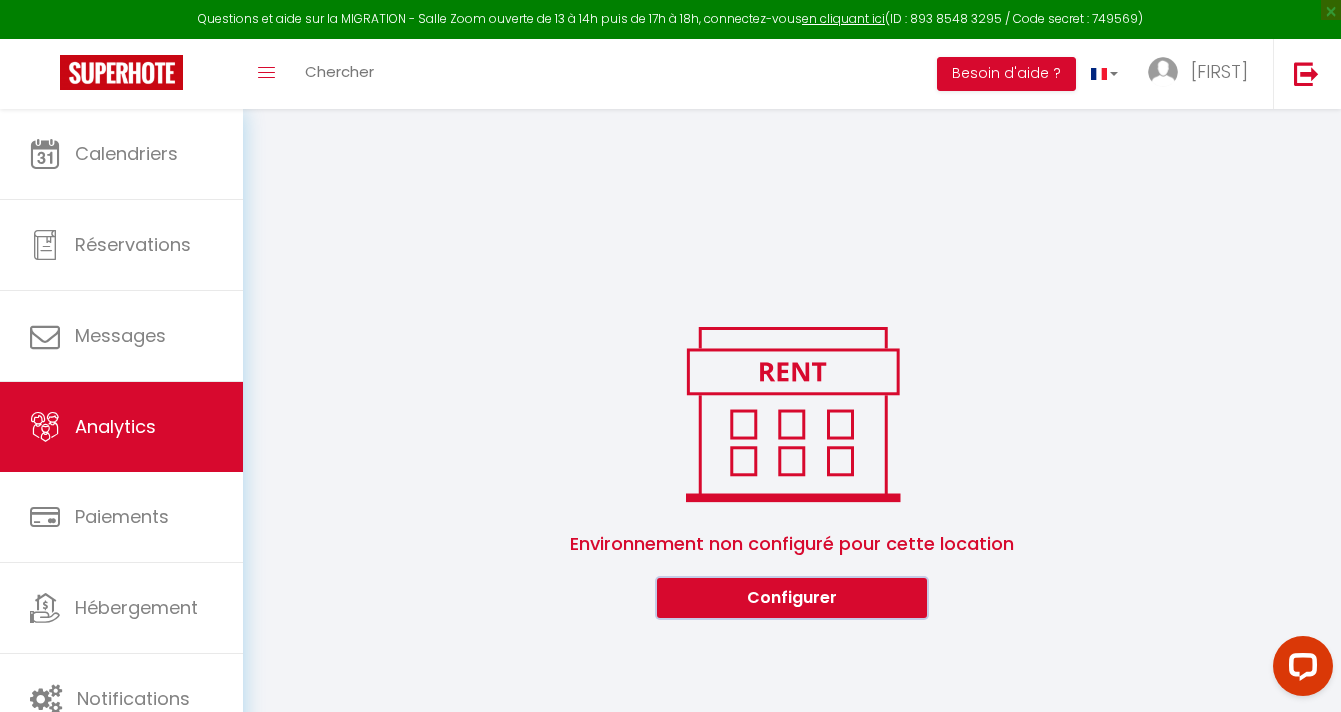 click on "Configurer" at bounding box center [792, 598] 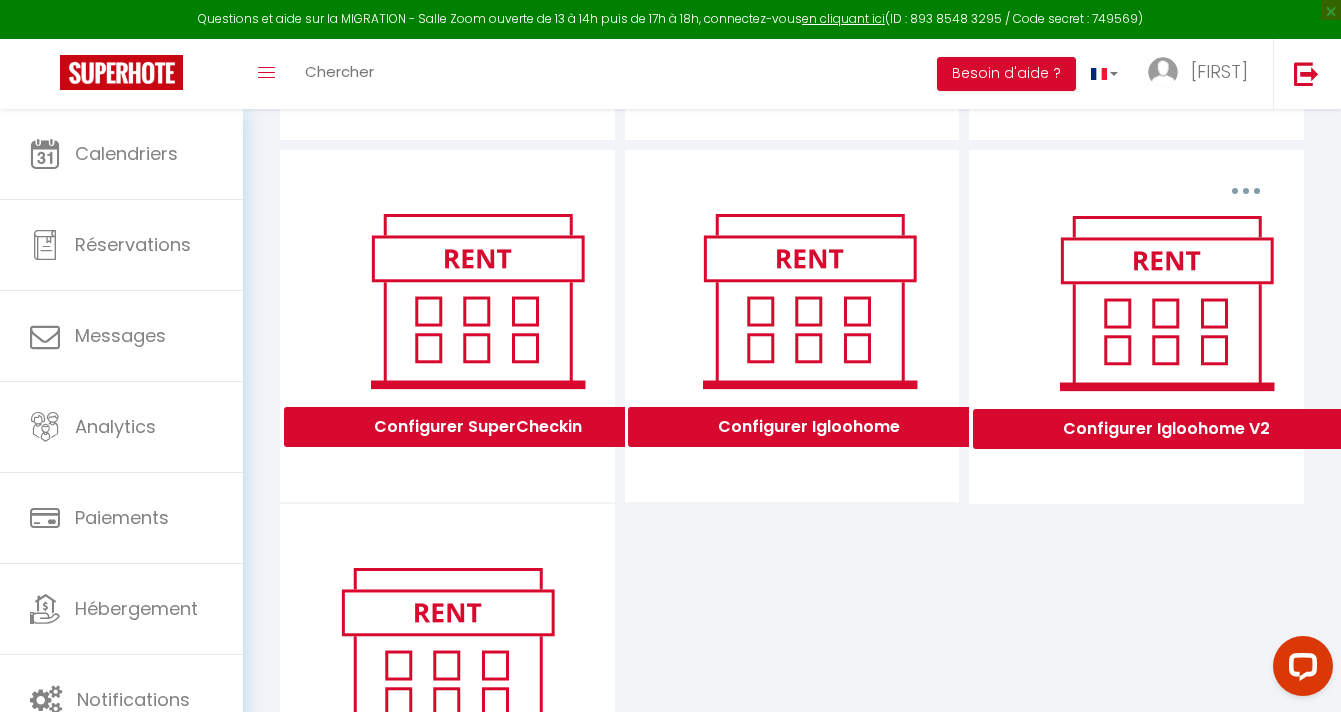 scroll, scrollTop: 0, scrollLeft: 0, axis: both 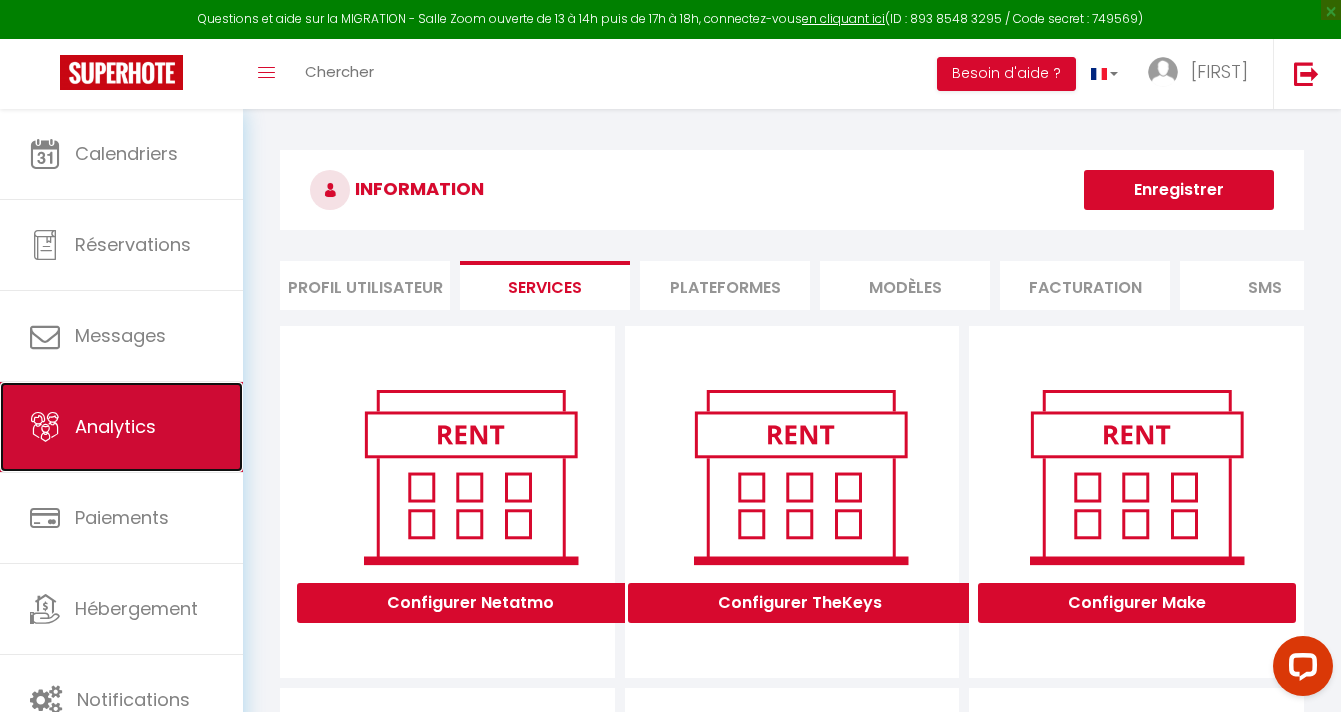 click on "Analytics" at bounding box center [121, 427] 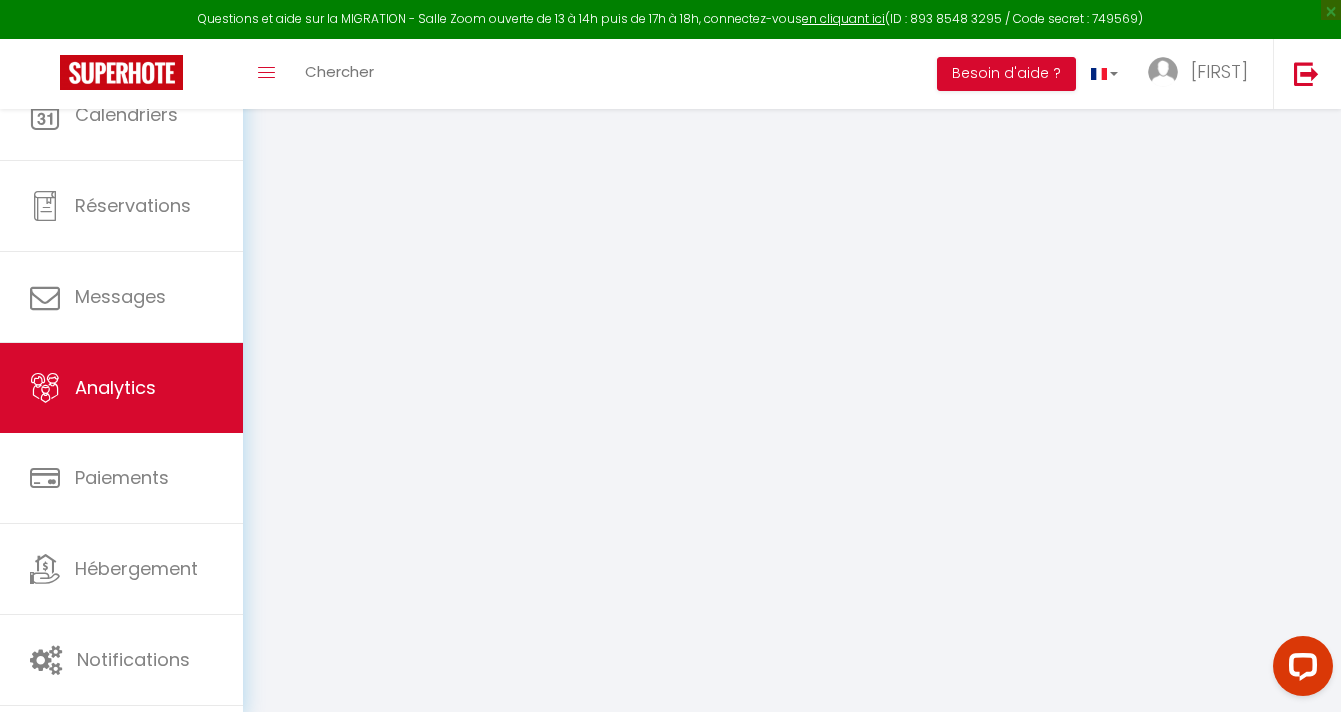 select on "2025" 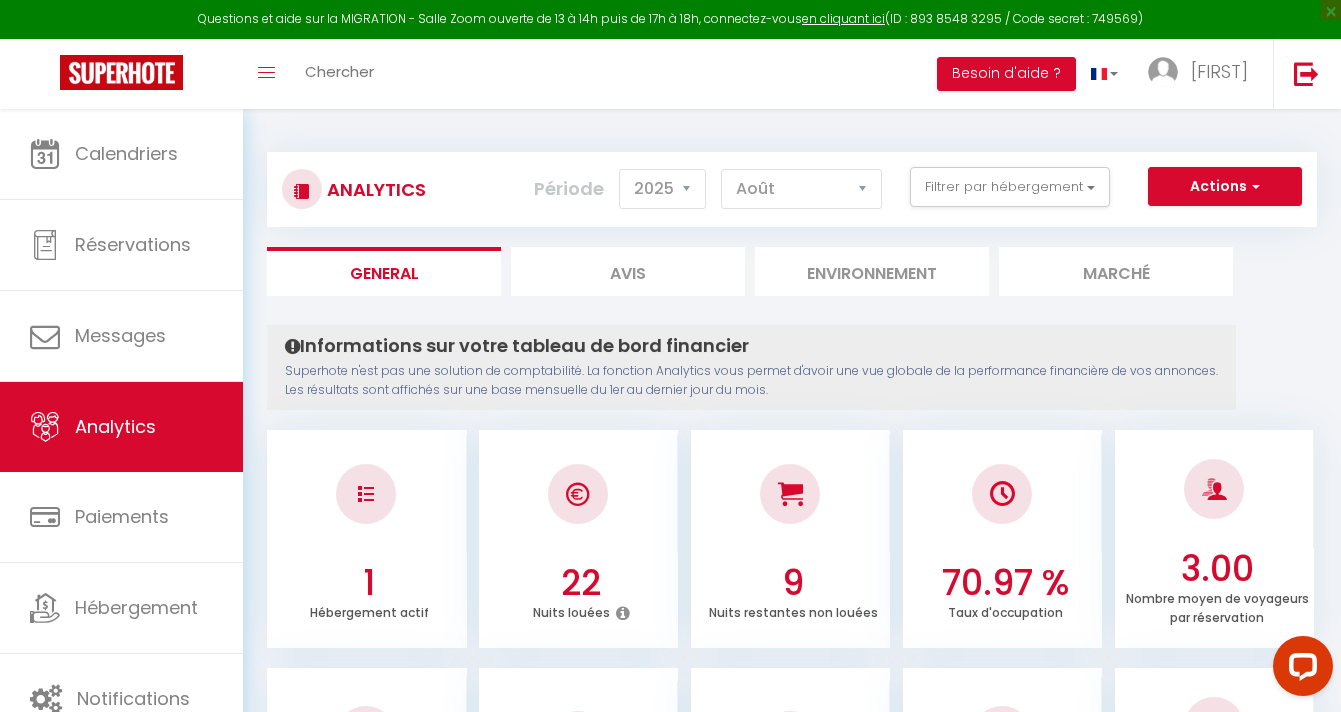 click on "Marché" at bounding box center [1116, 271] 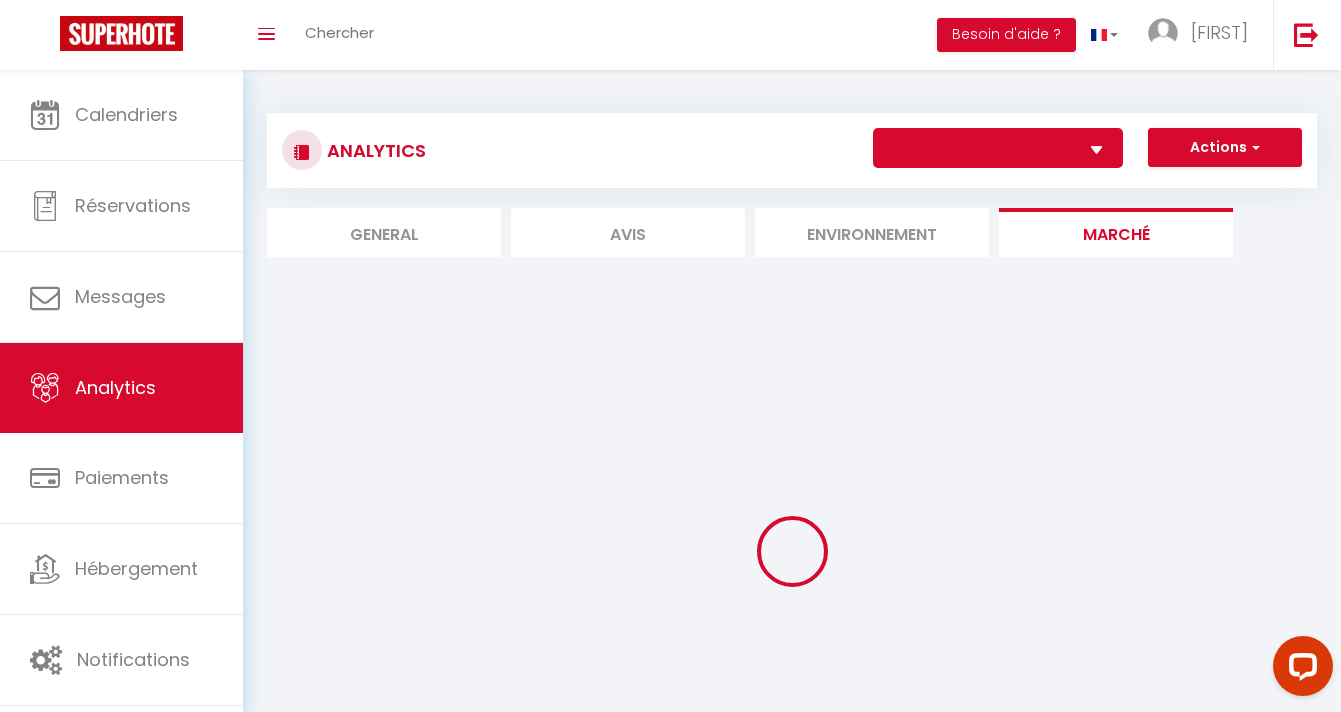 select on "[POSTAL_CODE]" 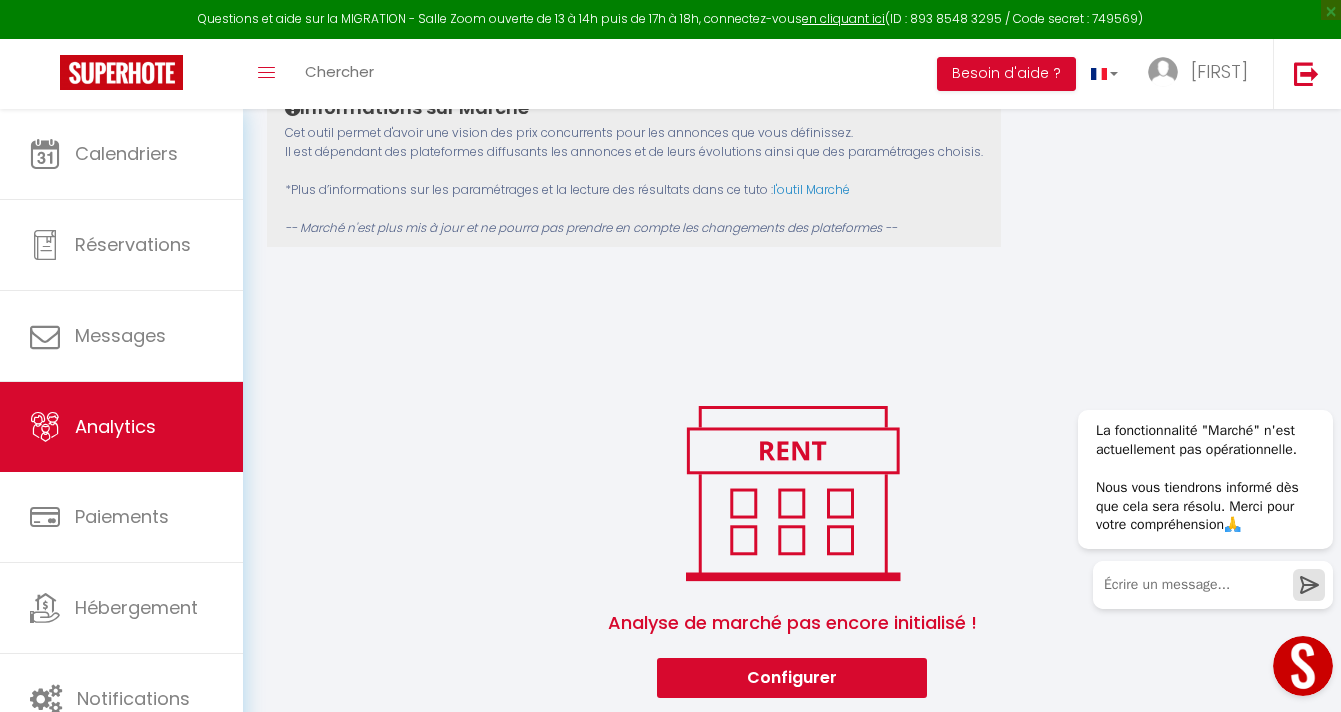scroll, scrollTop: 261, scrollLeft: 0, axis: vertical 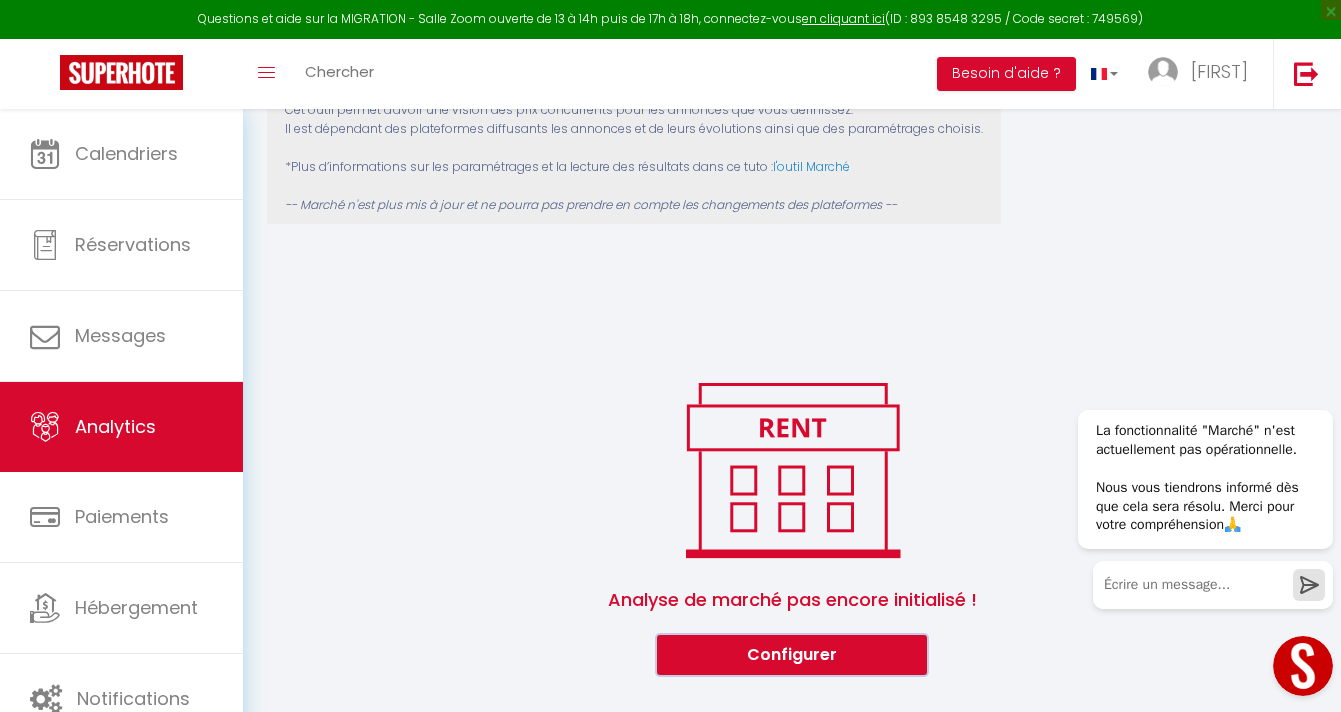 click on "Configurer" at bounding box center [792, 655] 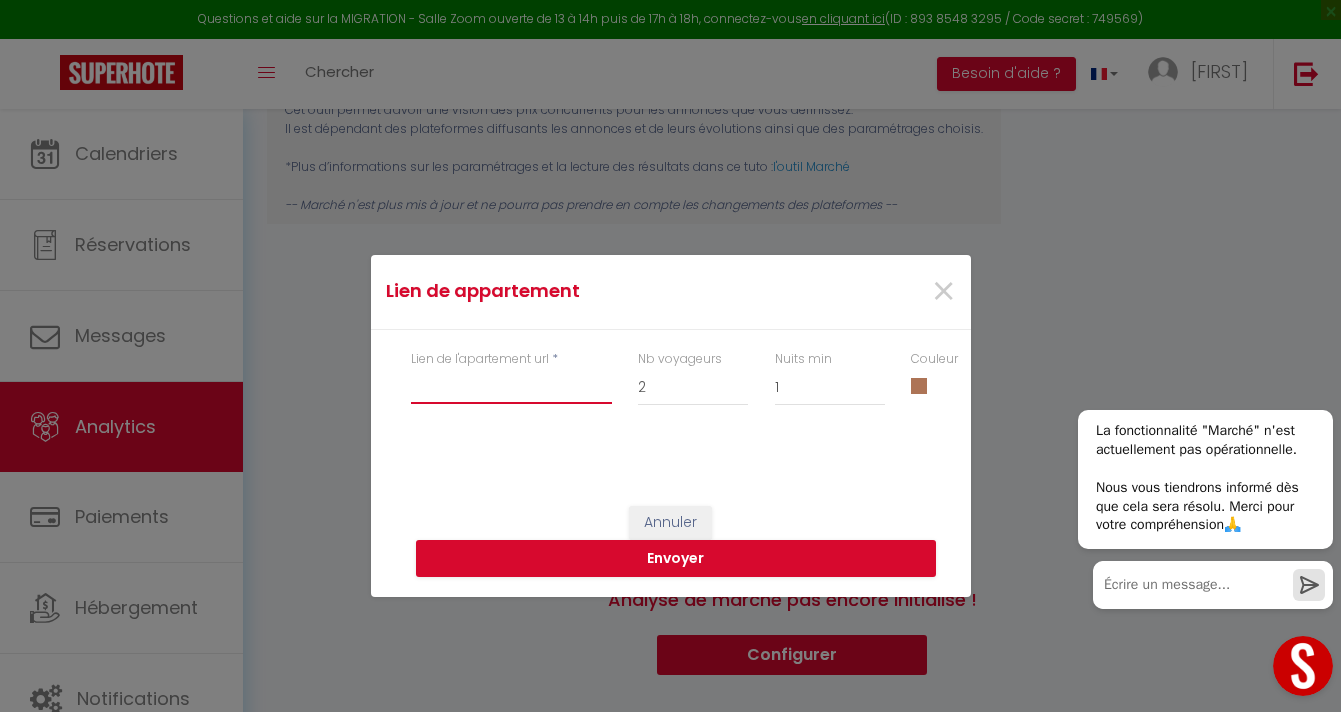 click on "Lien de l'apartement url" at bounding box center (511, 386) 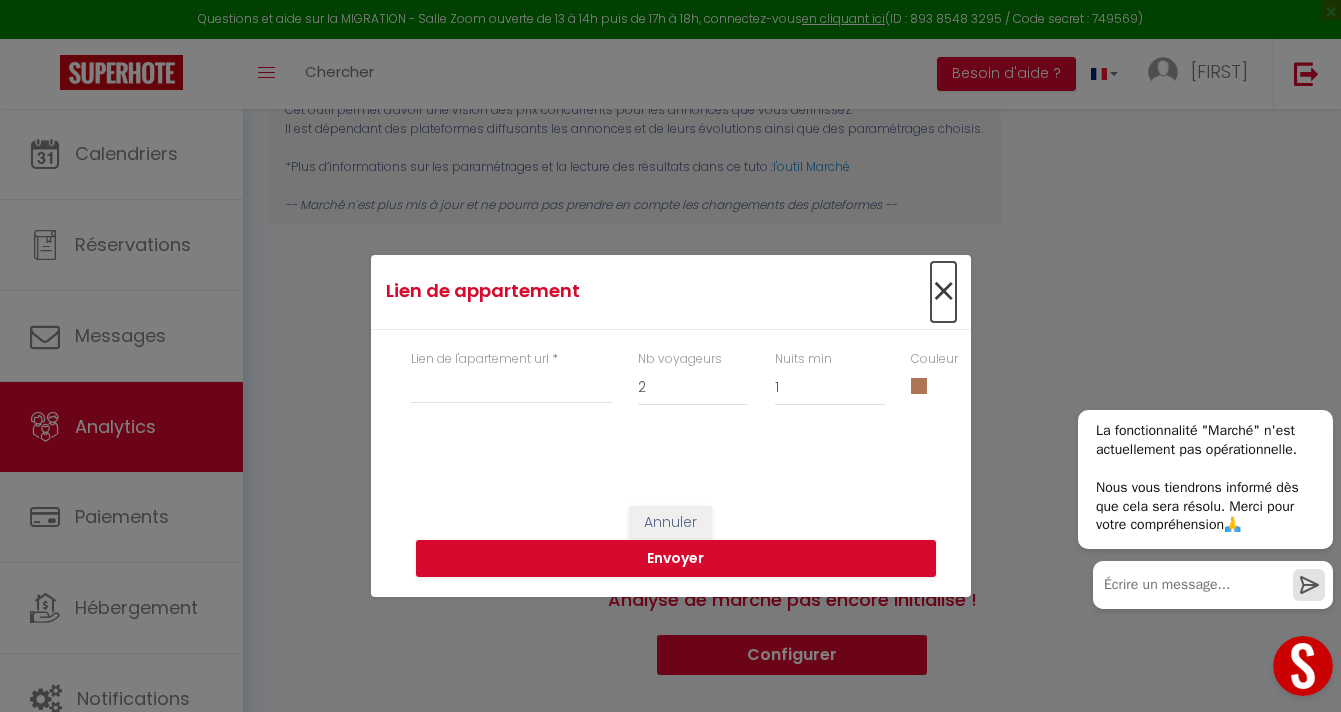 click on "×" at bounding box center (943, 292) 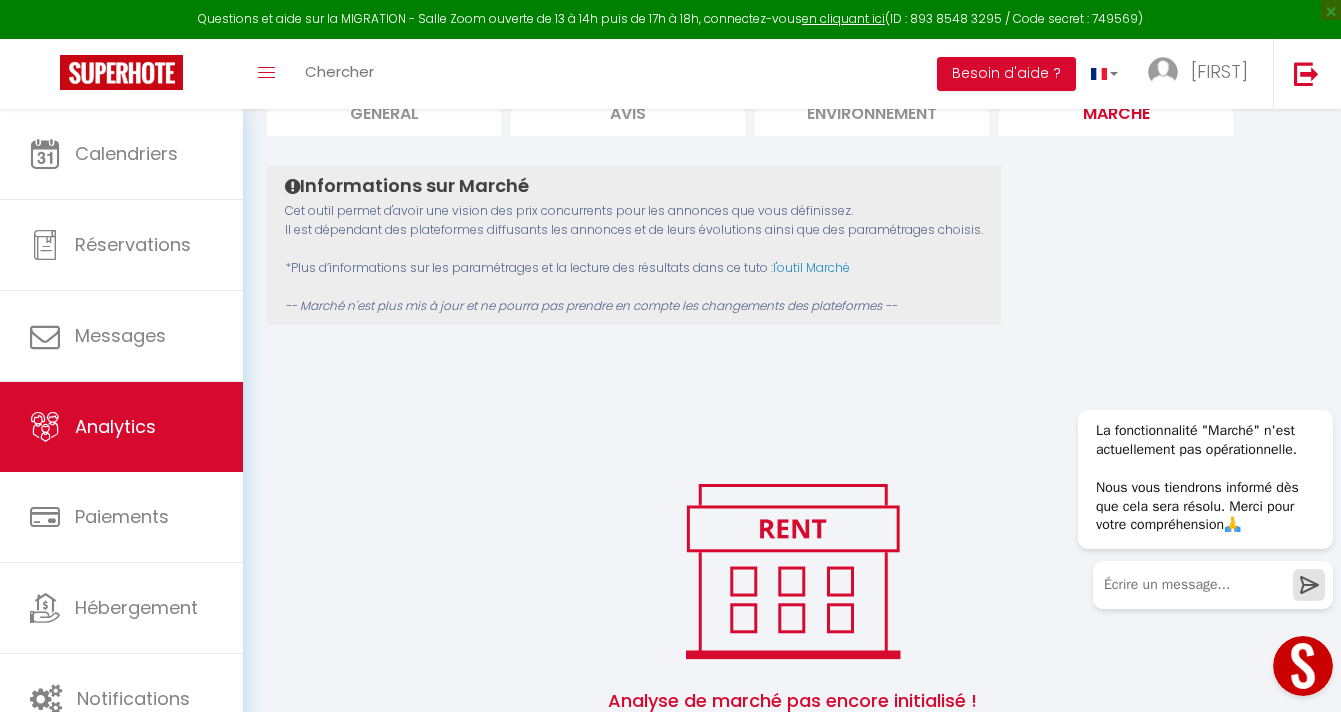 scroll, scrollTop: 0, scrollLeft: 0, axis: both 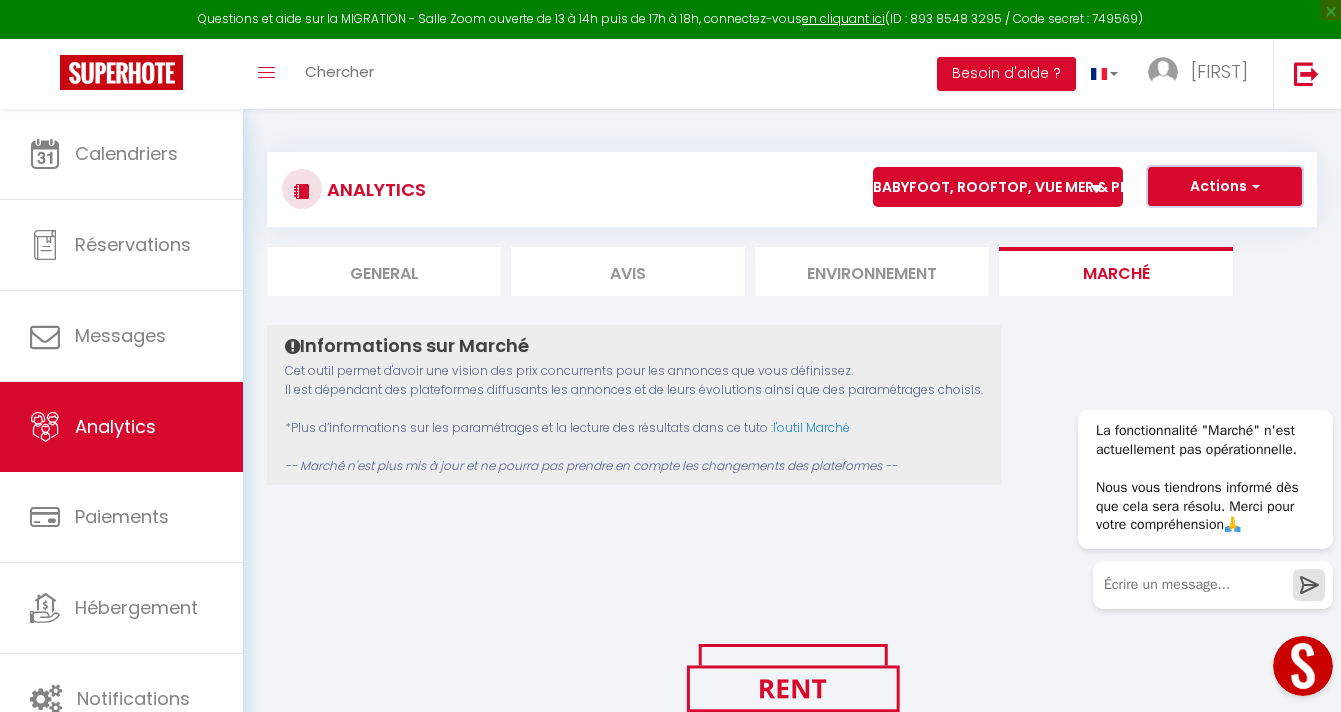 click on "Actions" at bounding box center [1225, 187] 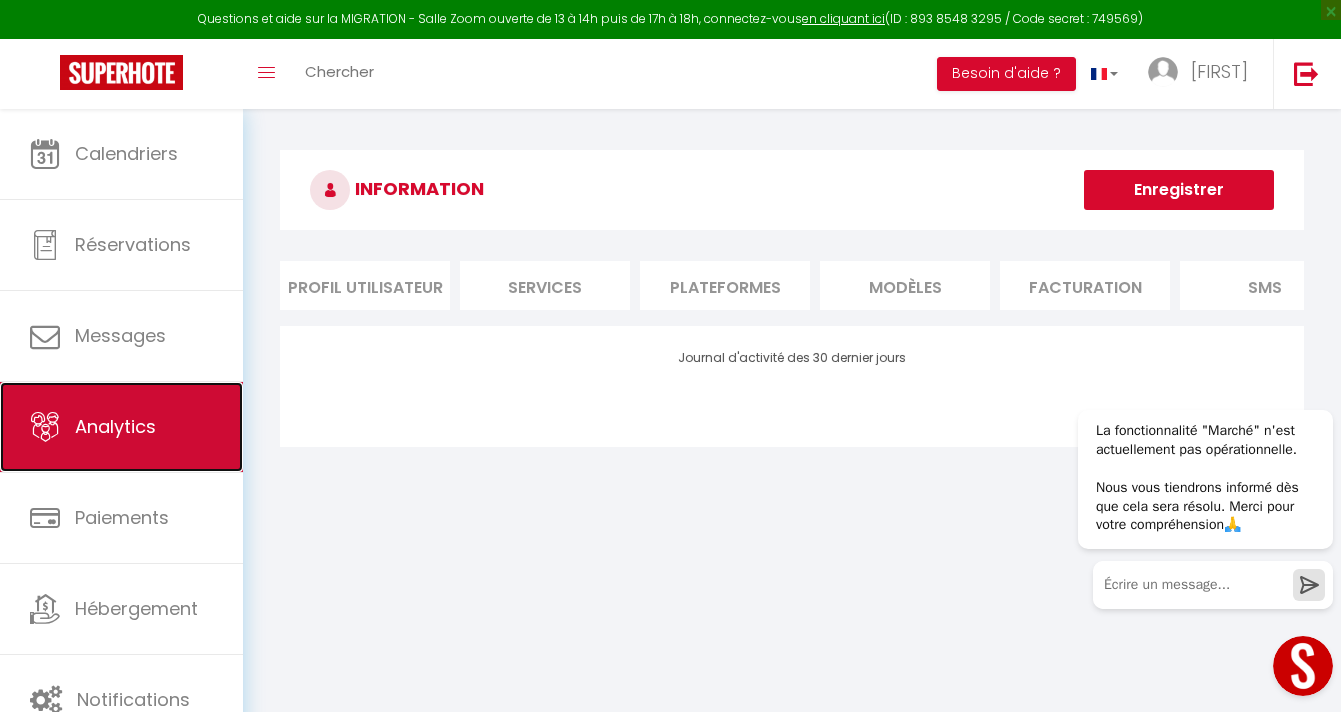 click on "Analytics" at bounding box center [115, 426] 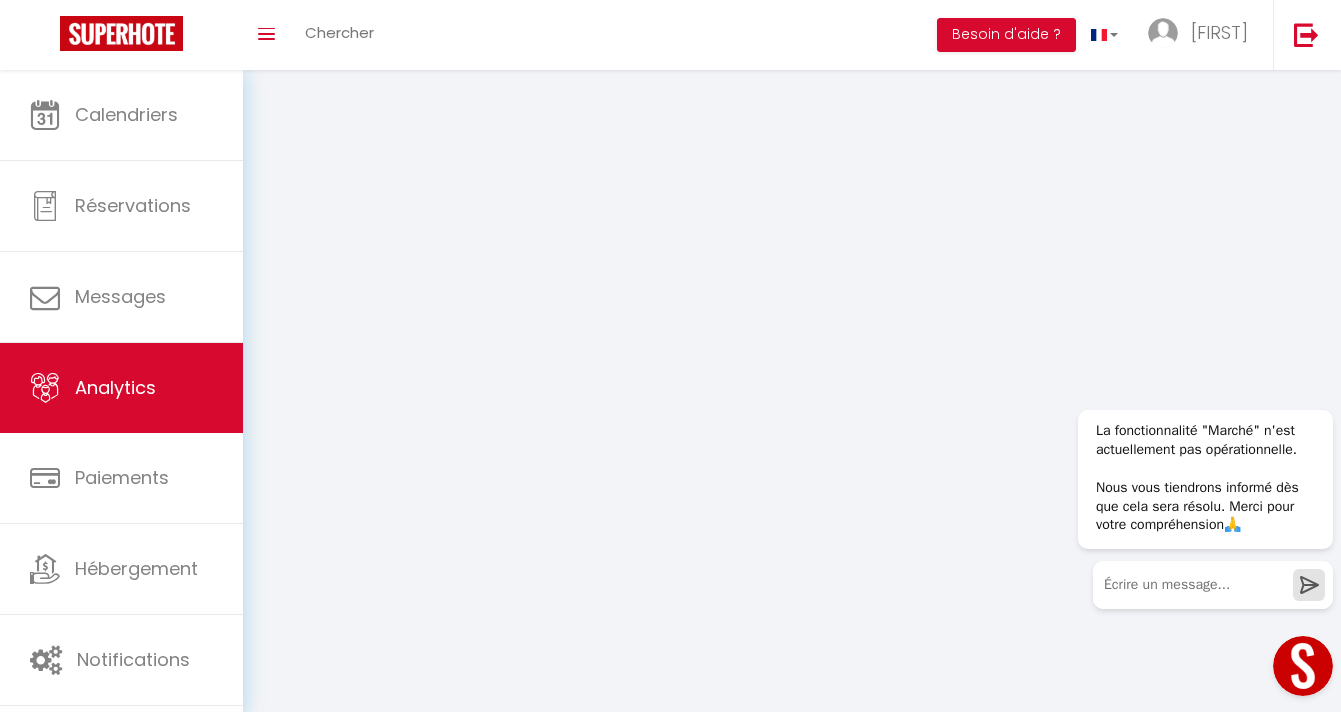 select on "2025" 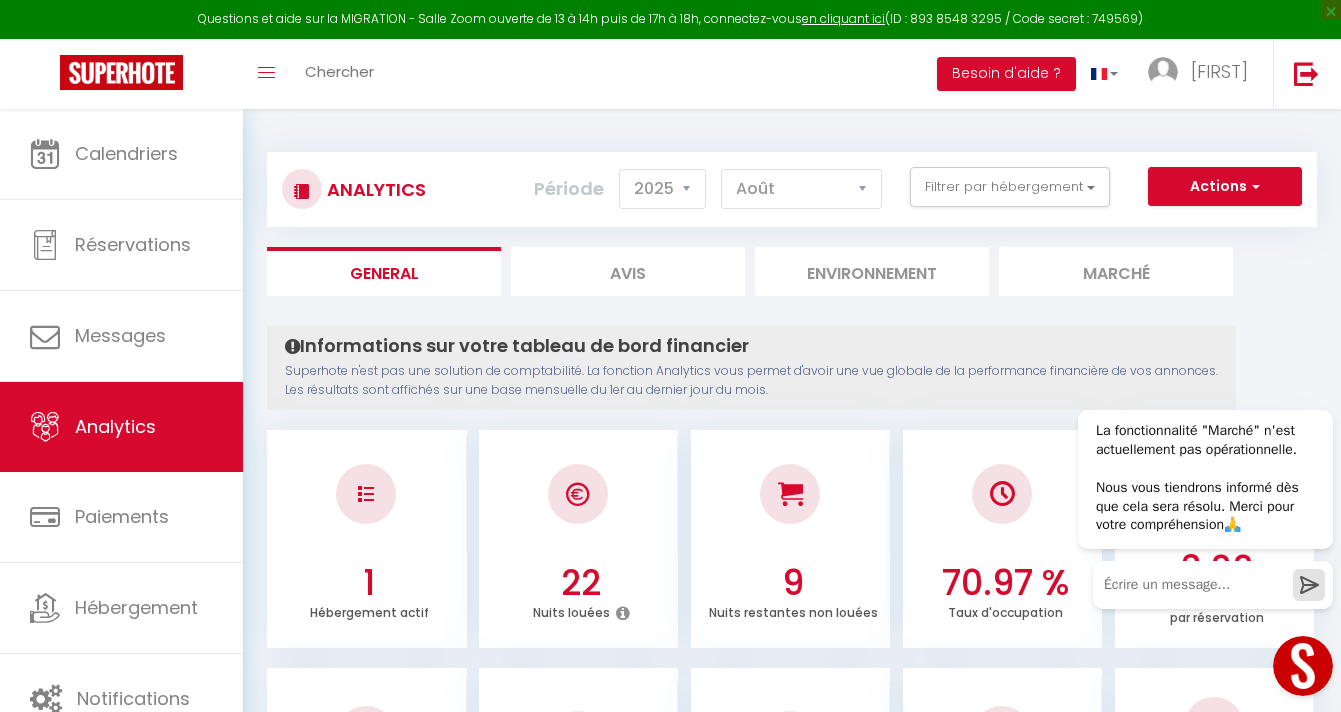 click on "Marché" at bounding box center (1116, 271) 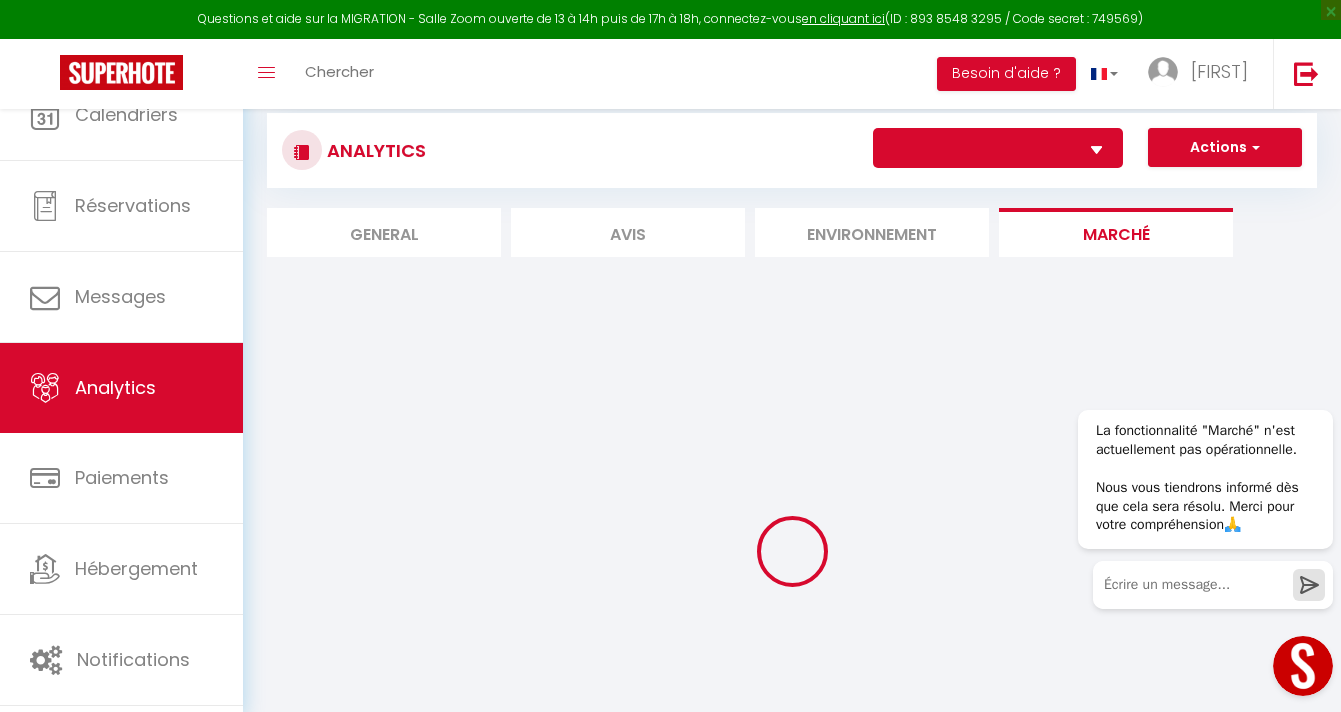 select on "[POSTAL_CODE]" 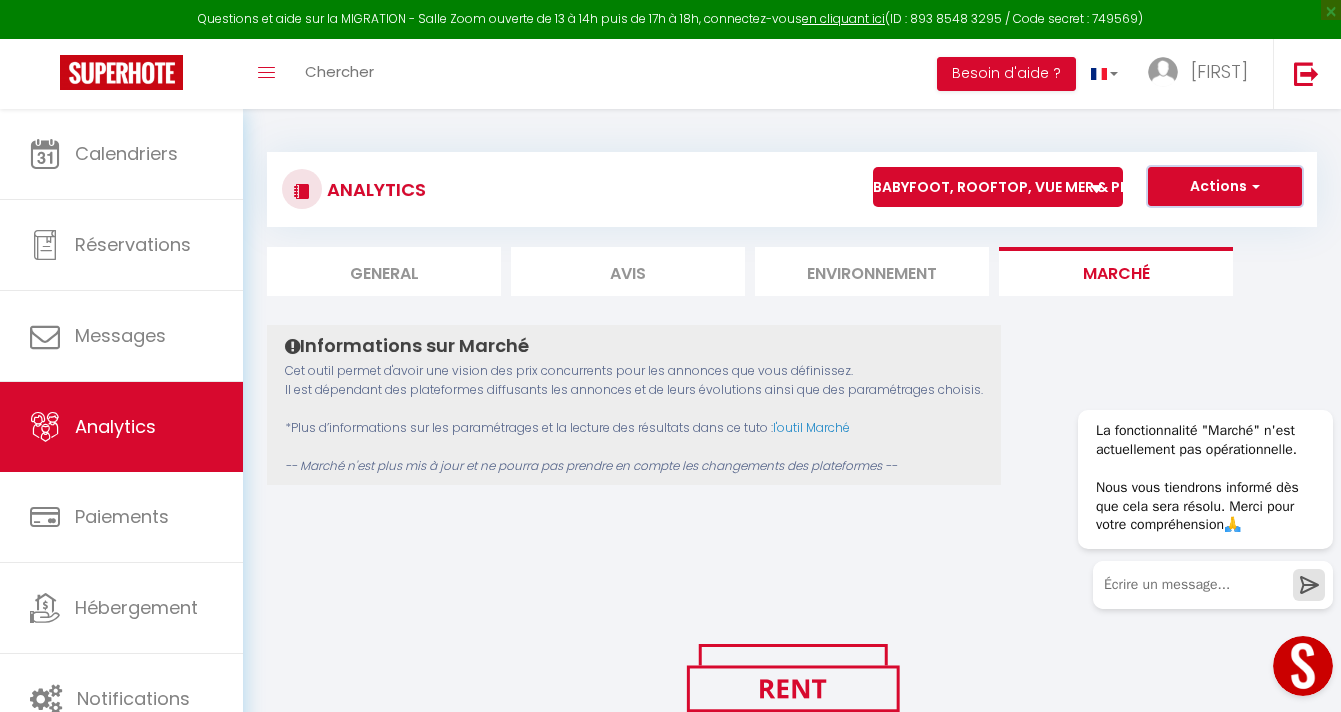 click on "Actions" at bounding box center (1225, 187) 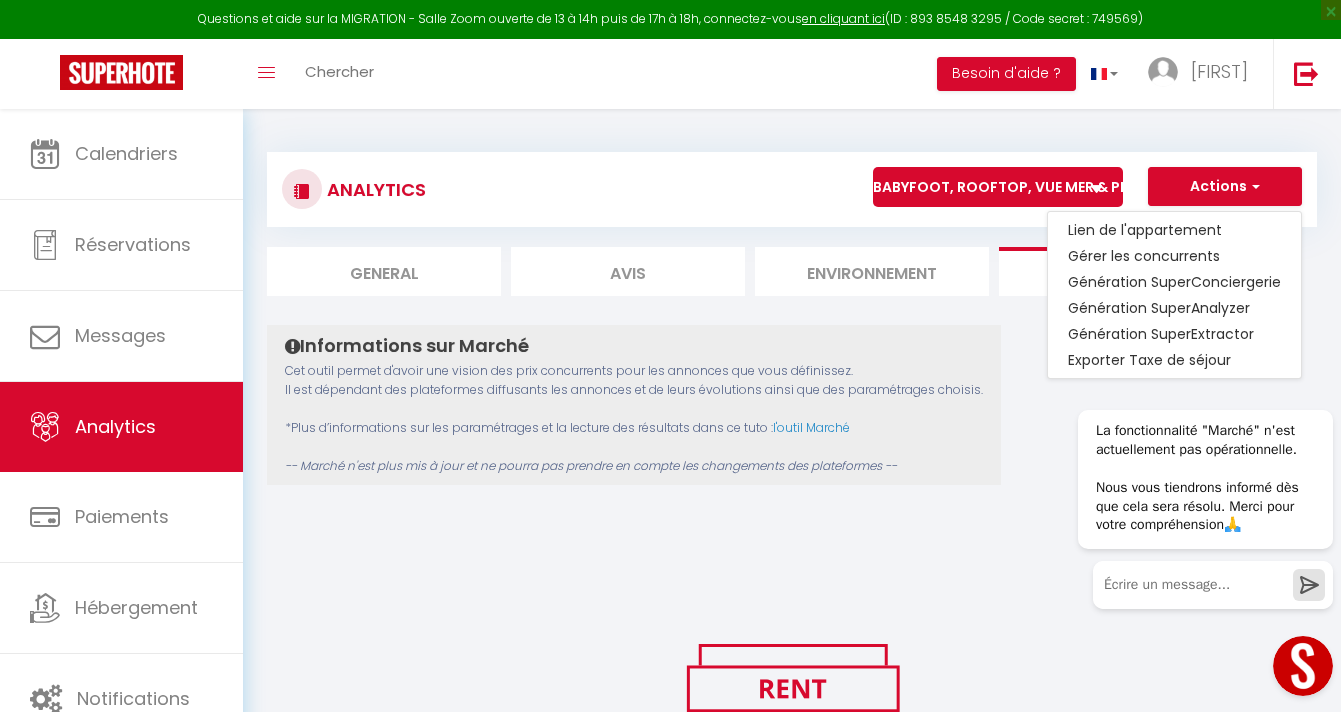 click on "Environnement" at bounding box center [872, 271] 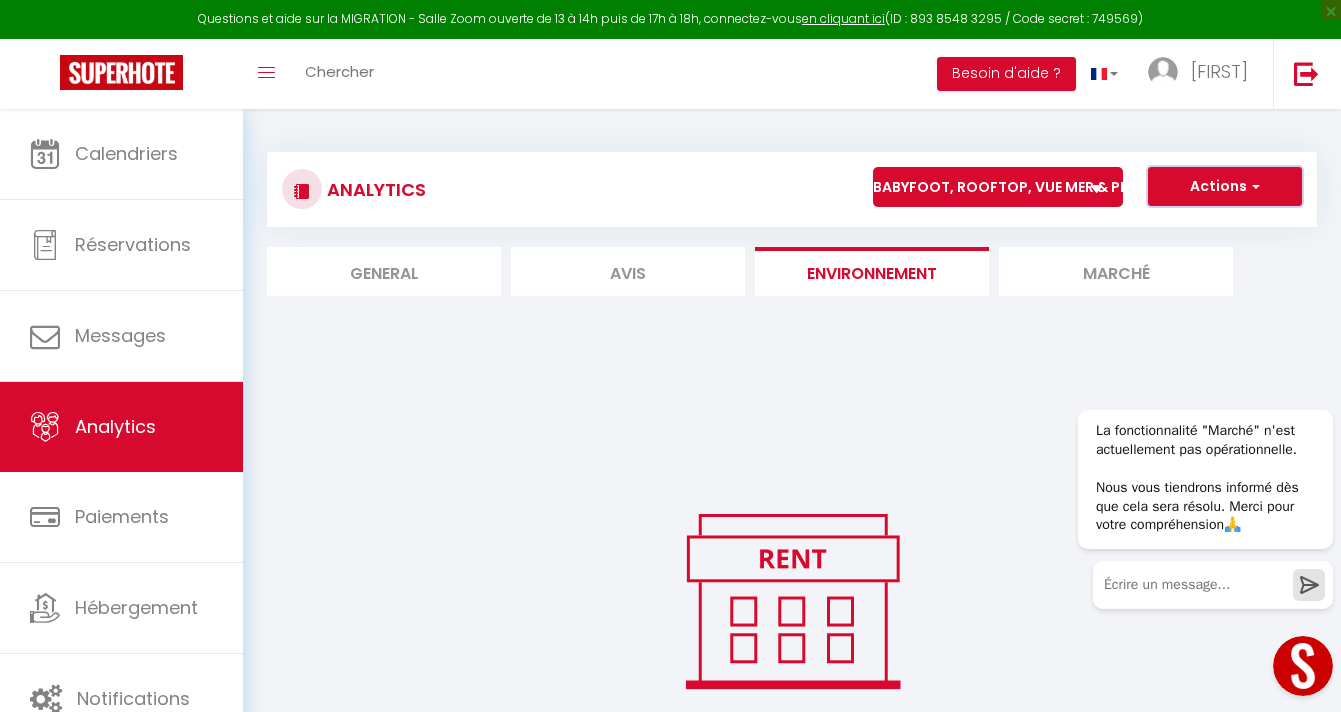 click at bounding box center (1253, 186) 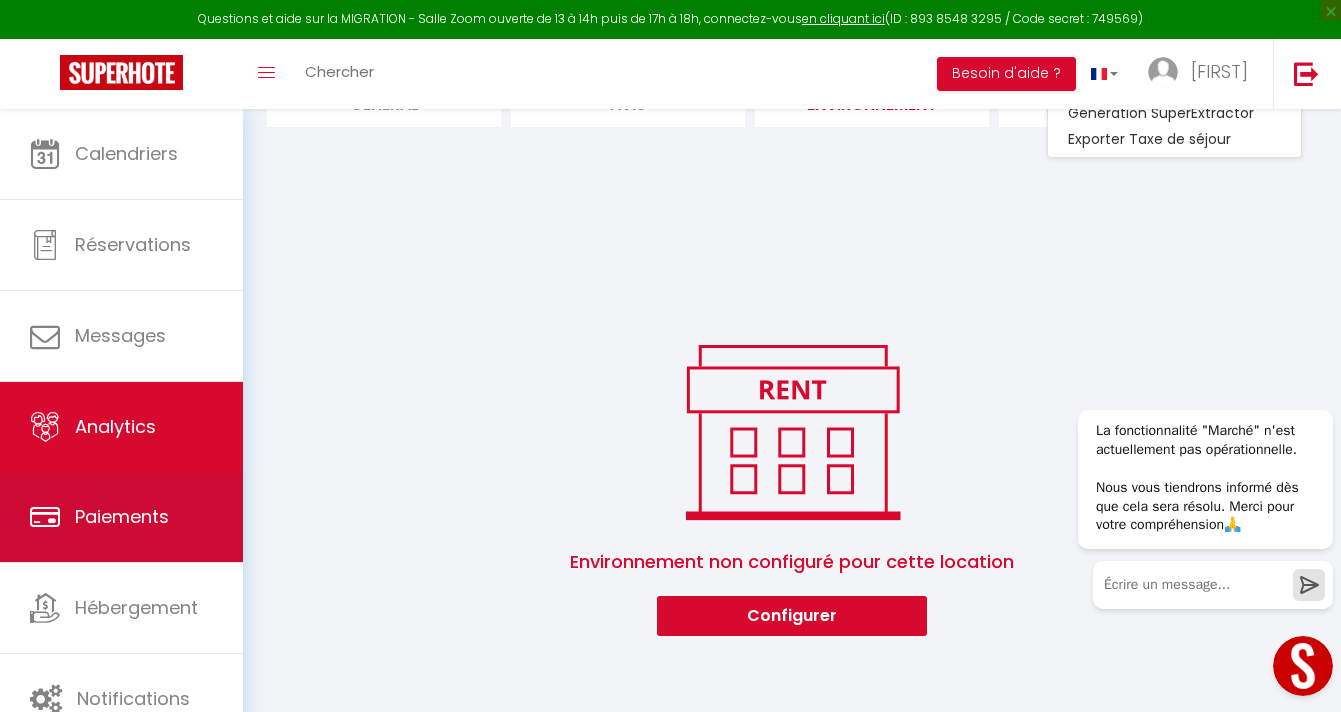 scroll, scrollTop: 187, scrollLeft: 0, axis: vertical 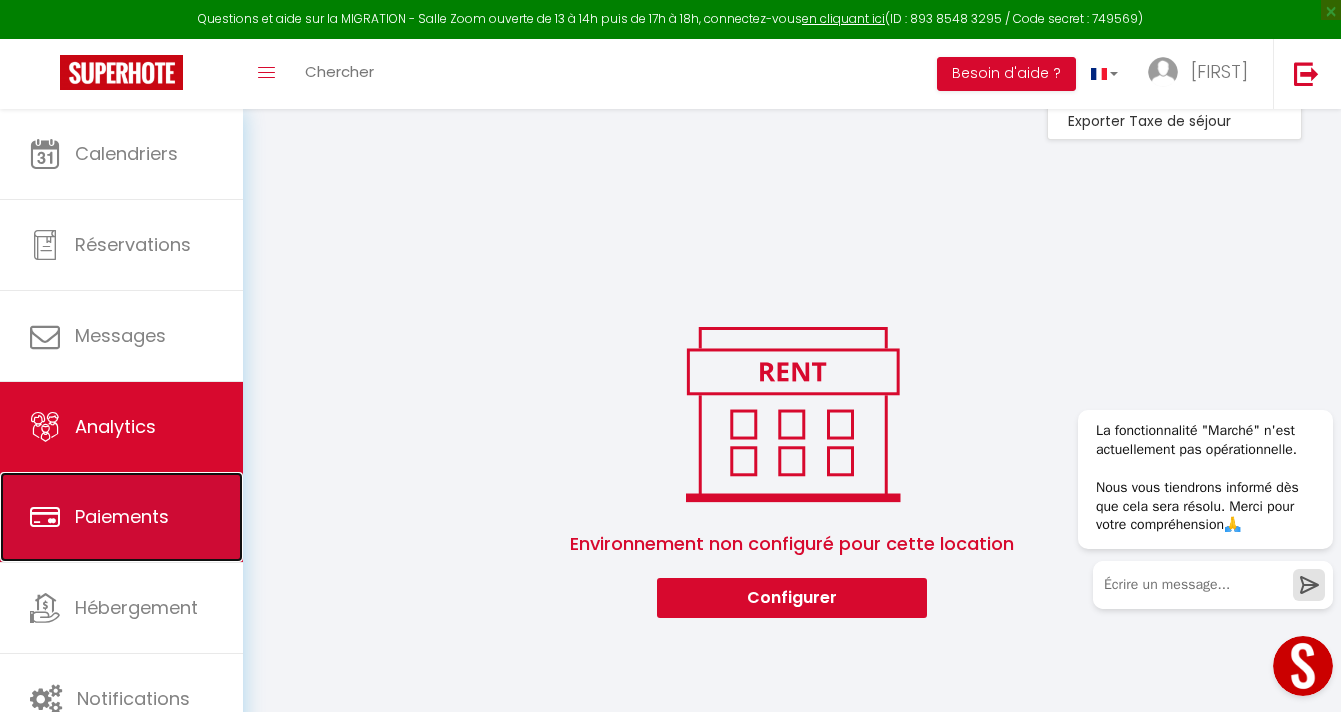 click on "Paiements" at bounding box center (122, 516) 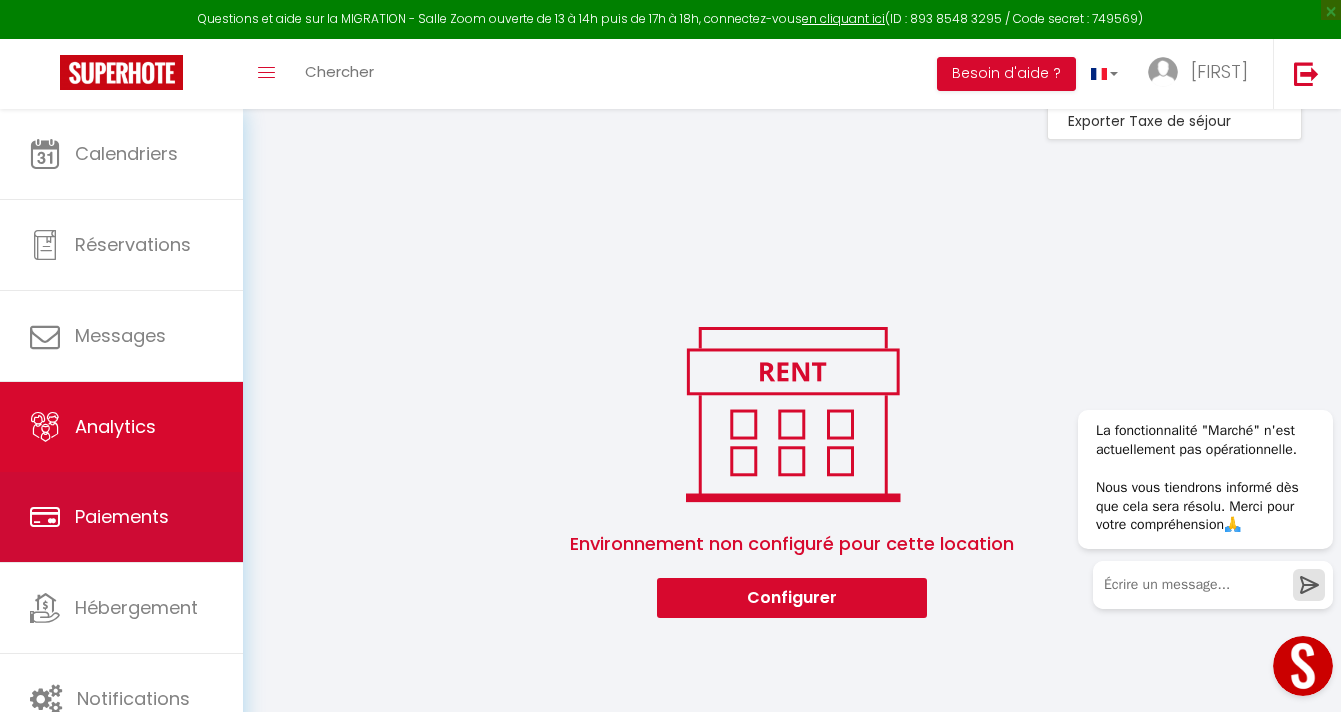 scroll, scrollTop: 0, scrollLeft: 0, axis: both 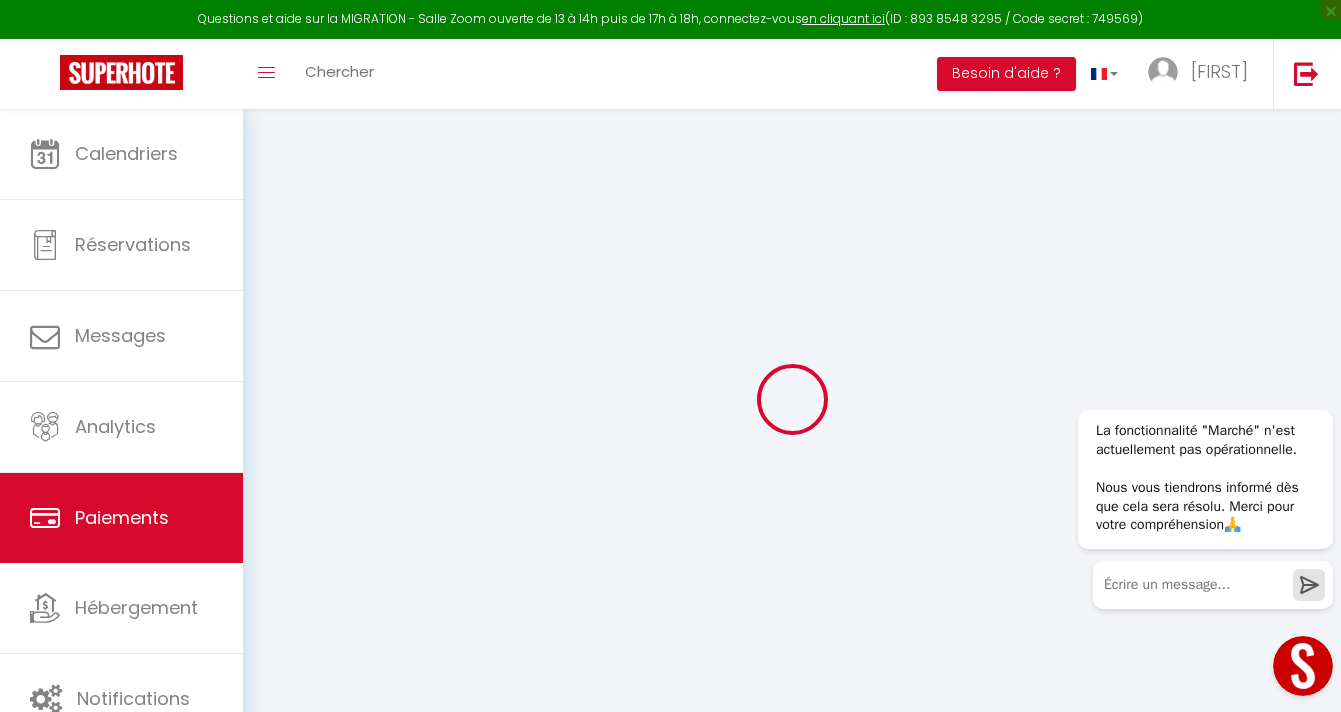 select on "2" 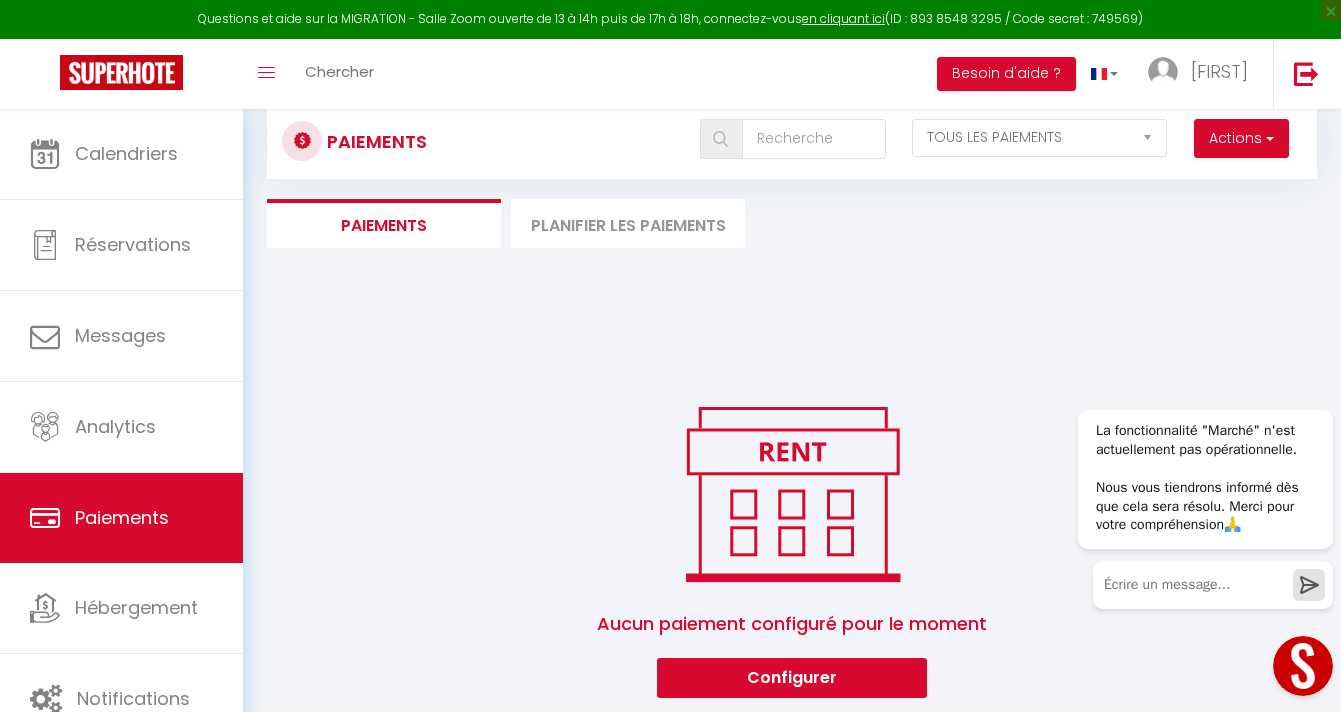 scroll, scrollTop: 109, scrollLeft: 0, axis: vertical 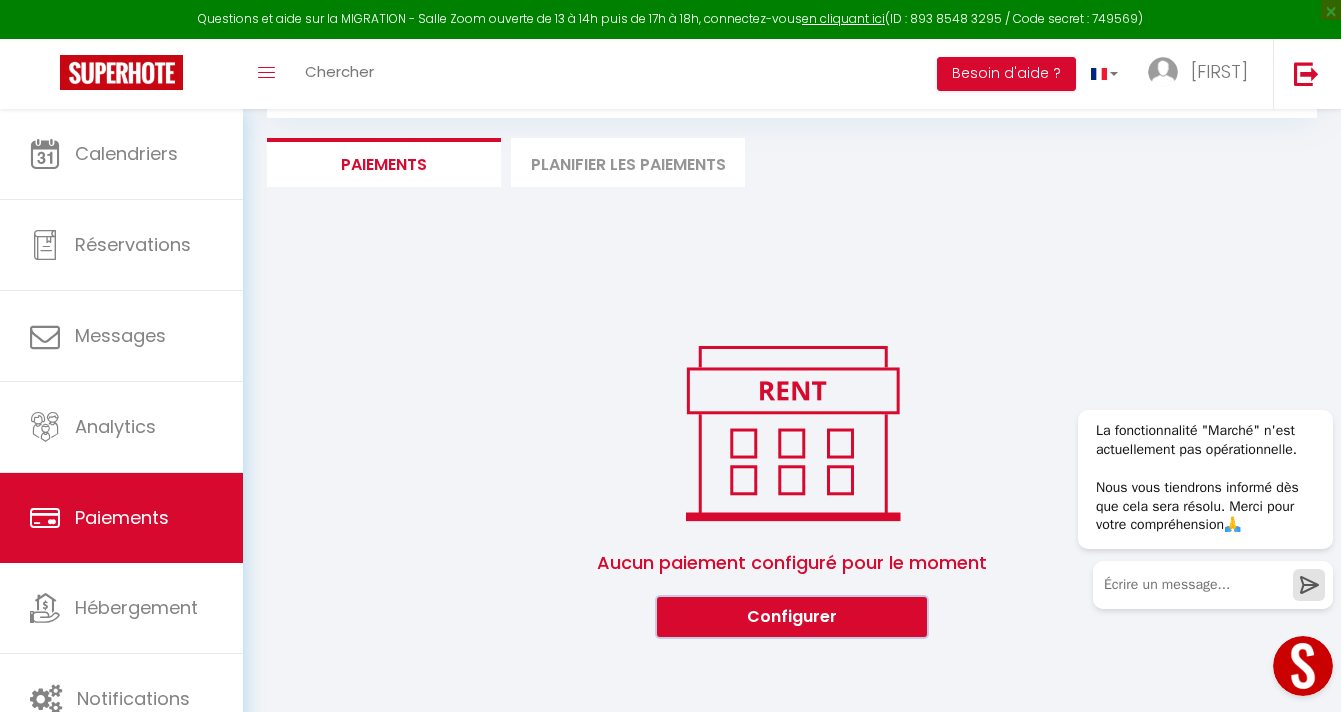 click on "Configurer" at bounding box center (792, 617) 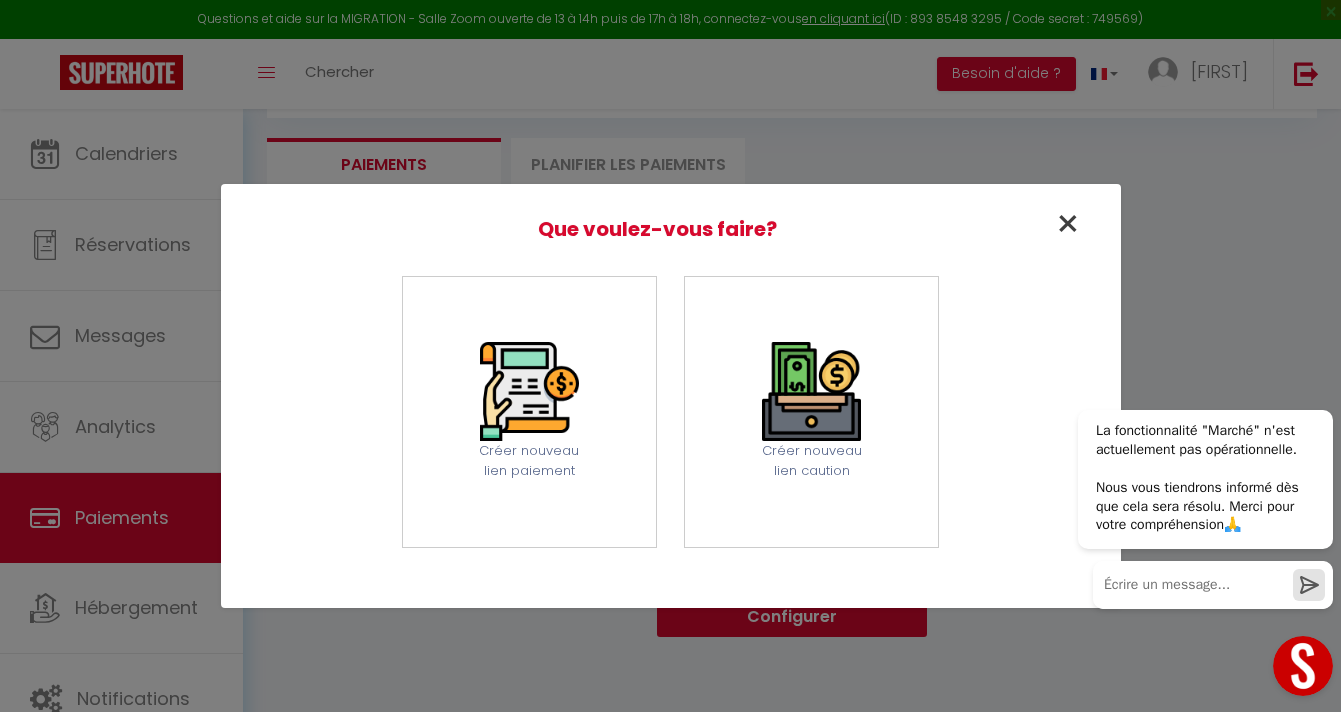 click on "×" at bounding box center [1068, 224] 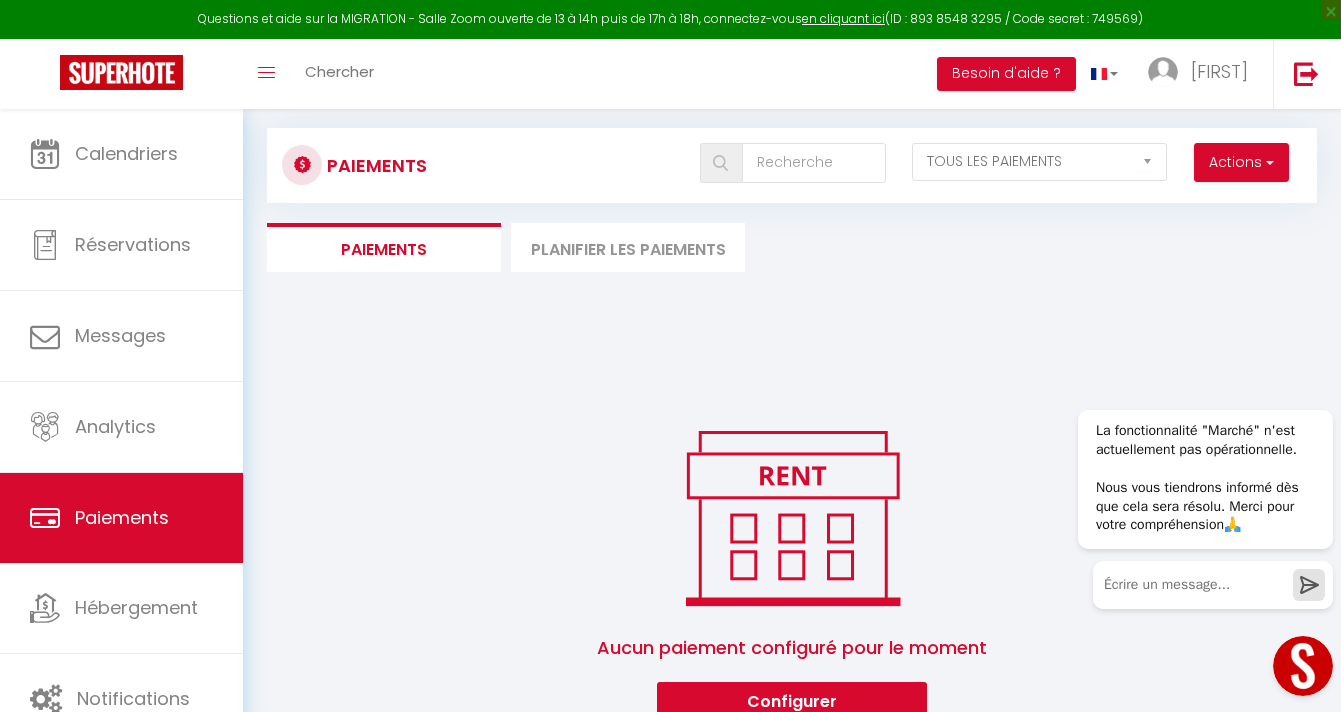 scroll, scrollTop: 0, scrollLeft: 0, axis: both 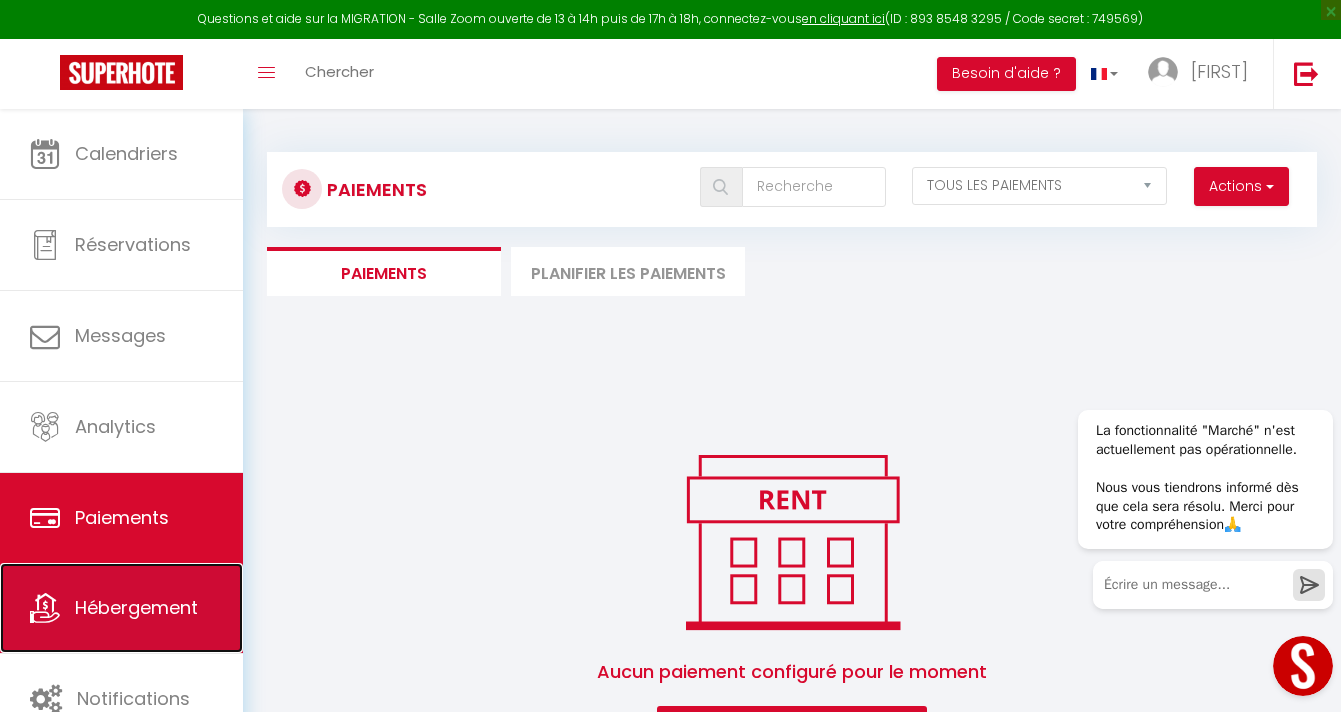 click on "Hébergement" at bounding box center [136, 607] 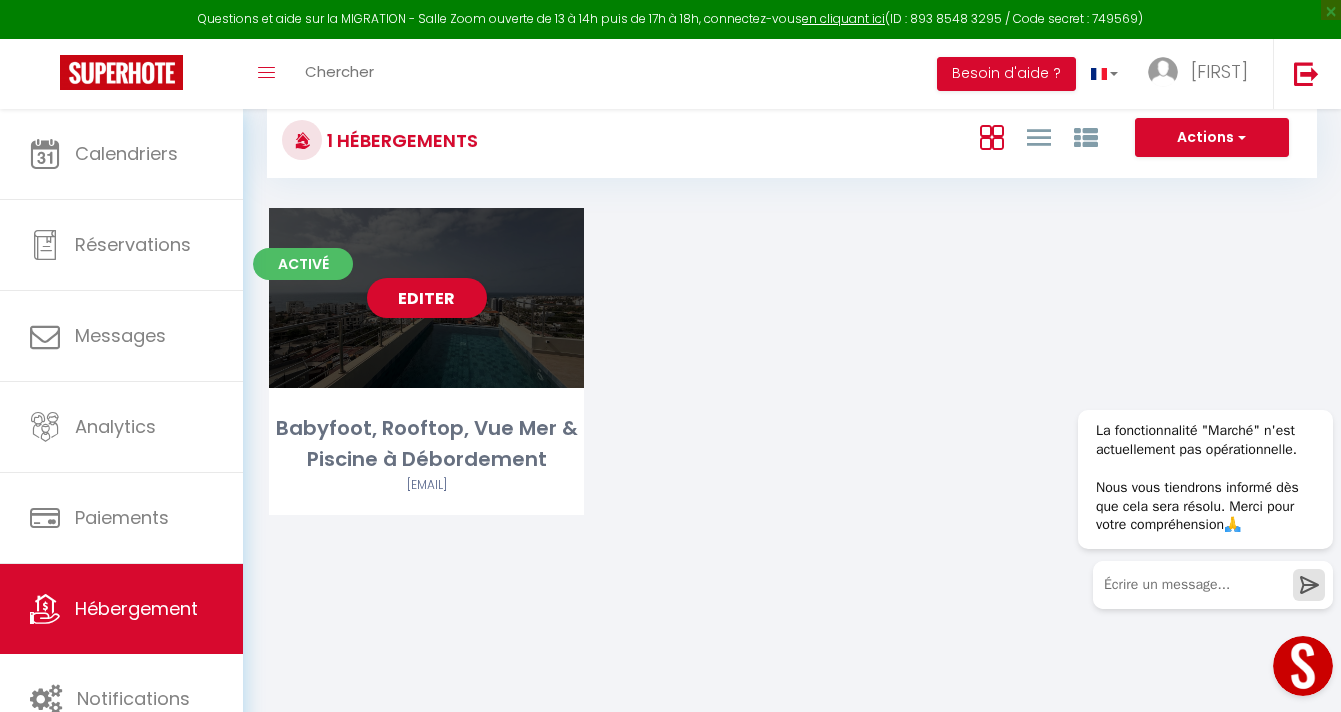 scroll, scrollTop: 109, scrollLeft: 0, axis: vertical 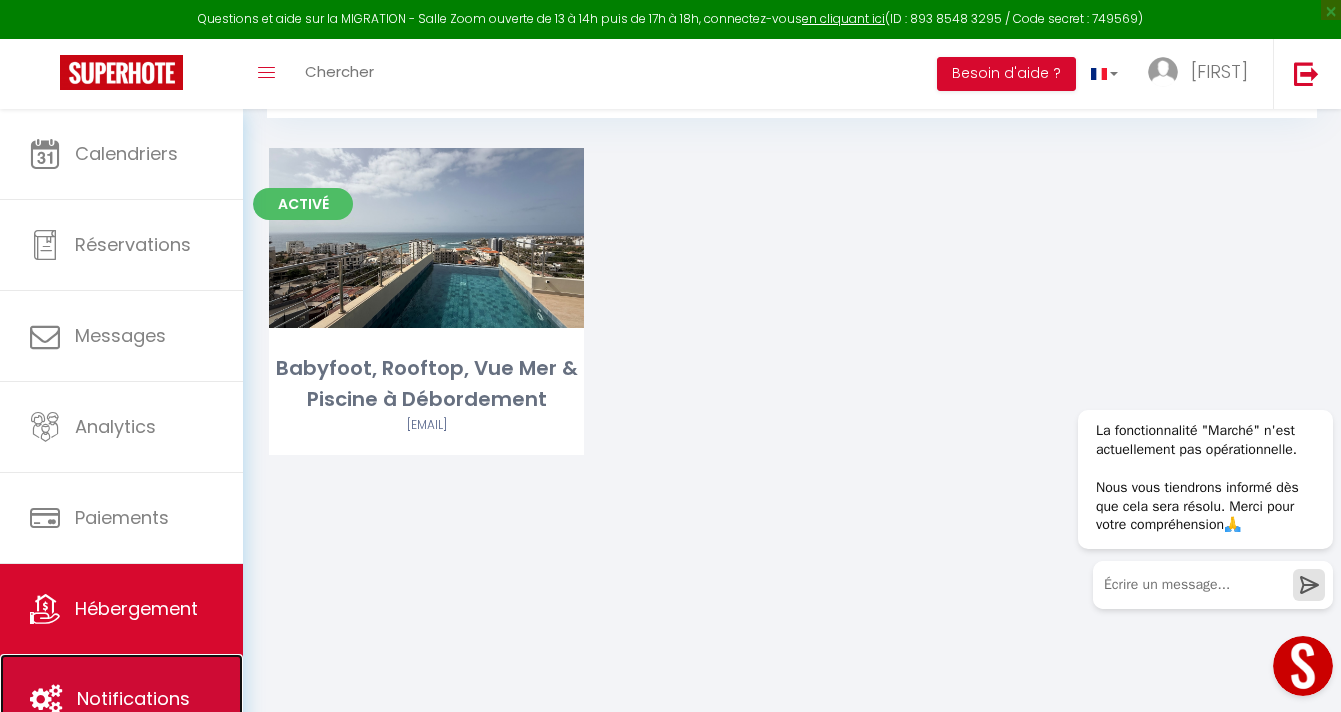 click on "Notifications" at bounding box center (121, 699) 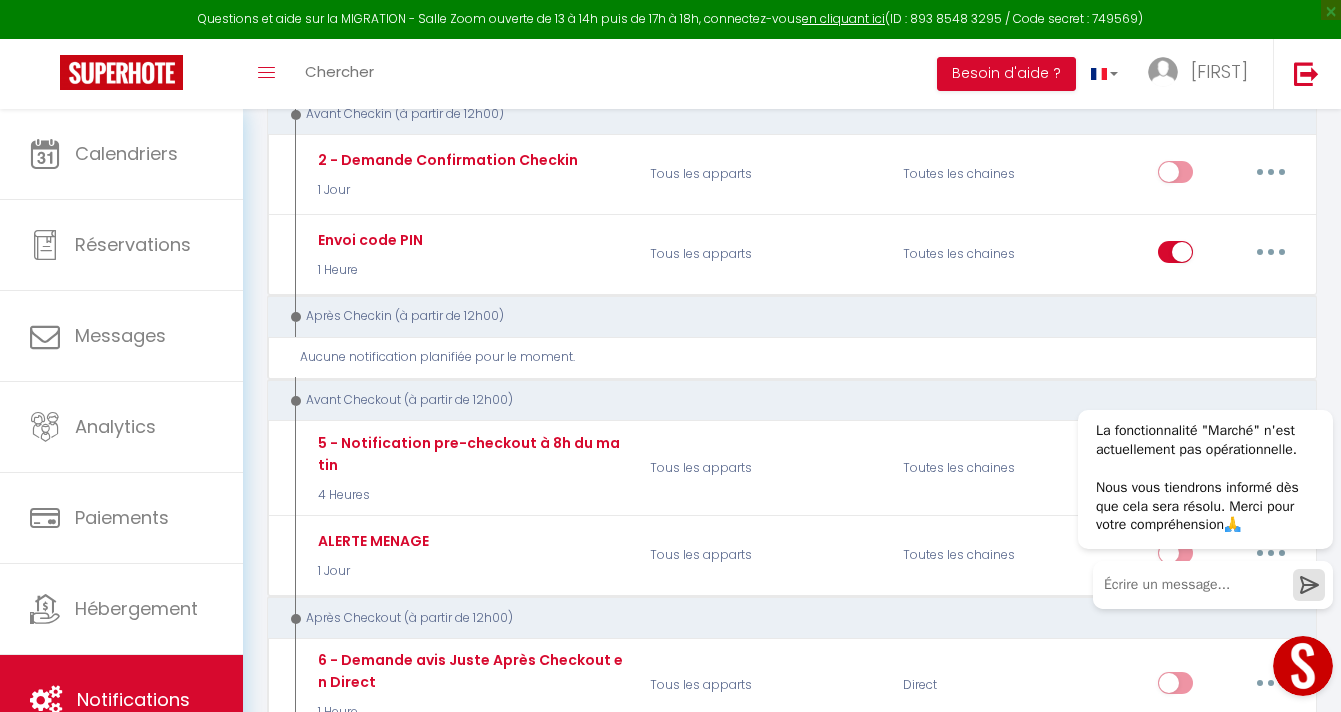 scroll, scrollTop: 0, scrollLeft: 0, axis: both 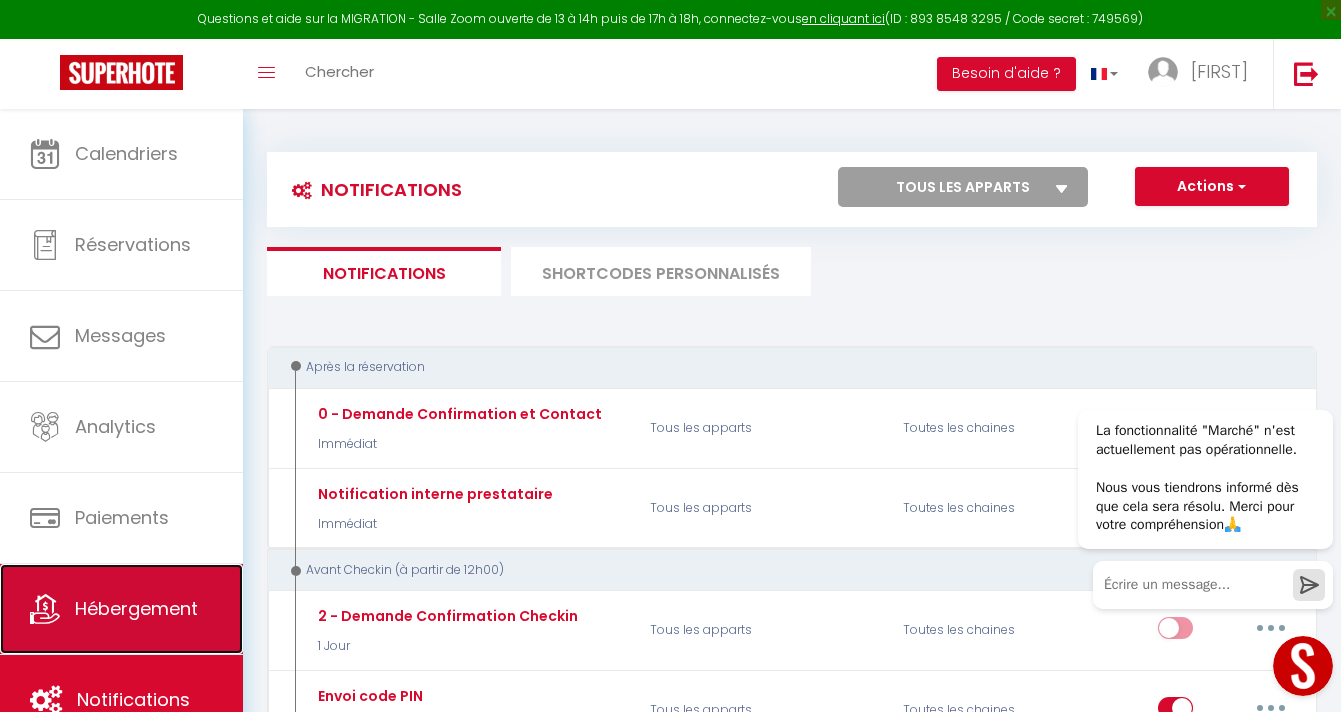 click on "Hébergement" at bounding box center [136, 608] 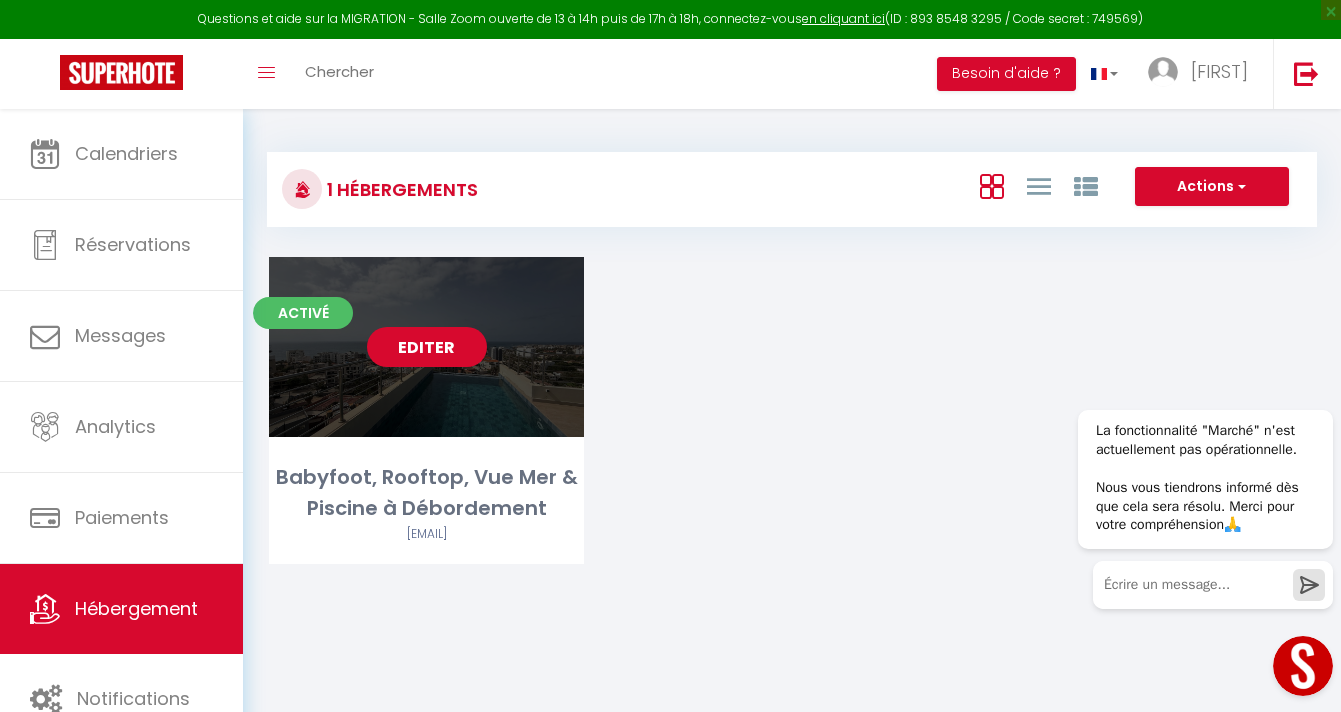 click on "Editer" at bounding box center [427, 347] 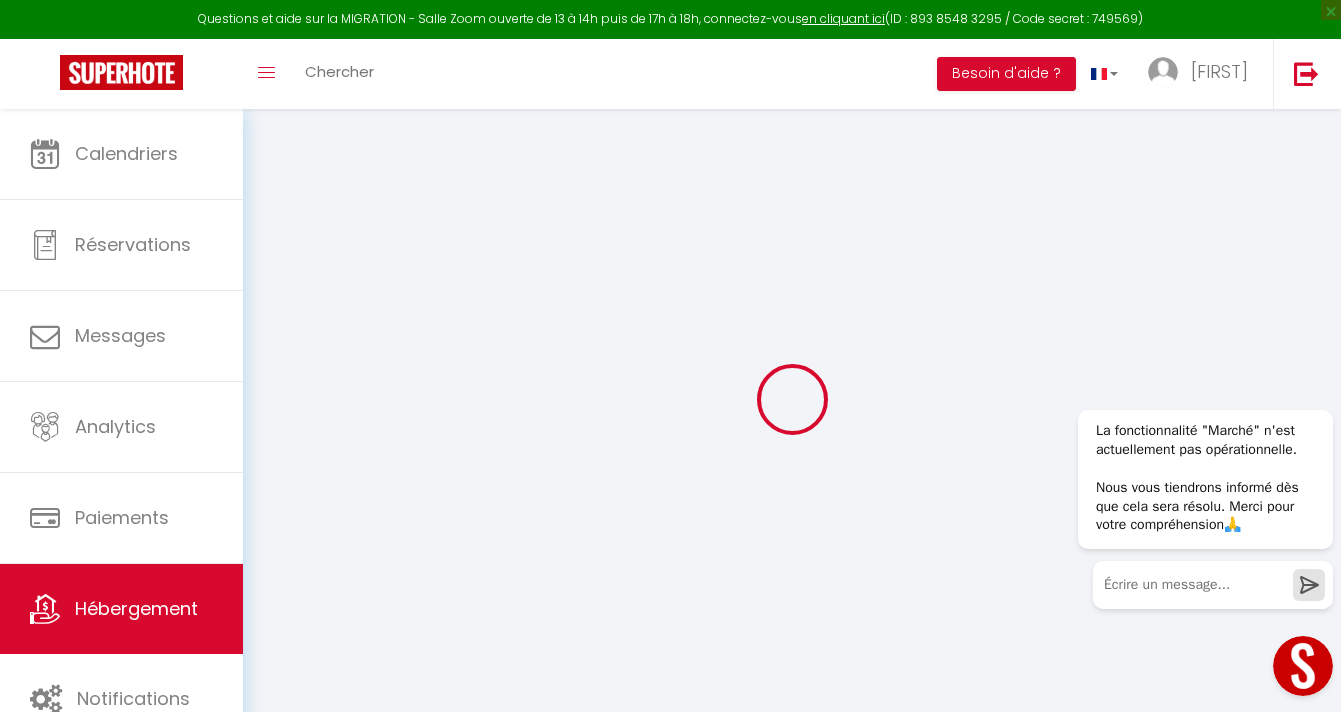 select 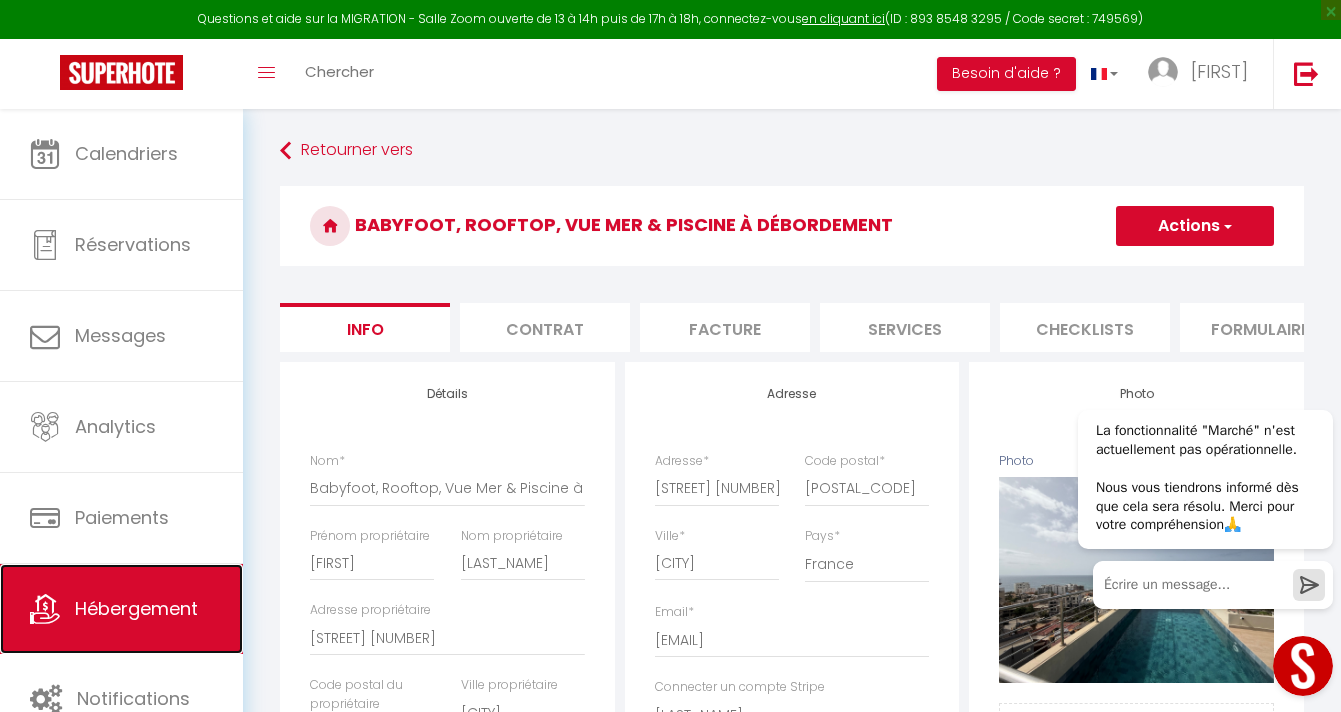 click on "Hébergement" at bounding box center [121, 609] 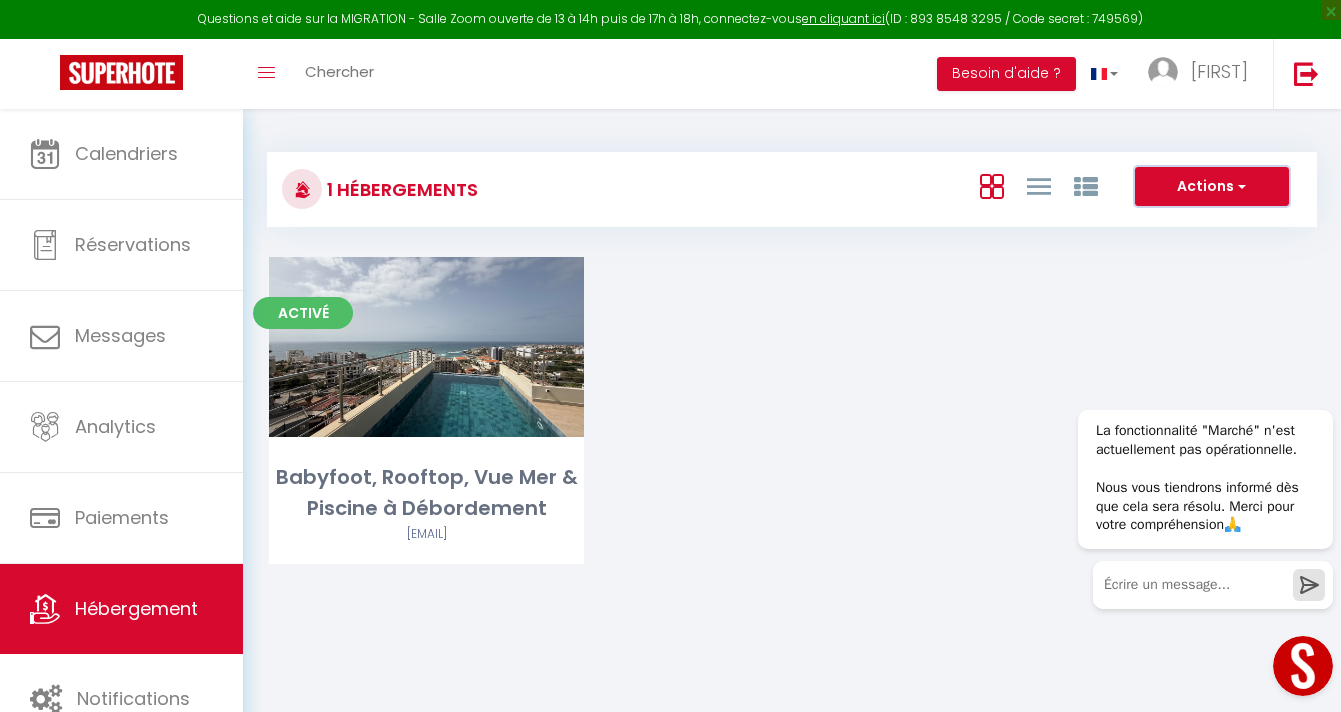 click on "Actions" at bounding box center [1212, 187] 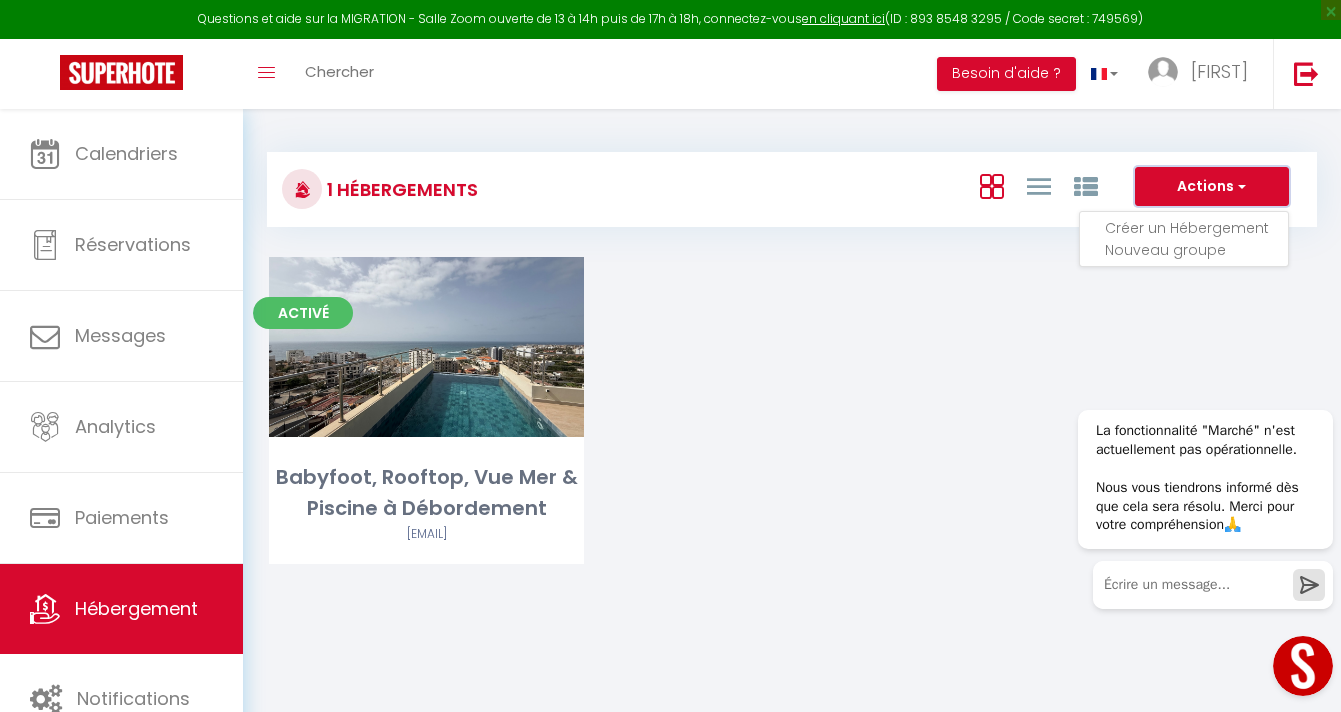 click on "Actions" at bounding box center [1212, 187] 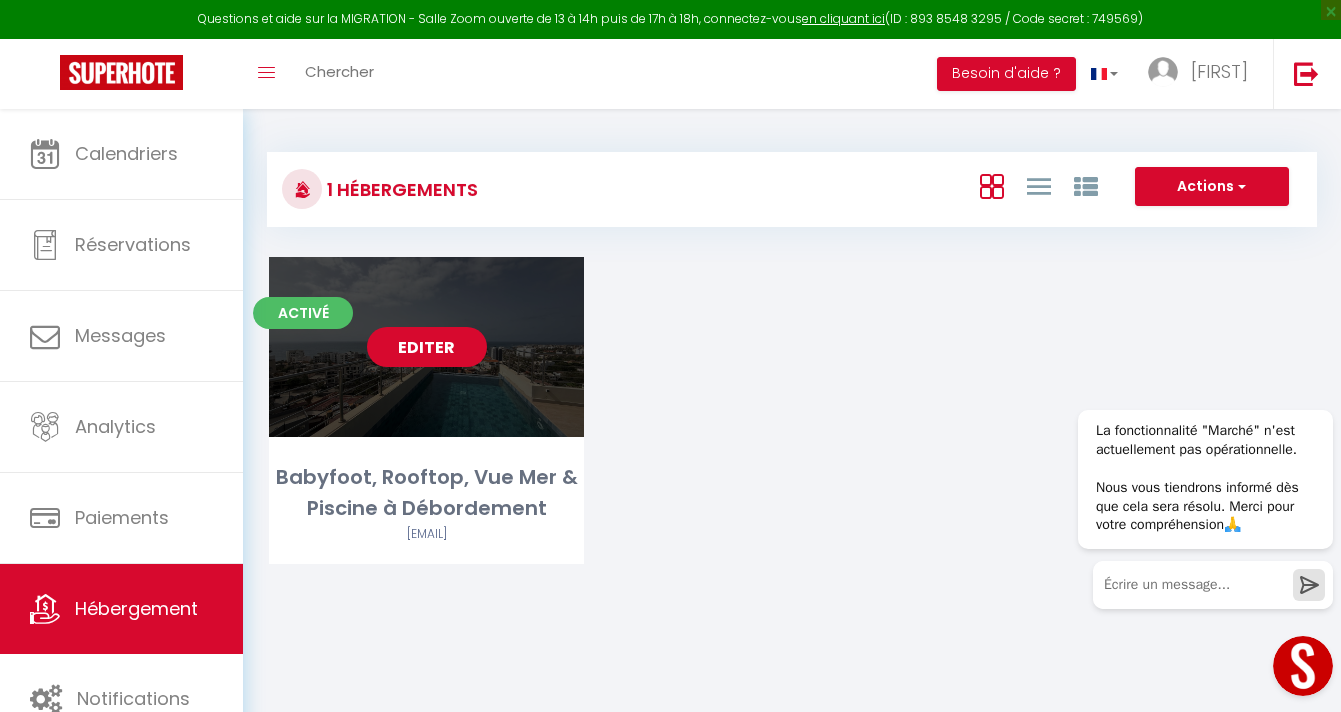 click on "Editer" at bounding box center [427, 347] 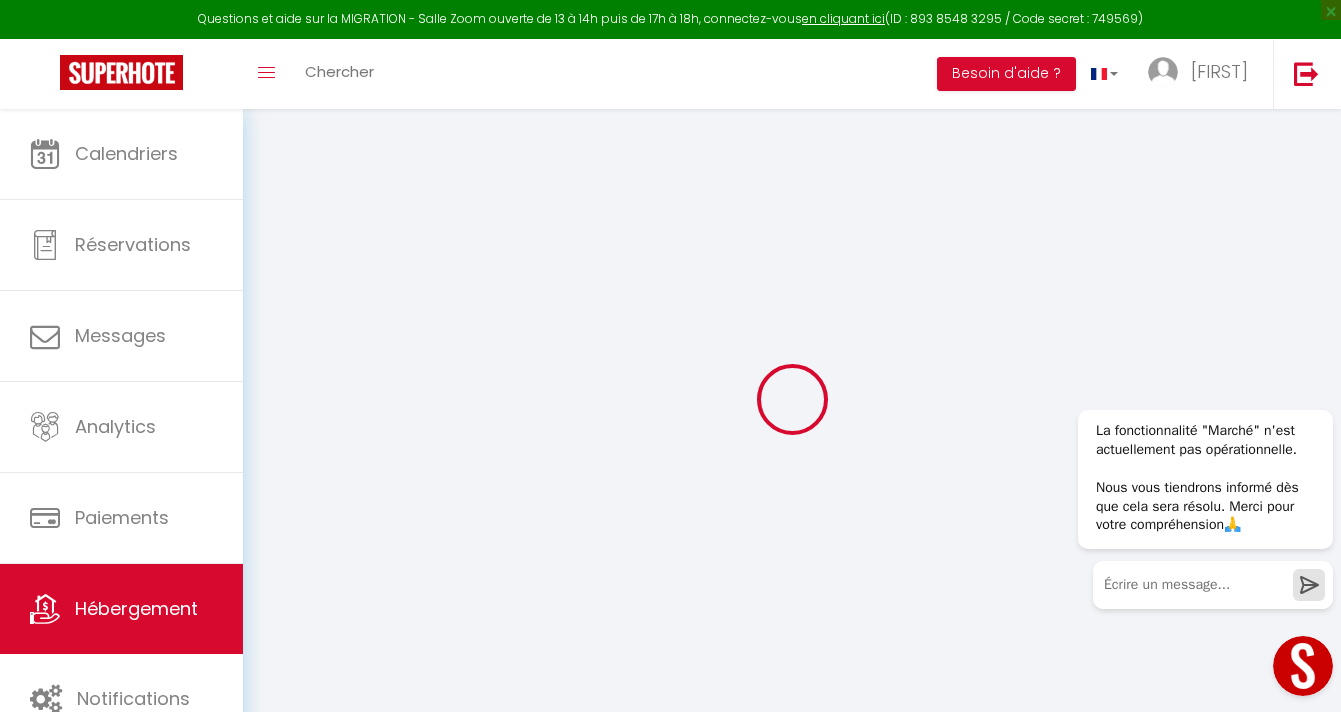 select 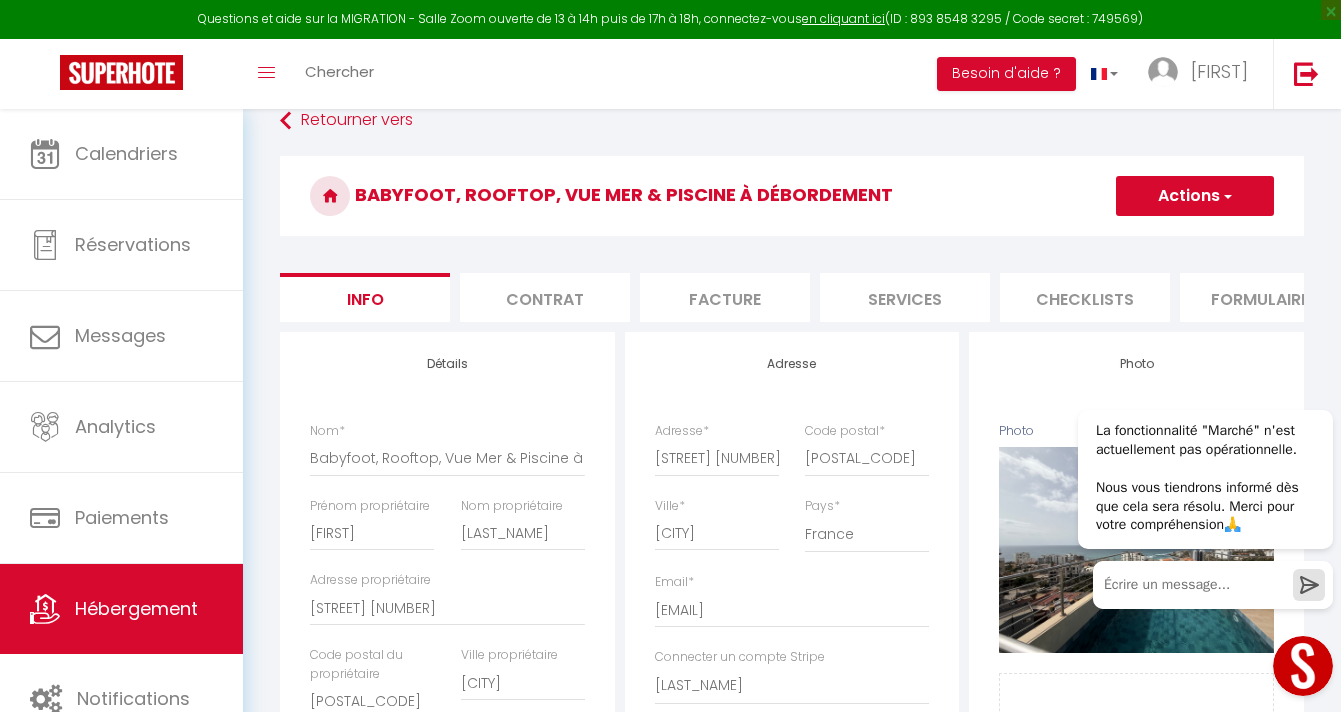 scroll, scrollTop: 39, scrollLeft: 0, axis: vertical 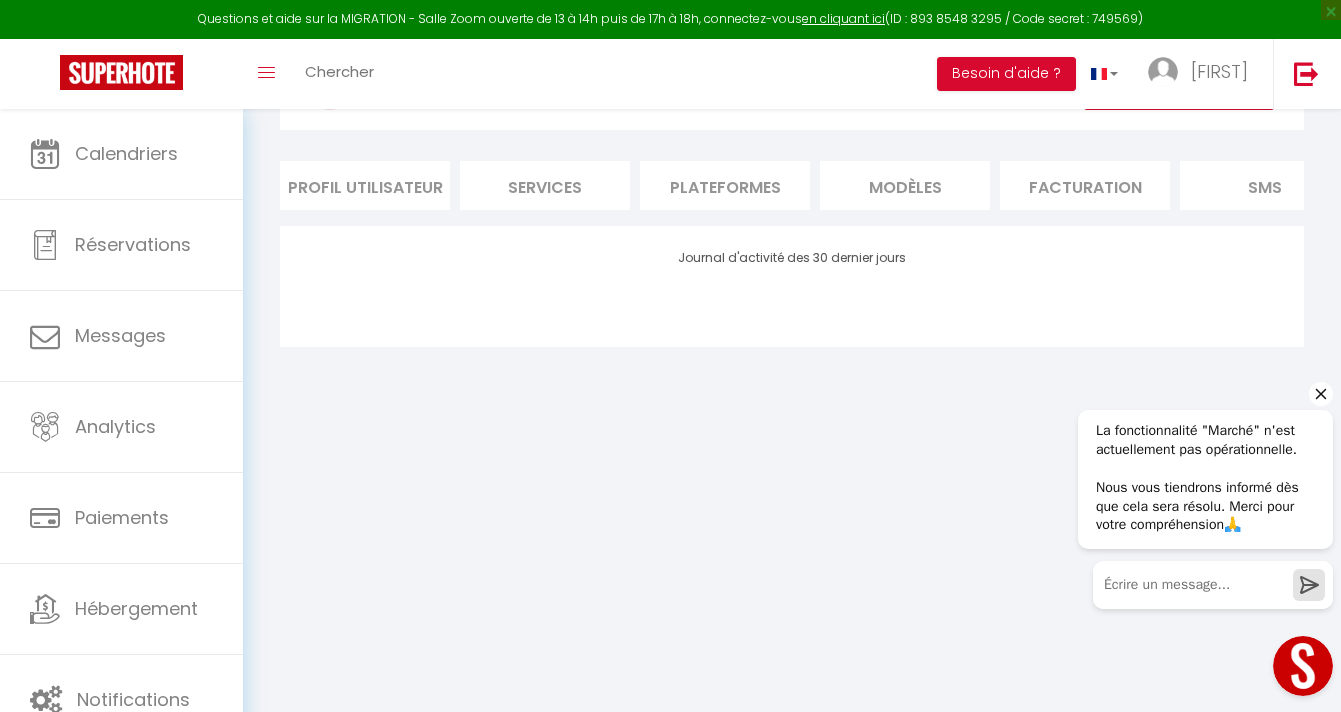 click 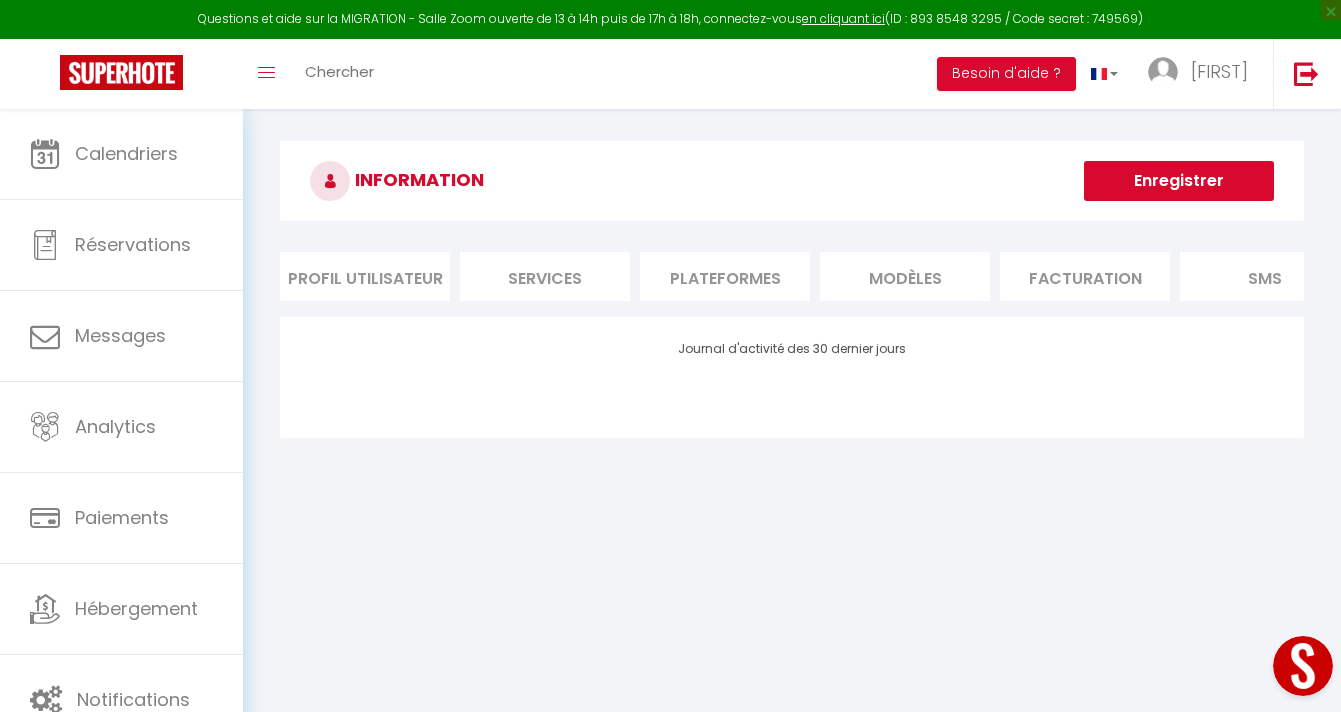 scroll, scrollTop: 0, scrollLeft: 0, axis: both 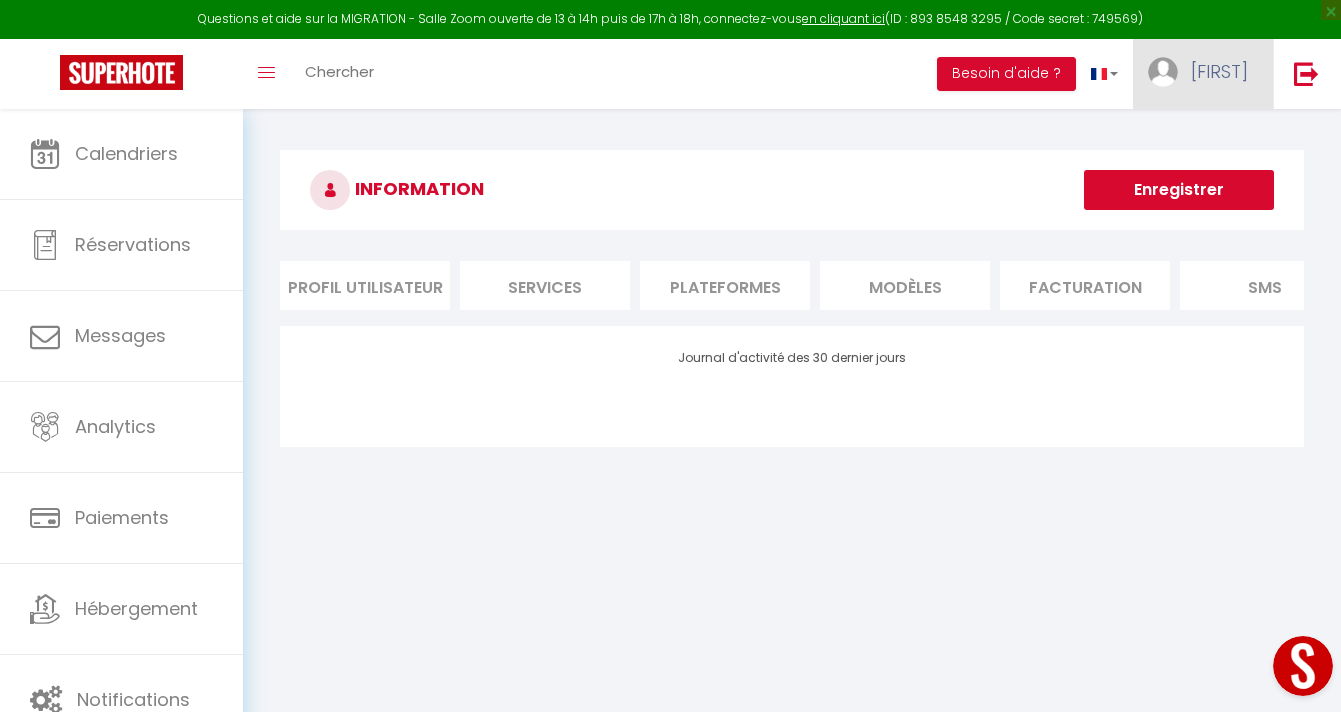 click on "[FIRST]" at bounding box center (1219, 71) 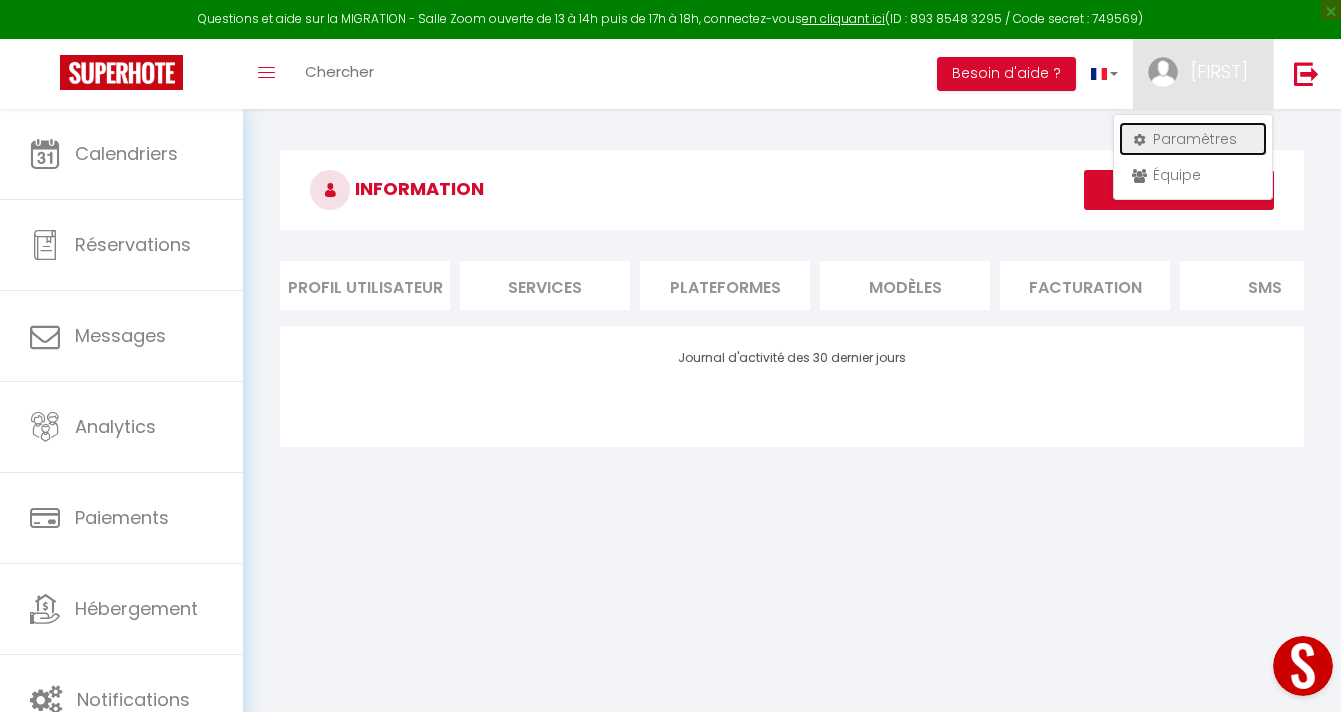 click on "Paramètres" at bounding box center (1193, 139) 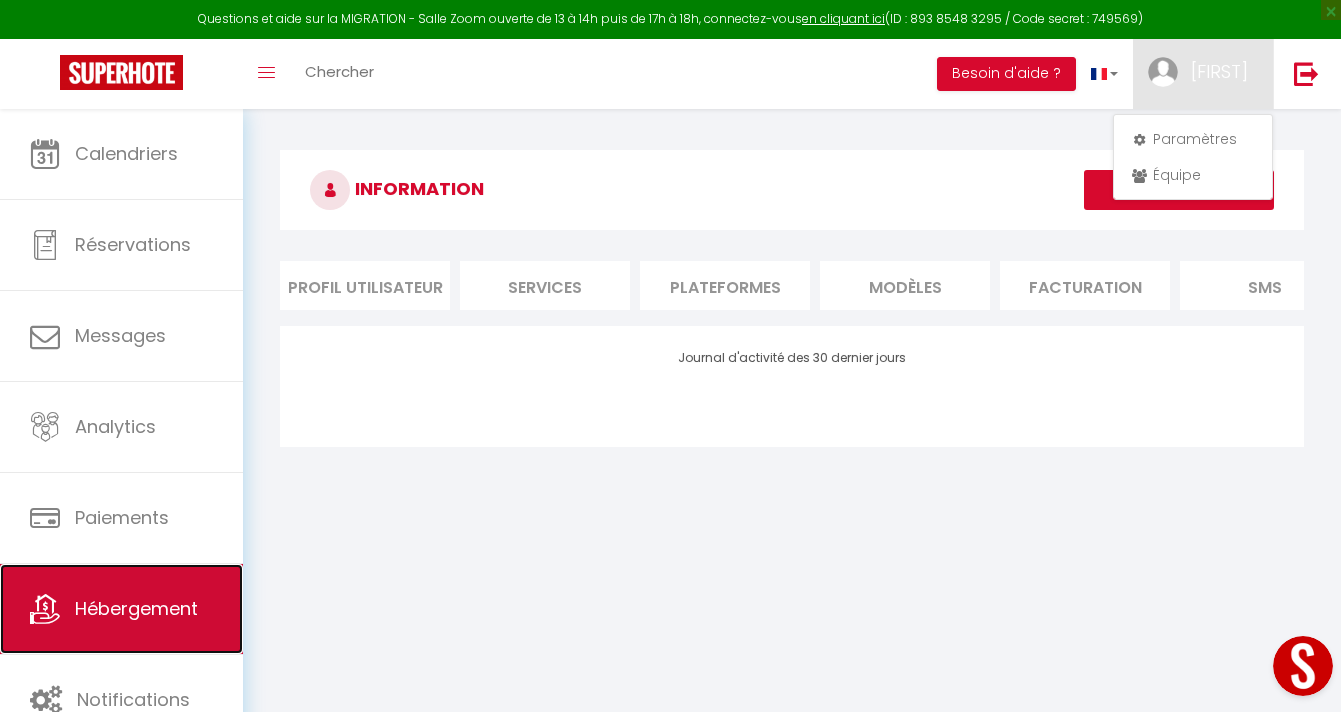 click on "Hébergement" at bounding box center [136, 608] 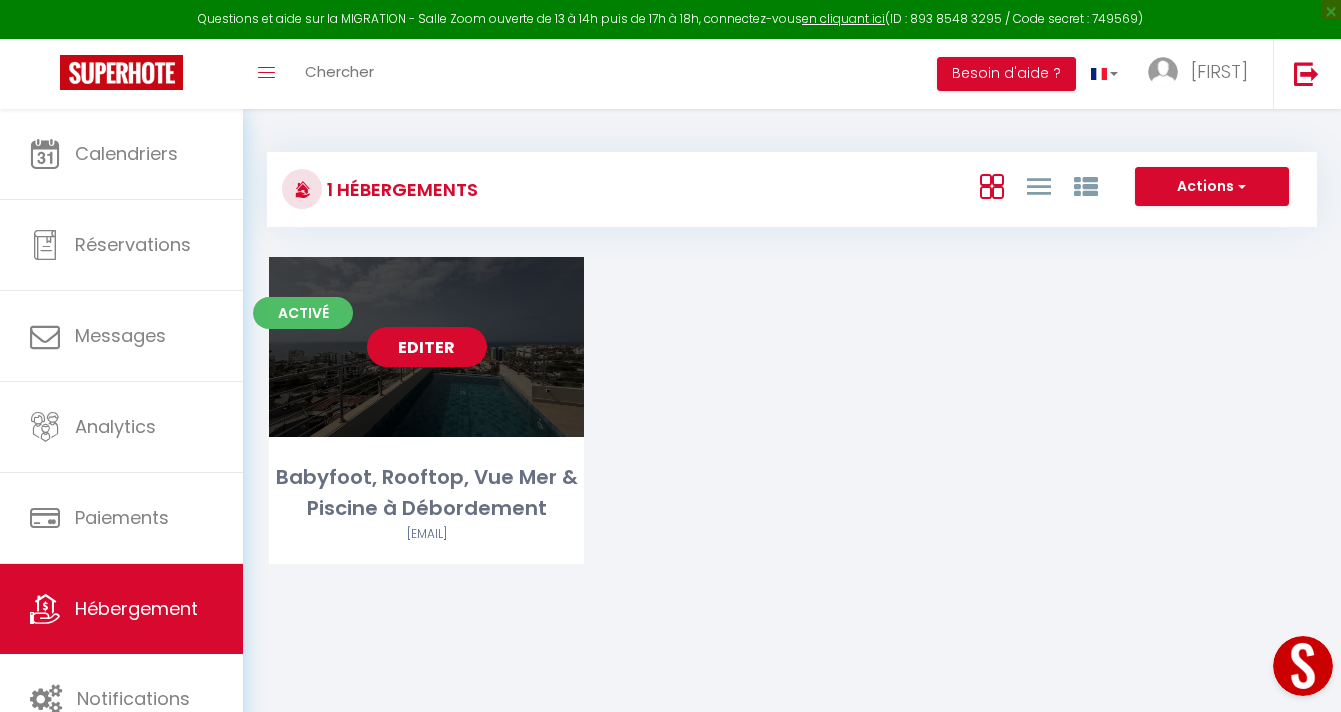 click on "Editer" at bounding box center (427, 347) 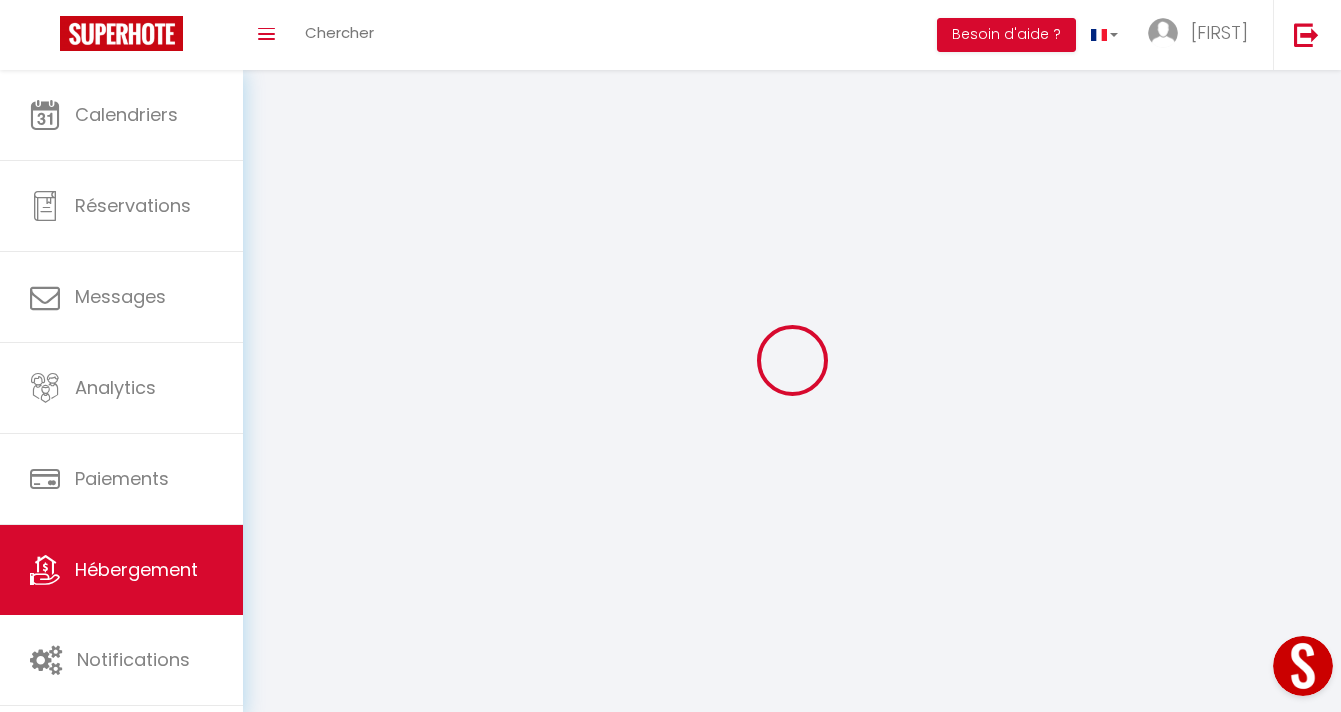 select 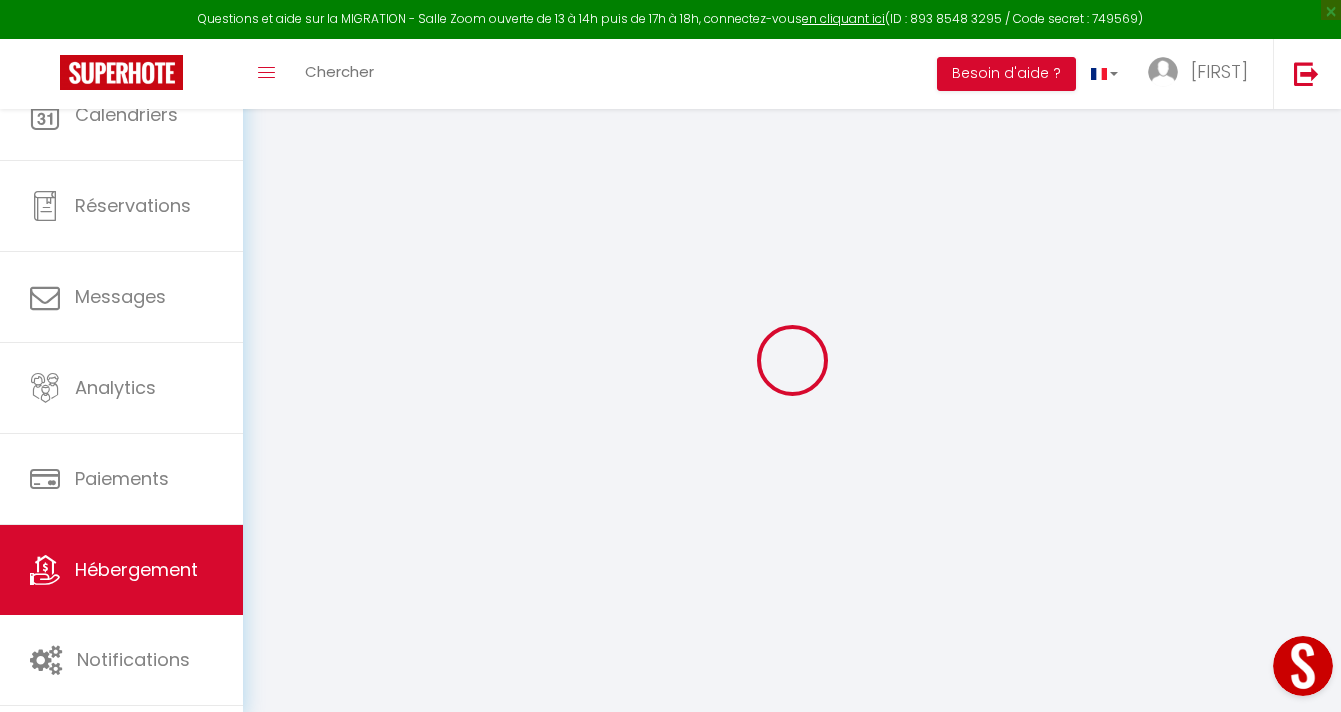 select 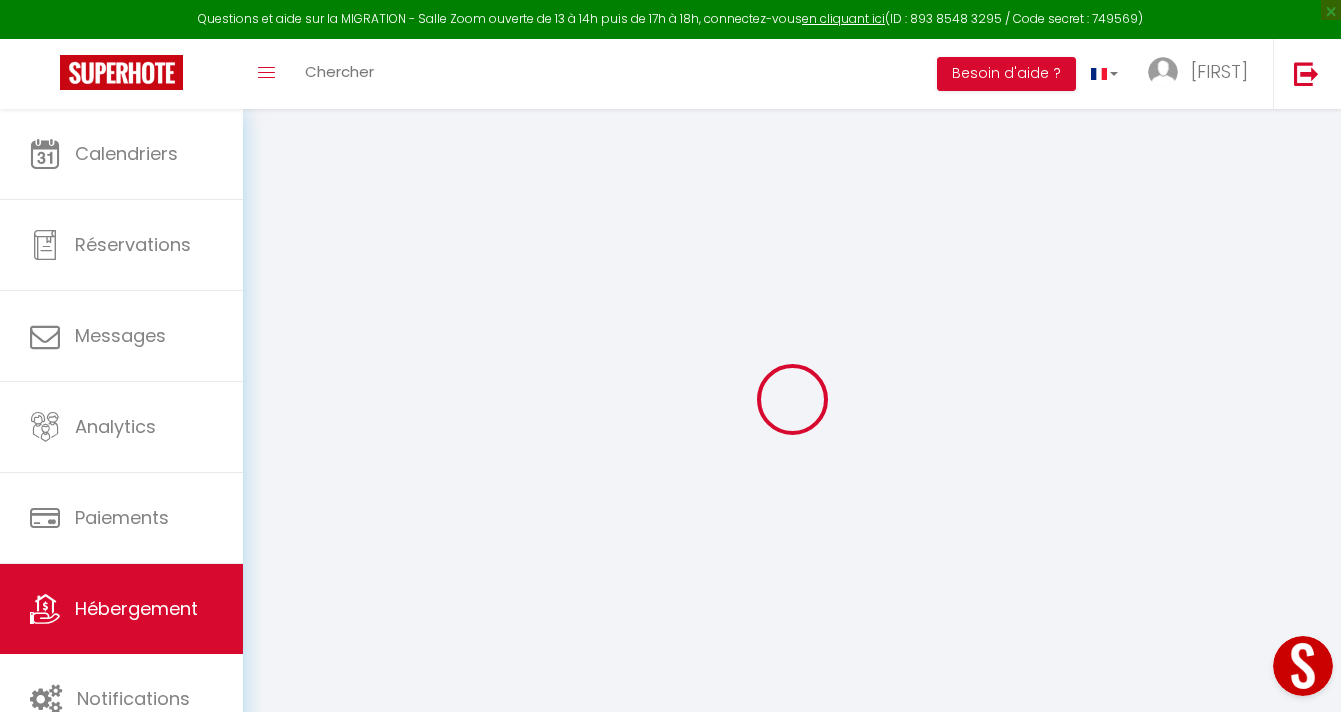 select 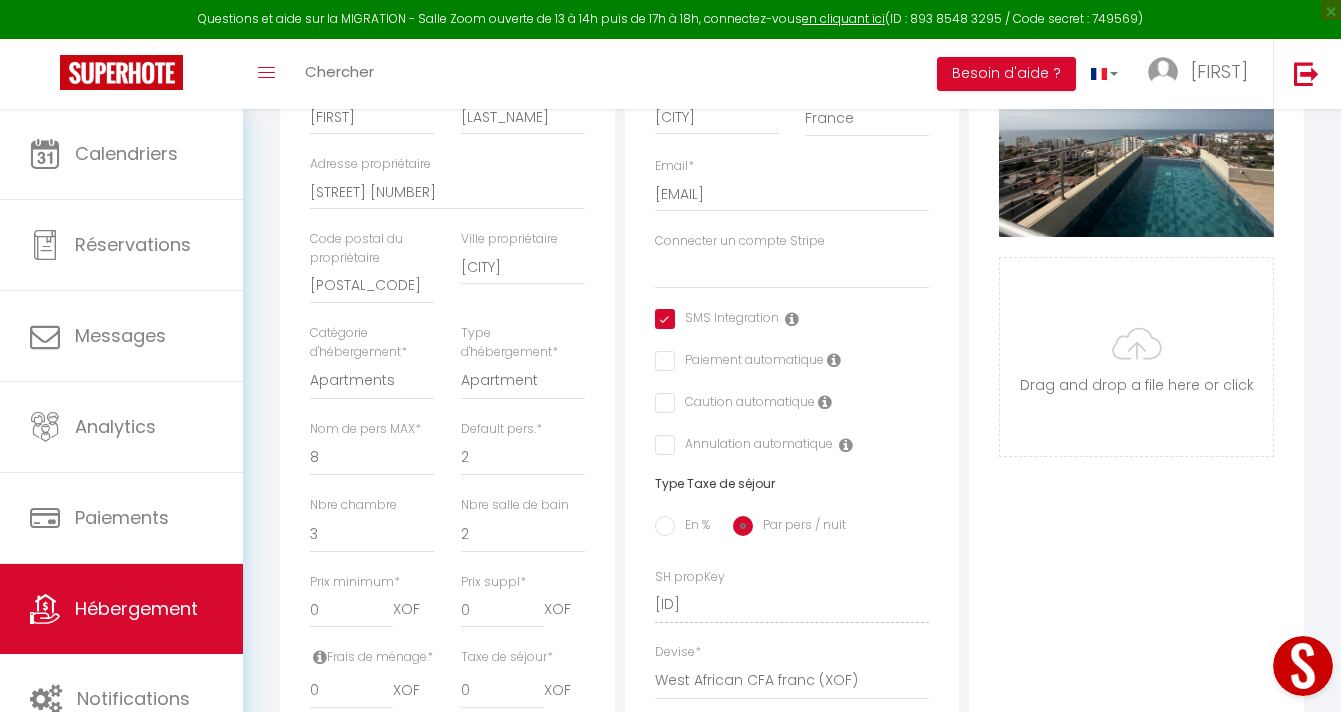 scroll, scrollTop: 469, scrollLeft: 0, axis: vertical 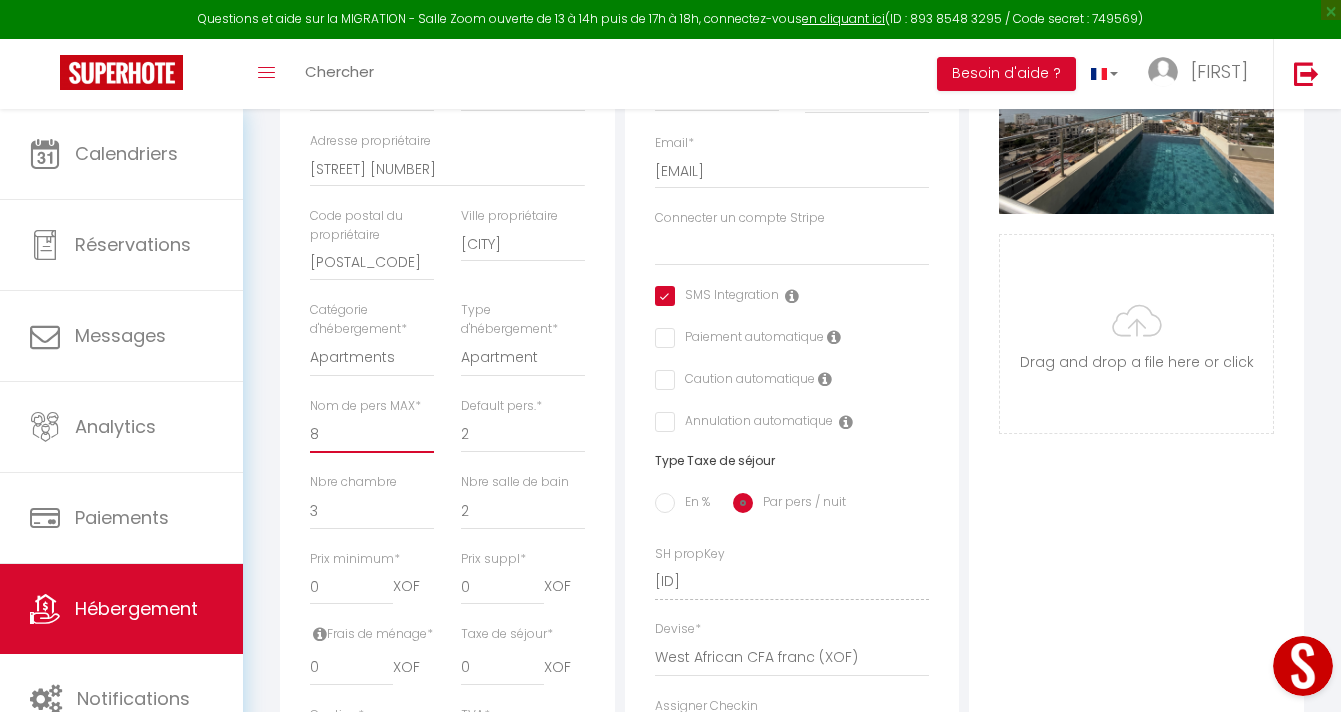 click on "1
2
3
4
5
6
7
8
9
10
11
12
13
14" at bounding box center (372, 434) 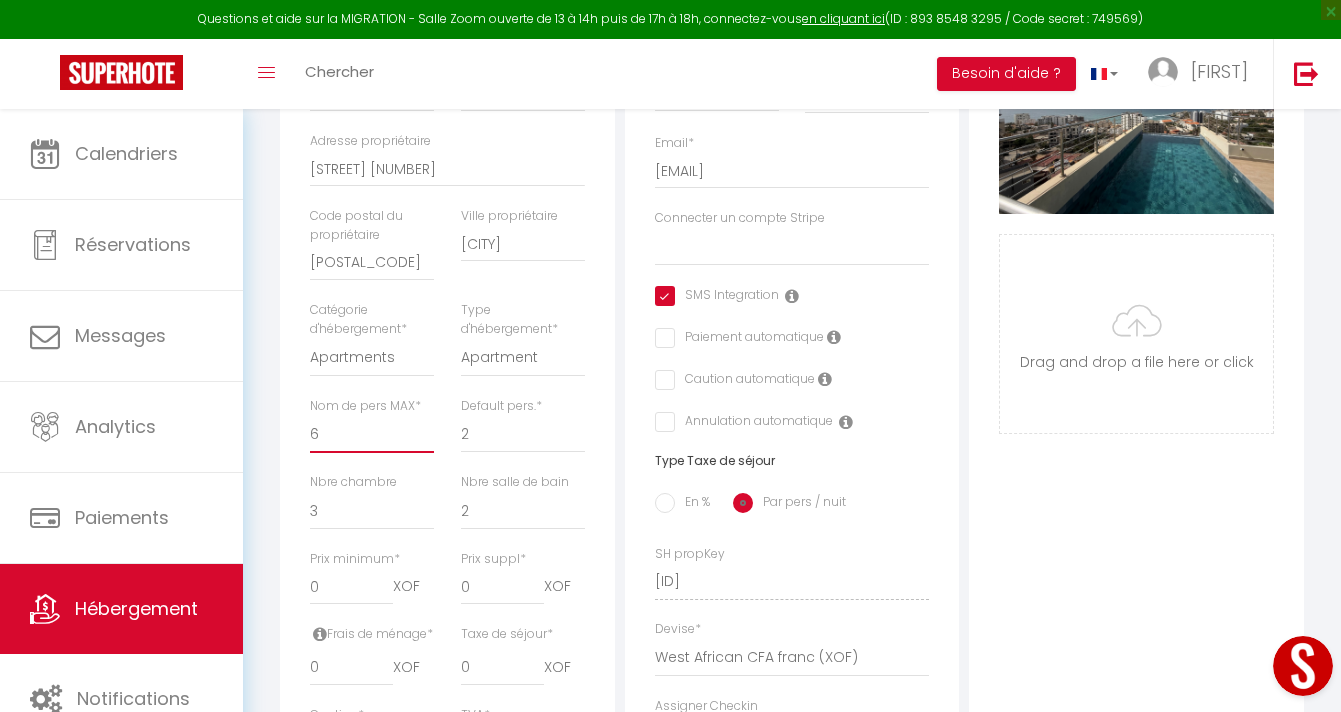 select 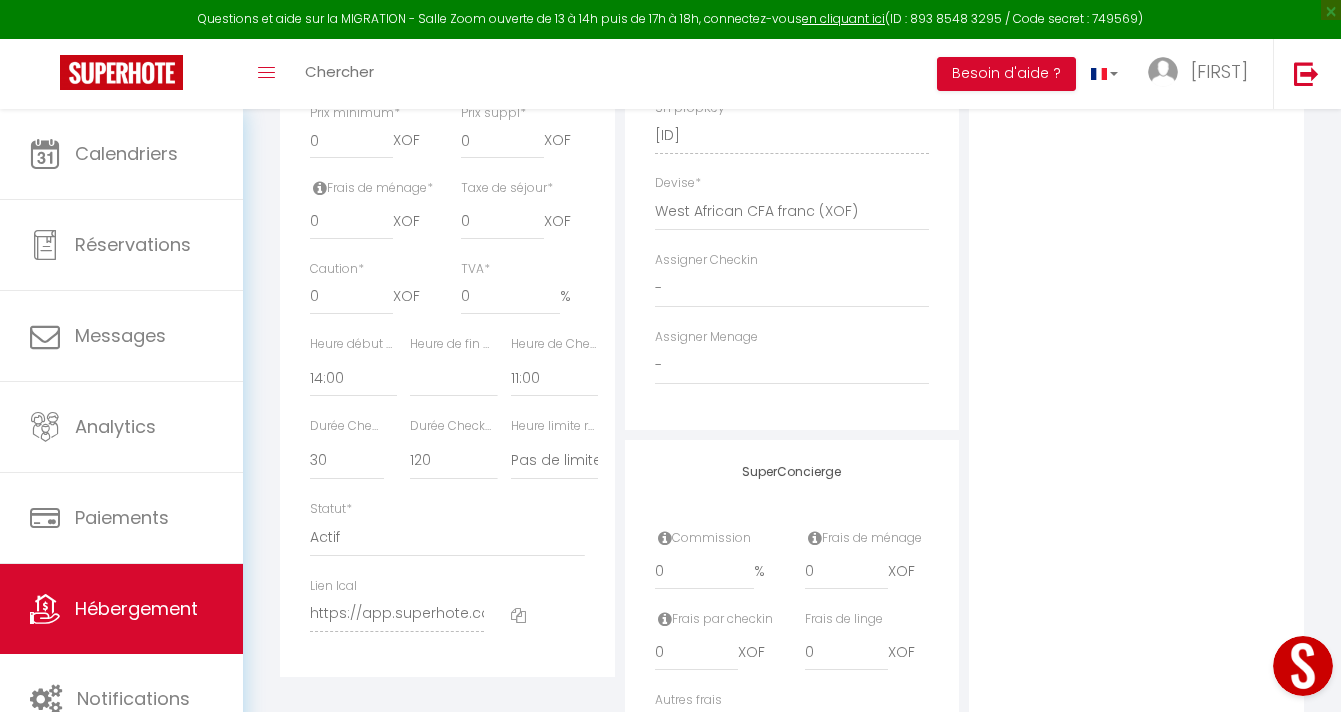 scroll, scrollTop: 917, scrollLeft: 0, axis: vertical 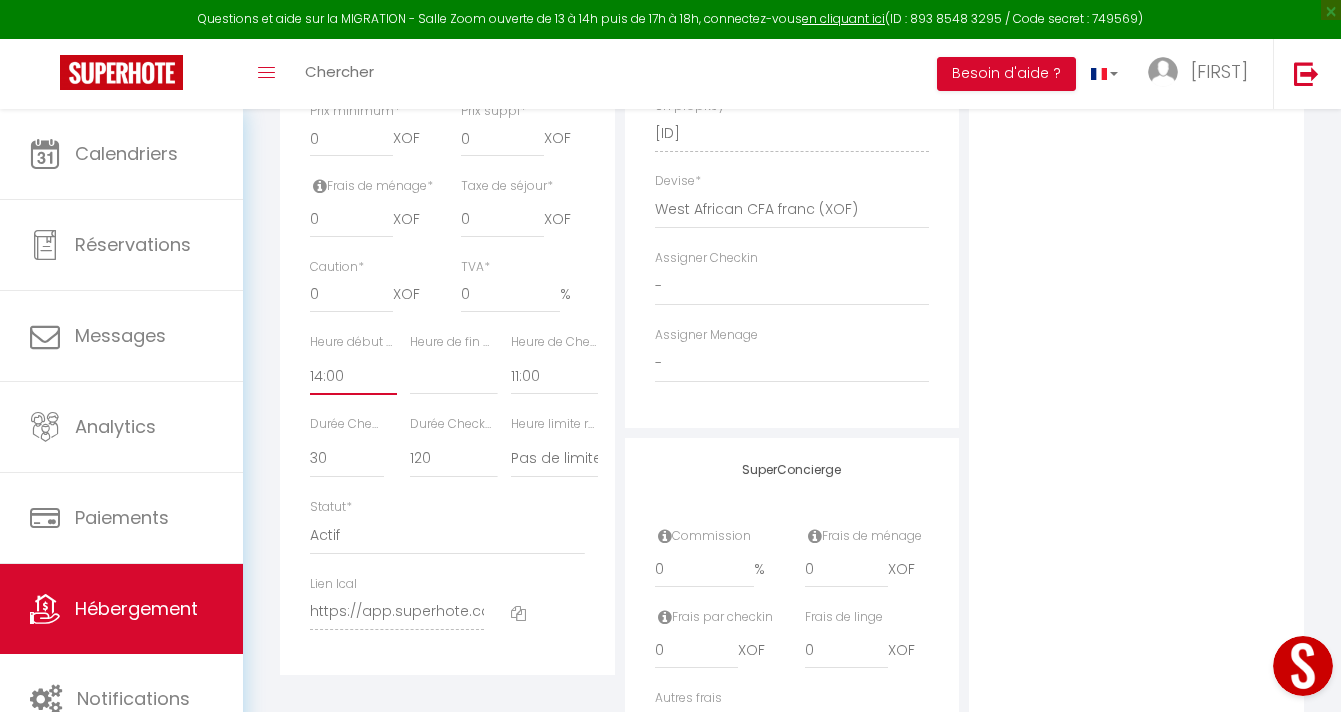 click on "00:00
00:15
00:30
00:45
01:00
01:15
01:30
01:45
02:00
02:15
02:30
02:45
03:00" at bounding box center [353, 376] 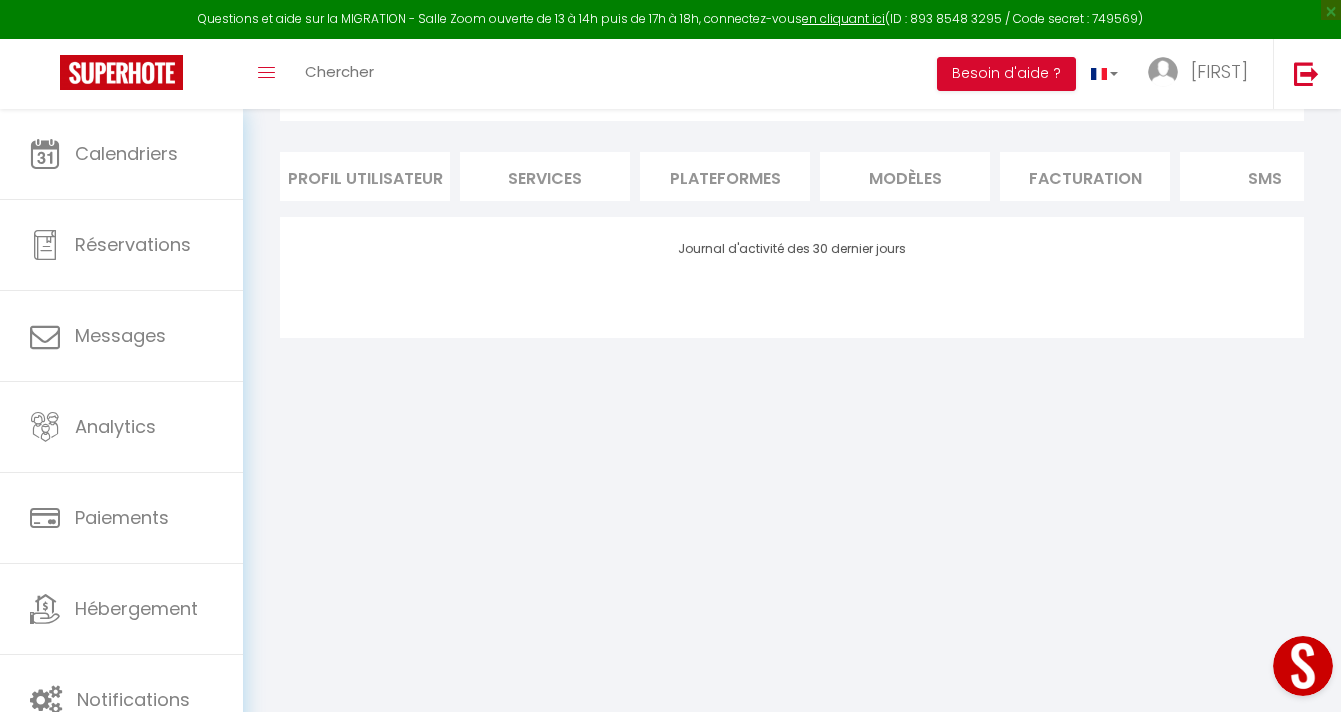 scroll, scrollTop: 109, scrollLeft: 0, axis: vertical 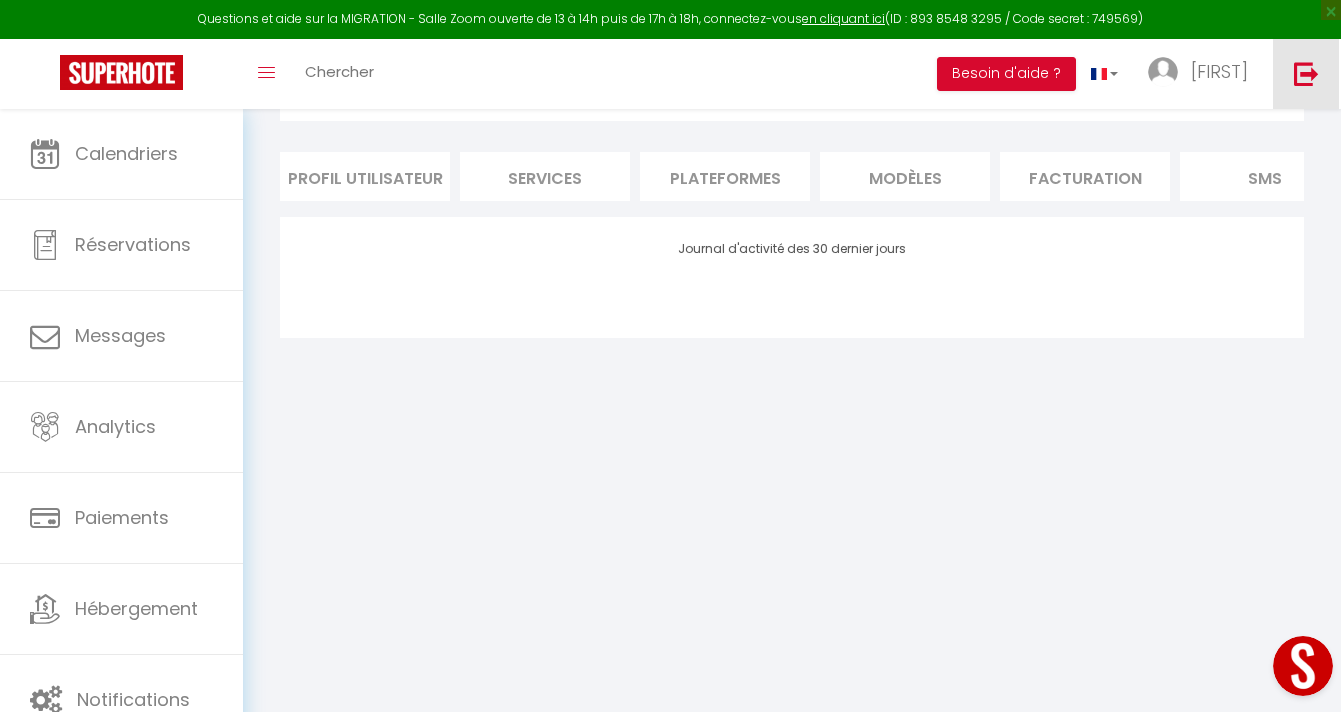 click at bounding box center [1306, 73] 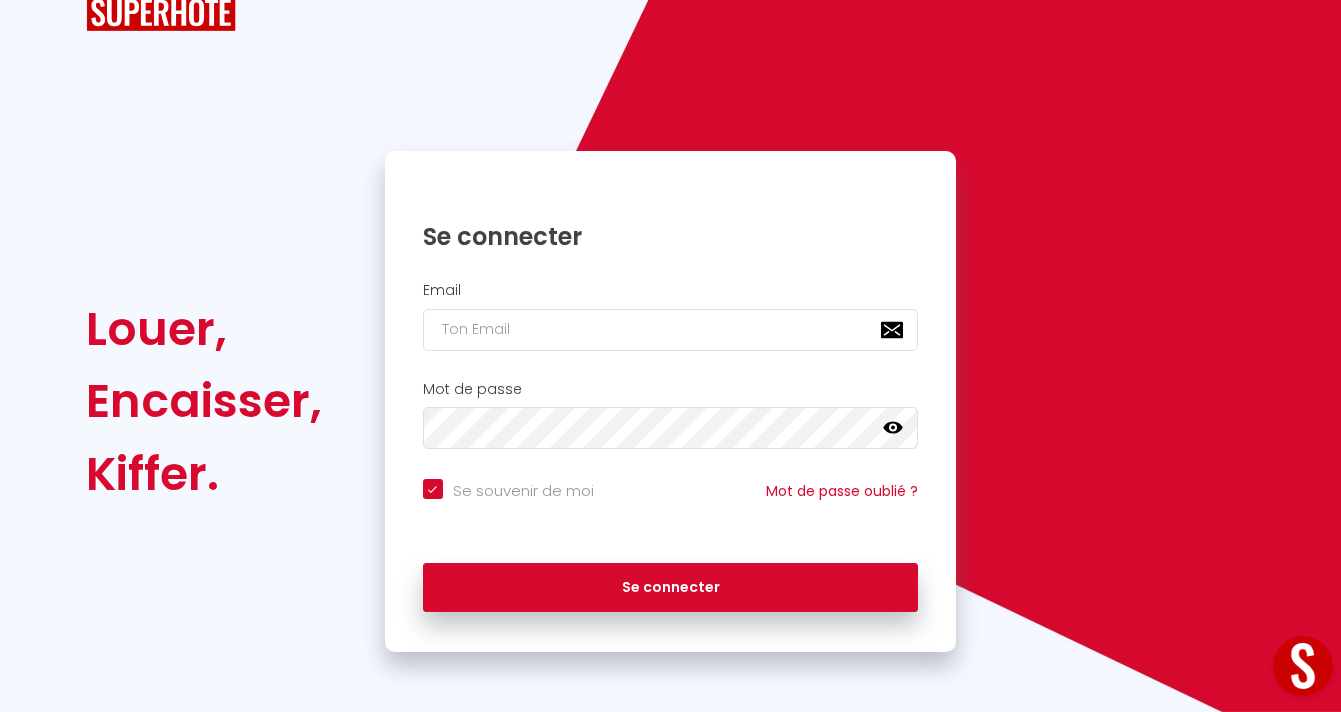 checkbox on "true" 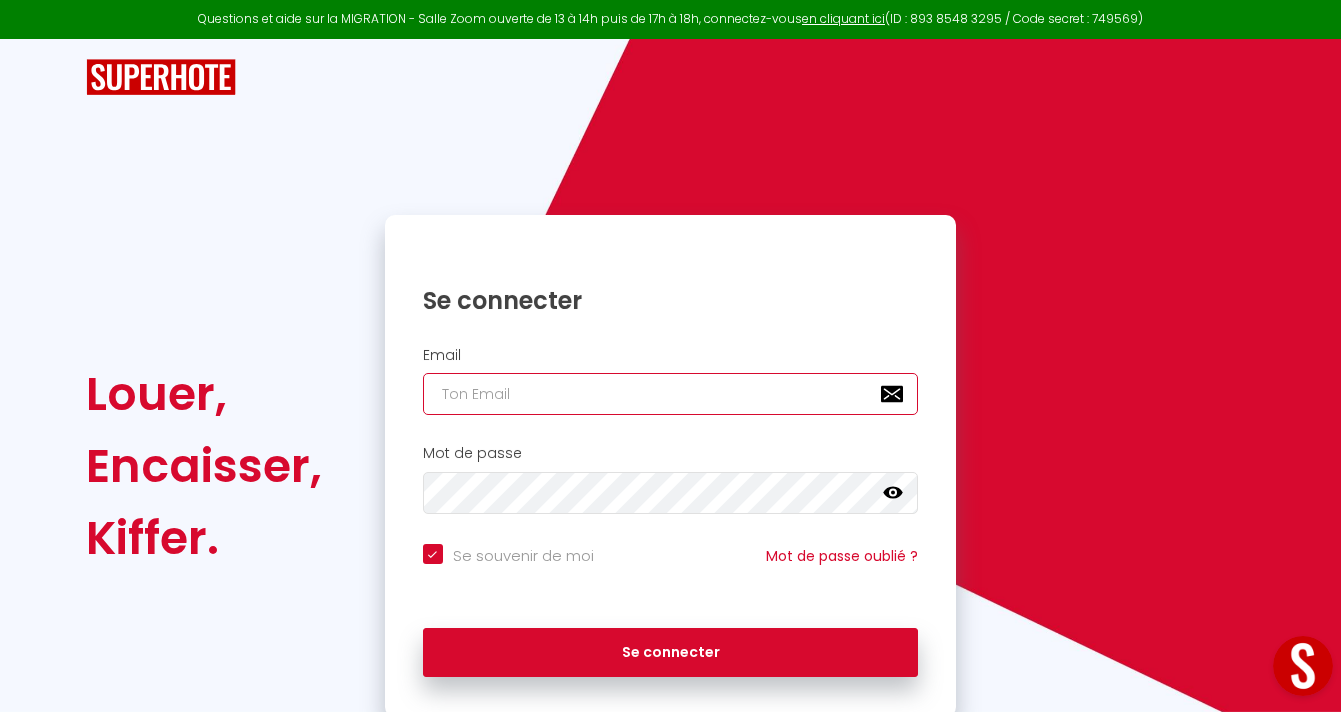 type on "[EMAIL]" 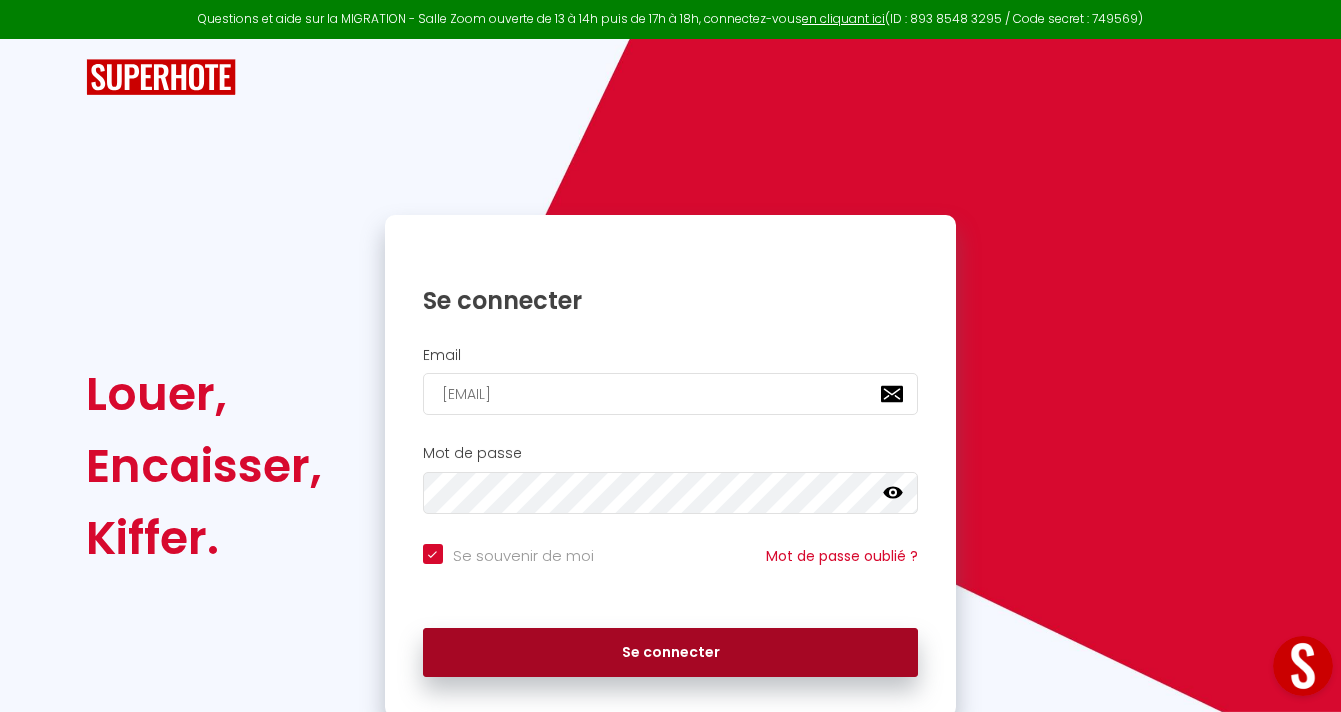 click on "Se connecter" at bounding box center (671, 653) 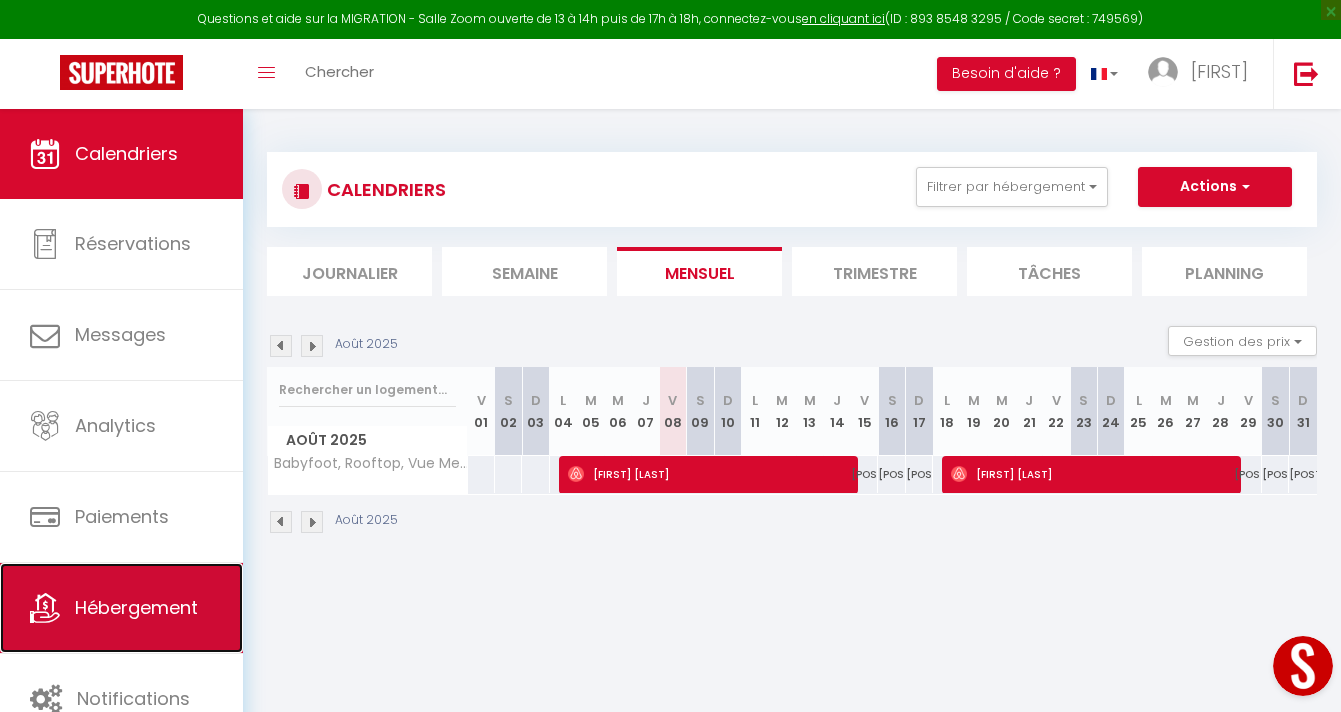 click on "Hébergement" at bounding box center (121, 608) 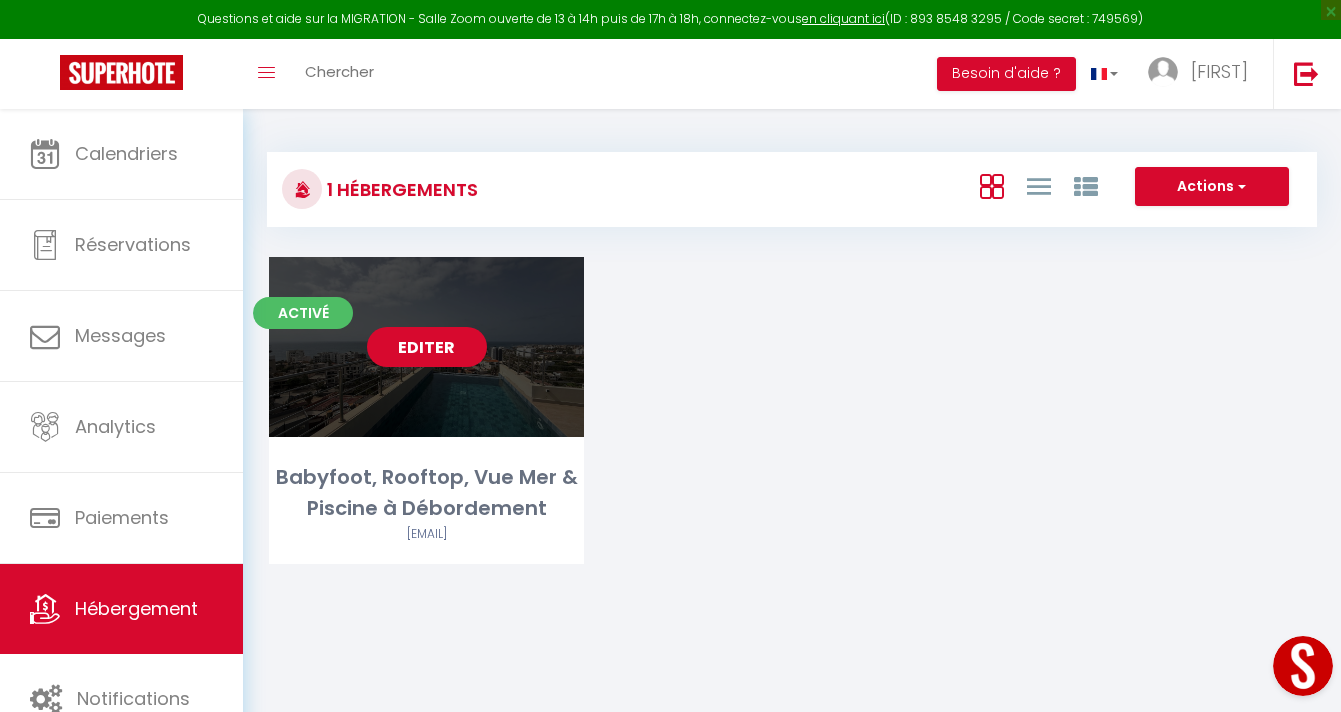 click on "Editer" at bounding box center [427, 347] 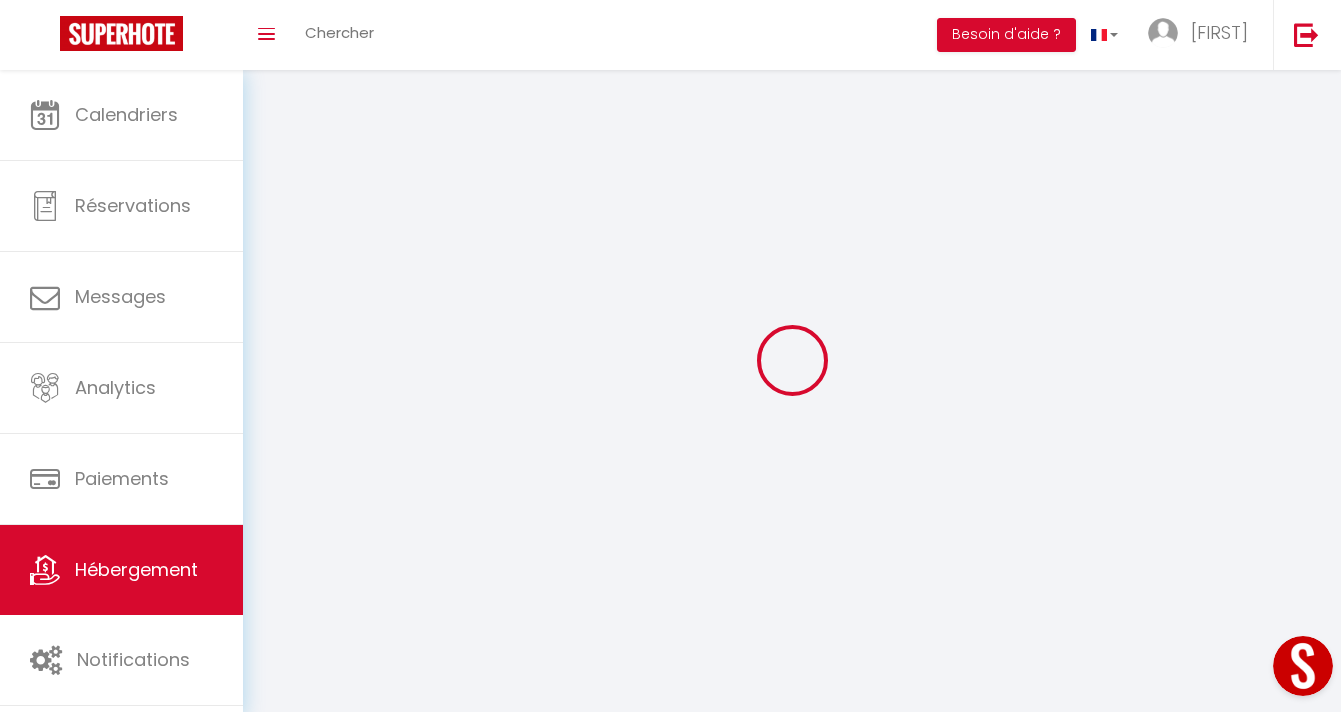select 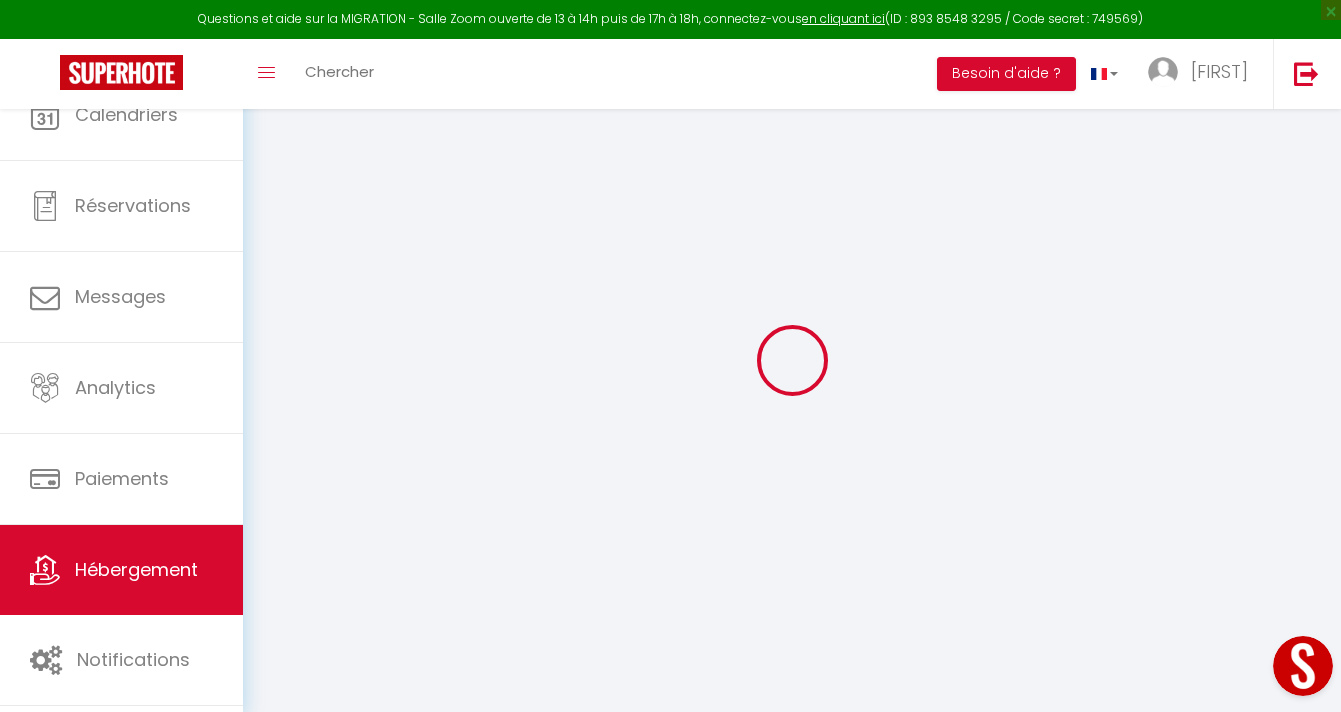 select 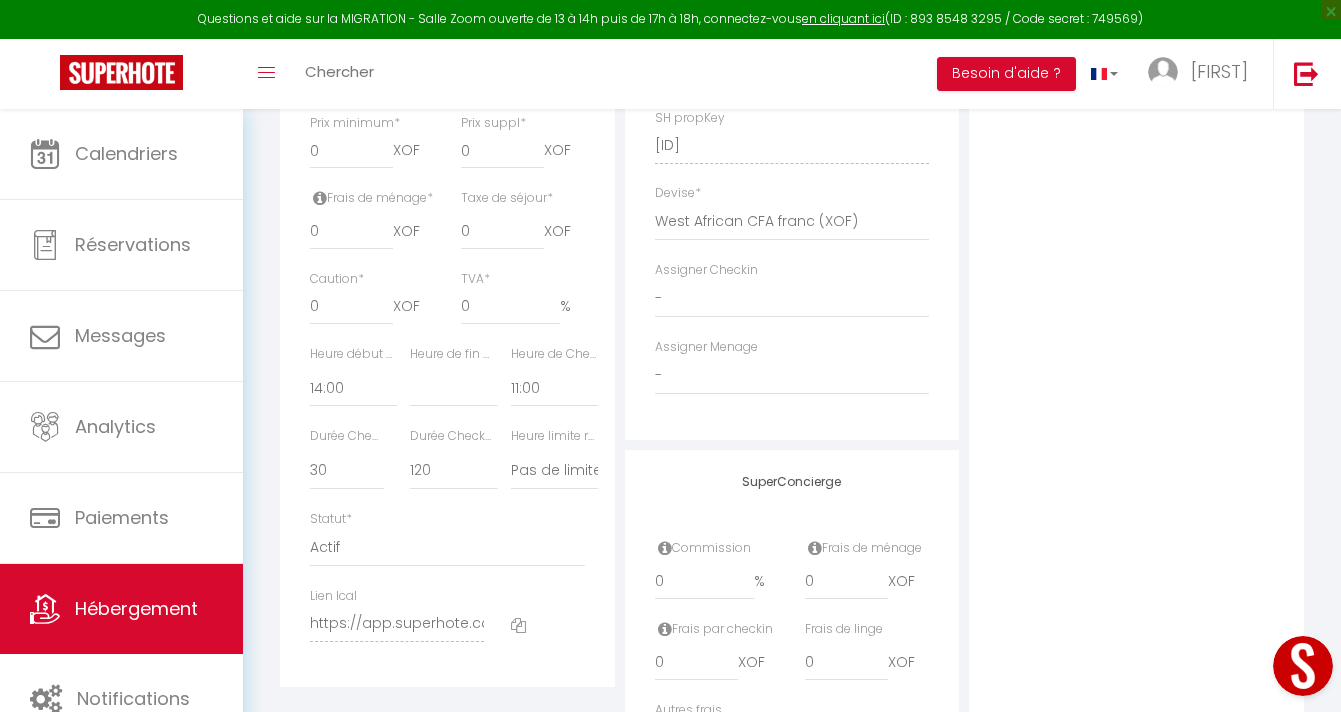 scroll, scrollTop: 910, scrollLeft: 0, axis: vertical 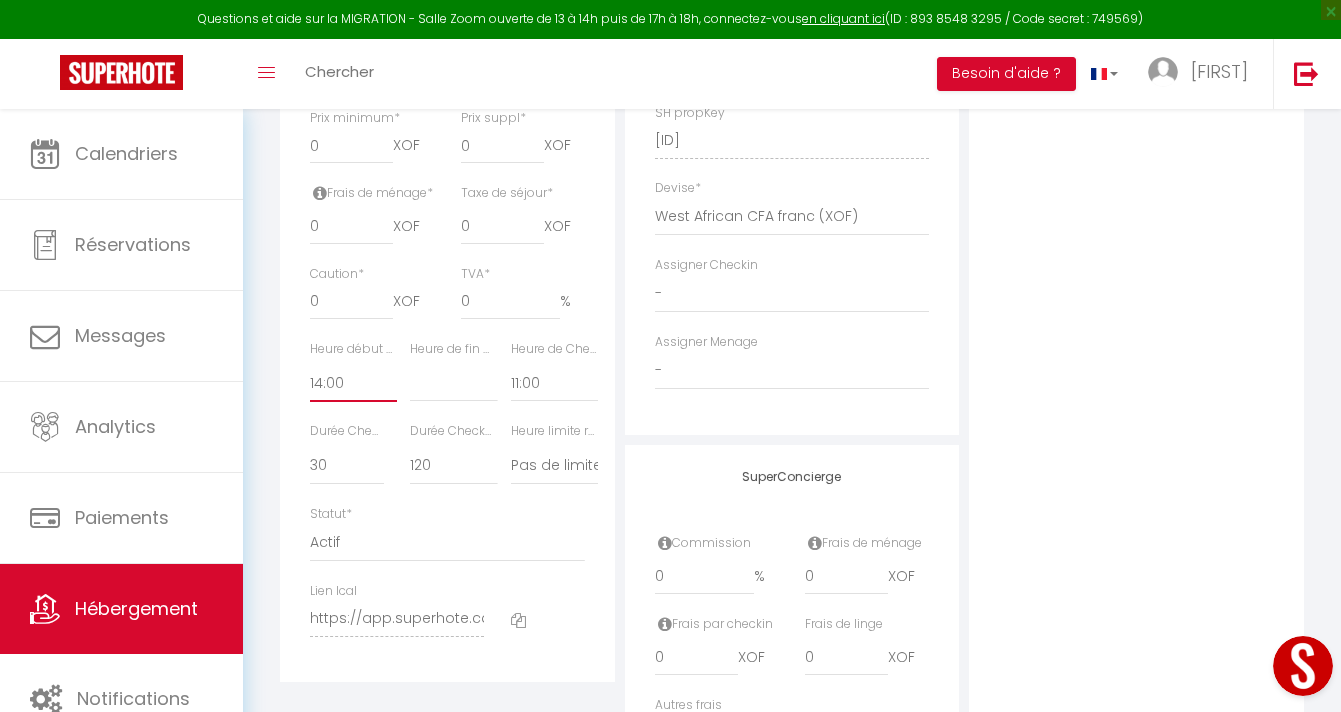 click on "00:00
00:15
00:30
00:45
01:00
01:15
01:30
01:45
02:00
02:15
02:30
02:45
03:00" at bounding box center [353, 383] 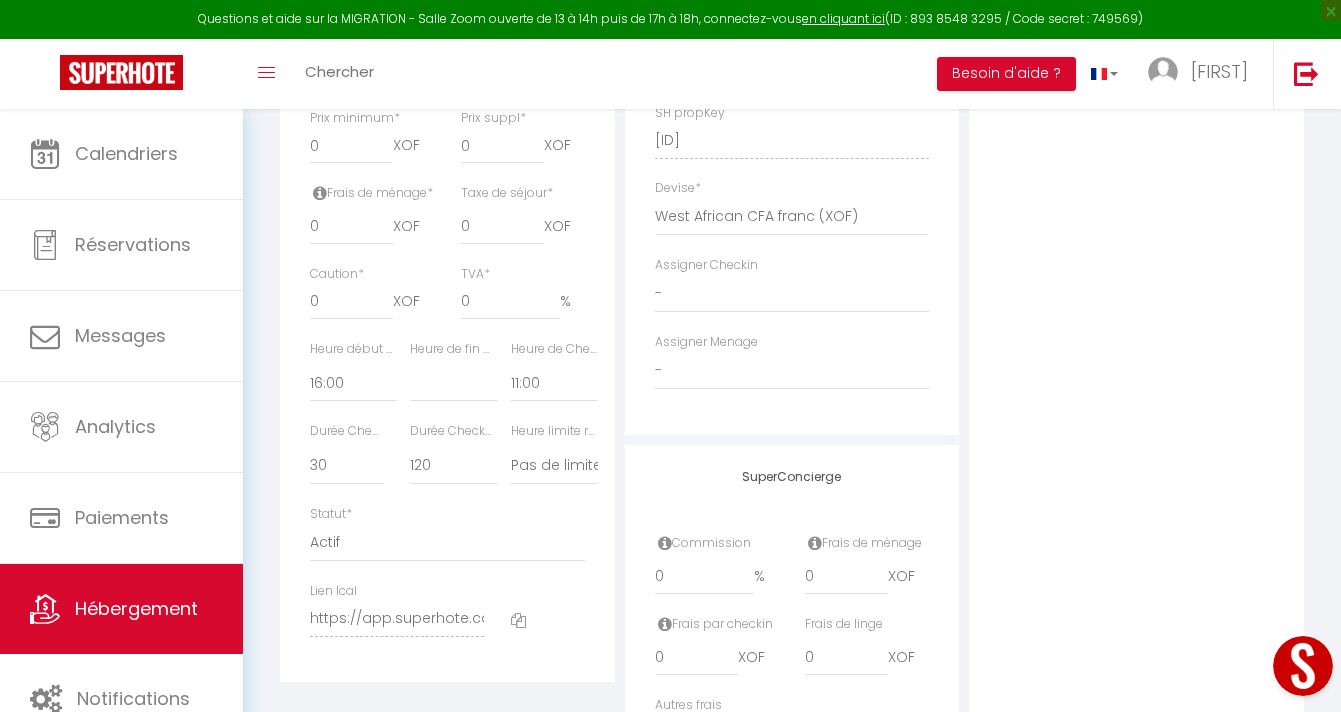 click on "Heure de fin Checkin
*" at bounding box center (453, 349) 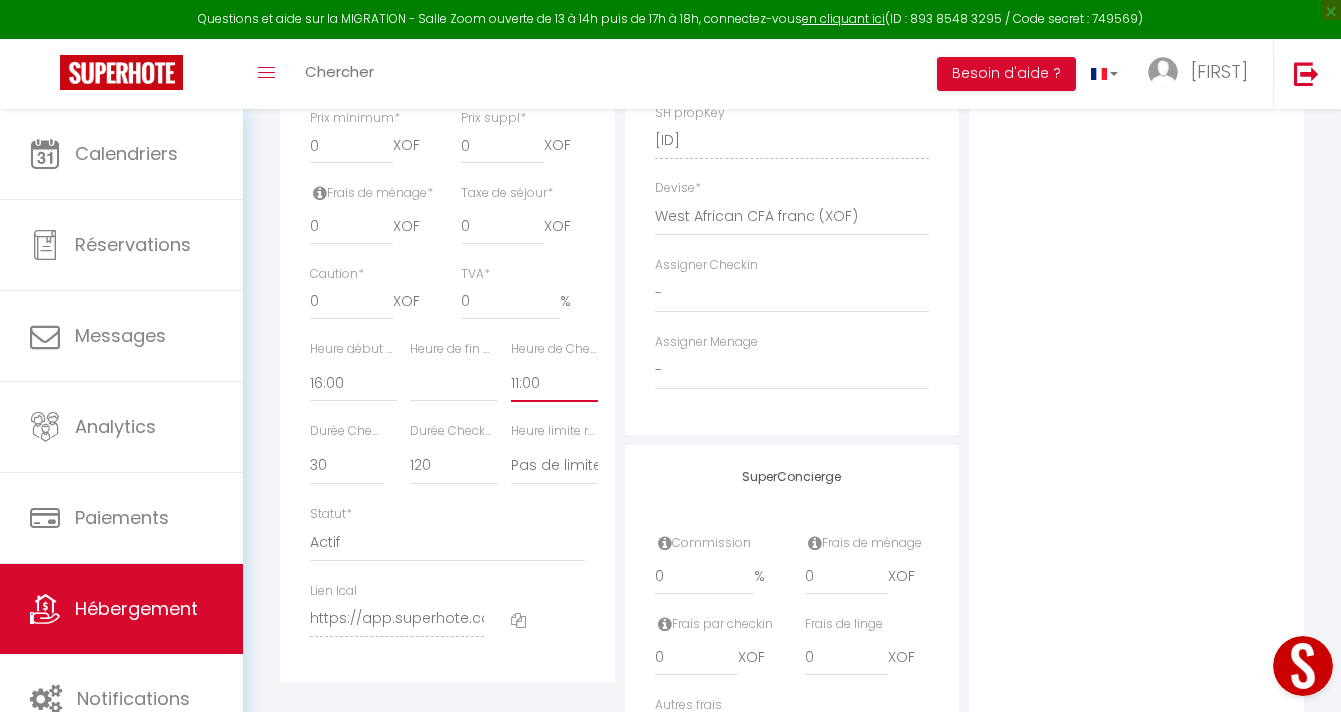 click on "00:00
00:15
00:30
00:45
01:00
01:15
01:30
01:45
02:00
02:15
02:30
02:45
03:00" at bounding box center [554, 383] 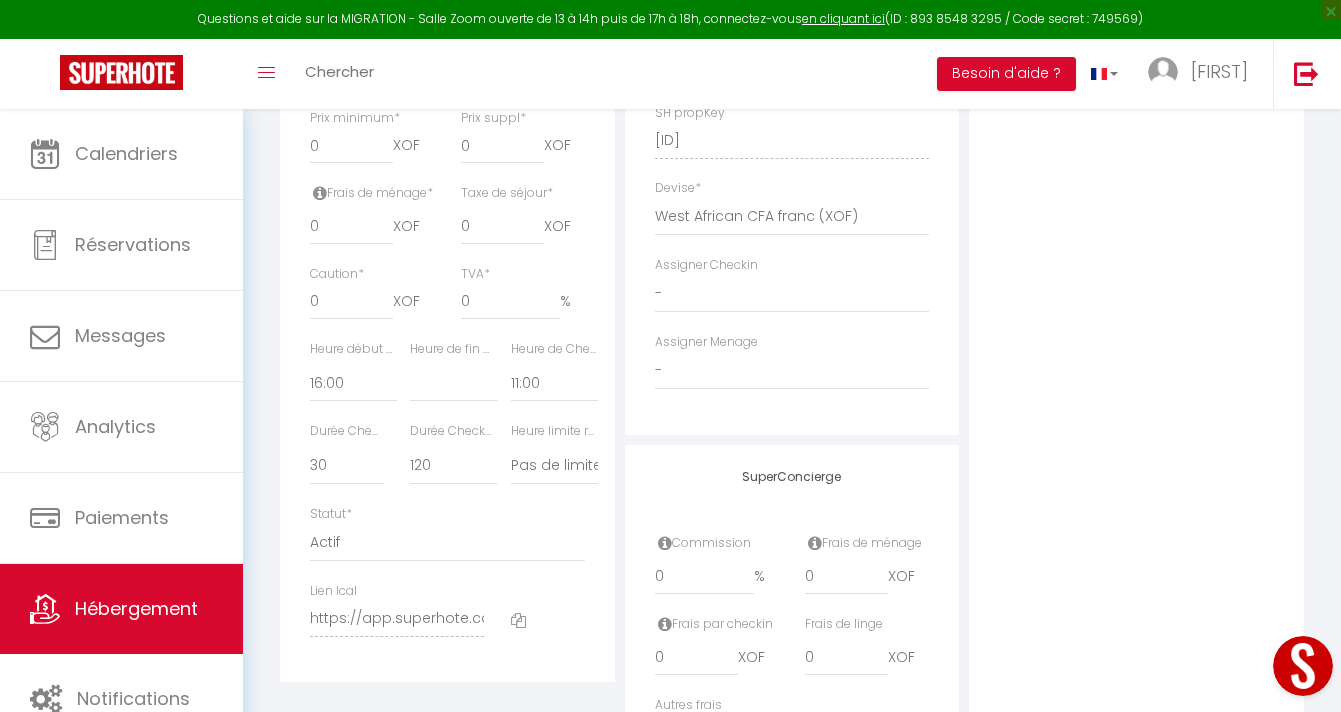 click on "Heure de Checkout
*" at bounding box center [554, 349] 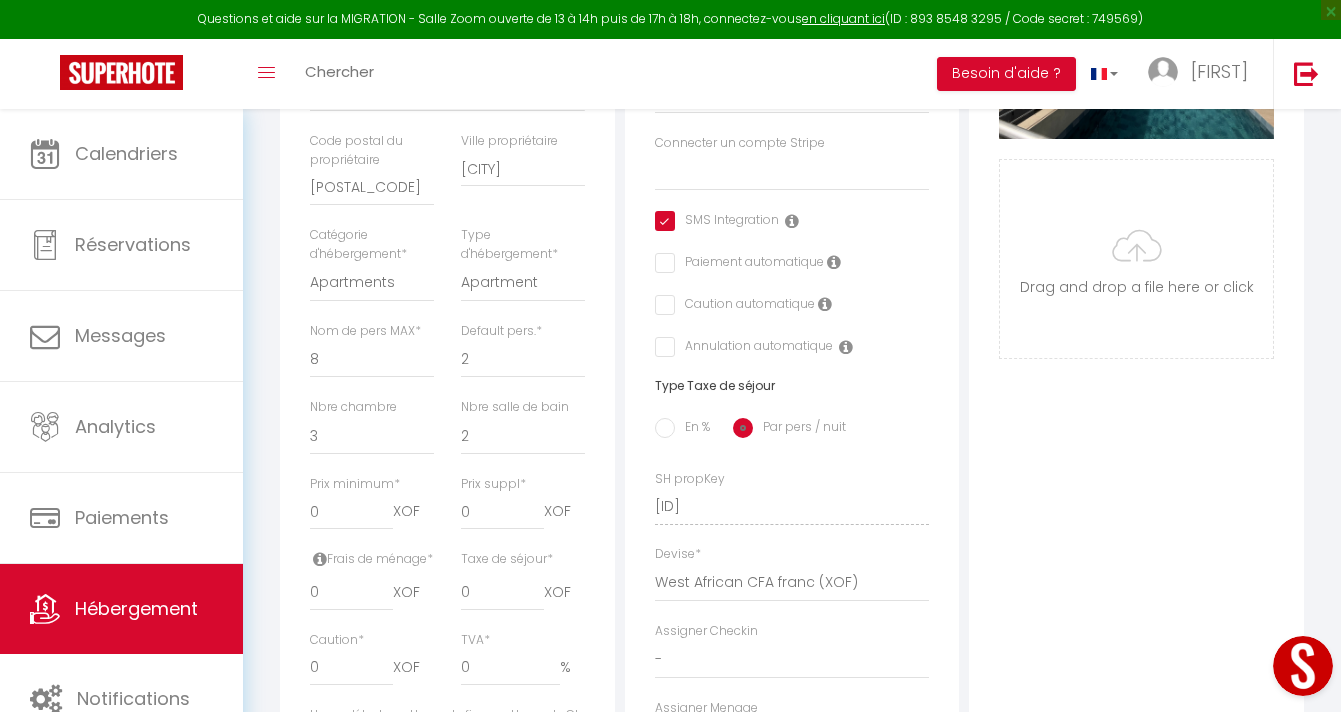scroll, scrollTop: 550, scrollLeft: 0, axis: vertical 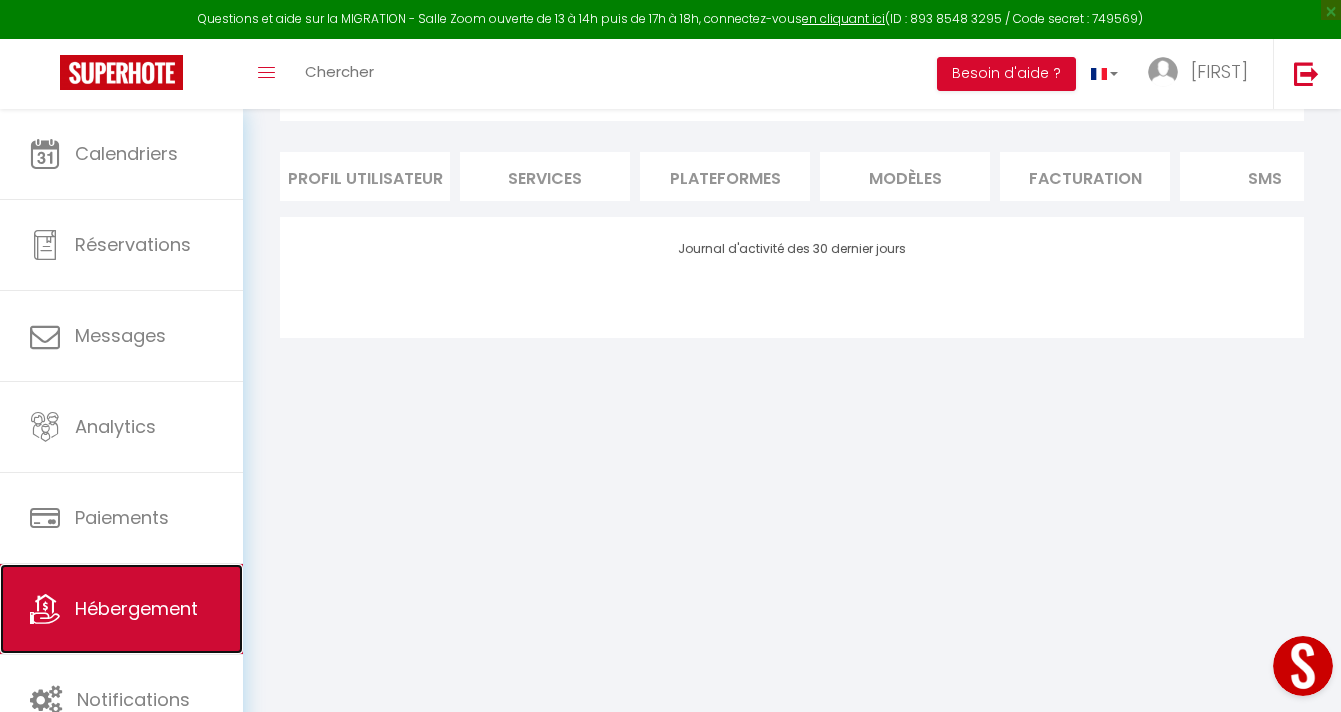 click on "Hébergement" at bounding box center (136, 608) 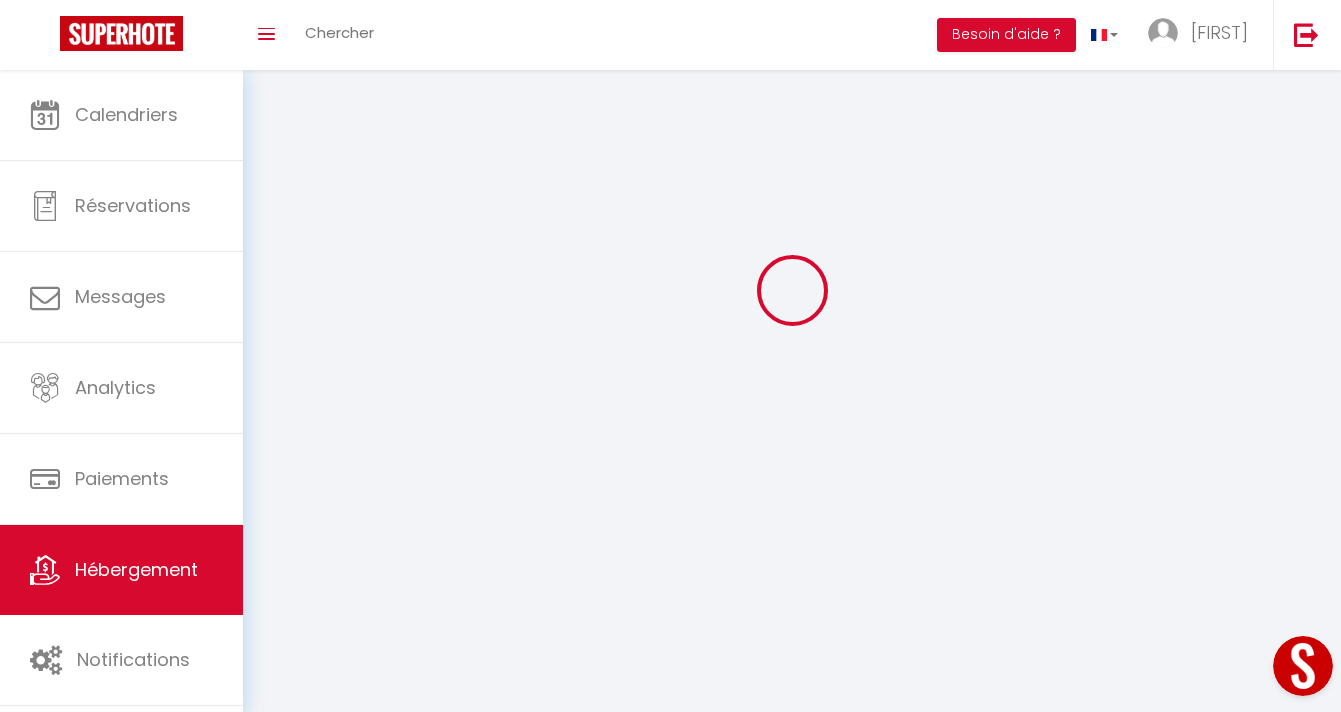 scroll, scrollTop: 0, scrollLeft: 0, axis: both 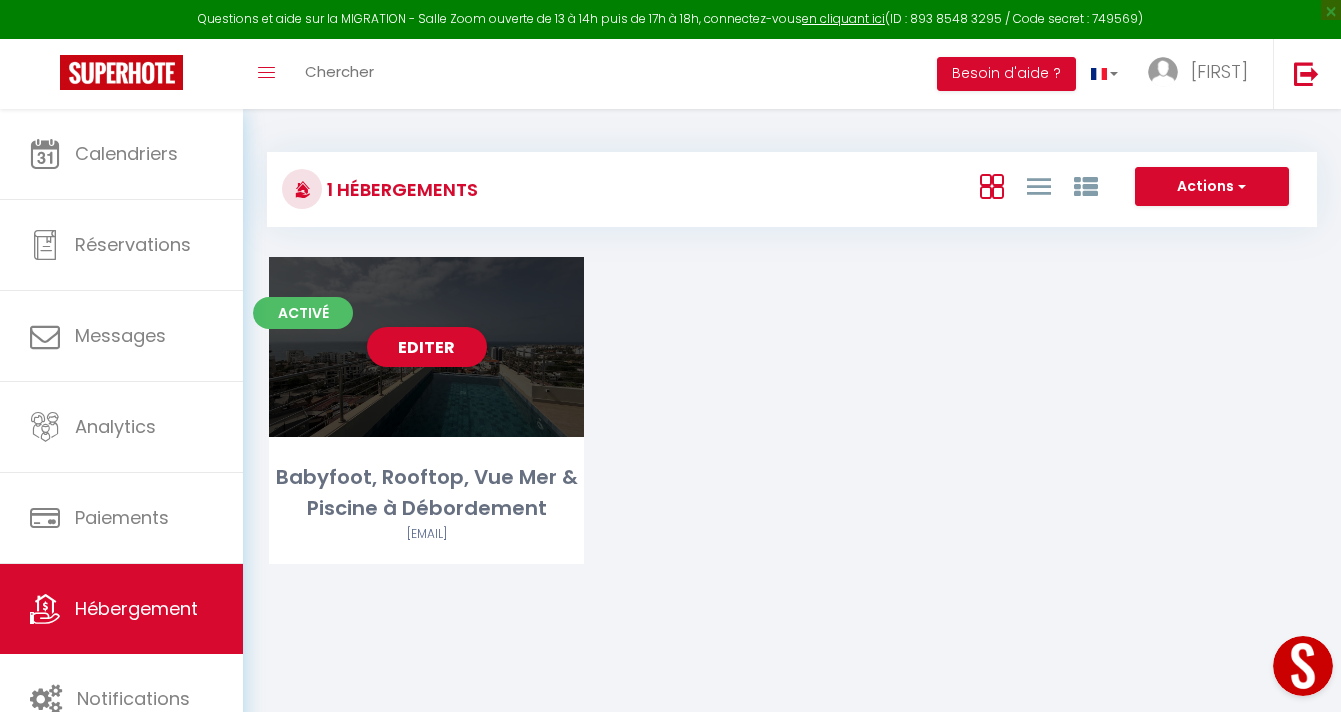 click on "Activé
Editer
Babyfoot, Rooftop, Vue Mer & Piscine à Débordement   cisse_s@hotmail.com" at bounding box center (426, 410) 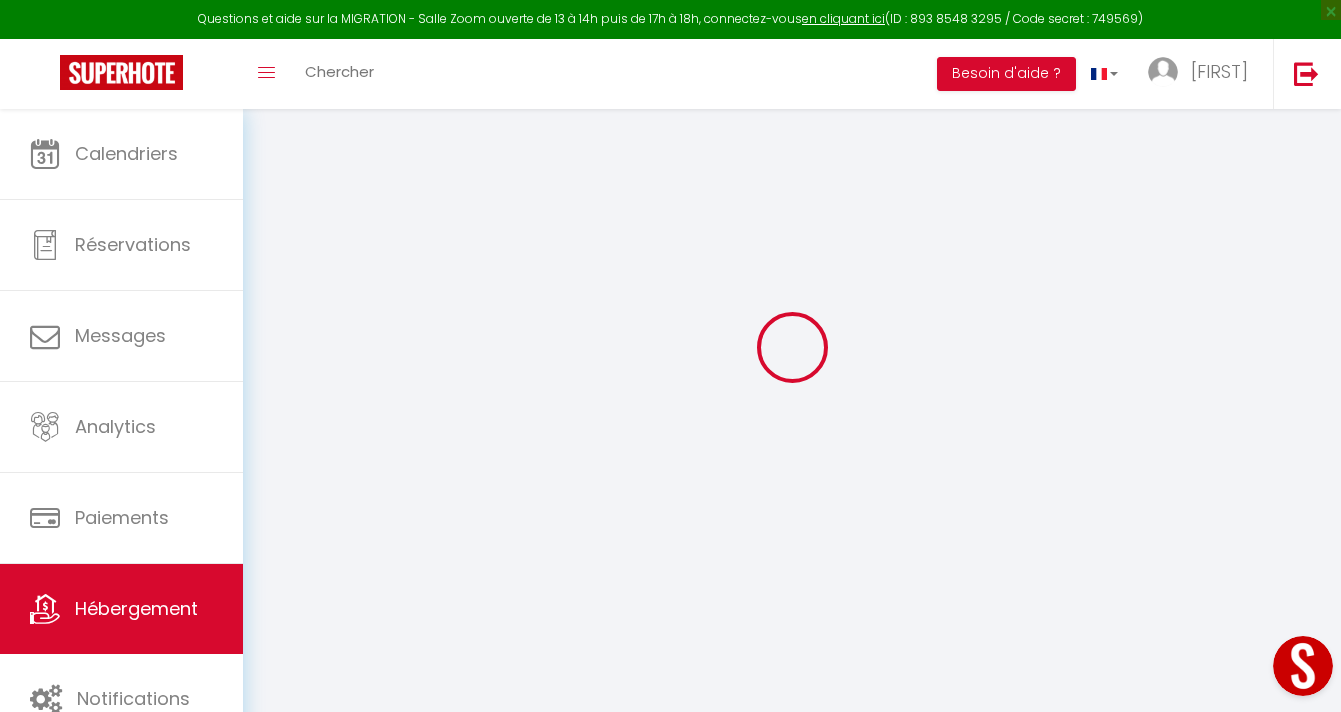 scroll, scrollTop: 109, scrollLeft: 0, axis: vertical 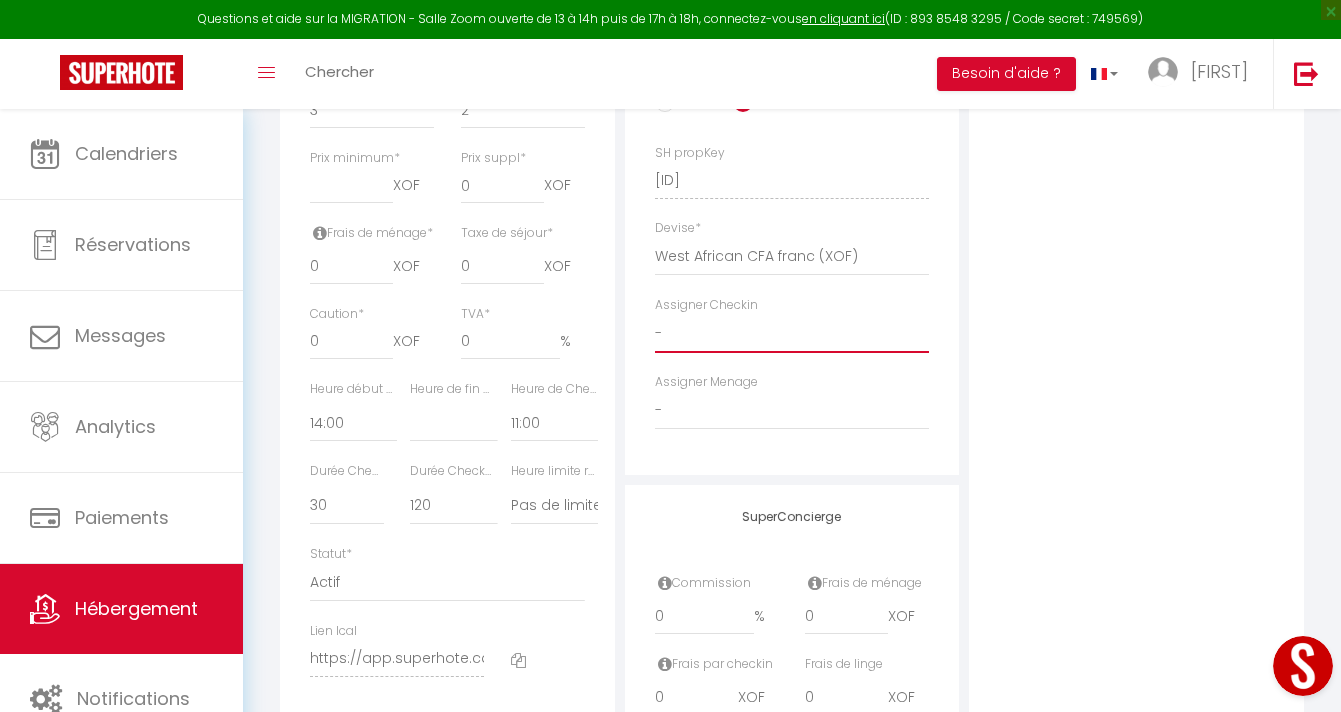 click on "-" at bounding box center [792, 334] 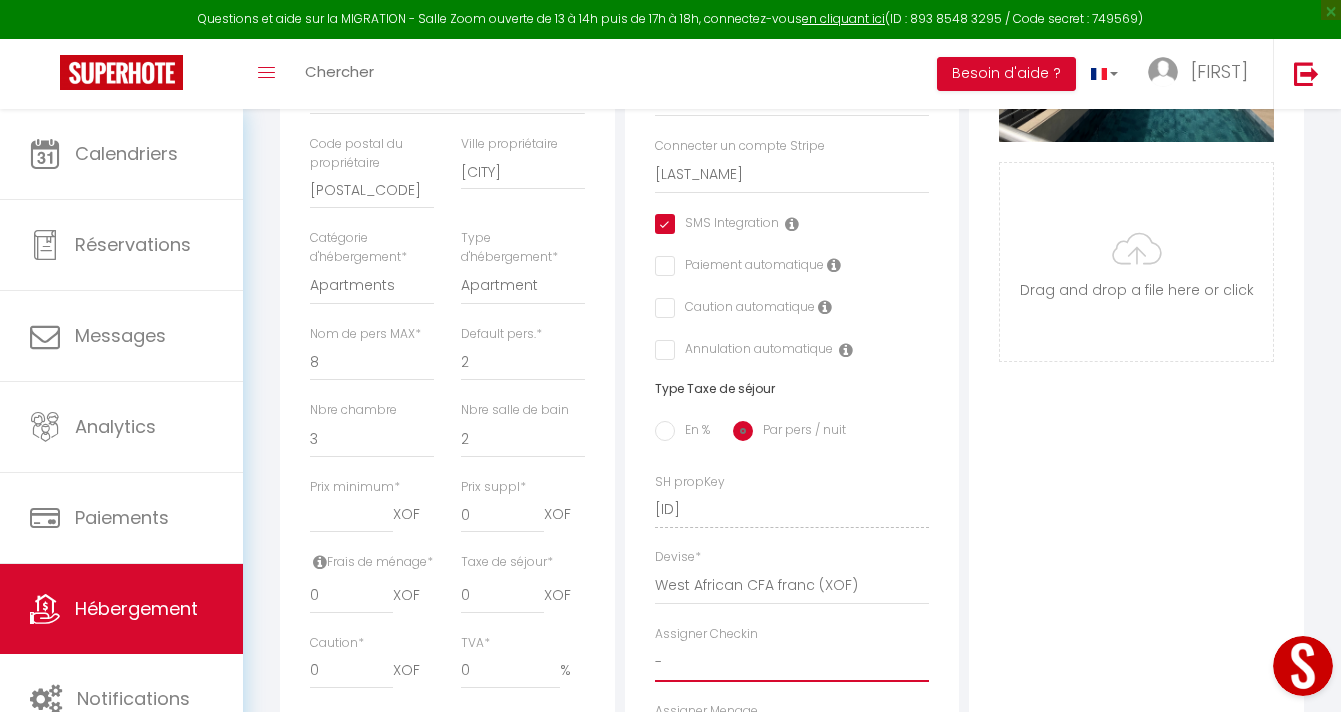 scroll, scrollTop: 506, scrollLeft: 0, axis: vertical 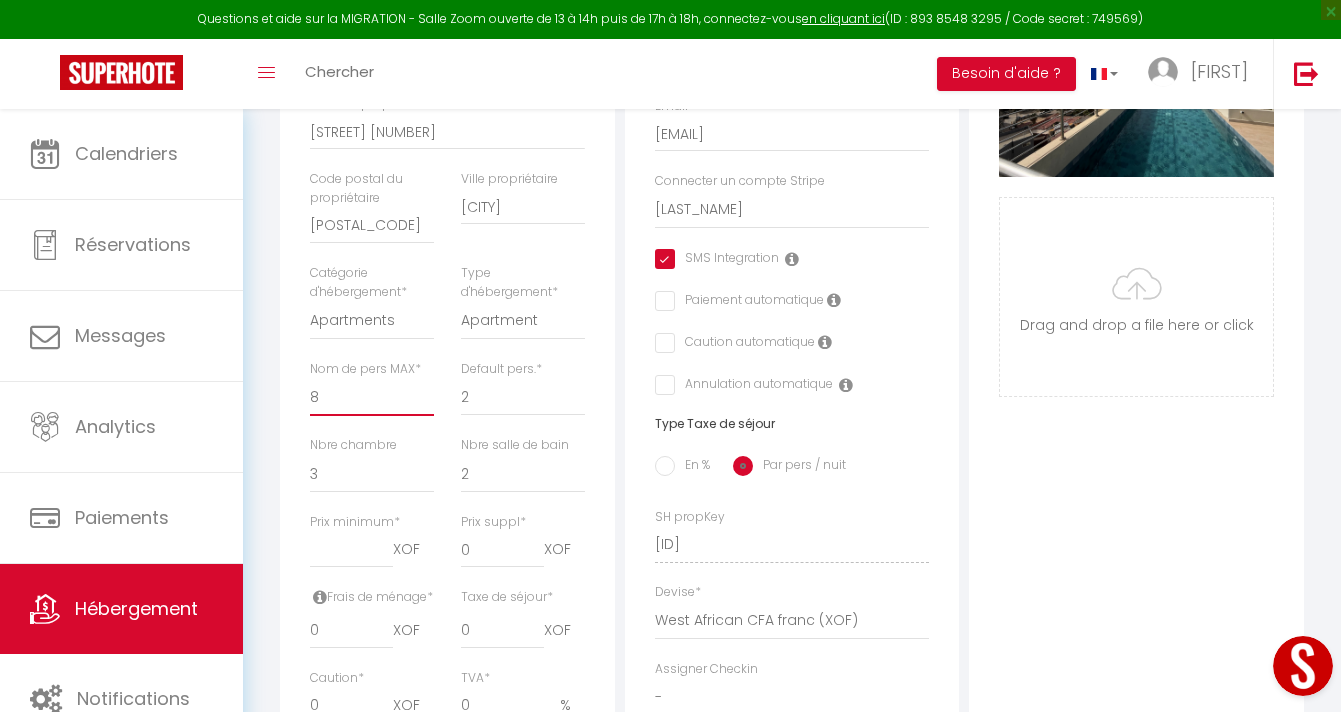 click on "1
2
3
4
5
6
7
8
9
10
11
12
13
14" at bounding box center (372, 397) 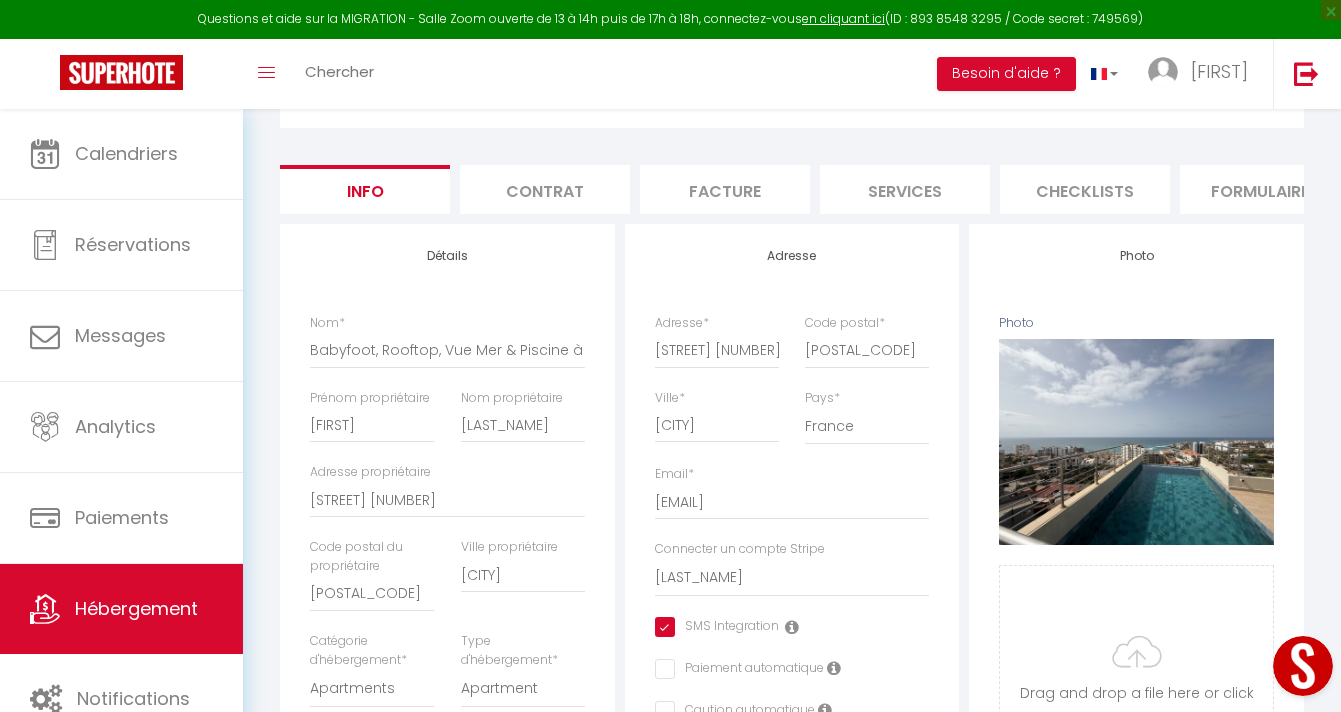 scroll, scrollTop: 0, scrollLeft: 0, axis: both 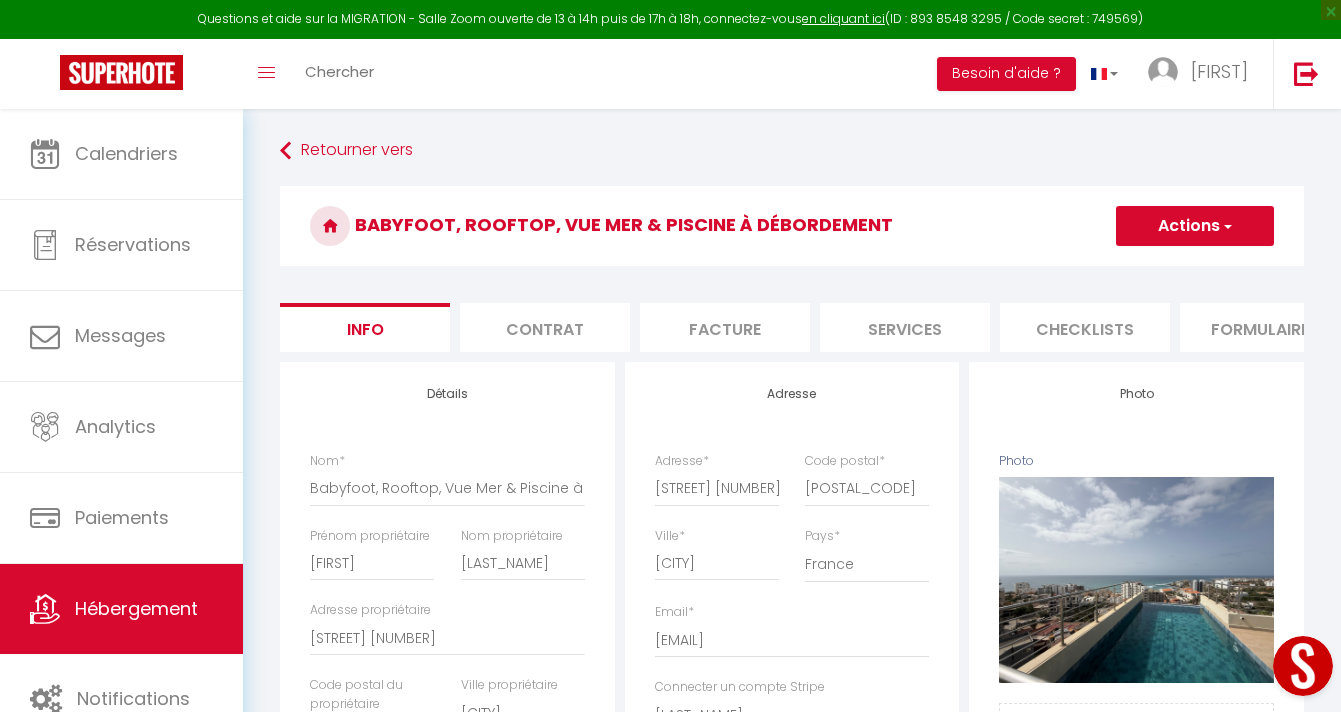 click on "Actions" at bounding box center (1195, 226) 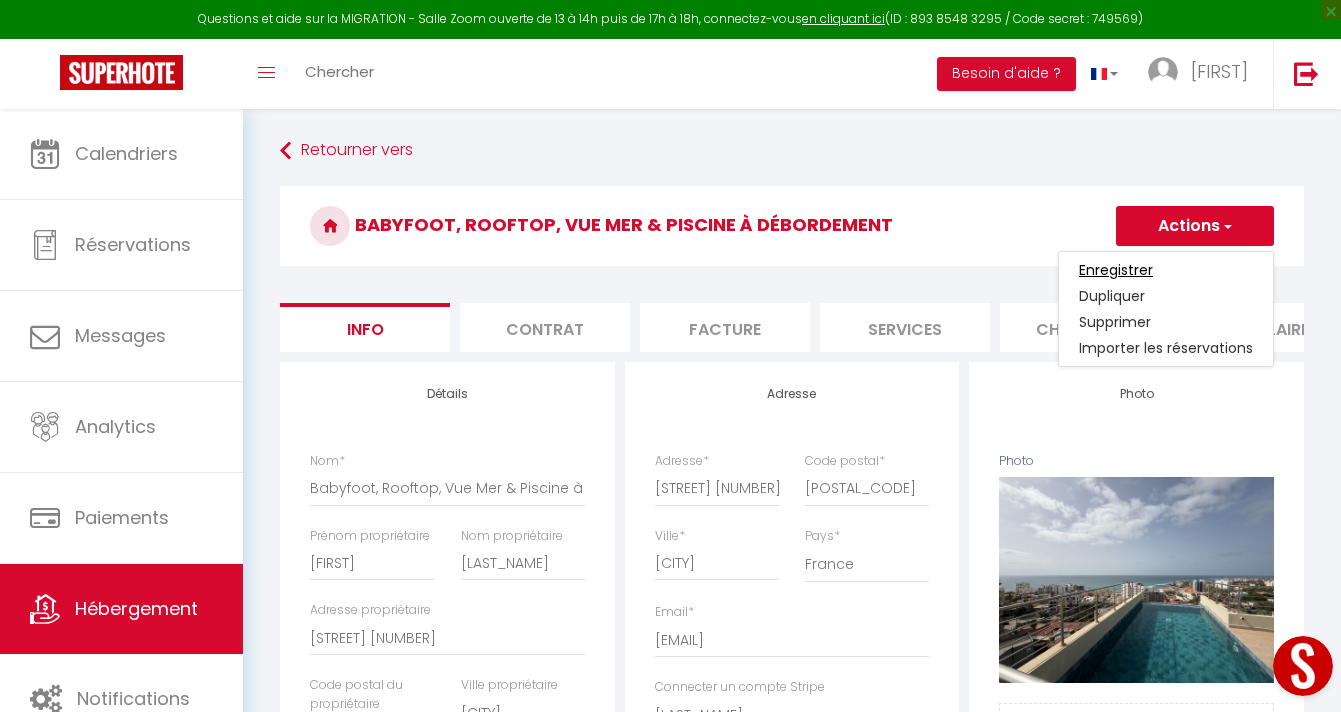 click on "Enregistrer" at bounding box center [1116, 270] 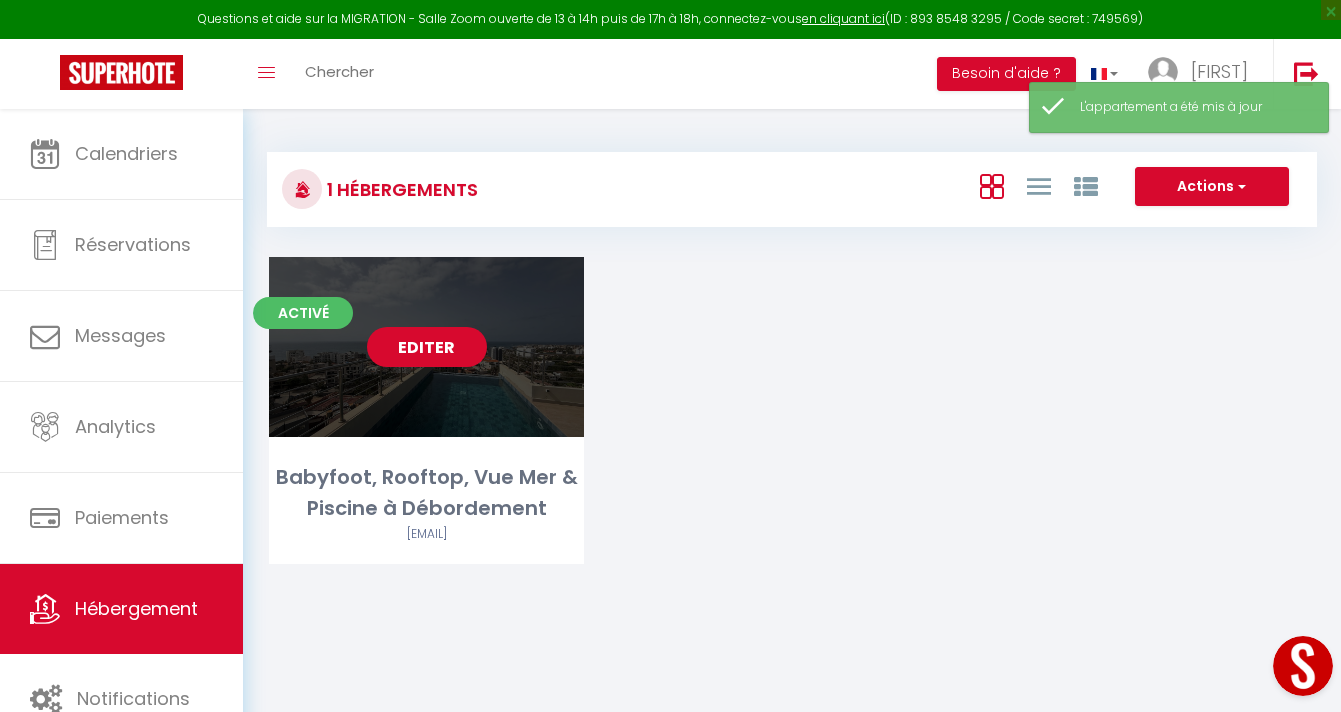 click on "Editer" at bounding box center (427, 347) 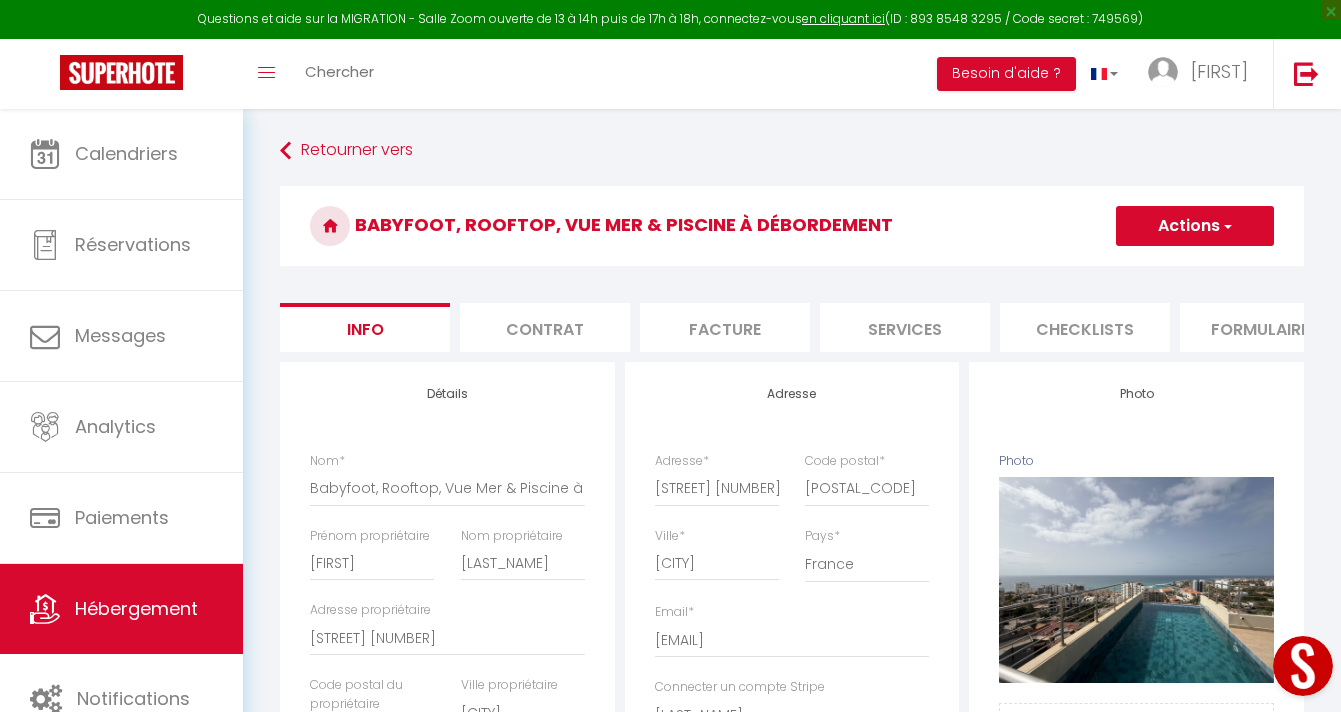click on "Contrat" at bounding box center [545, 327] 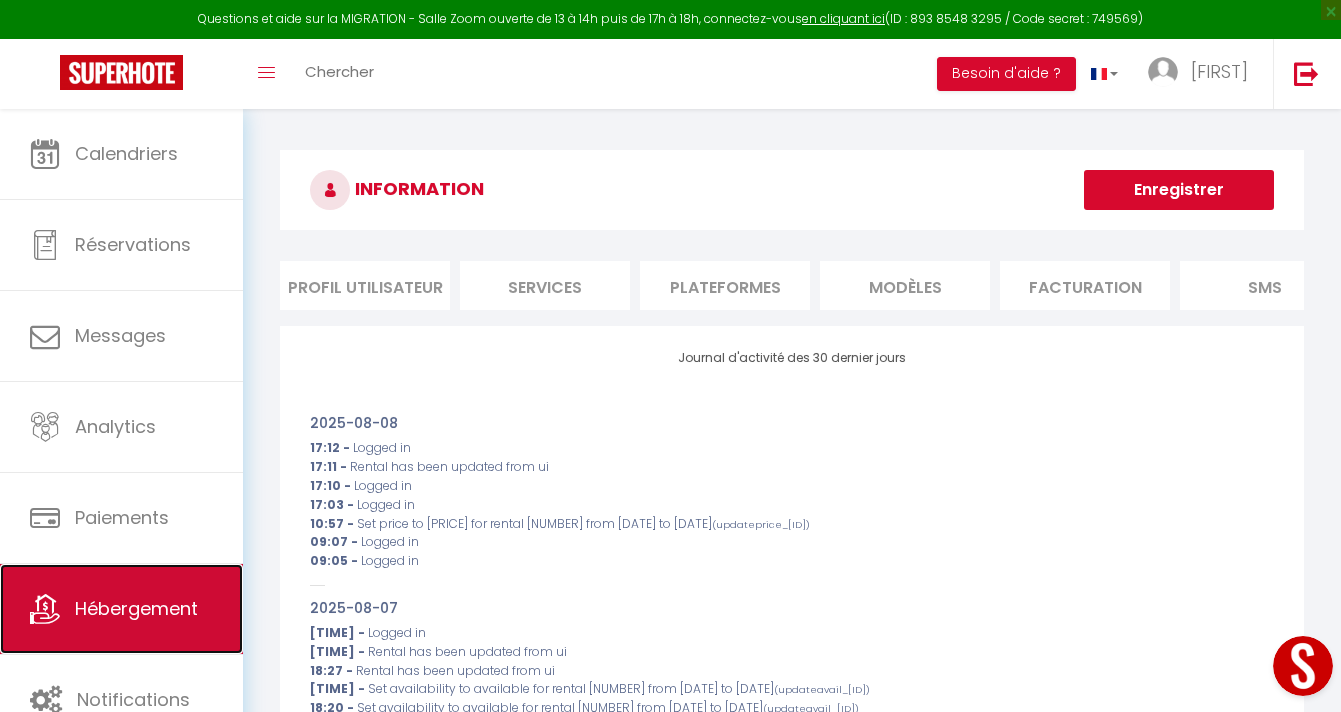 click on "Hébergement" at bounding box center (136, 608) 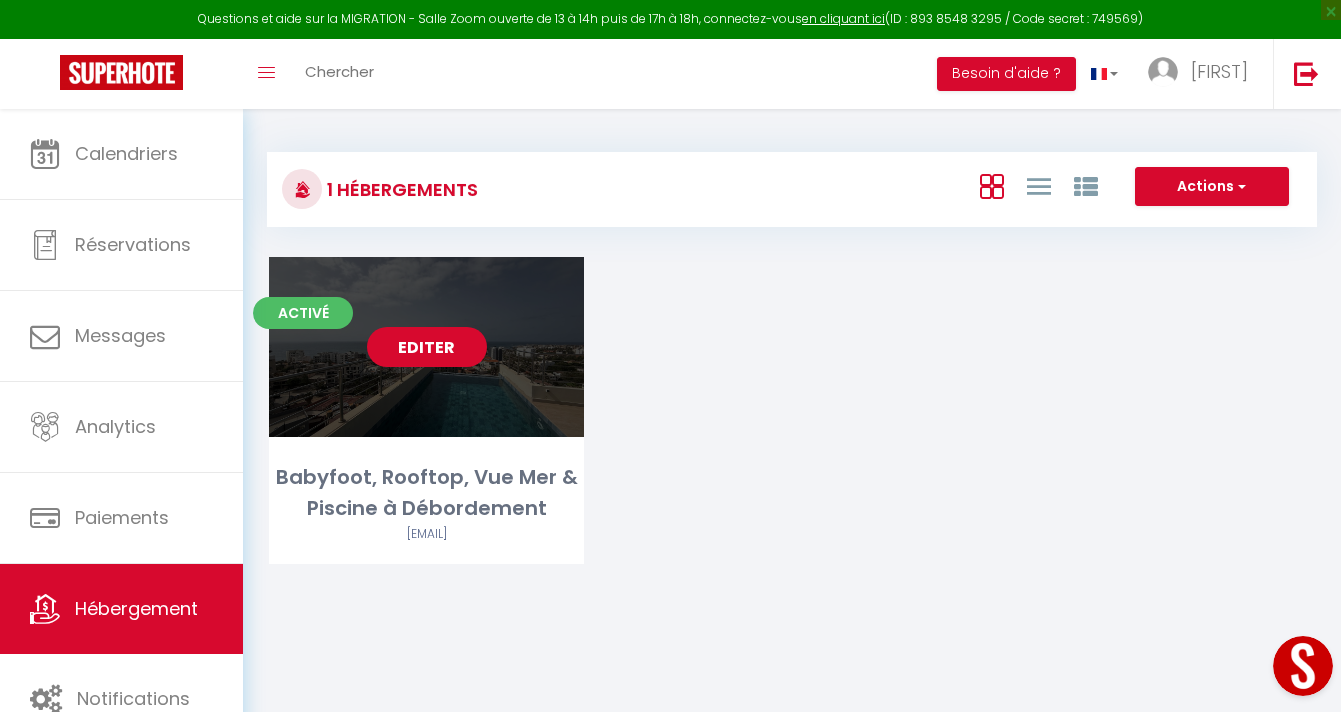 click on "Editer" at bounding box center [427, 347] 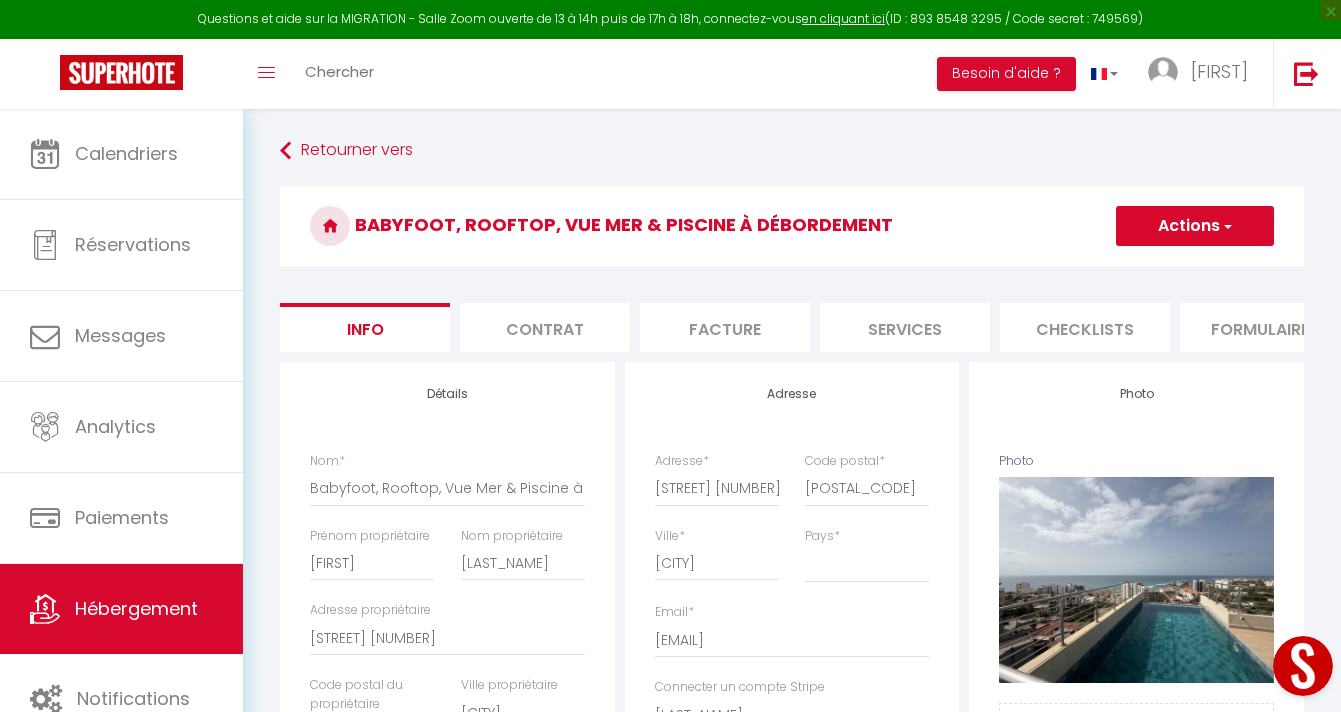 click on "Contrat" at bounding box center [545, 327] 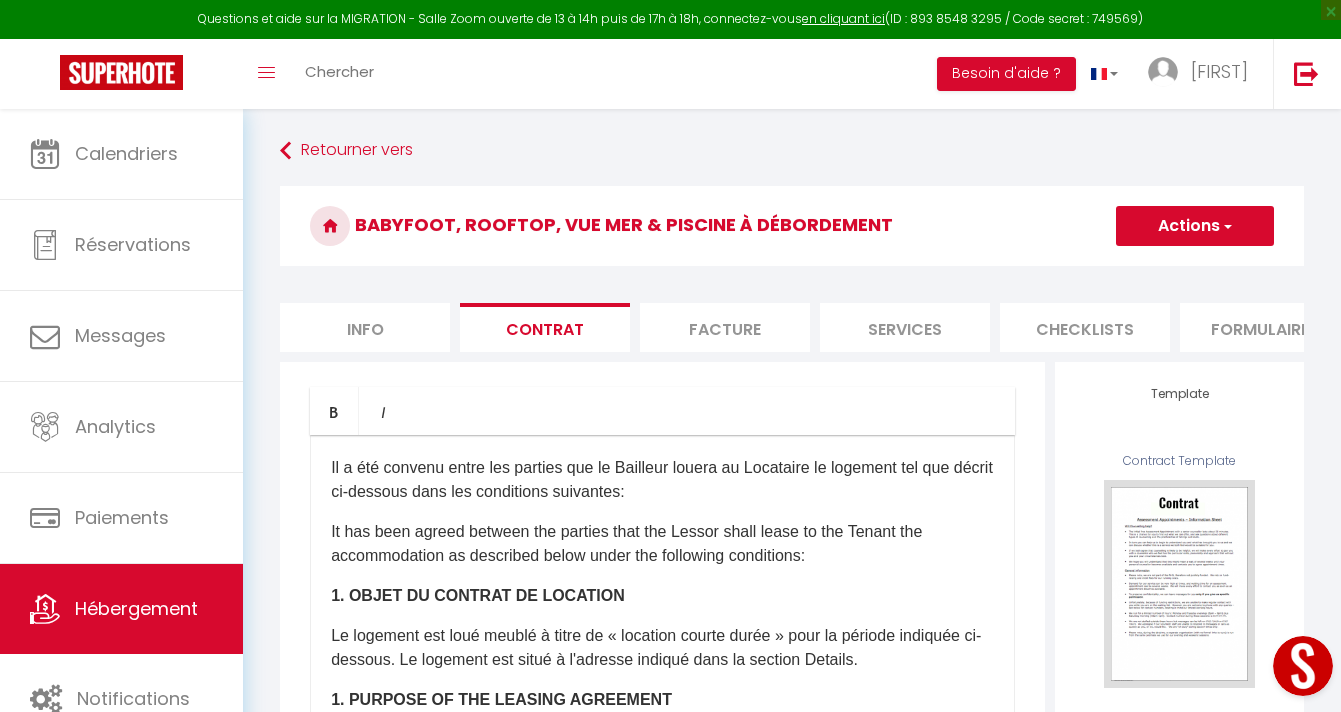 click on "Facture" at bounding box center [725, 327] 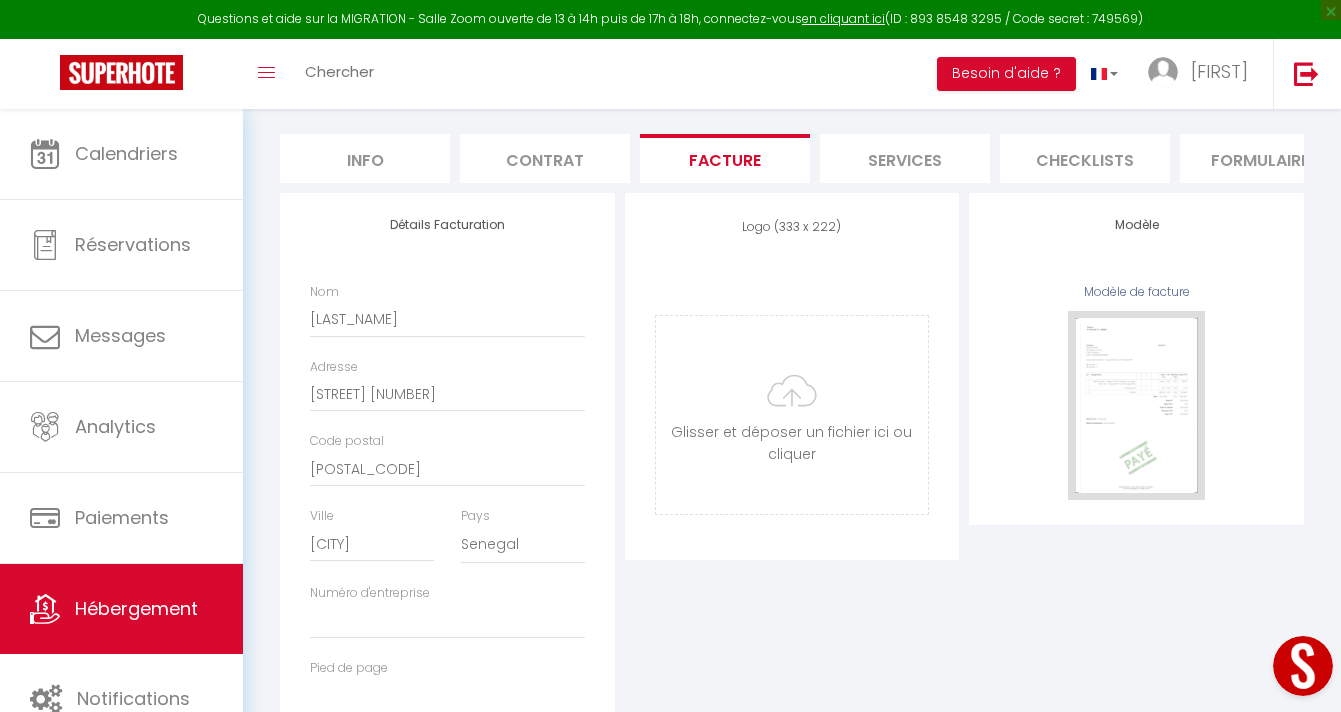 scroll, scrollTop: 0, scrollLeft: 0, axis: both 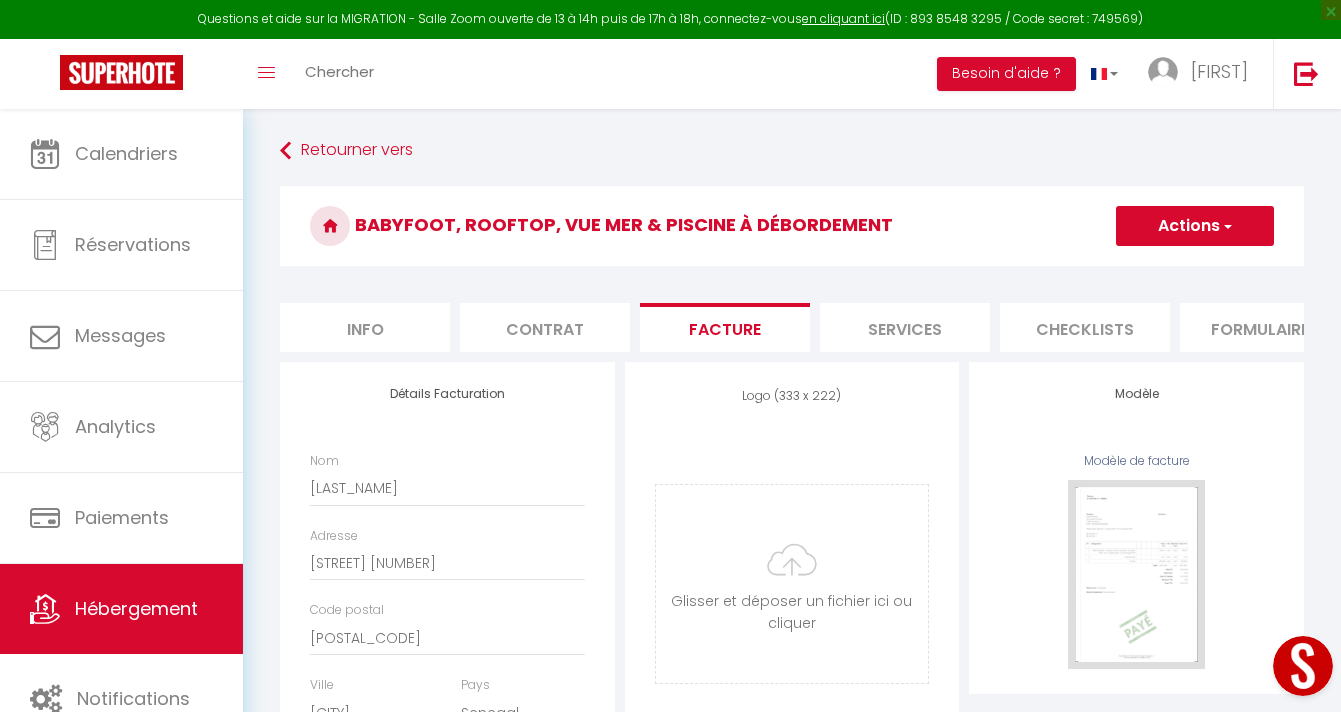click on "Services" at bounding box center [905, 327] 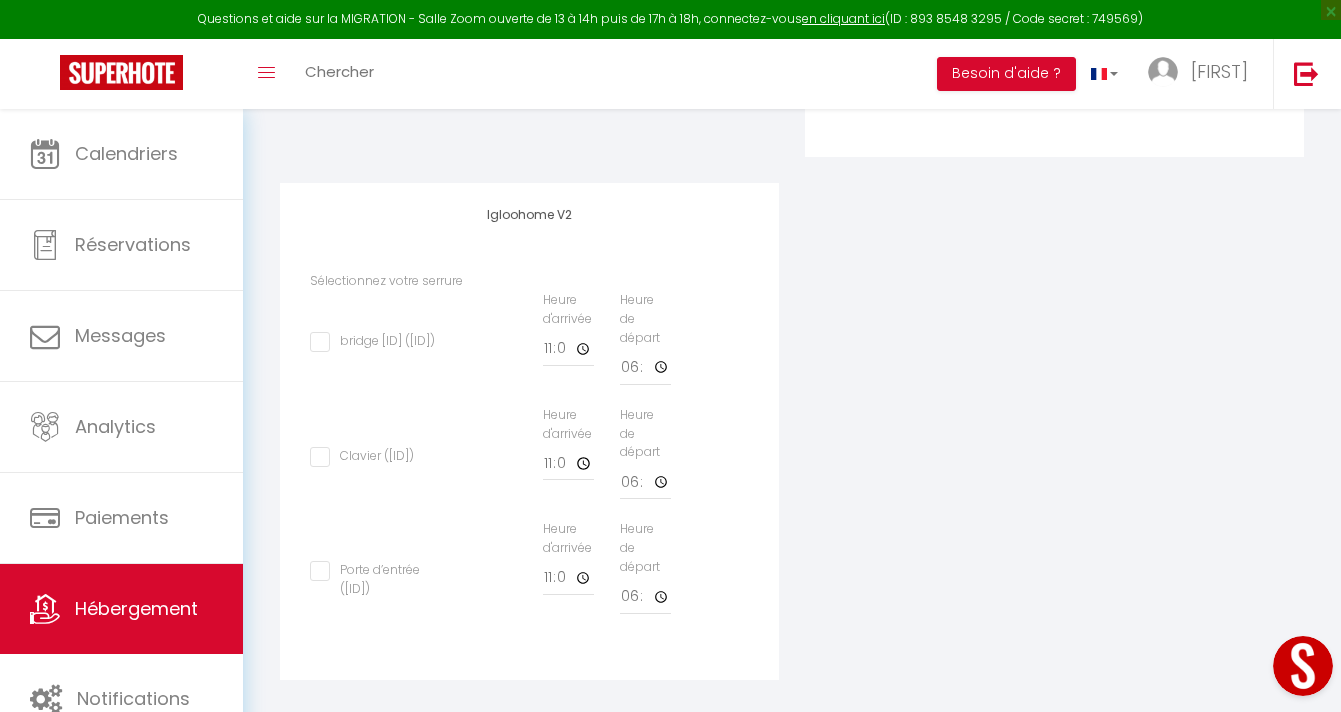 scroll, scrollTop: 604, scrollLeft: 0, axis: vertical 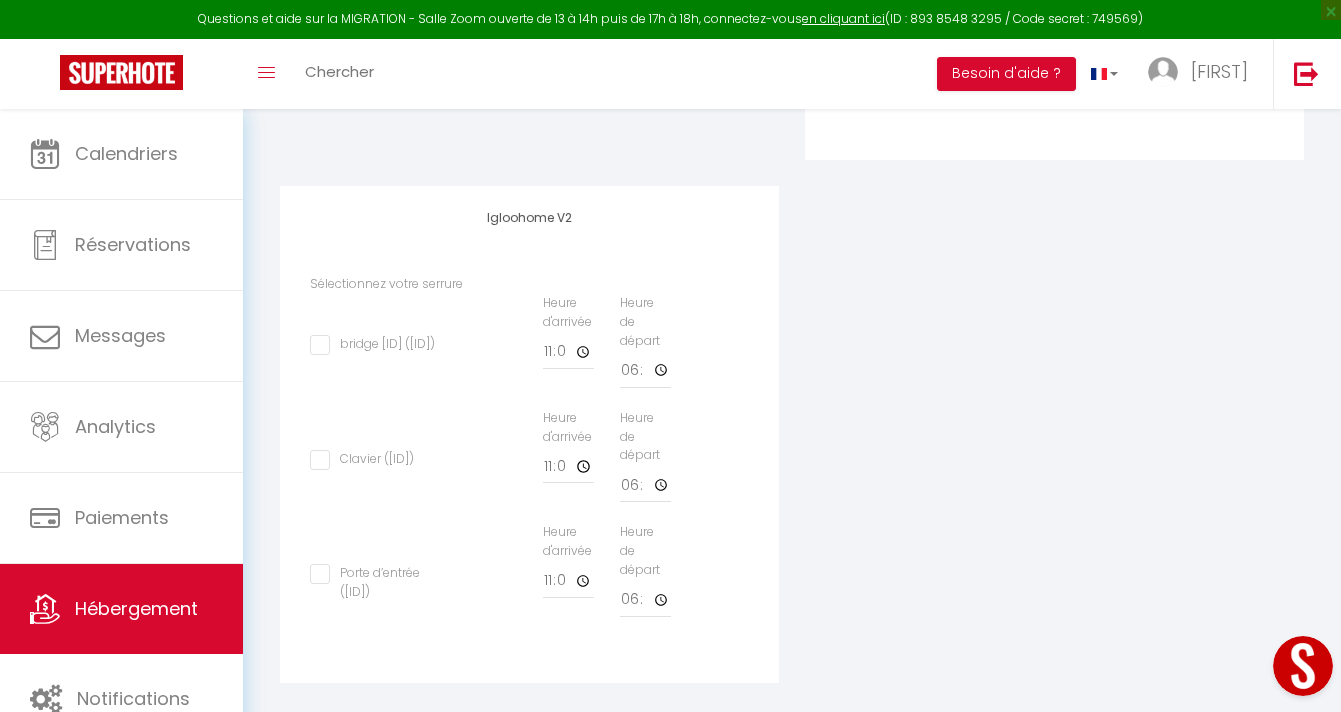 click on "Porte d’entrée (OE1X132af04f)" at bounding box center (374, 574) 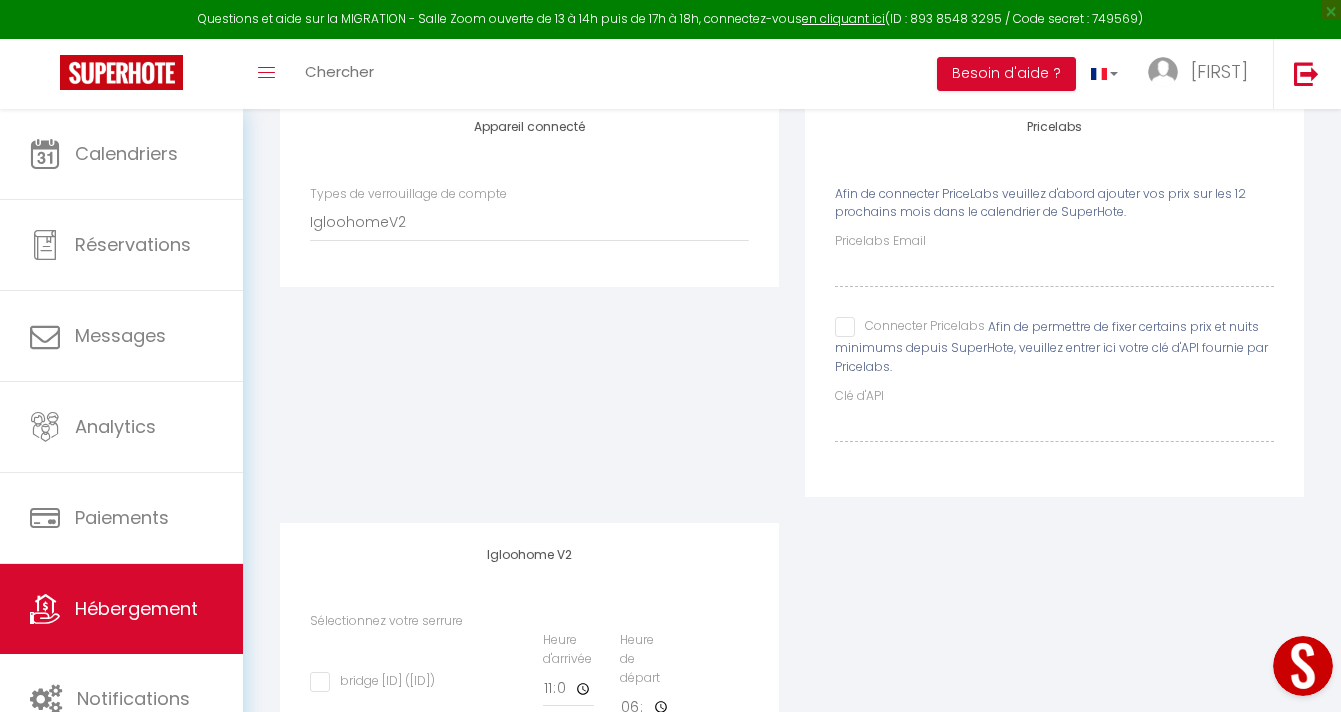scroll, scrollTop: 0, scrollLeft: 0, axis: both 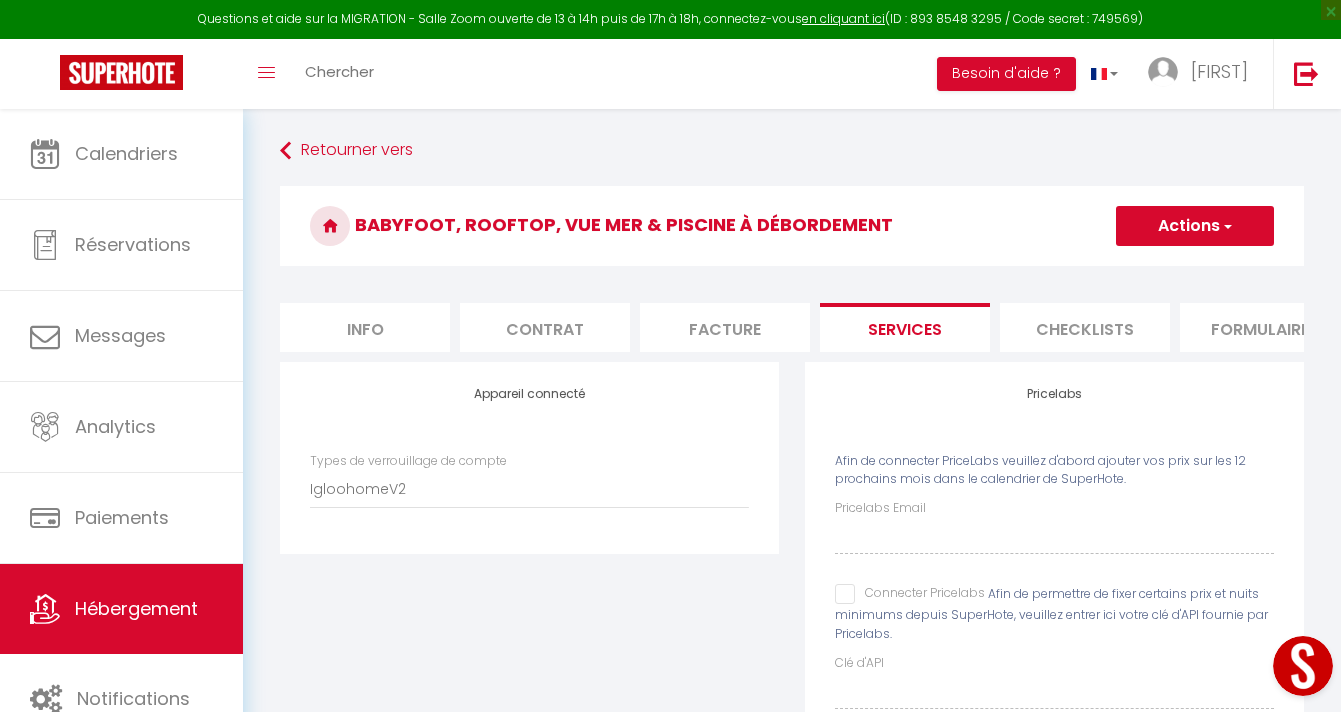 click on "Actions" at bounding box center (1195, 226) 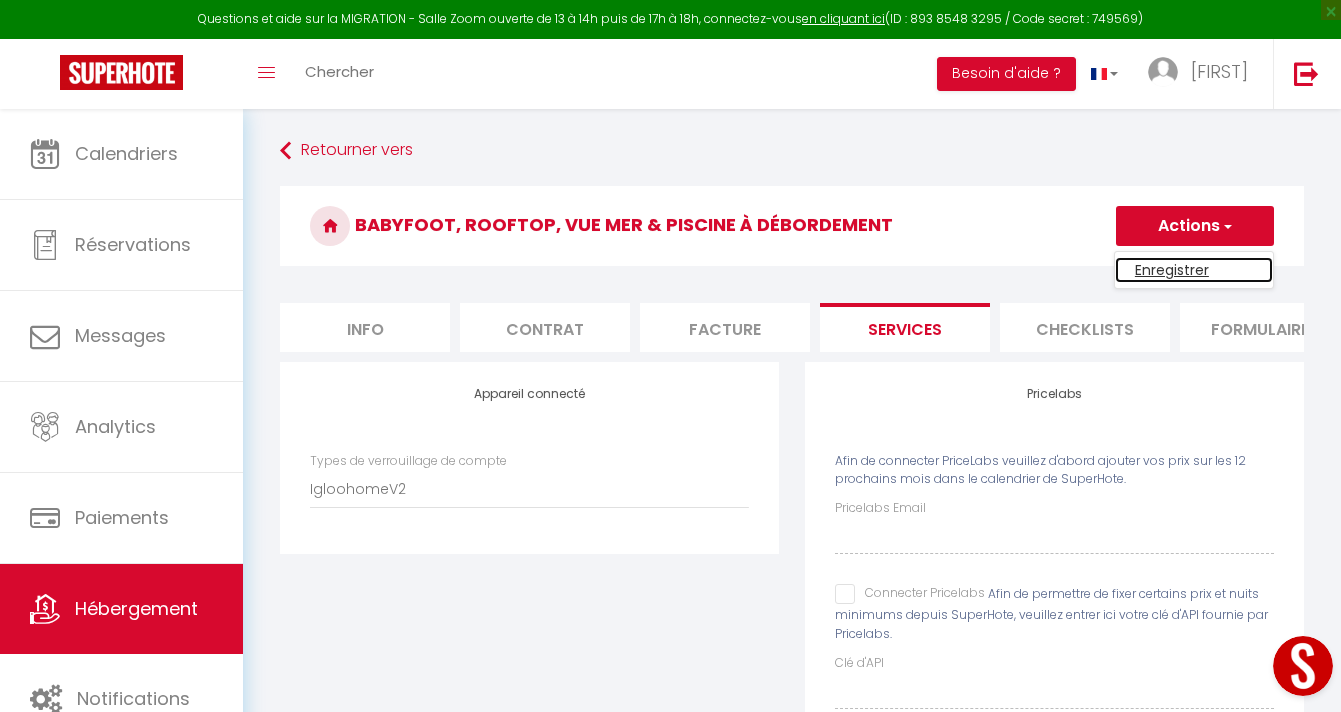 click on "Enregistrer" at bounding box center (1194, 270) 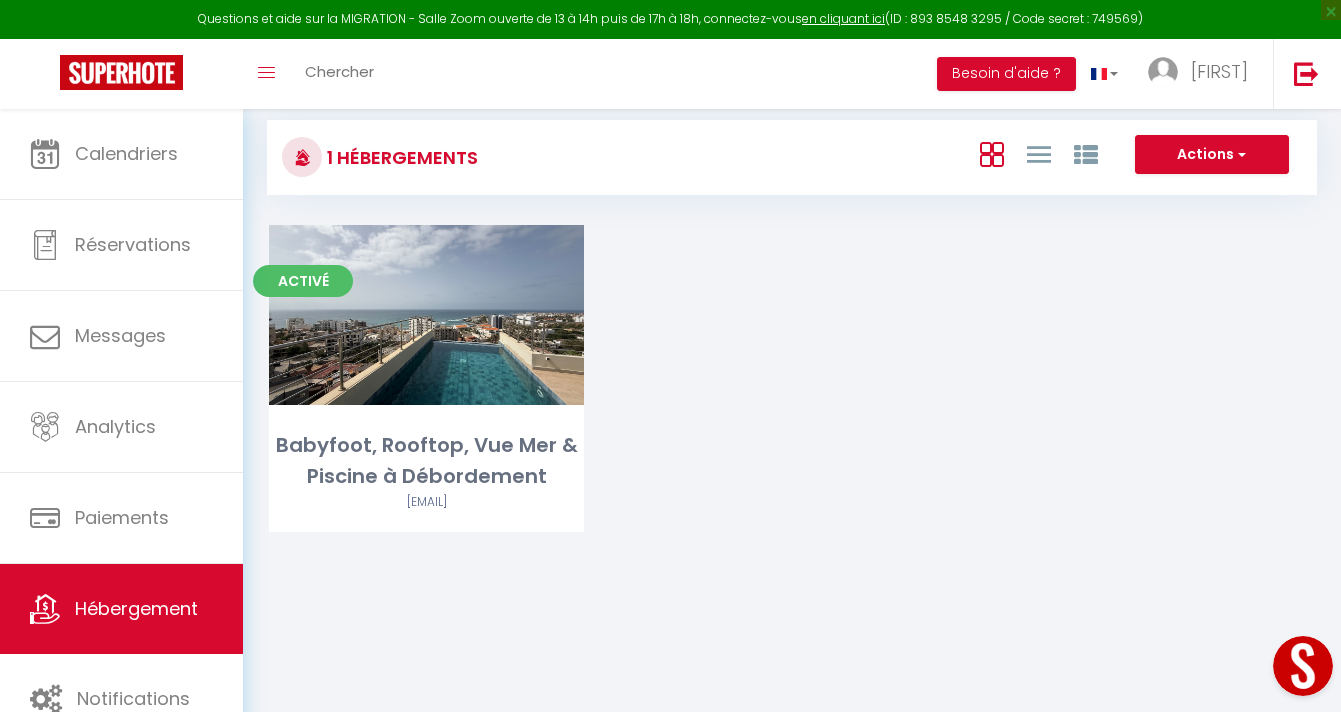 scroll, scrollTop: 0, scrollLeft: 0, axis: both 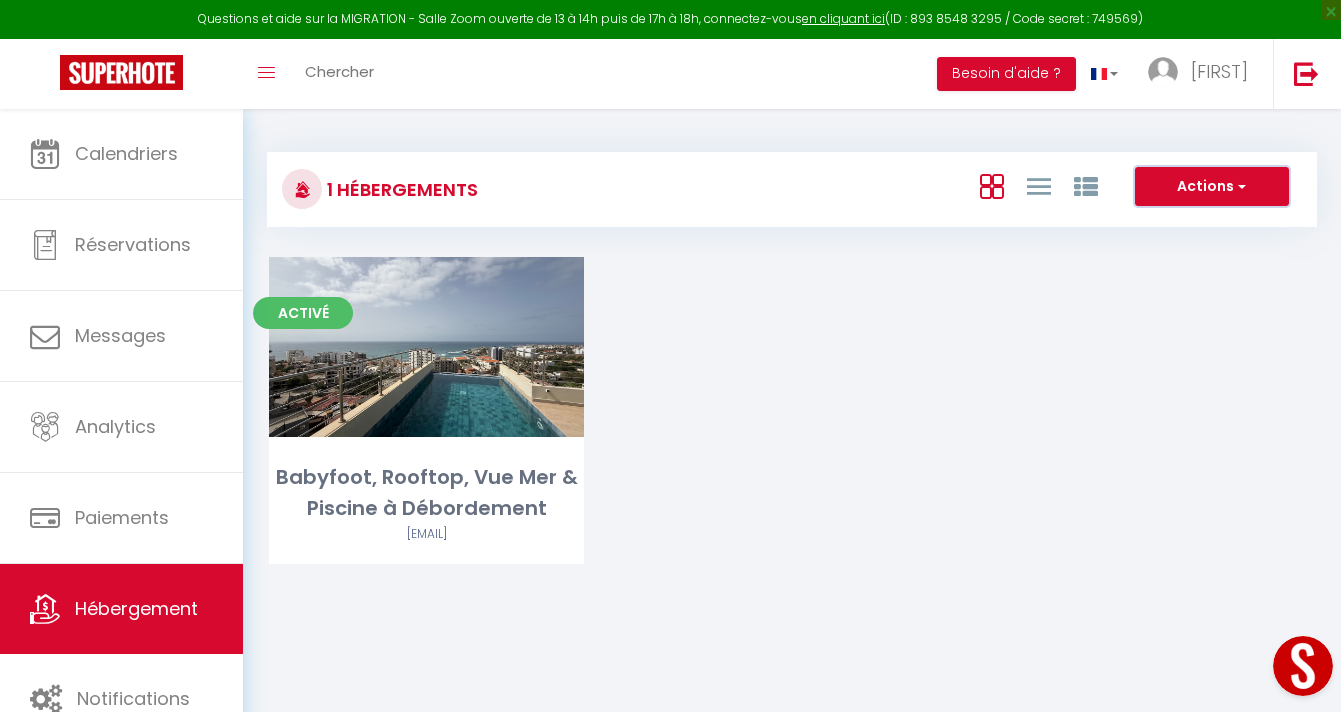 click at bounding box center (1240, 186) 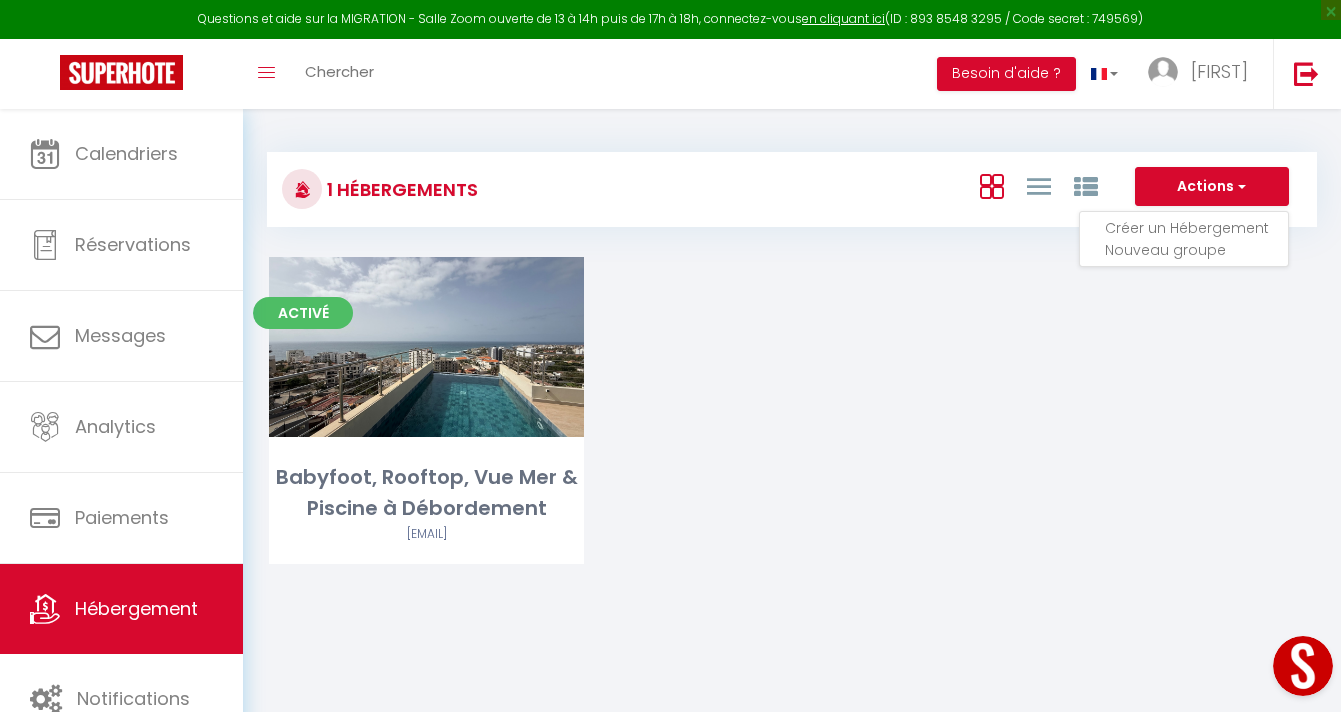 click on "Activé
Editer
Babyfoot, Rooftop, Vue Mer & Piscine à Débordement   cisse_s@hotmail.com" at bounding box center [792, 435] 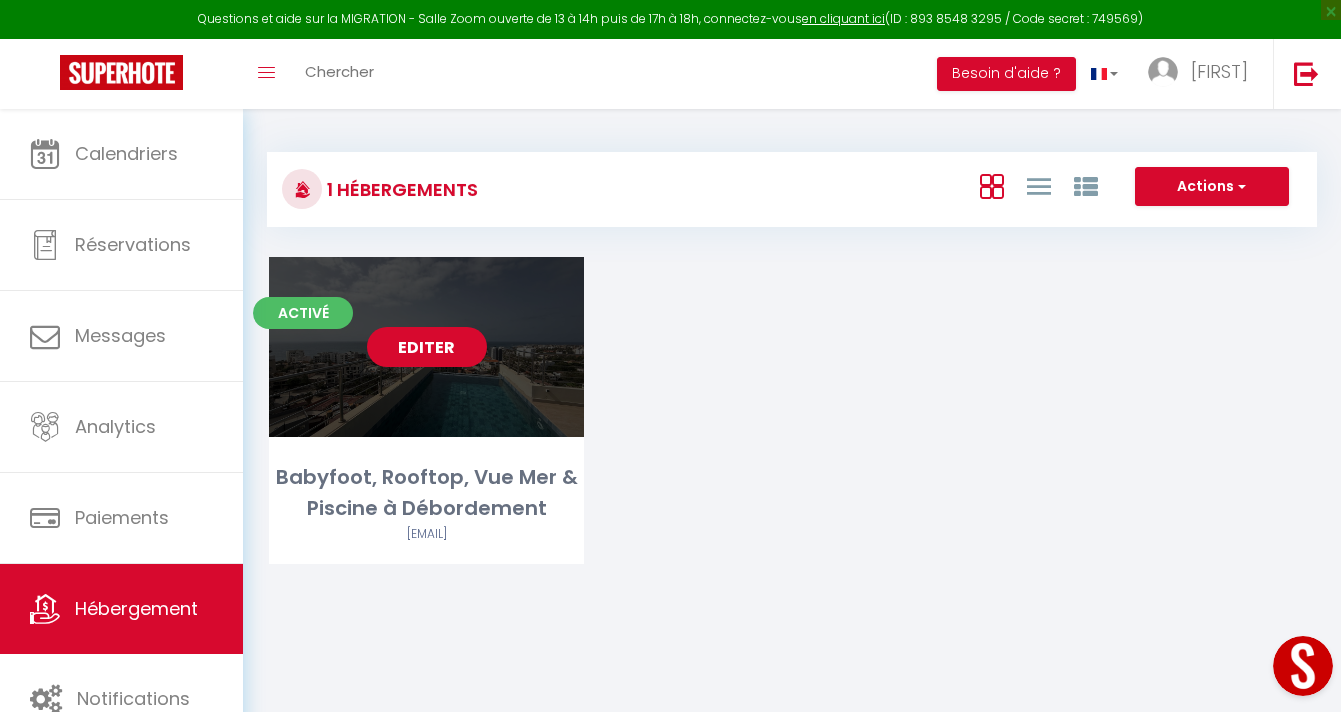 click on "Editer" at bounding box center [427, 347] 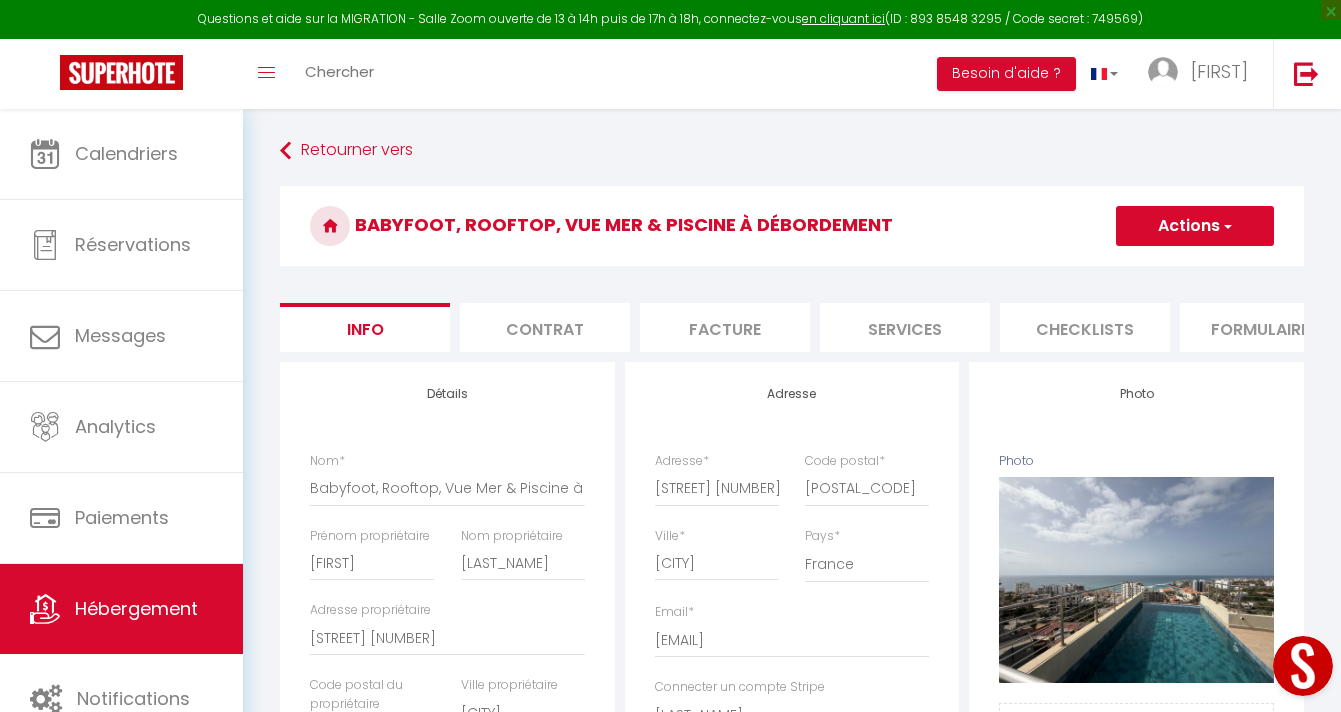 click on "Checklists" at bounding box center [1085, 327] 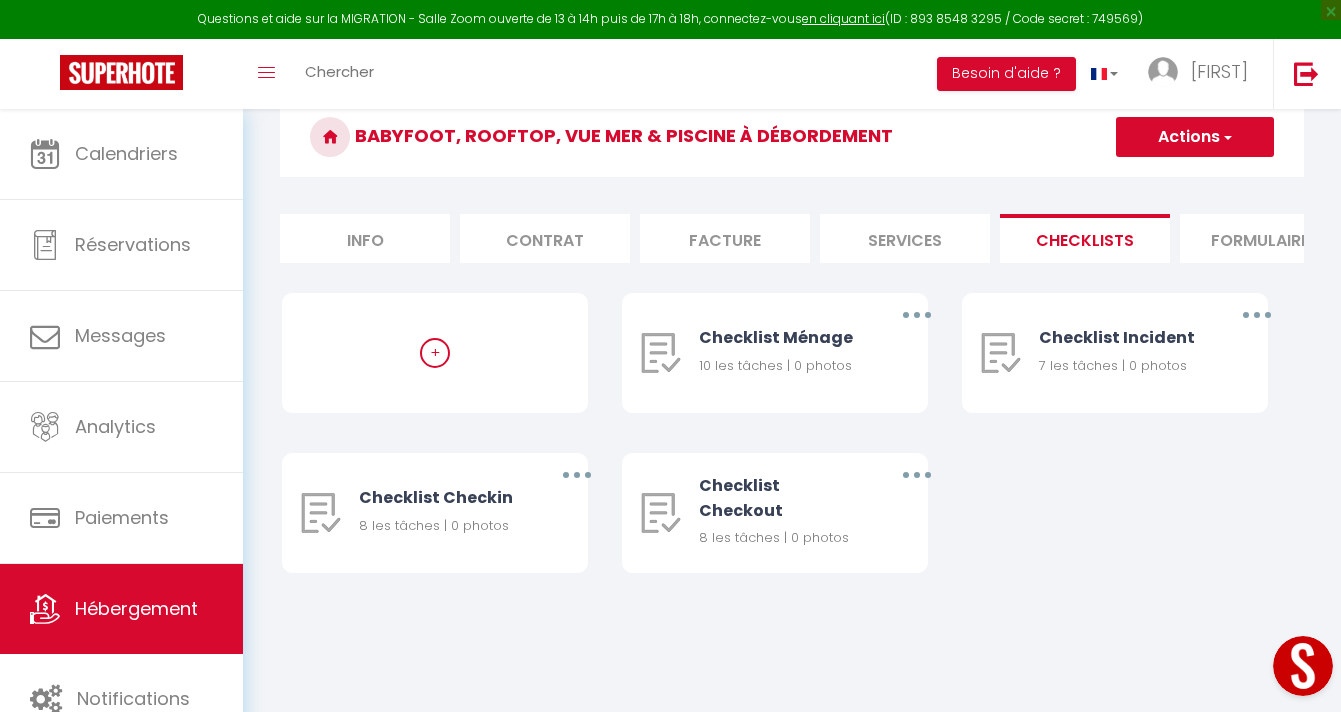 scroll, scrollTop: 86, scrollLeft: 0, axis: vertical 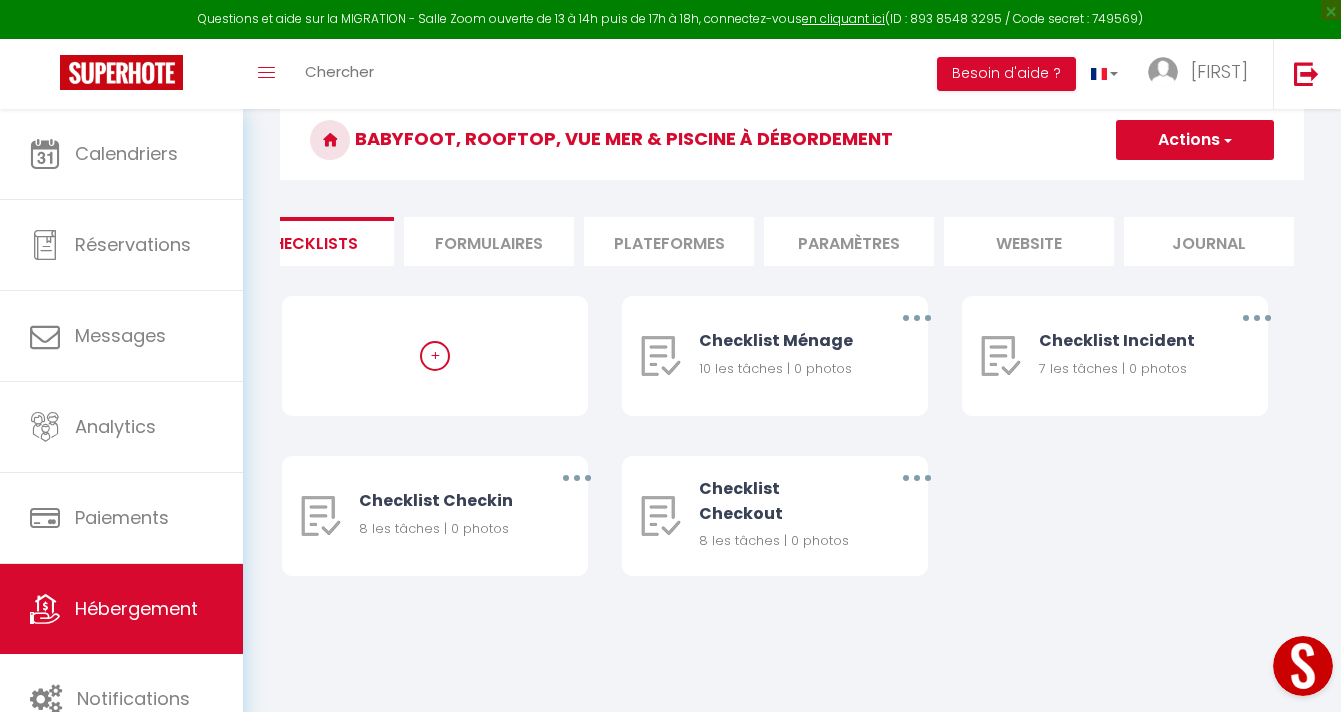 click on "Formulaires" at bounding box center (489, 241) 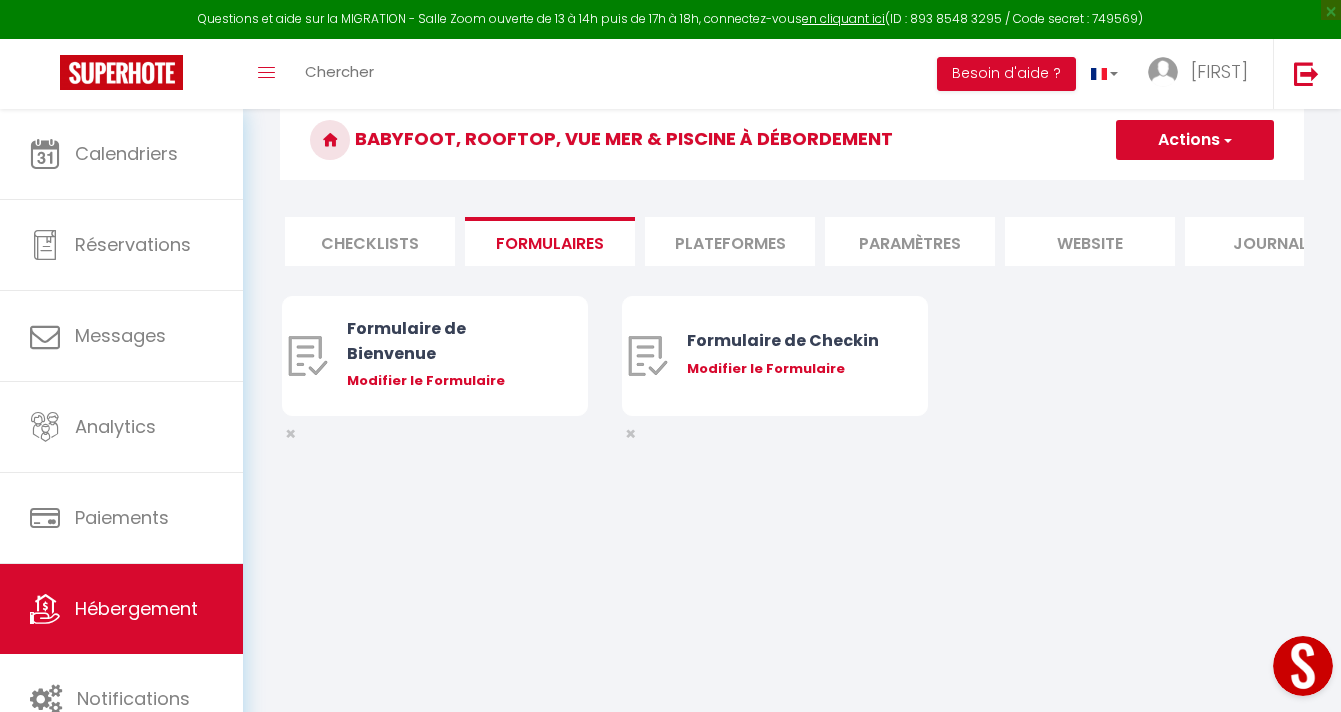 scroll, scrollTop: 0, scrollLeft: 725, axis: horizontal 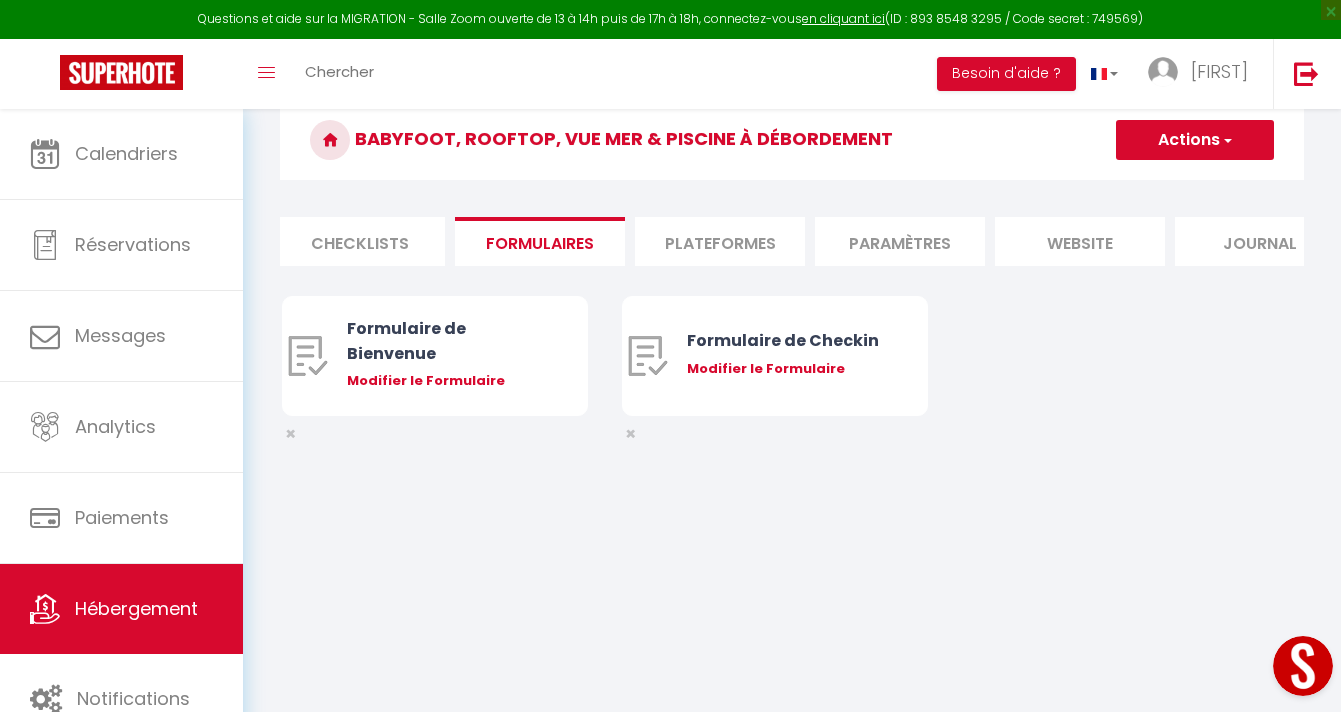 click on "Plateformes" at bounding box center (720, 241) 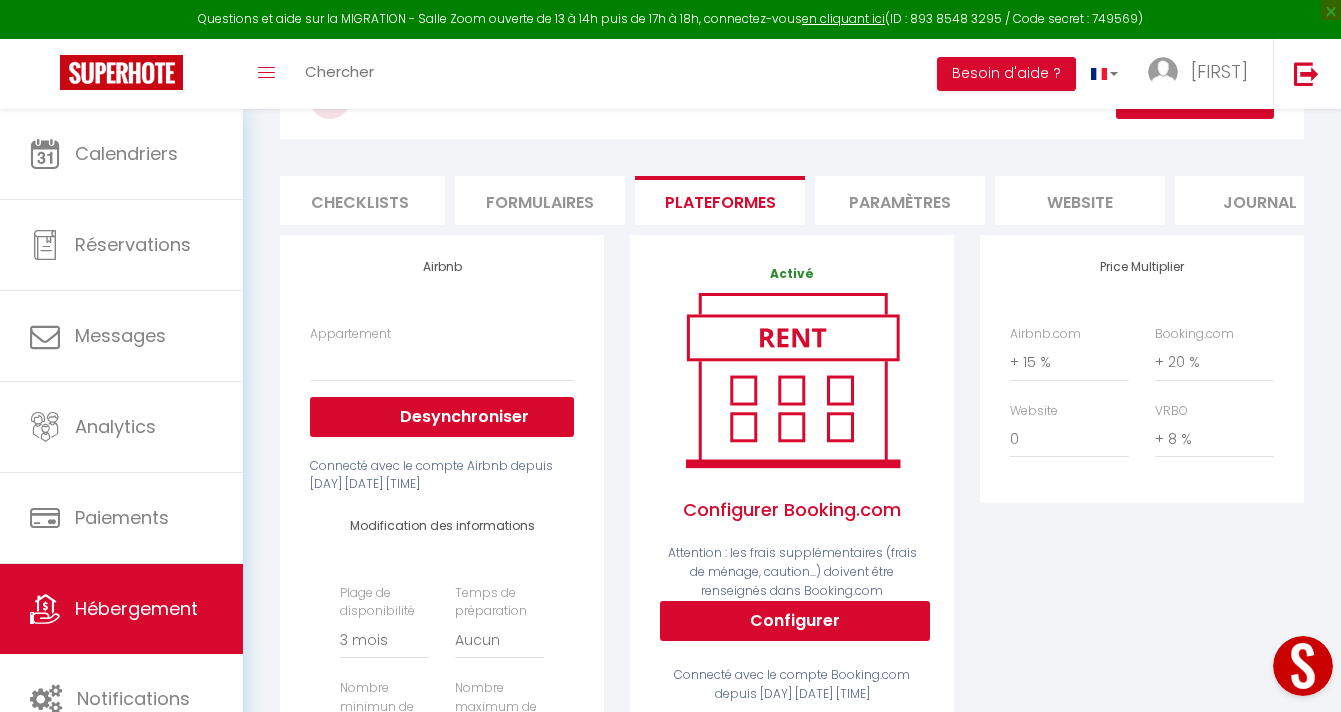 scroll, scrollTop: 0, scrollLeft: 0, axis: both 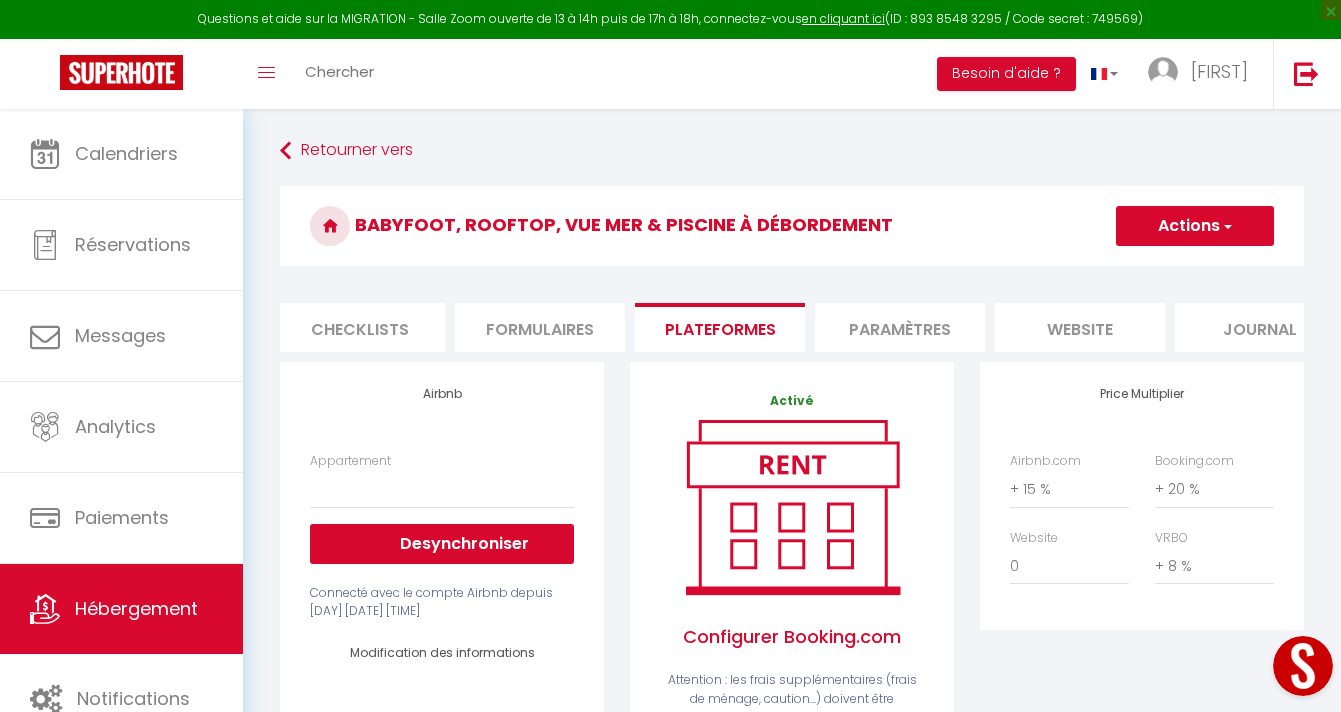 click on "Paramètres" at bounding box center (900, 327) 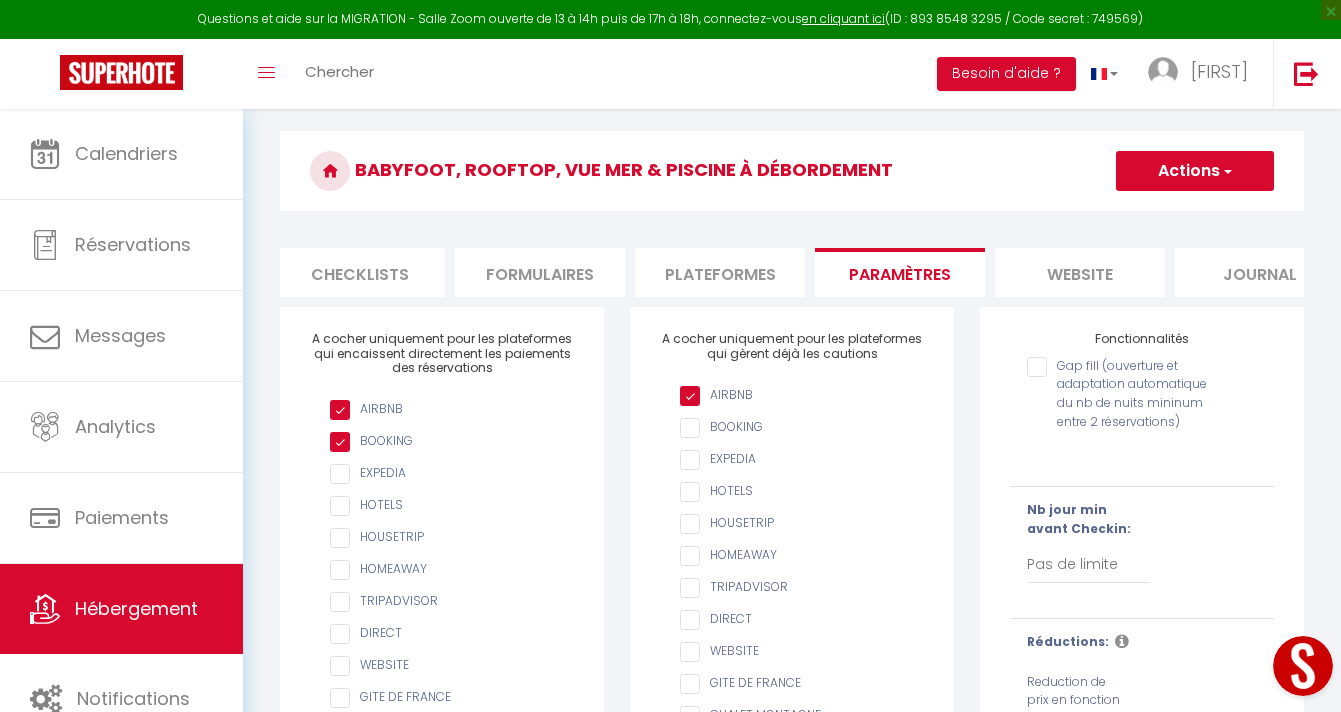 scroll, scrollTop: 0, scrollLeft: 0, axis: both 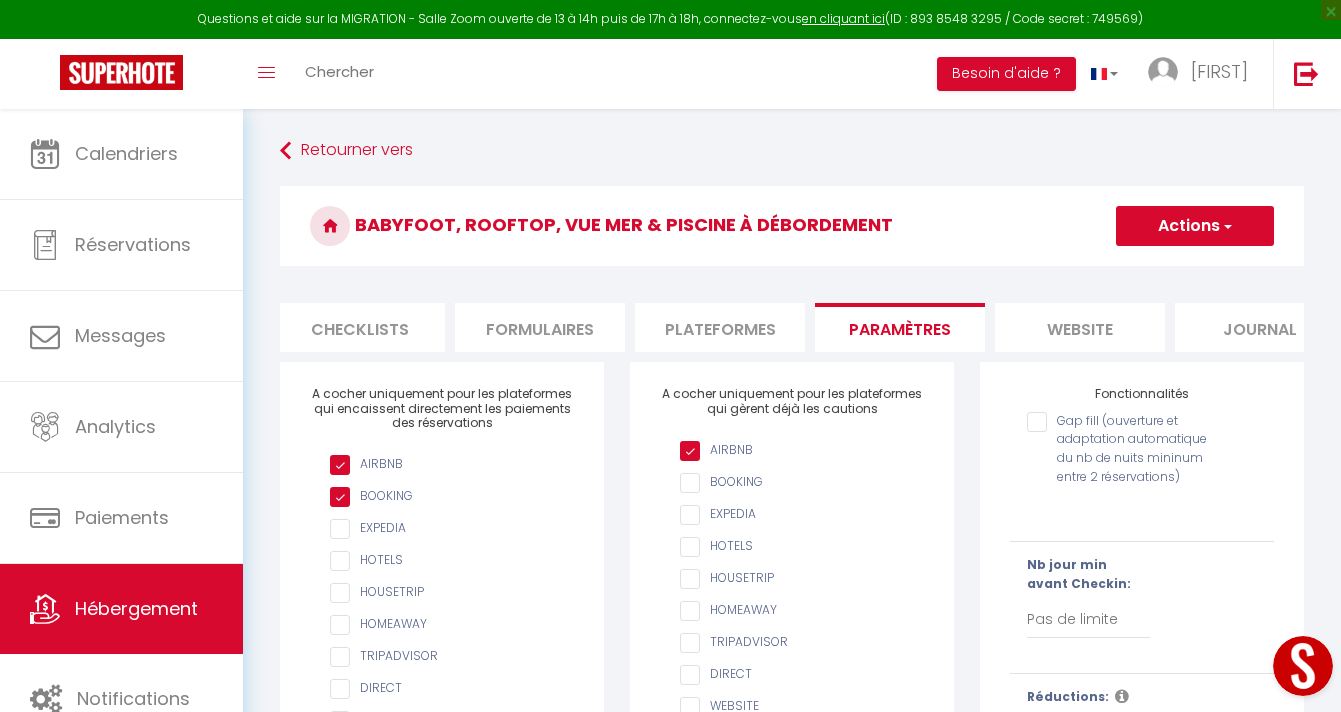 click on "website" at bounding box center [1080, 327] 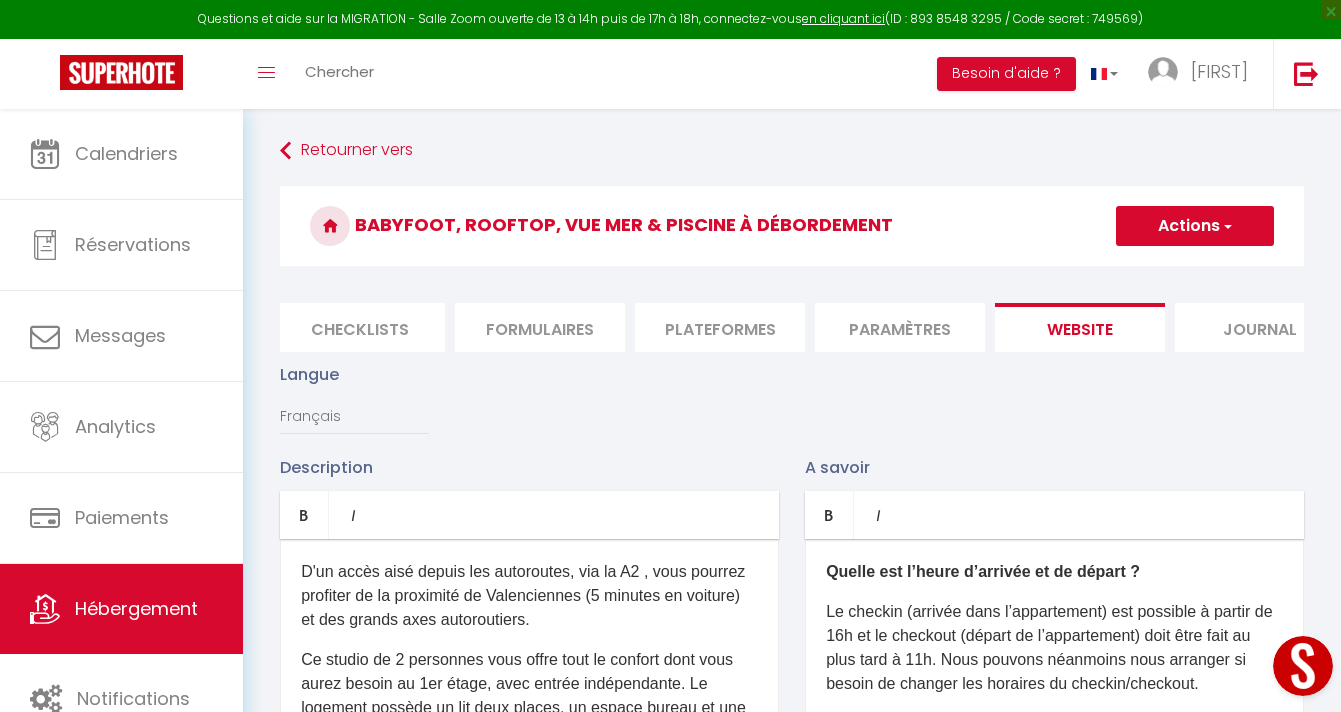 scroll, scrollTop: 0, scrollLeft: 776, axis: horizontal 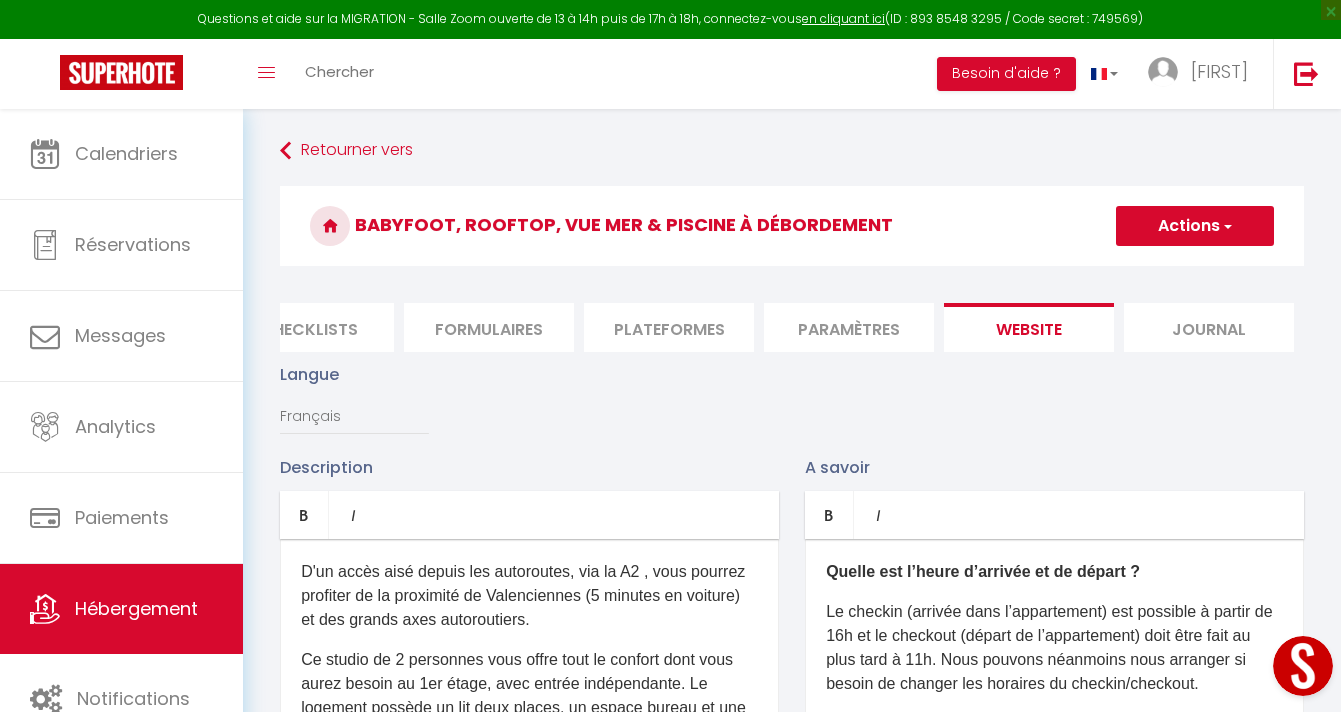 click on "Journal" at bounding box center (1209, 327) 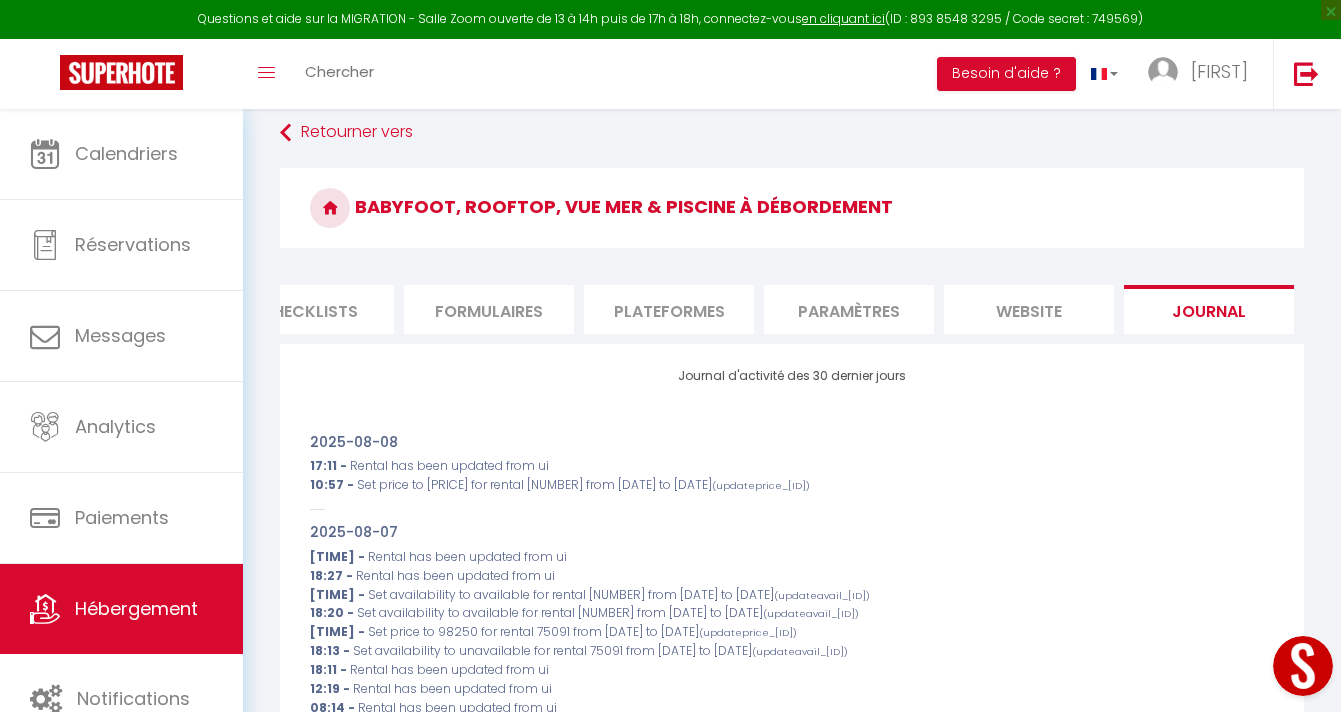 scroll, scrollTop: 23, scrollLeft: 0, axis: vertical 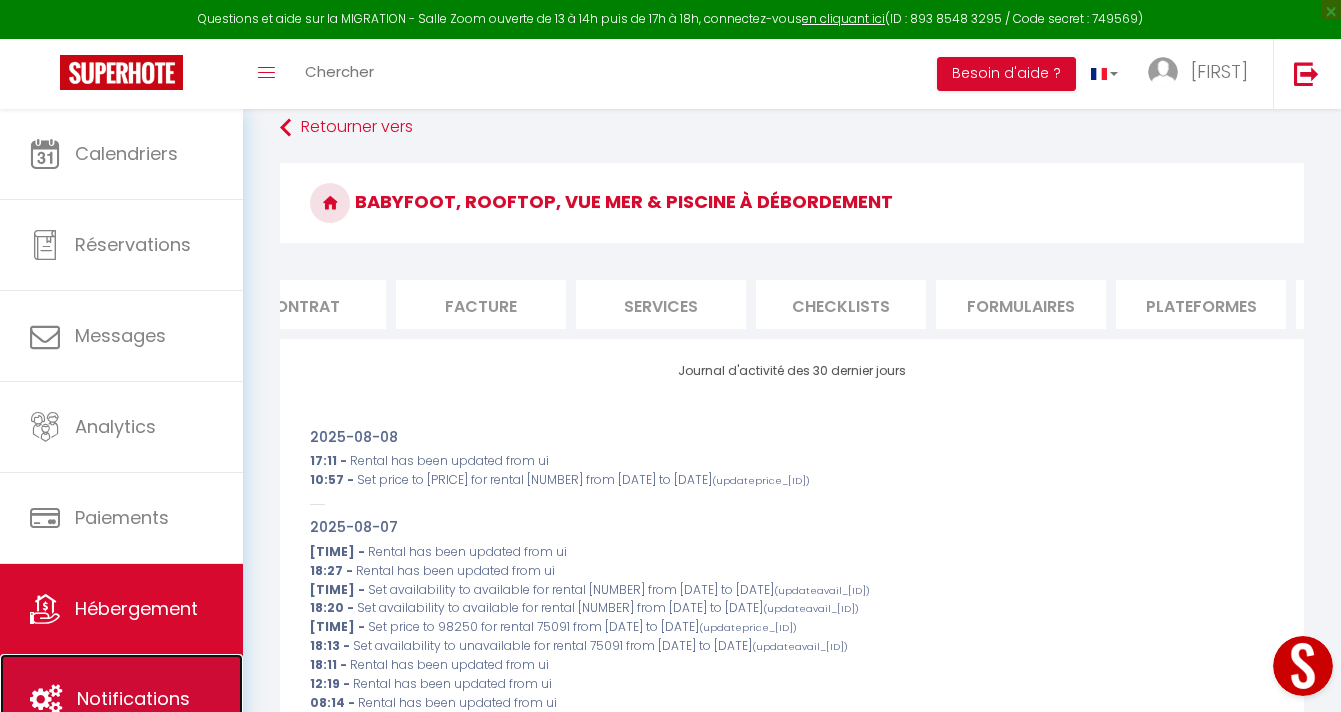 click on "Notifications" at bounding box center (121, 699) 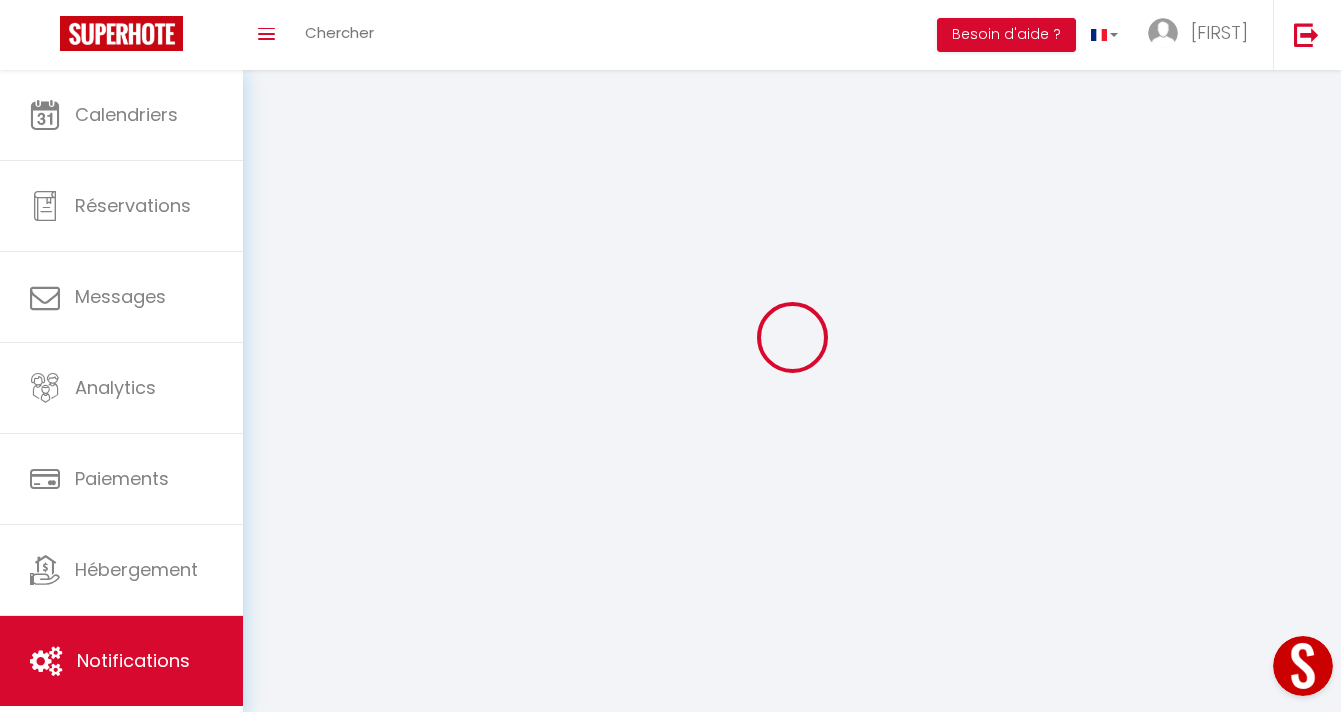 scroll, scrollTop: 0, scrollLeft: 0, axis: both 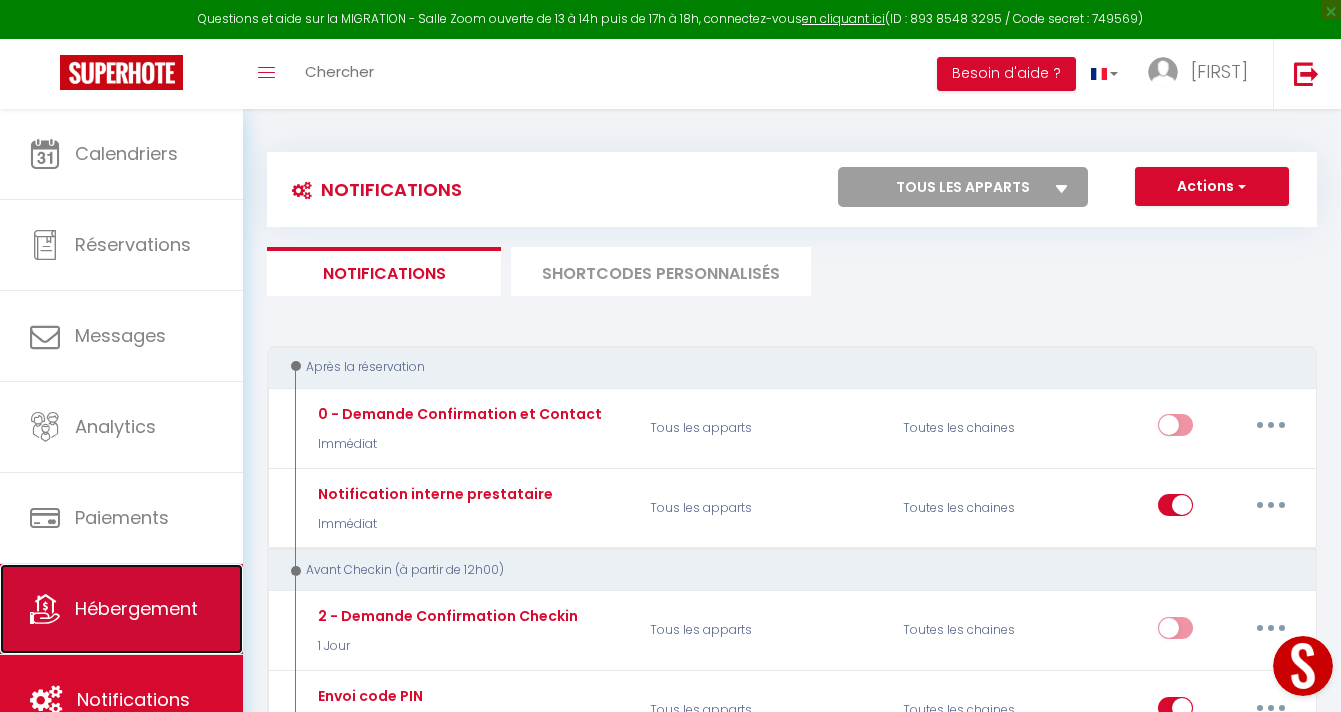 click on "Hébergement" at bounding box center (121, 609) 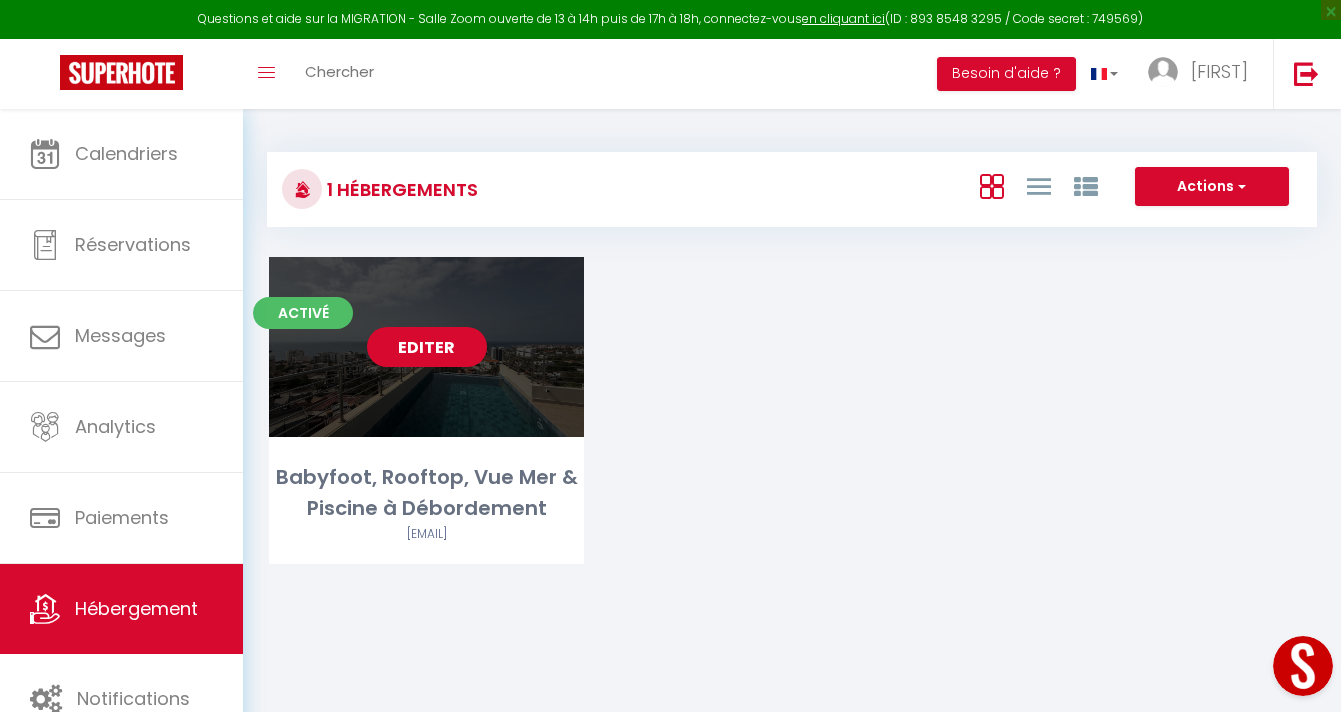 click on "Editer" at bounding box center [427, 347] 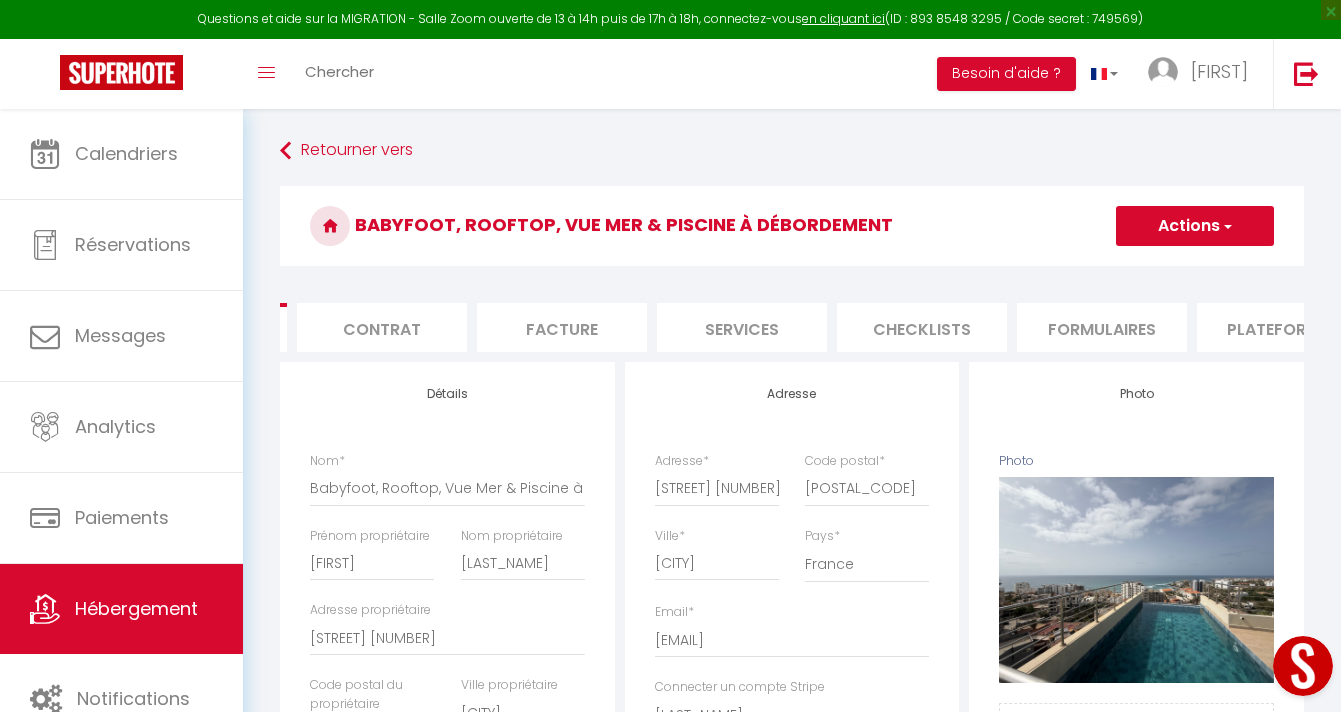 scroll, scrollTop: 0, scrollLeft: 182, axis: horizontal 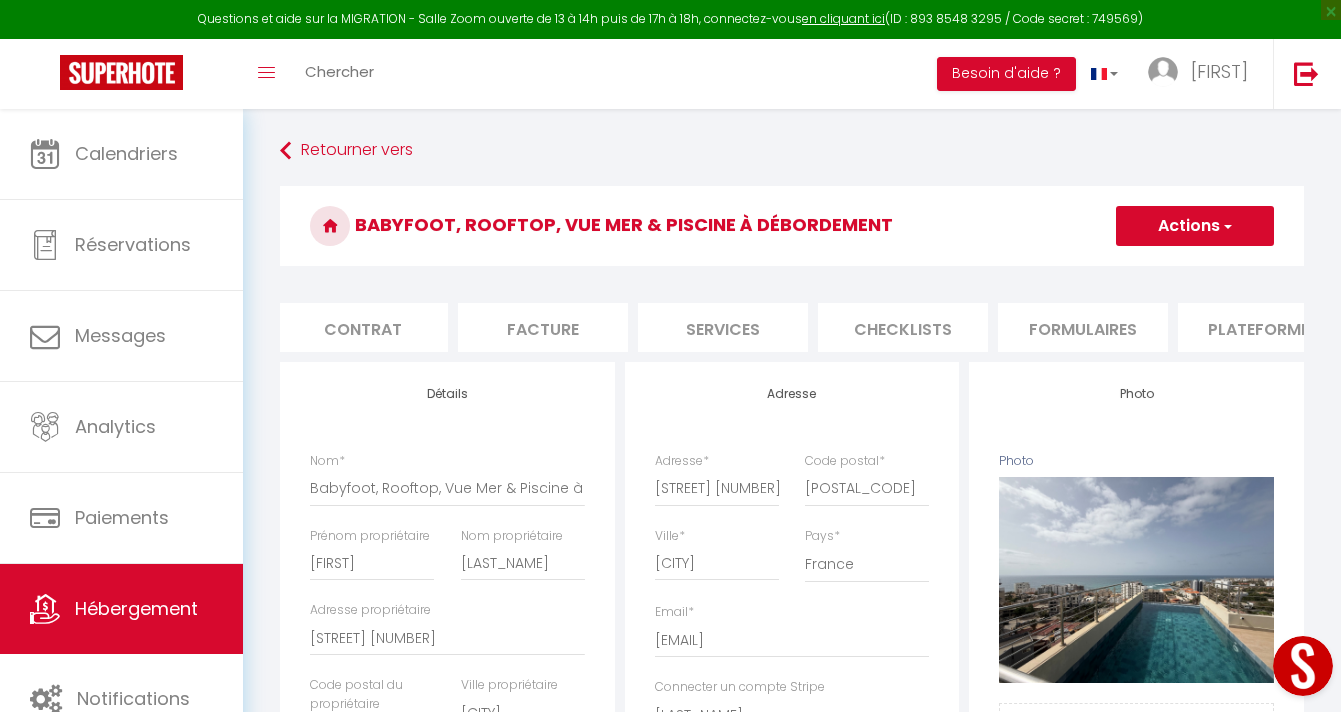 click on "Checklists" at bounding box center (903, 327) 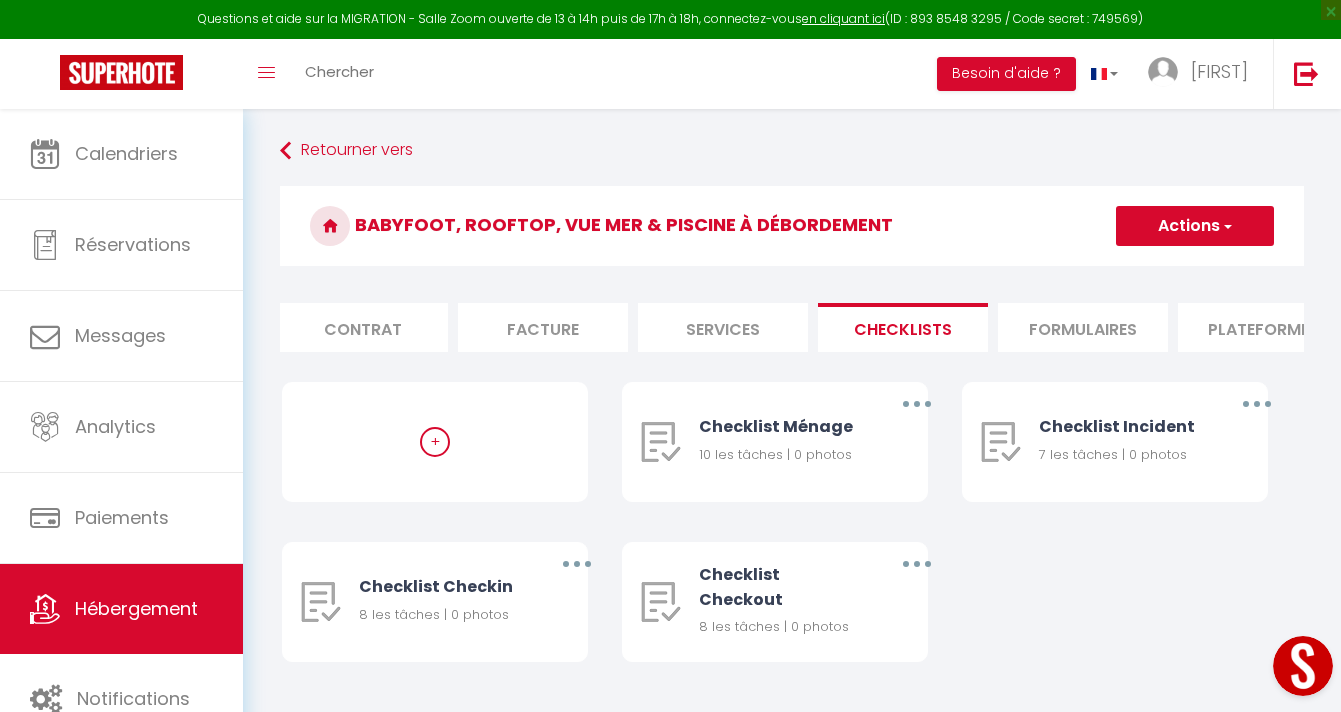 click on "Formulaires" at bounding box center (1083, 327) 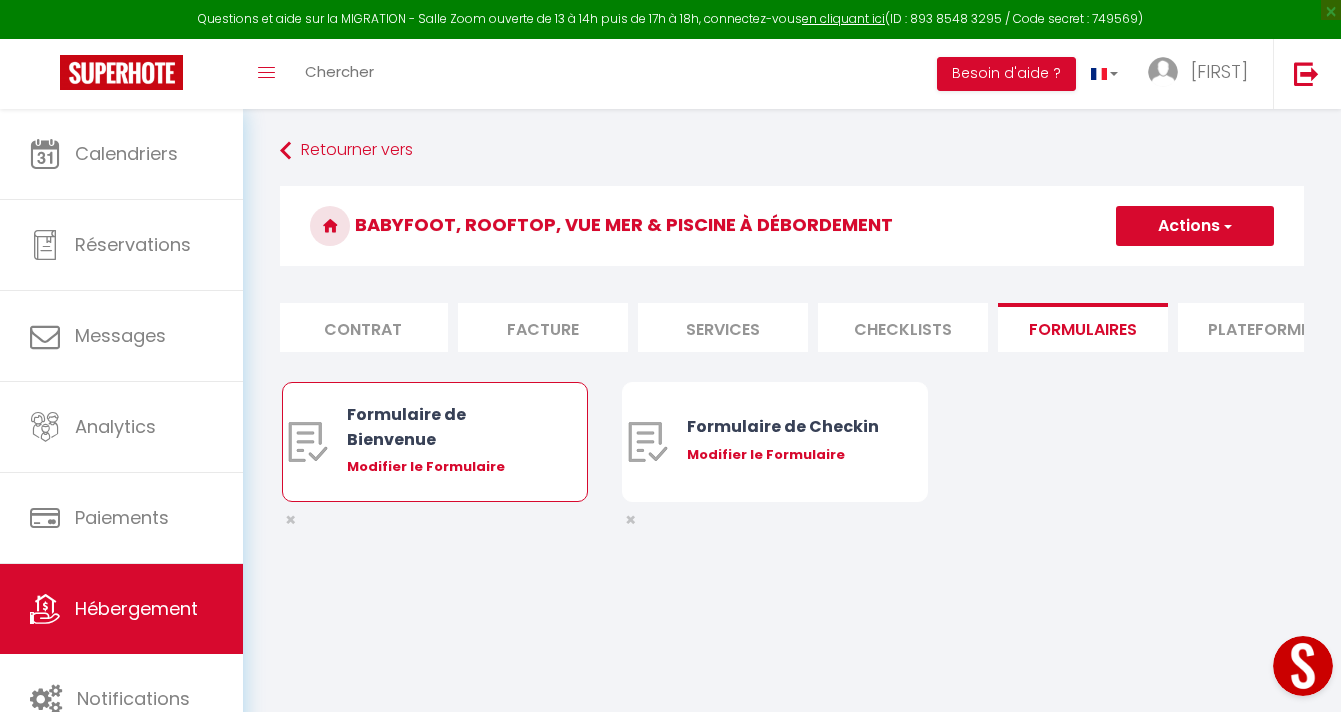 click on "Modifier le Formulaire" at bounding box center (448, 467) 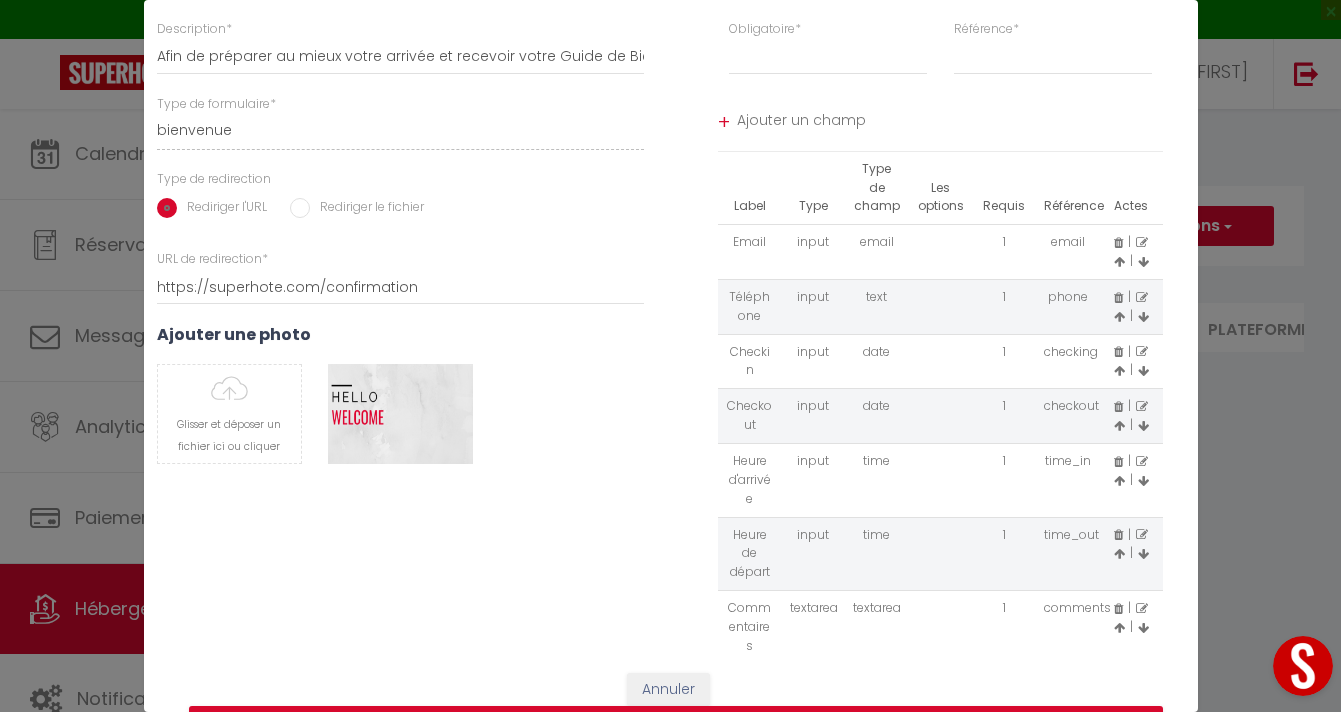 scroll, scrollTop: 0, scrollLeft: 0, axis: both 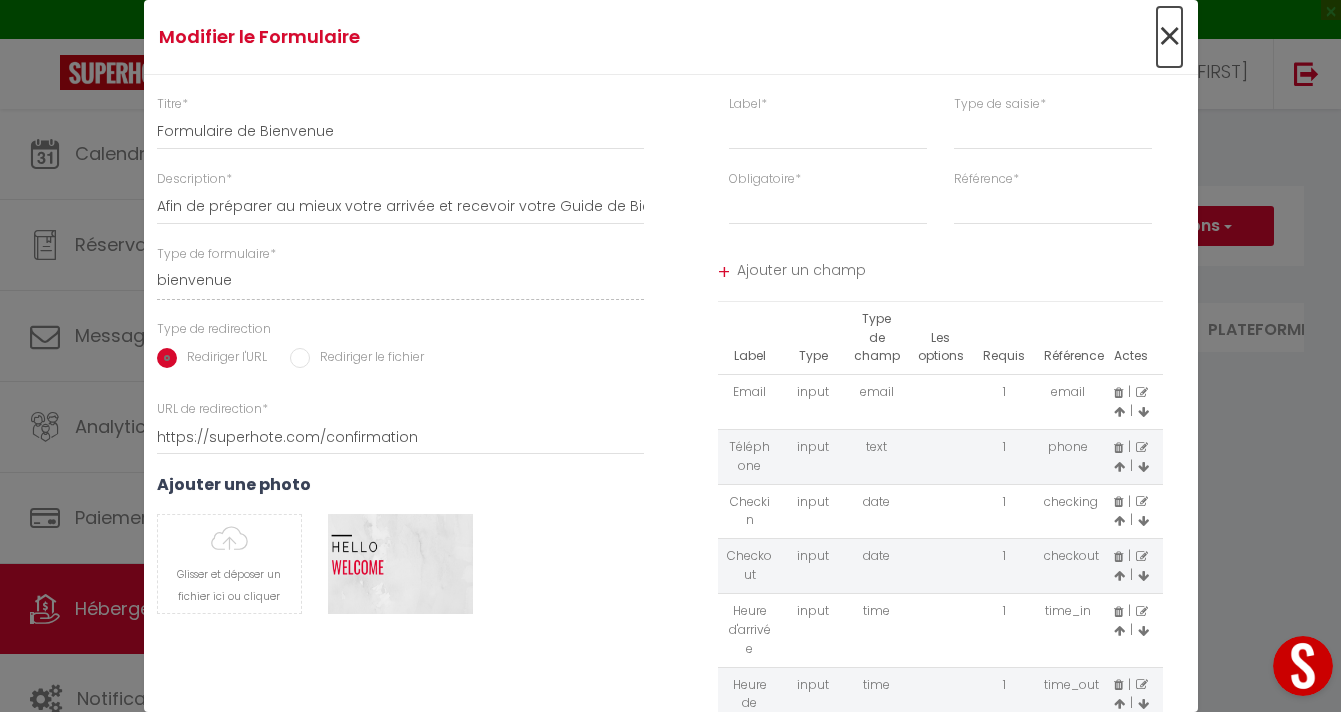 click on "×" at bounding box center [1169, 37] 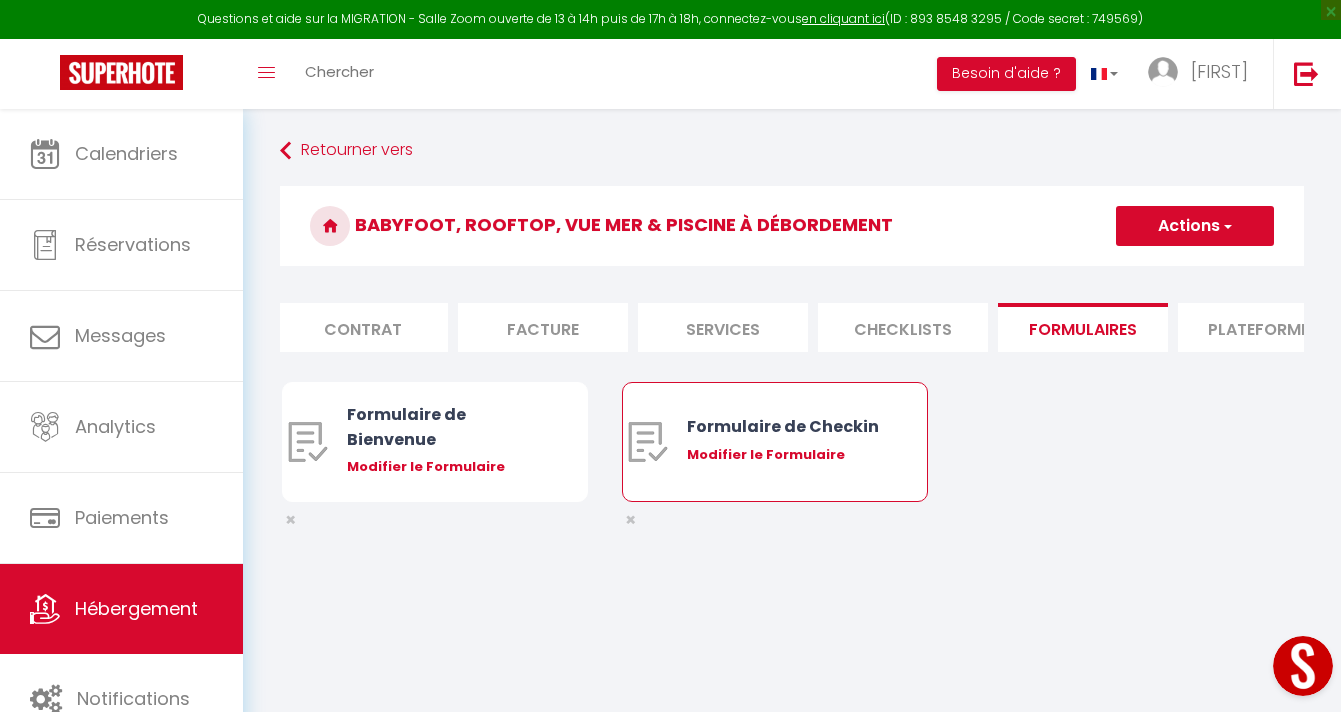 click on "Formulaire de Checkin" at bounding box center [788, 426] 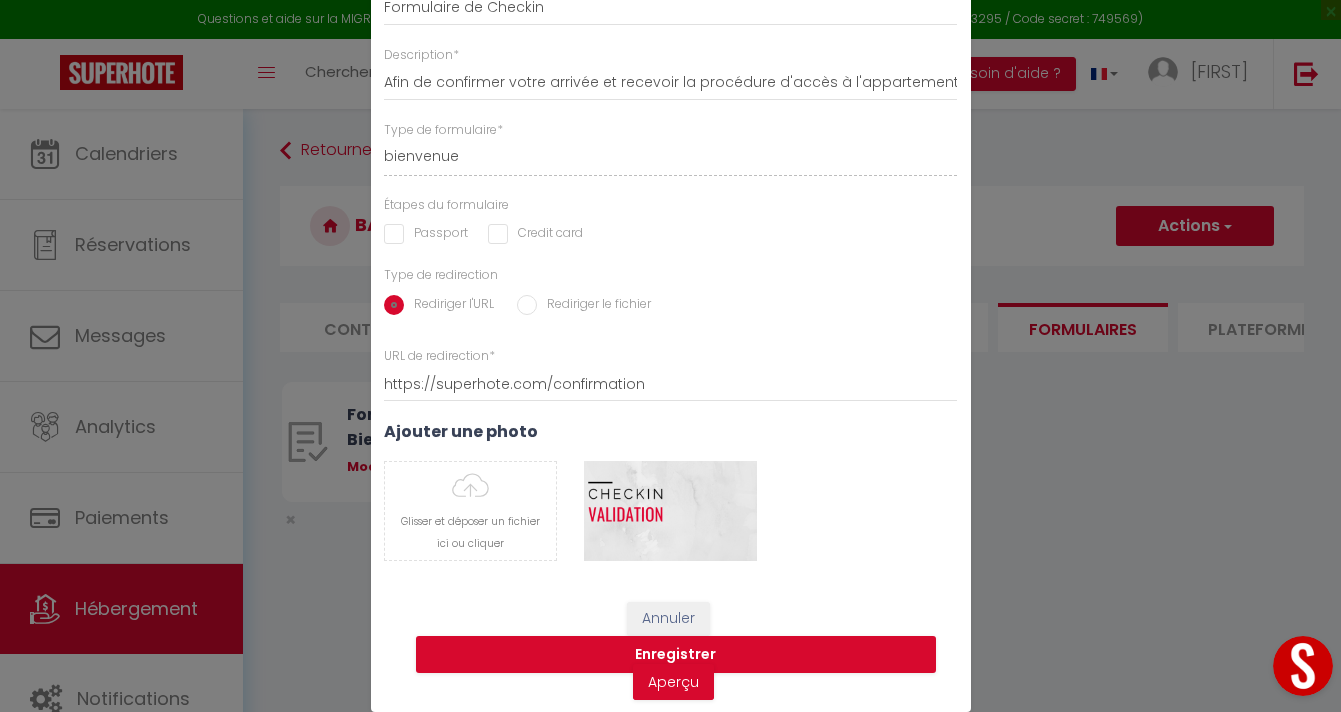 scroll, scrollTop: 0, scrollLeft: 0, axis: both 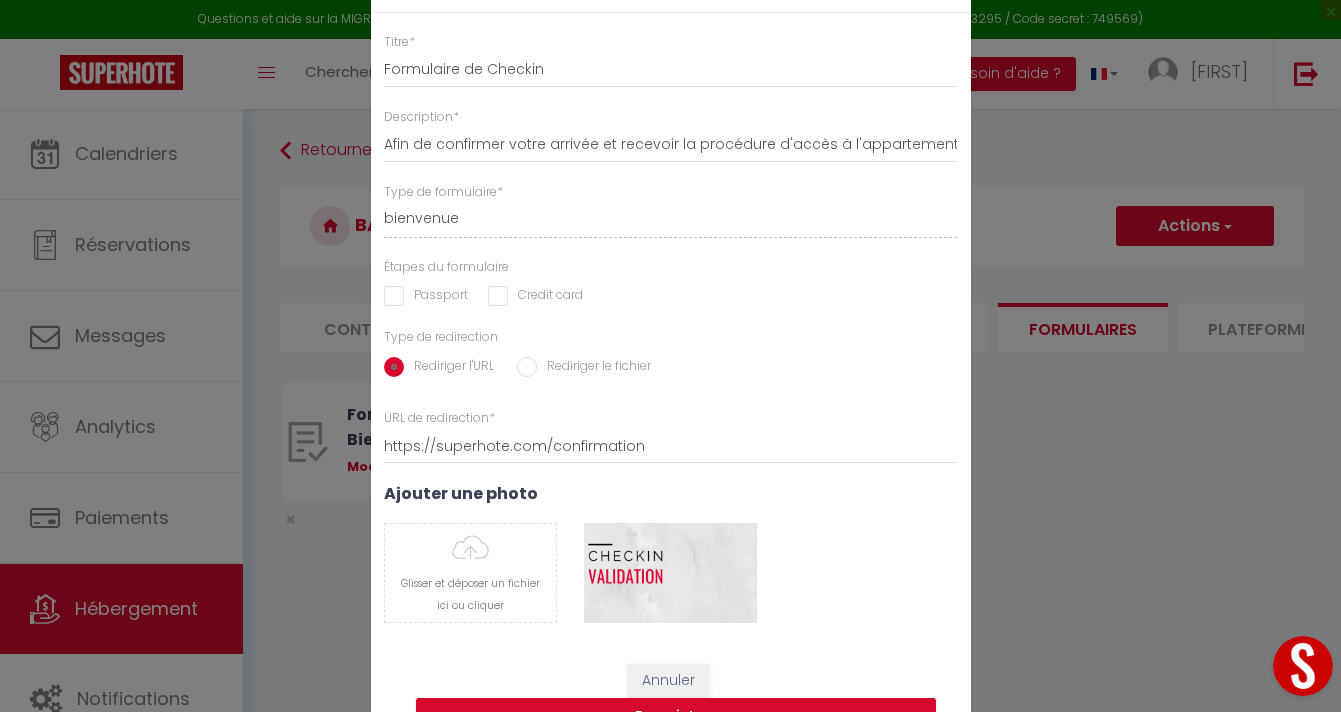 click on "Modifier le Formulaire
×
Titre
*   Formulaire de Checkin
Description
*   Afin de confirmer votre arrivée et recevoir la procédure d'accès à l'appartement, je vous remercie de remplir le formulaire suivant
Type de formulaire
*
bienvenue
checkin
Étapes du formulaire
Passport   Credit card   Type de redirection     Rediriger l'URL     Rediriger le fichier
URL de redirection
*   https://superhote.com/confirmation" at bounding box center (670, 356) 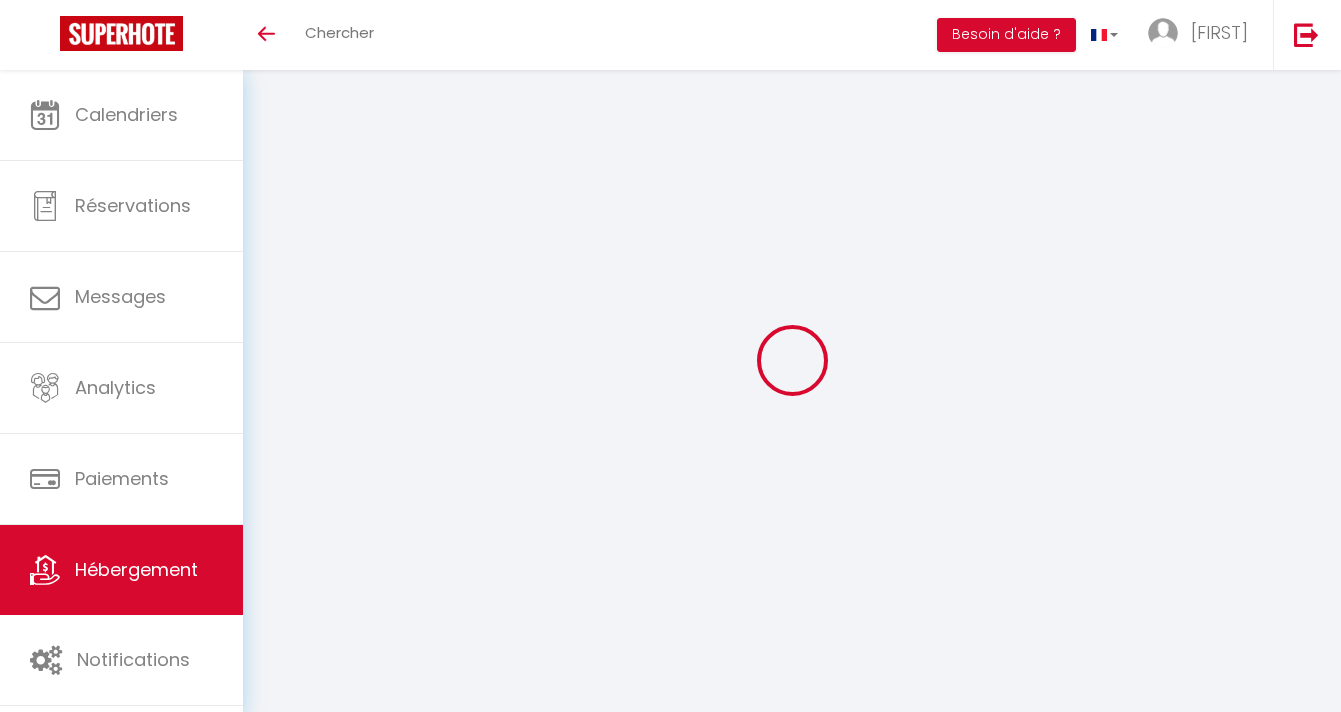 scroll, scrollTop: 0, scrollLeft: 0, axis: both 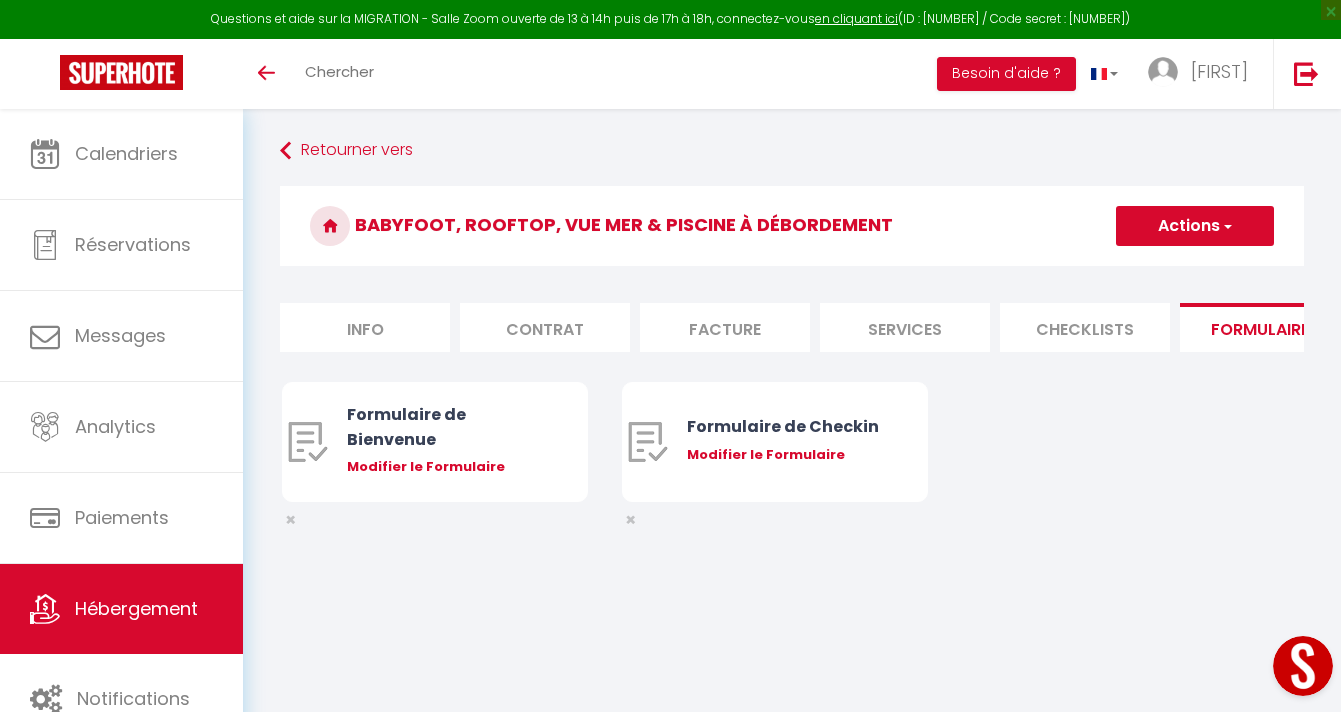 click on "Checklists" at bounding box center (1085, 327) 